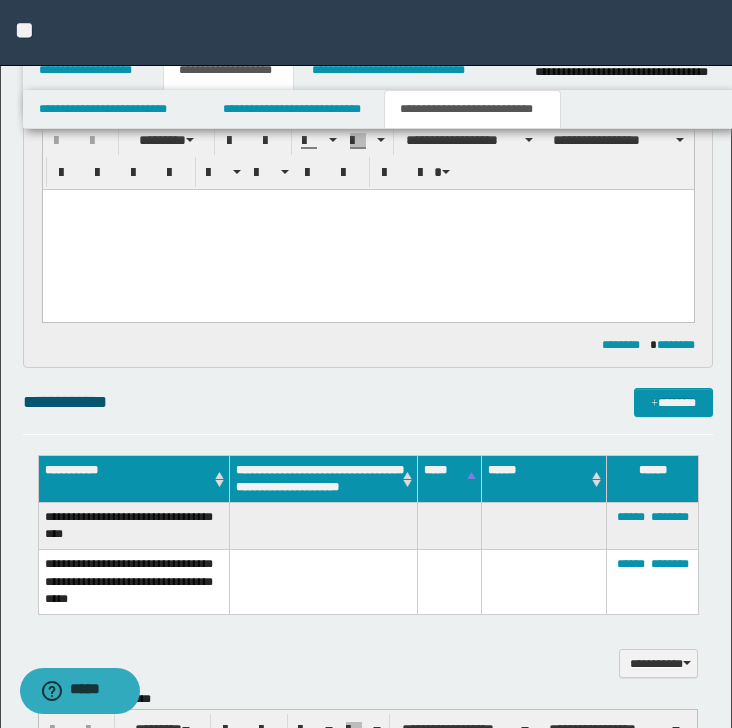 scroll, scrollTop: 0, scrollLeft: 0, axis: both 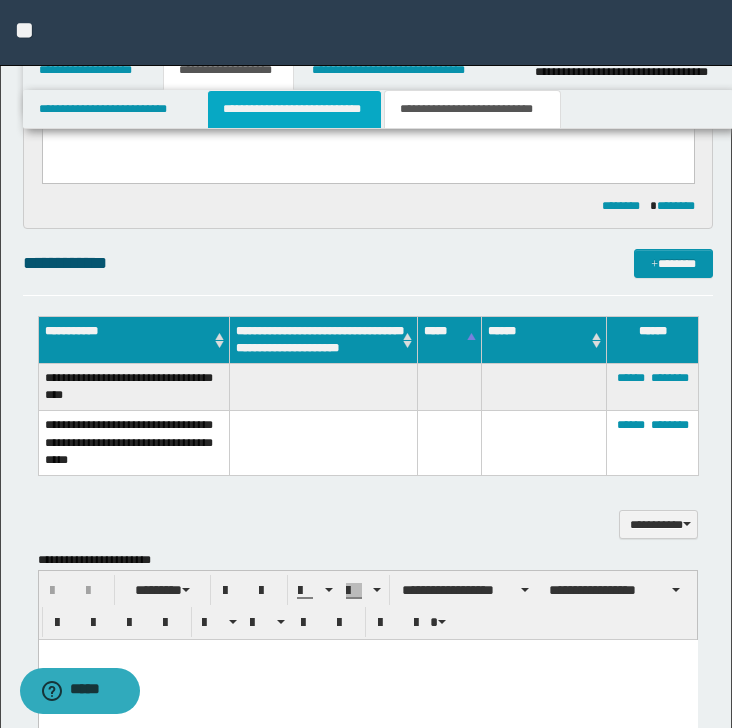 click on "**********" at bounding box center (294, 109) 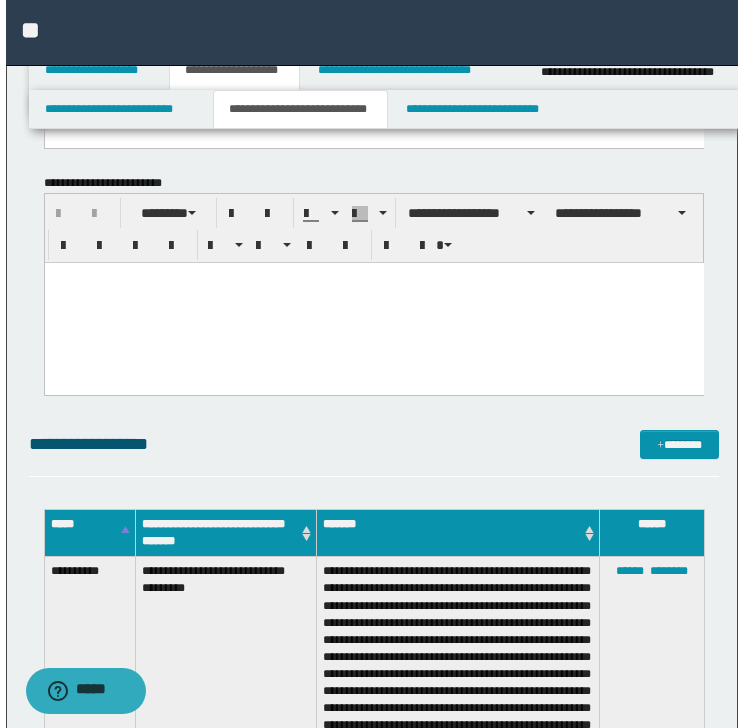 scroll, scrollTop: 133, scrollLeft: 0, axis: vertical 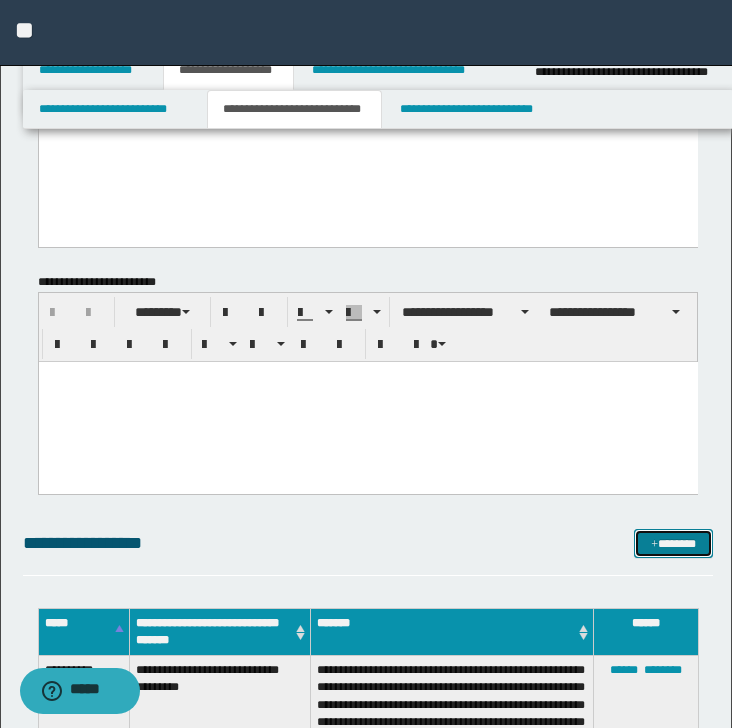 click on "*******" at bounding box center [673, 544] 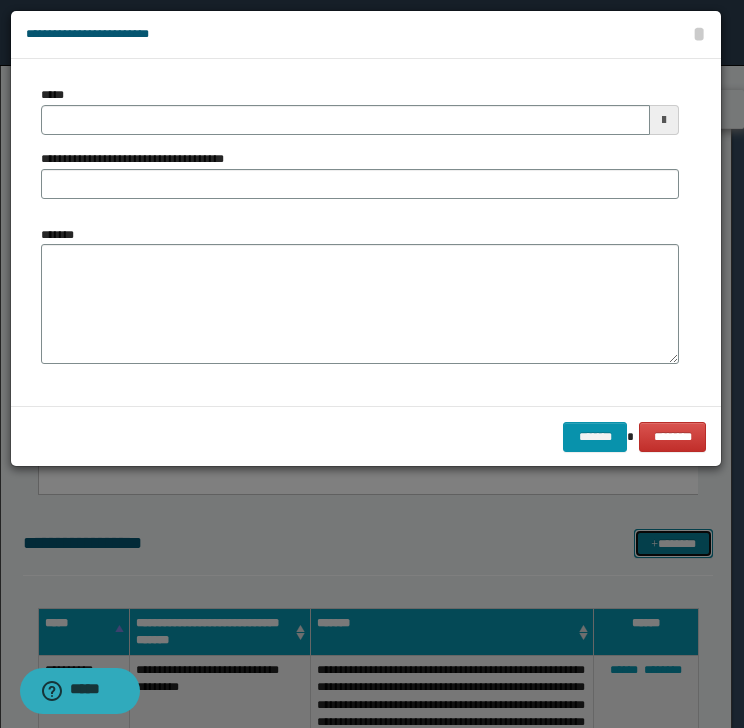 scroll, scrollTop: 0, scrollLeft: 0, axis: both 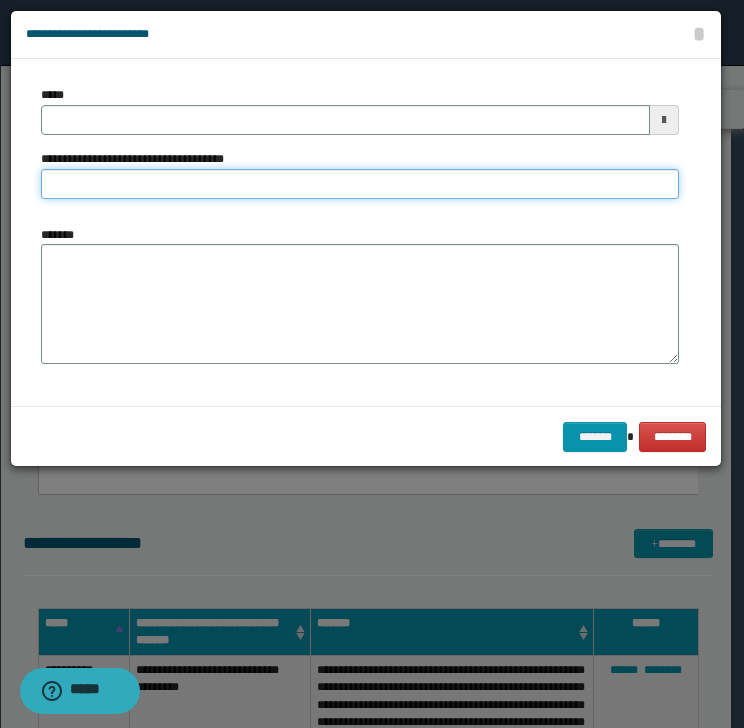 click on "**********" at bounding box center (360, 184) 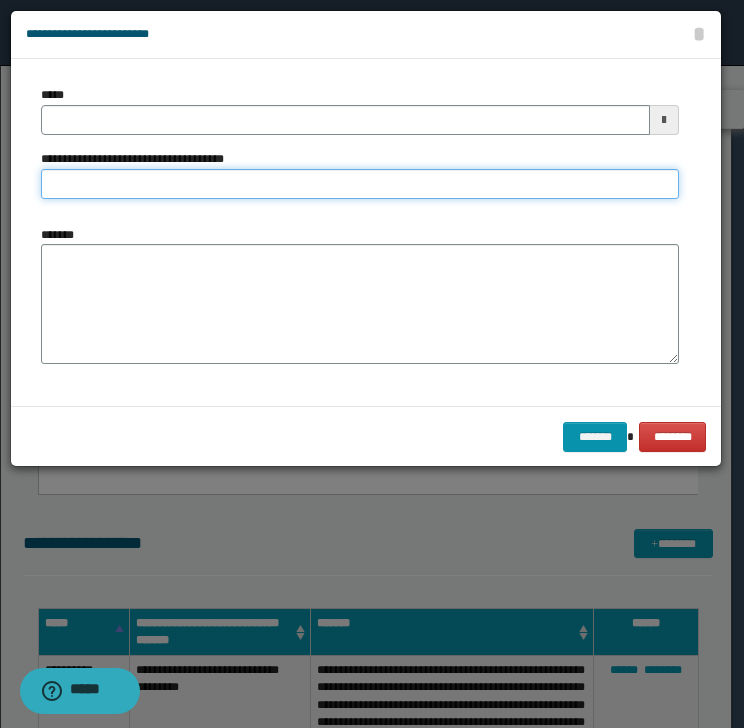 click on "**********" at bounding box center (360, 184) 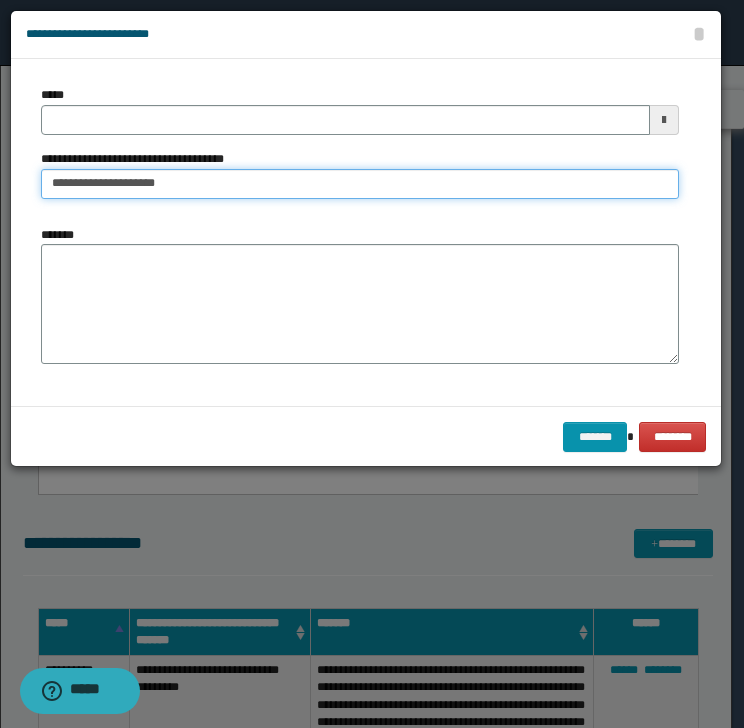 type on "**********" 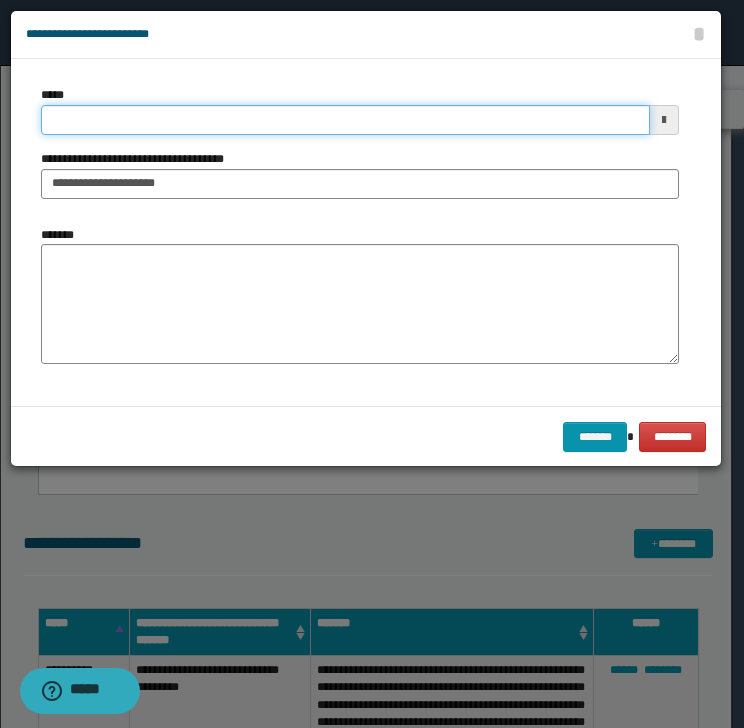 click on "*****" at bounding box center (345, 120) 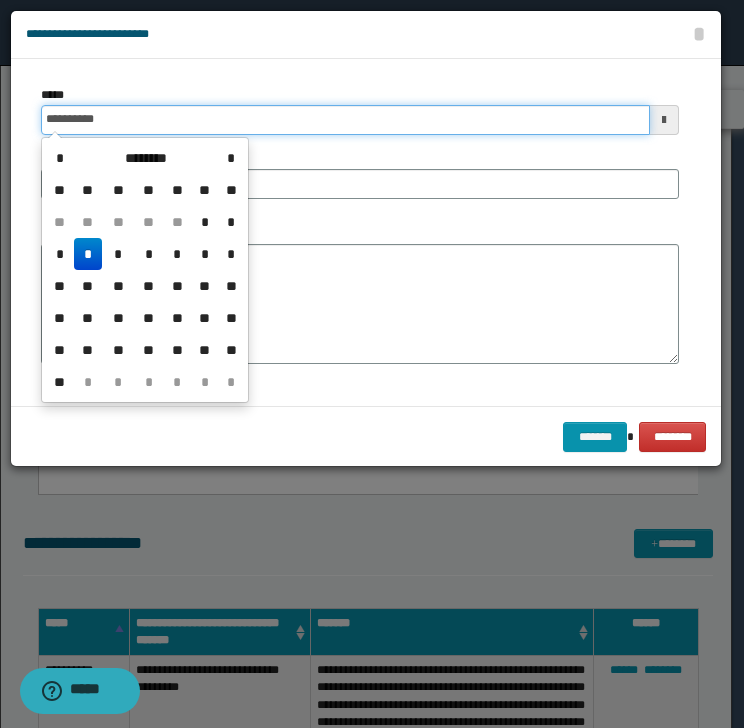 type on "**********" 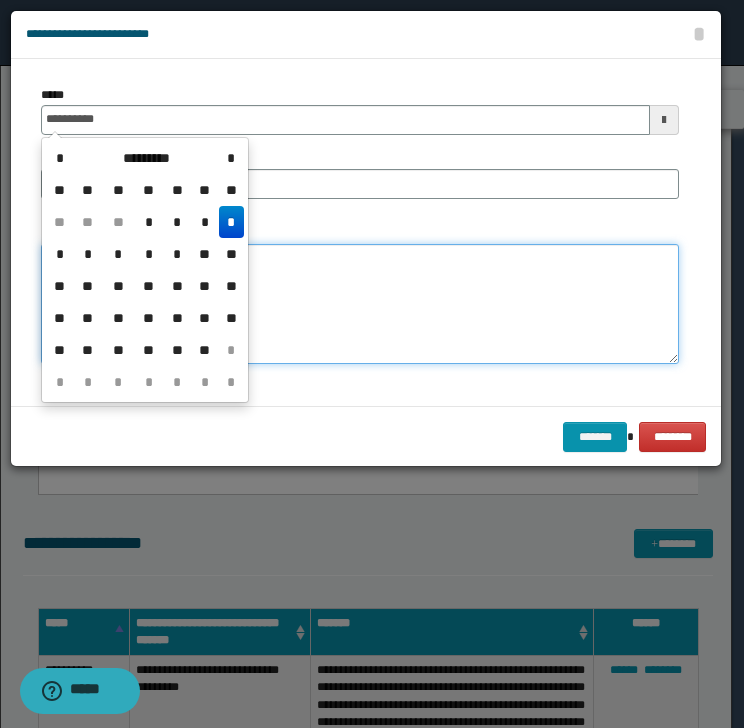 click on "*******" at bounding box center [360, 304] 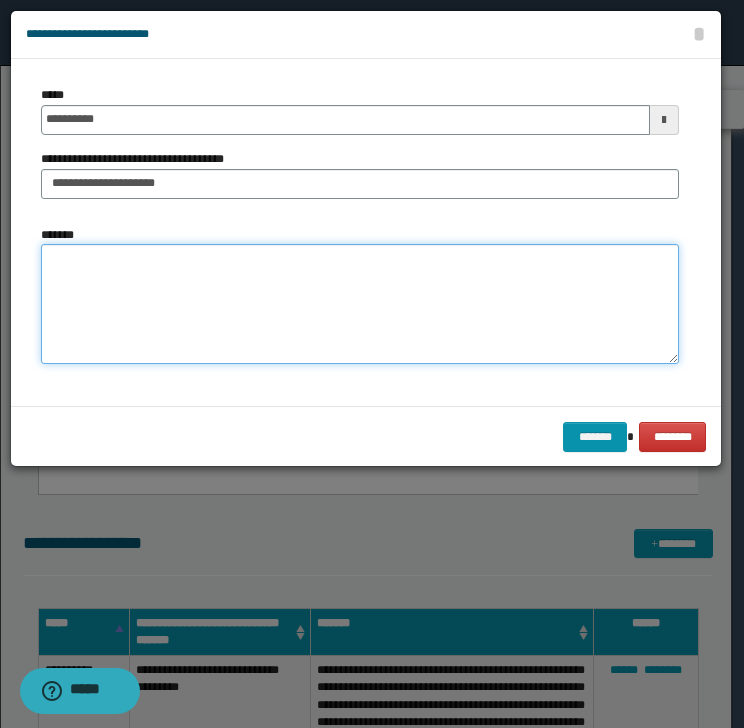 click on "*******" at bounding box center [360, 304] 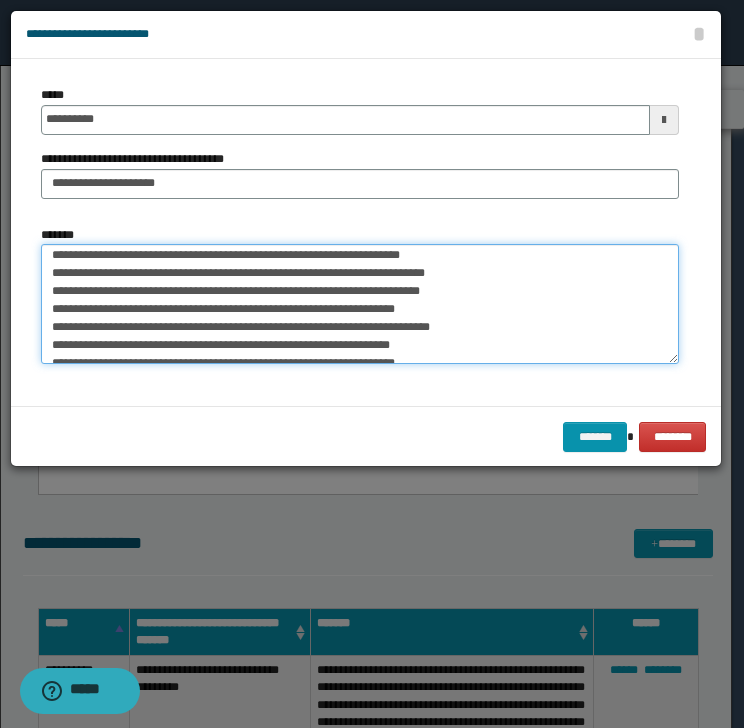 scroll, scrollTop: 0, scrollLeft: 0, axis: both 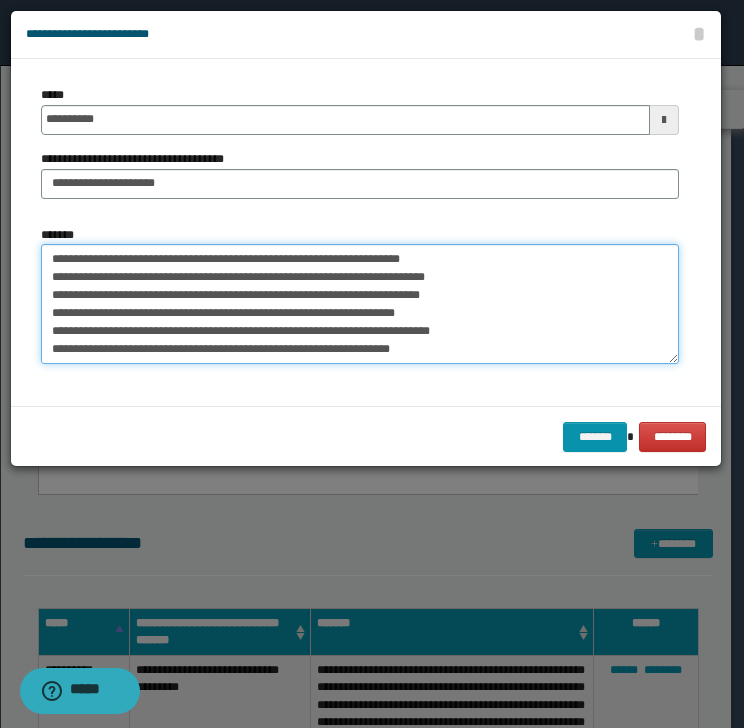 drag, startPoint x: 61, startPoint y: 258, endPoint x: 152, endPoint y: 256, distance: 91.02197 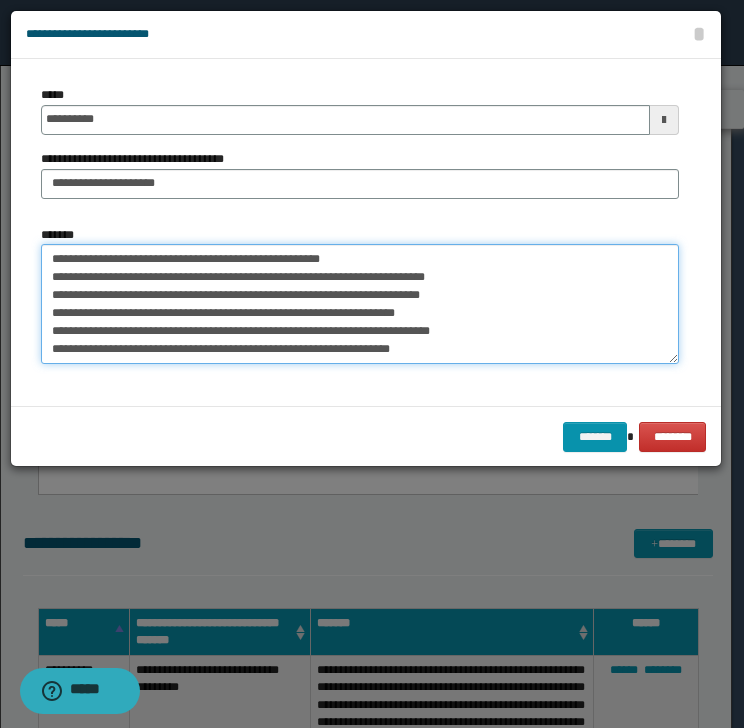 click on "*******" at bounding box center (360, 304) 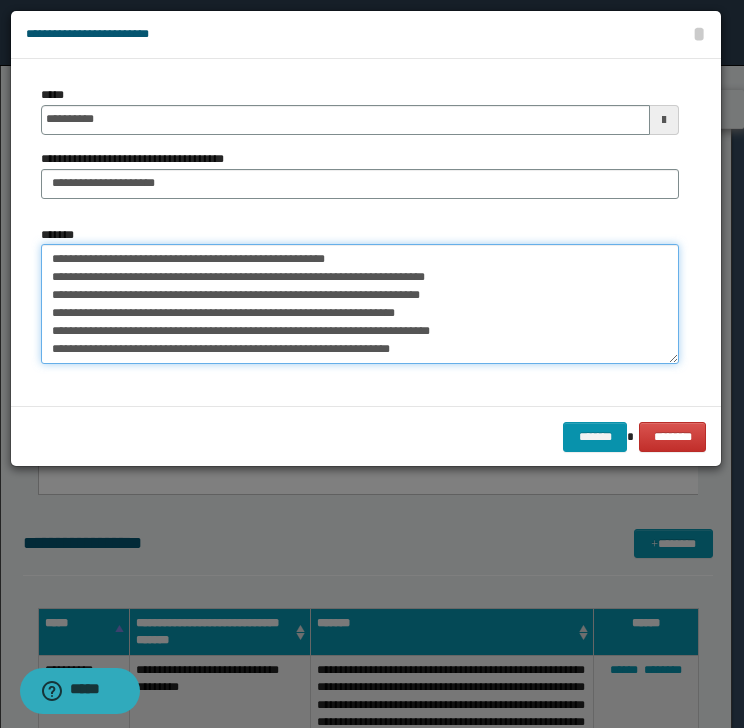 click on "*******" at bounding box center [360, 304] 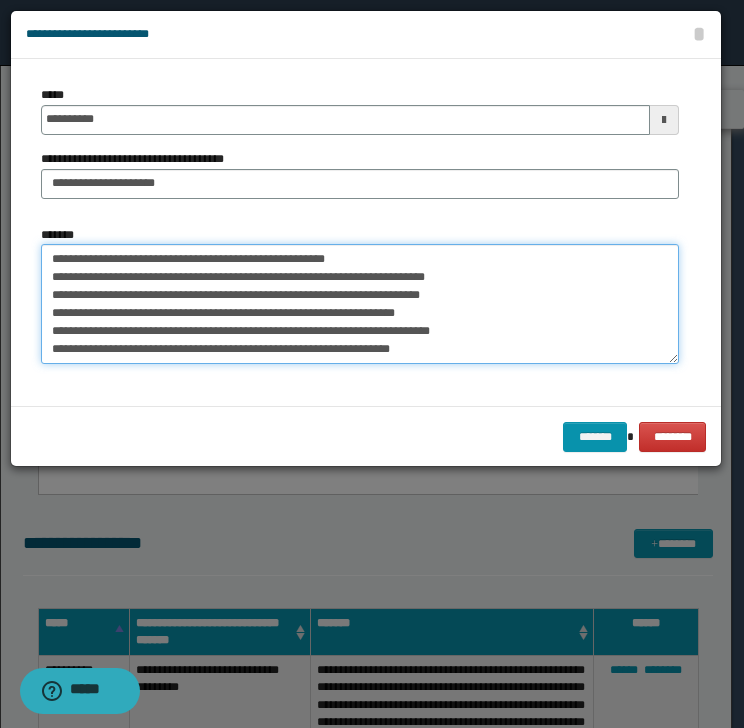 click on "*******" at bounding box center (360, 304) 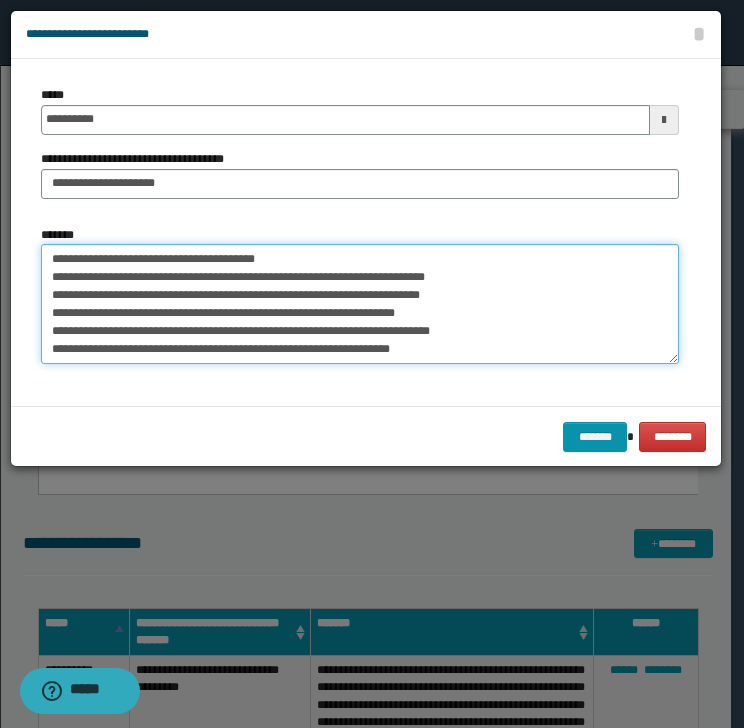 click on "*******" at bounding box center (360, 304) 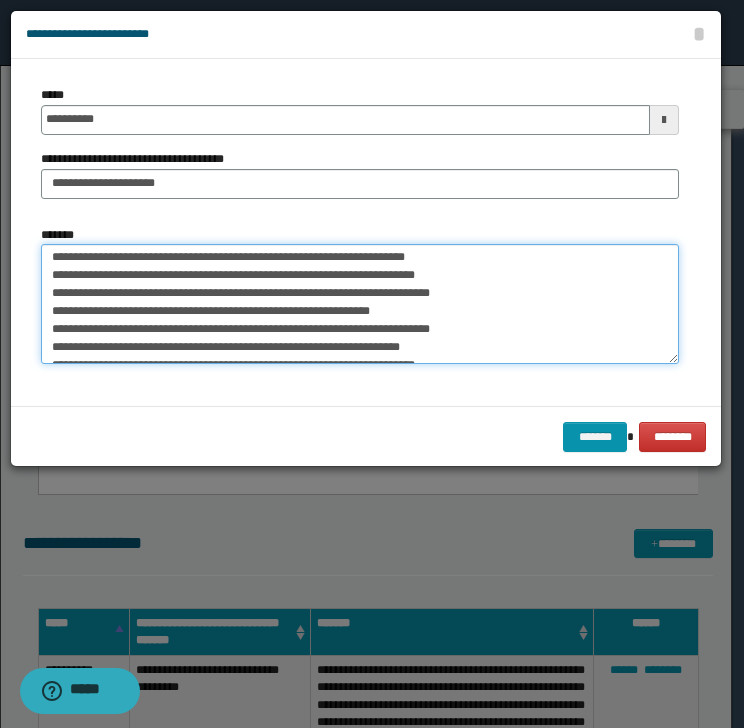 scroll, scrollTop: 147, scrollLeft: 0, axis: vertical 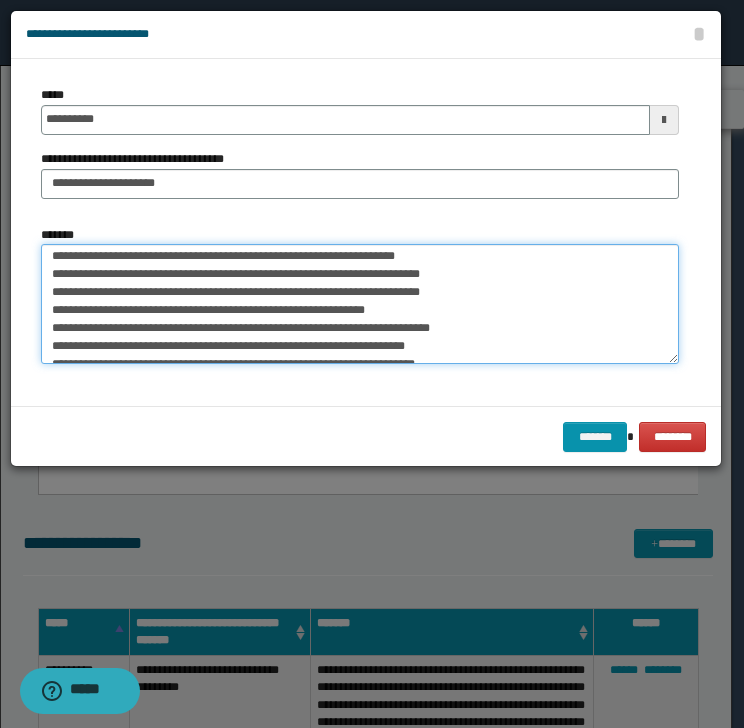 click on "*******" at bounding box center [360, 304] 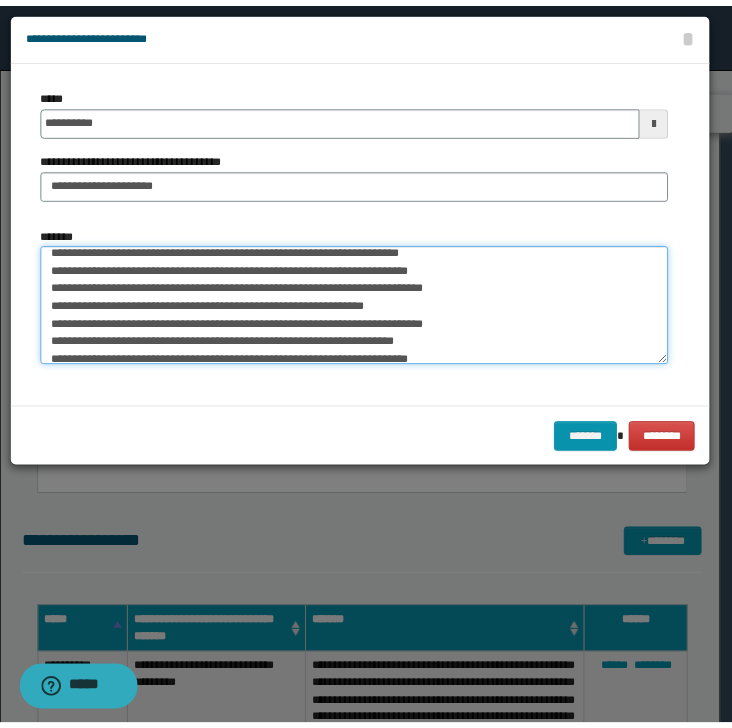 scroll, scrollTop: 280, scrollLeft: 0, axis: vertical 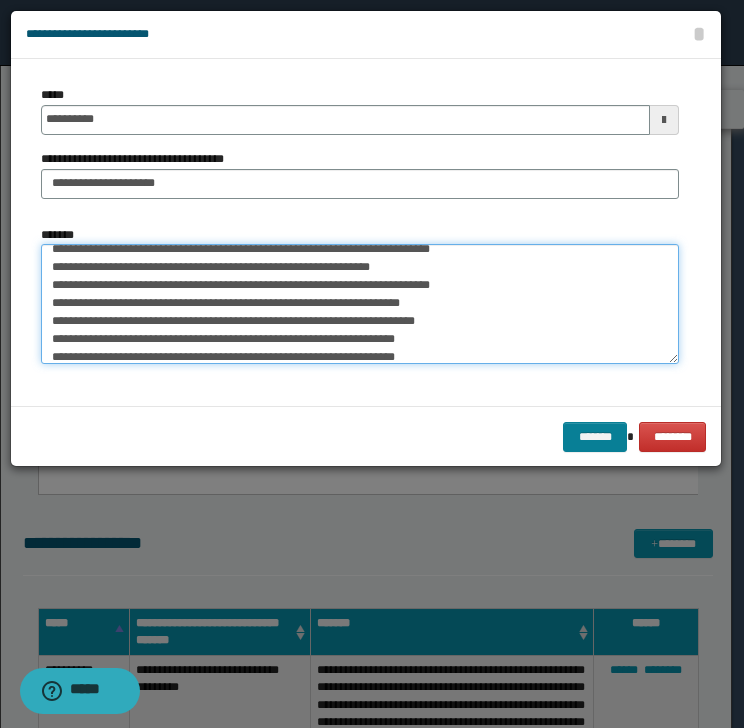 type on "**********" 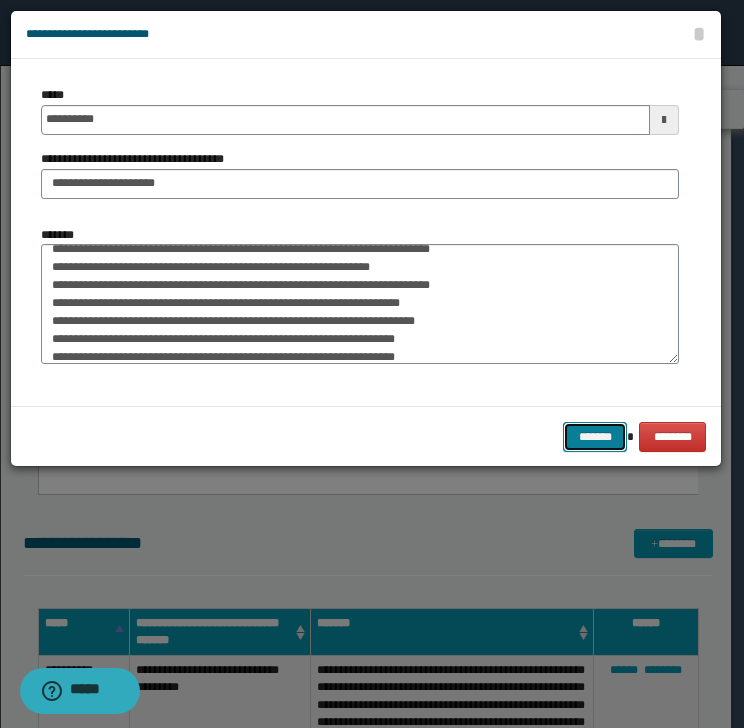 click on "*******" at bounding box center [595, 437] 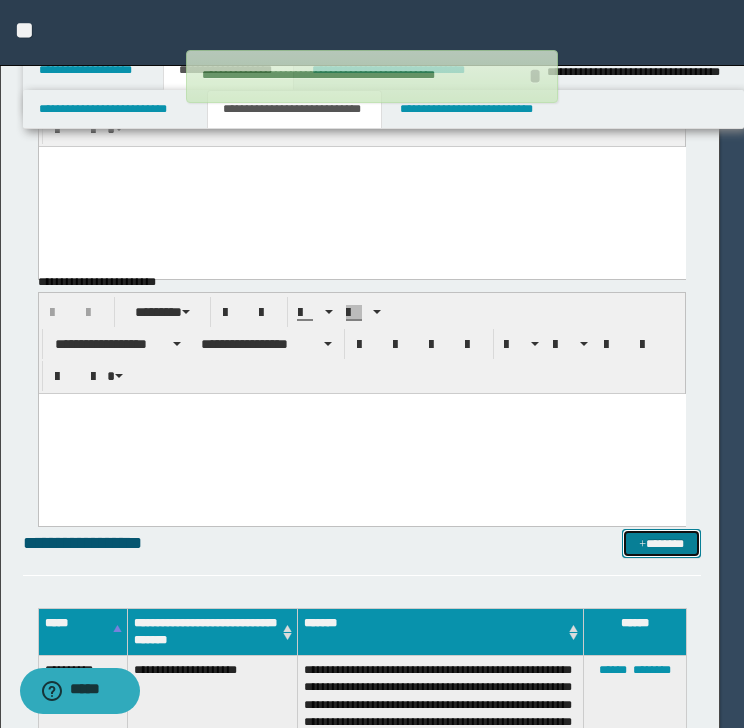 type 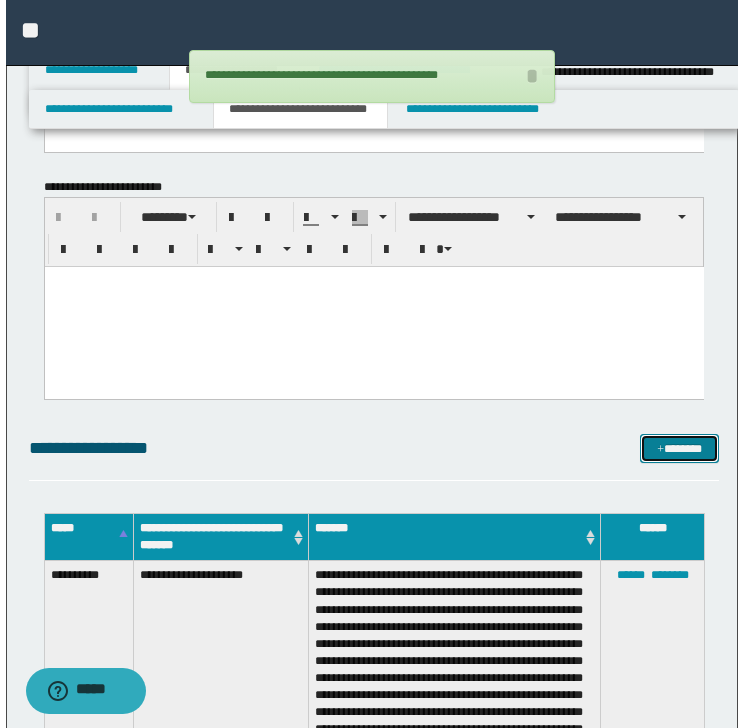 scroll, scrollTop: 266, scrollLeft: 0, axis: vertical 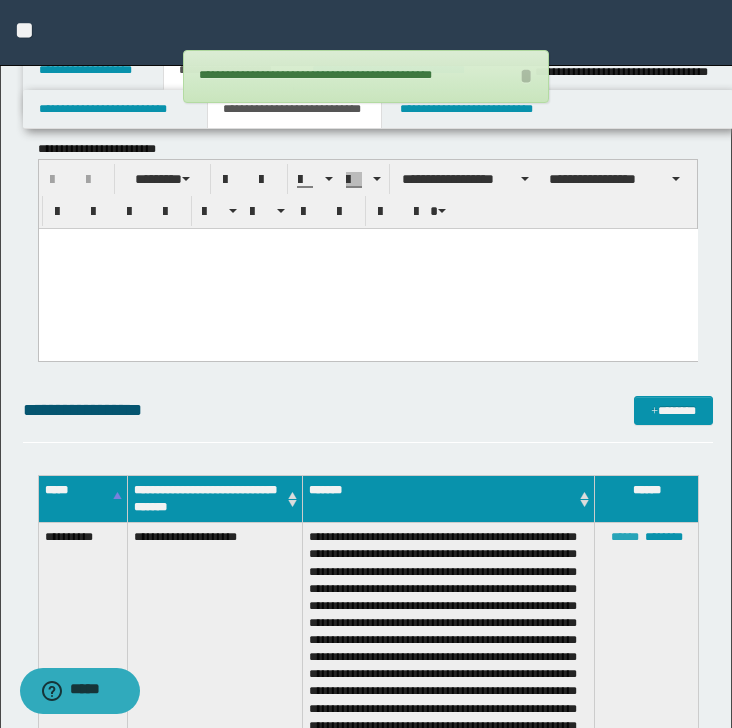click on "******" at bounding box center [625, 537] 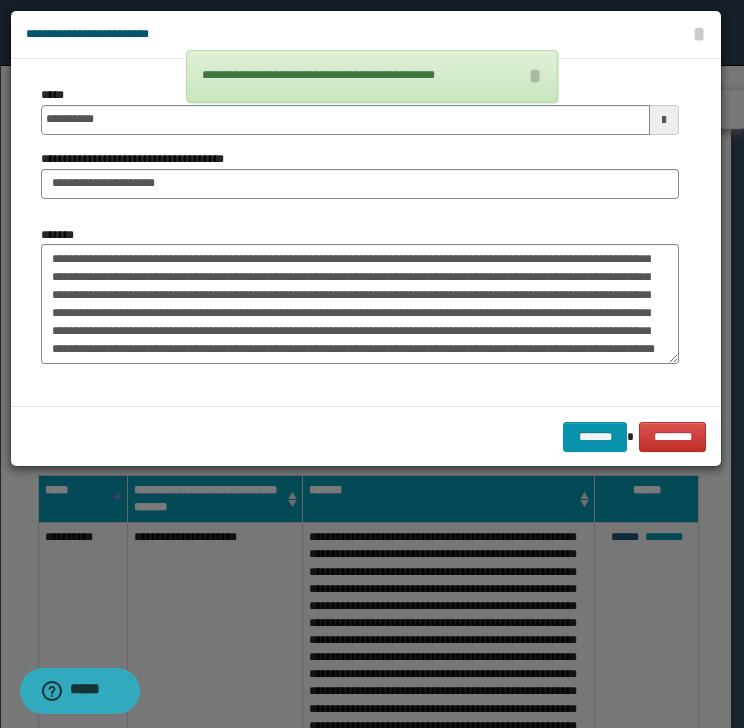 scroll, scrollTop: 233, scrollLeft: 0, axis: vertical 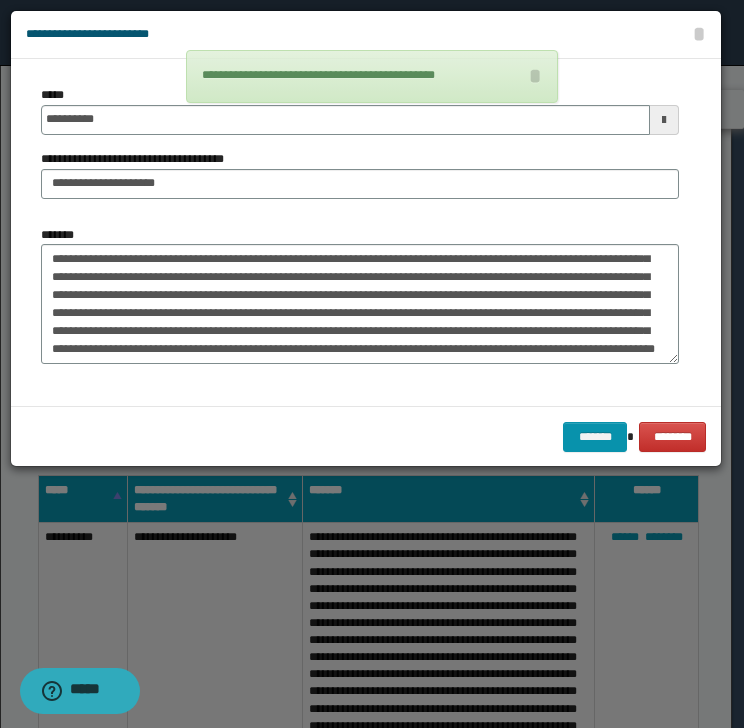 click on "*******" at bounding box center [360, 302] 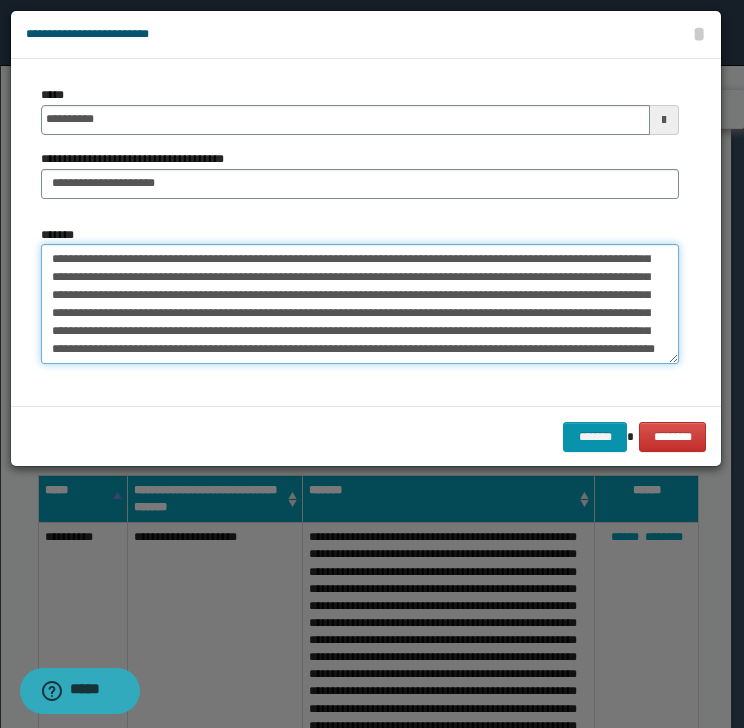 click on "*******" at bounding box center (360, 304) 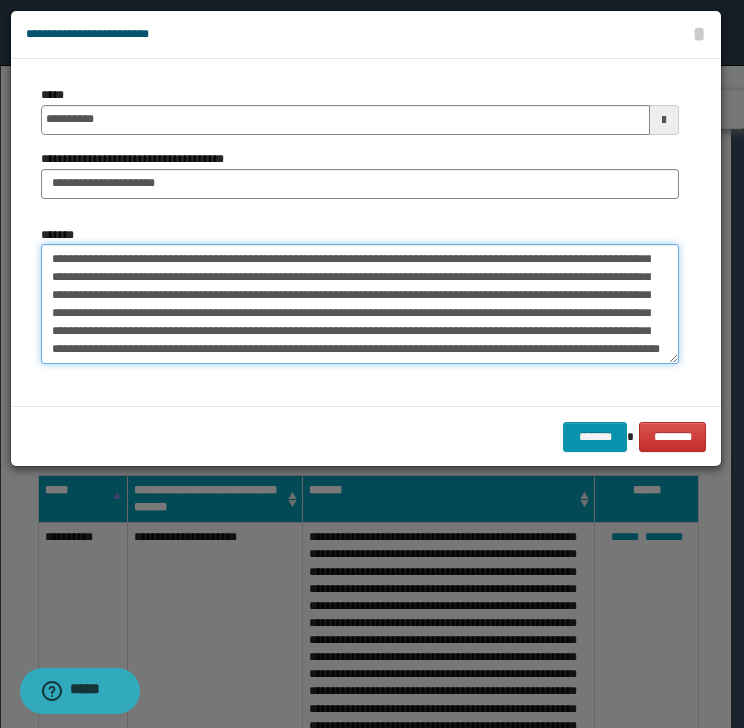 click on "*******" at bounding box center [360, 304] 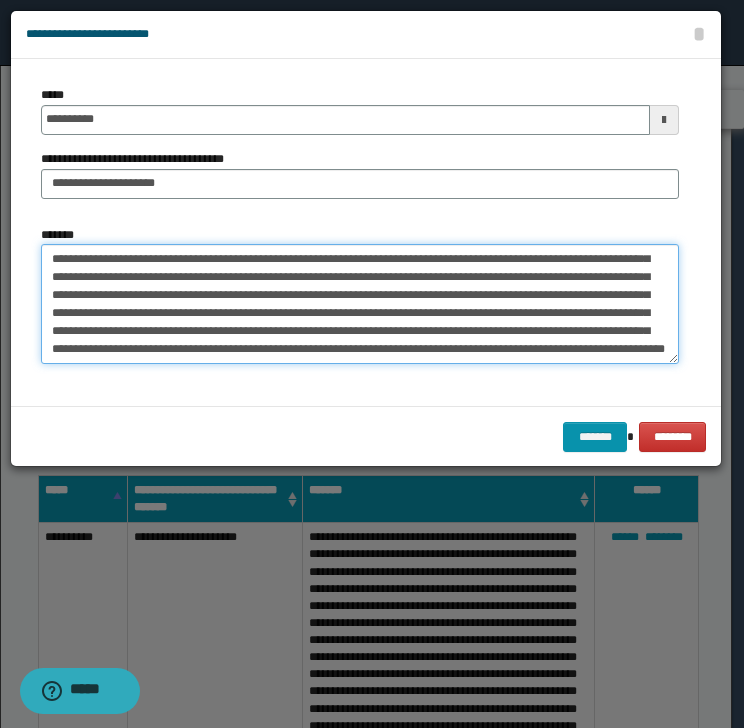 click on "*******" at bounding box center (360, 304) 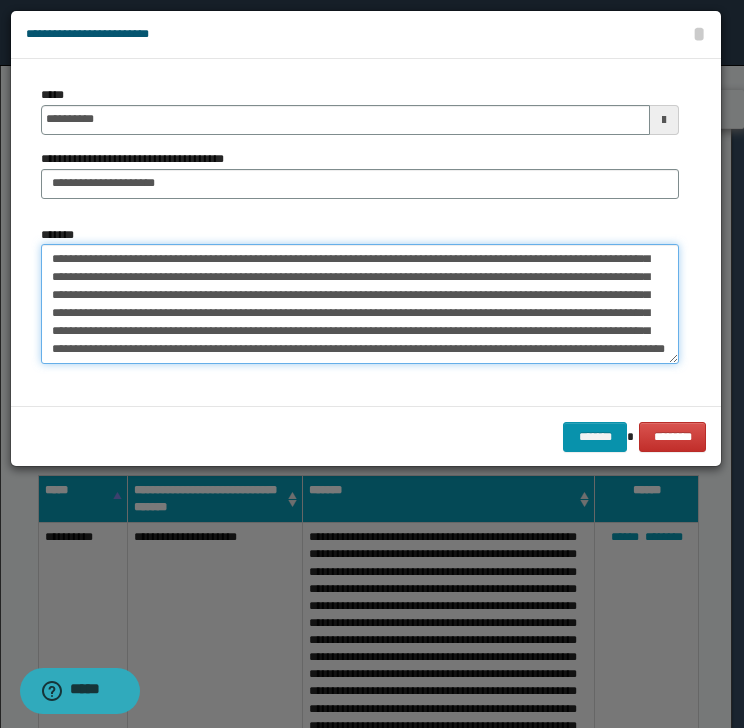 click on "*******" at bounding box center [360, 304] 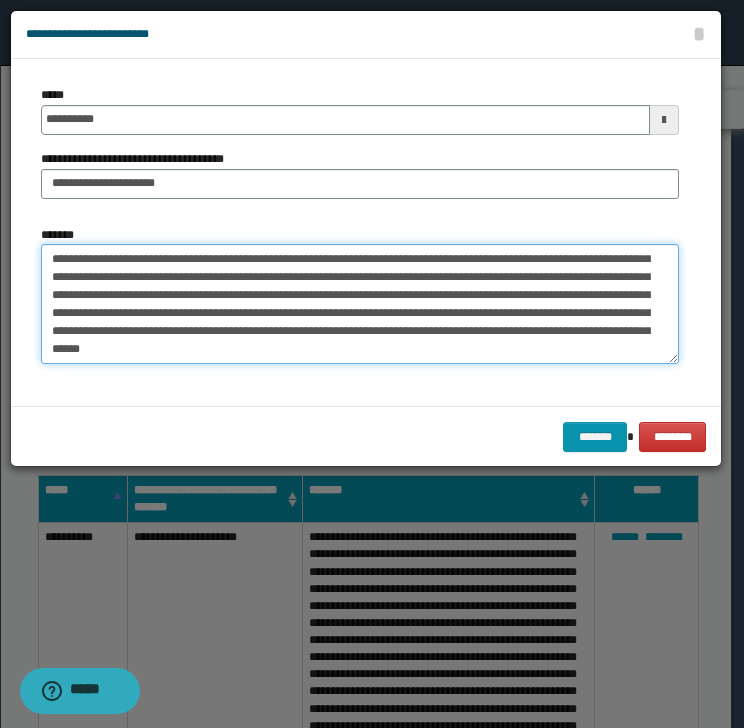 click on "*******" at bounding box center [360, 304] 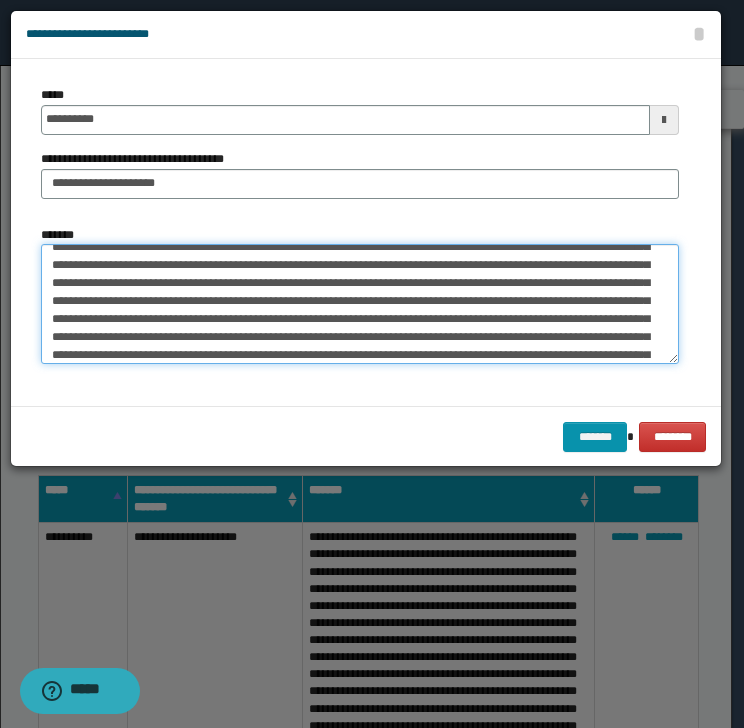 scroll, scrollTop: 100, scrollLeft: 0, axis: vertical 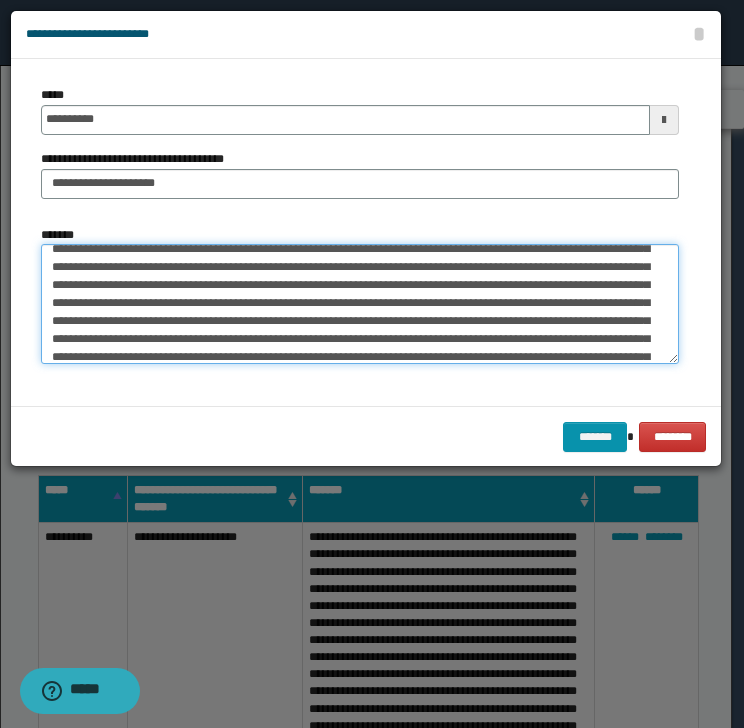click on "*******" at bounding box center (360, 304) 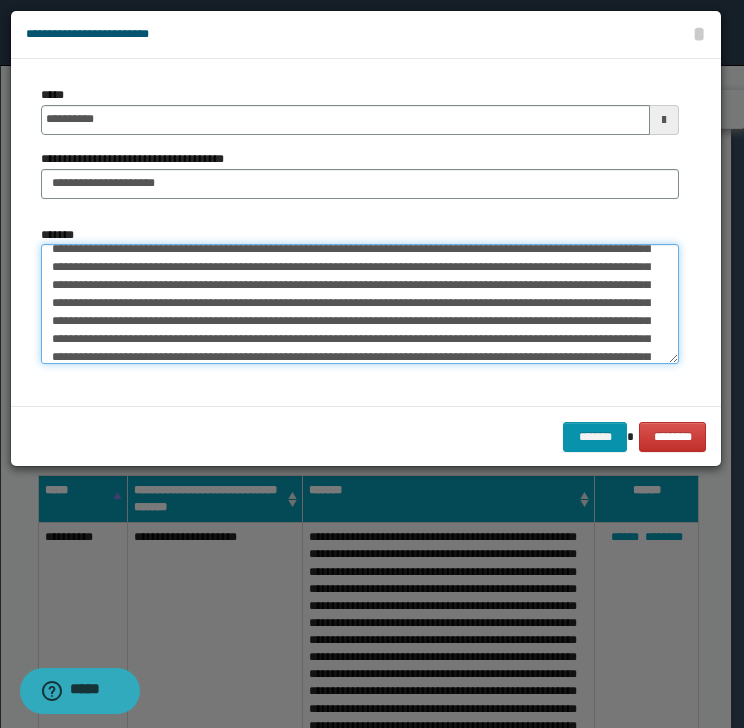 scroll, scrollTop: 96, scrollLeft: 0, axis: vertical 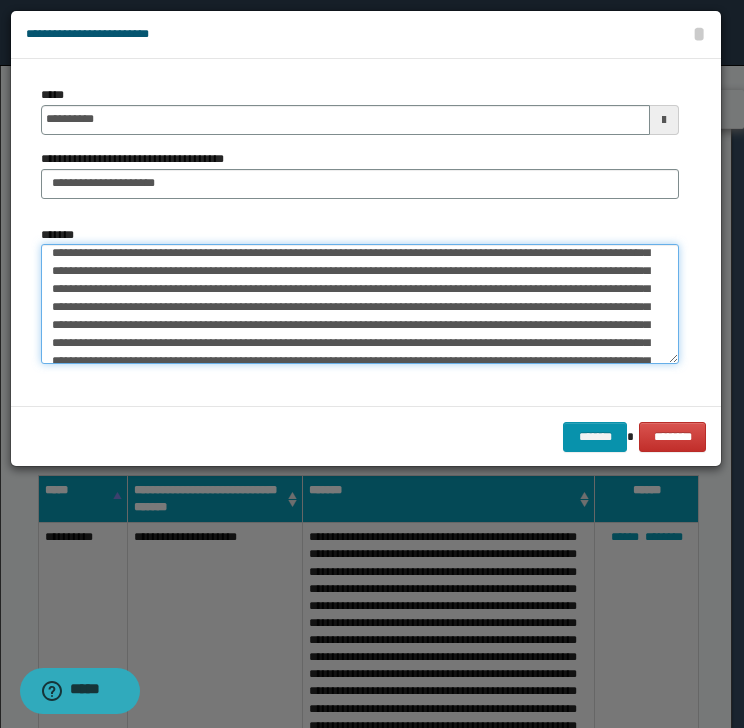 click on "*******" at bounding box center (360, 304) 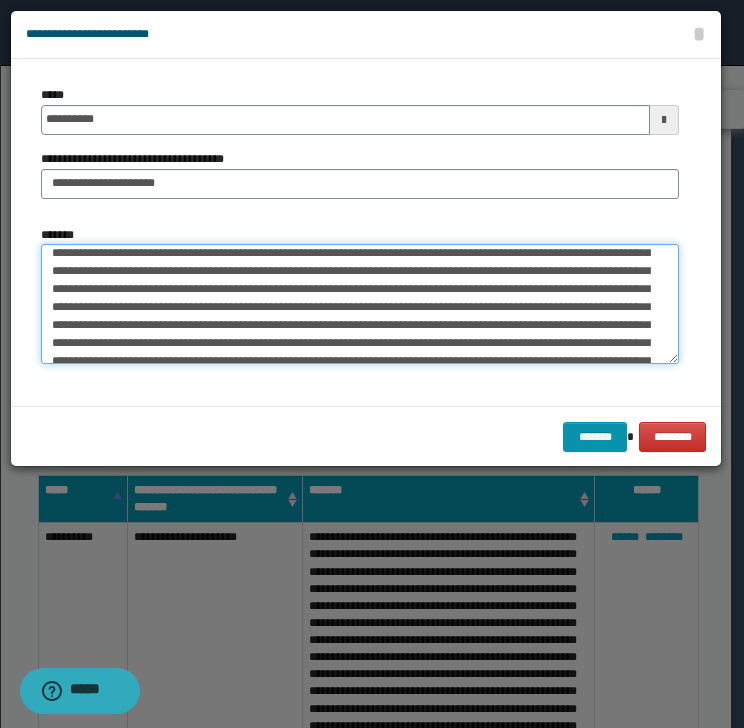 drag, startPoint x: 165, startPoint y: 267, endPoint x: 239, endPoint y: 264, distance: 74.06078 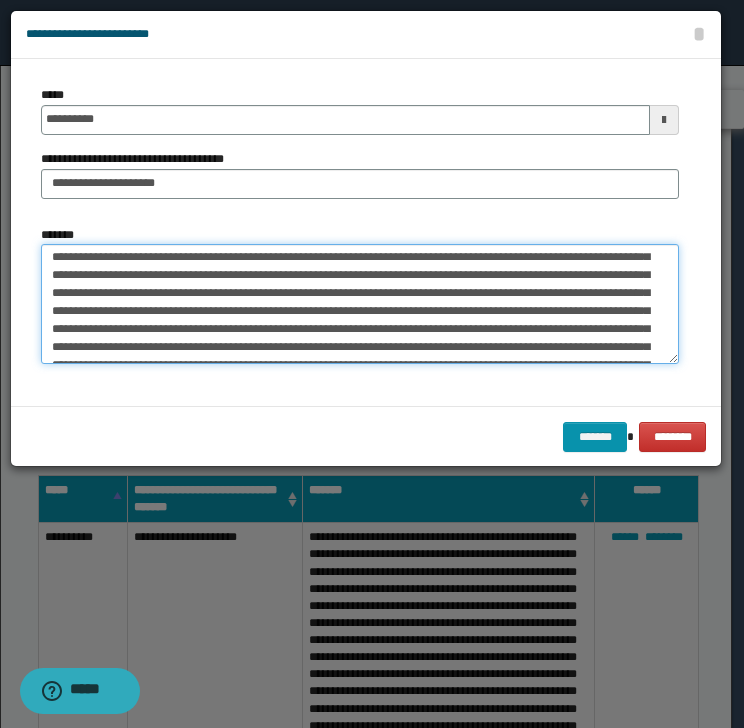 click on "*******" at bounding box center [360, 304] 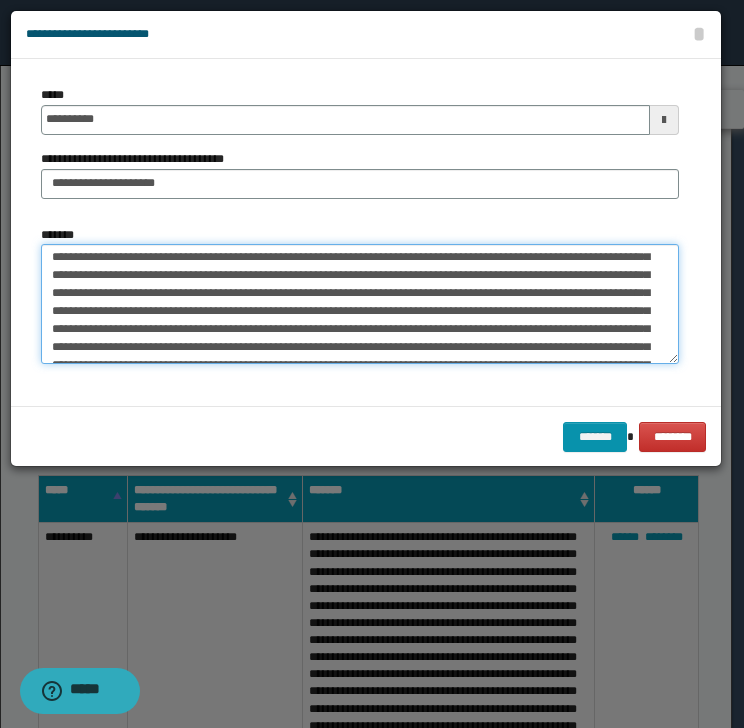 click on "*******" at bounding box center (360, 304) 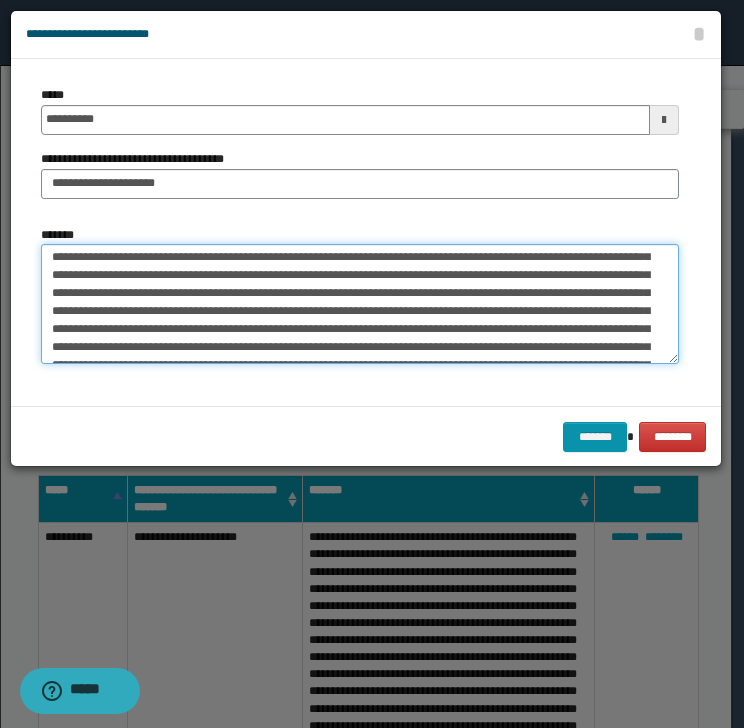 click on "*******" at bounding box center (360, 304) 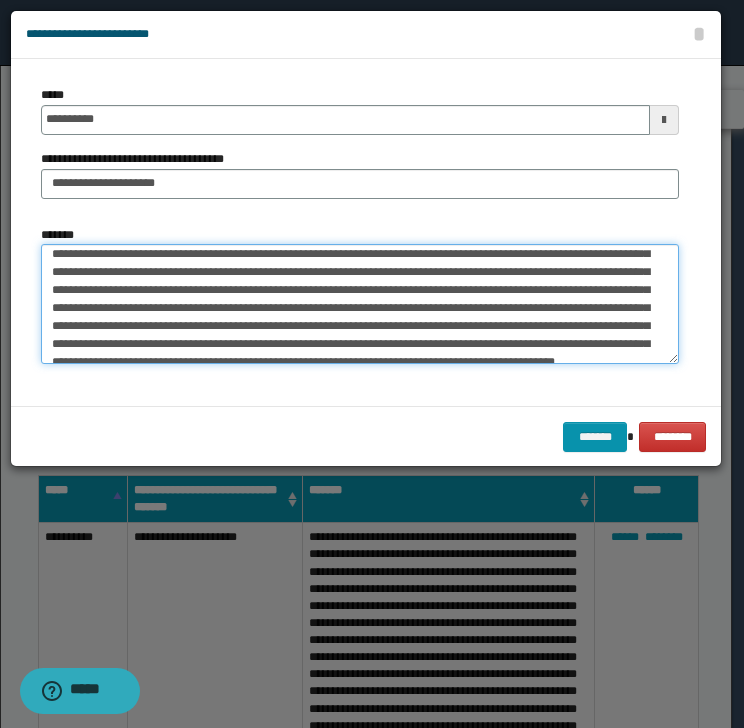 scroll, scrollTop: 233, scrollLeft: 0, axis: vertical 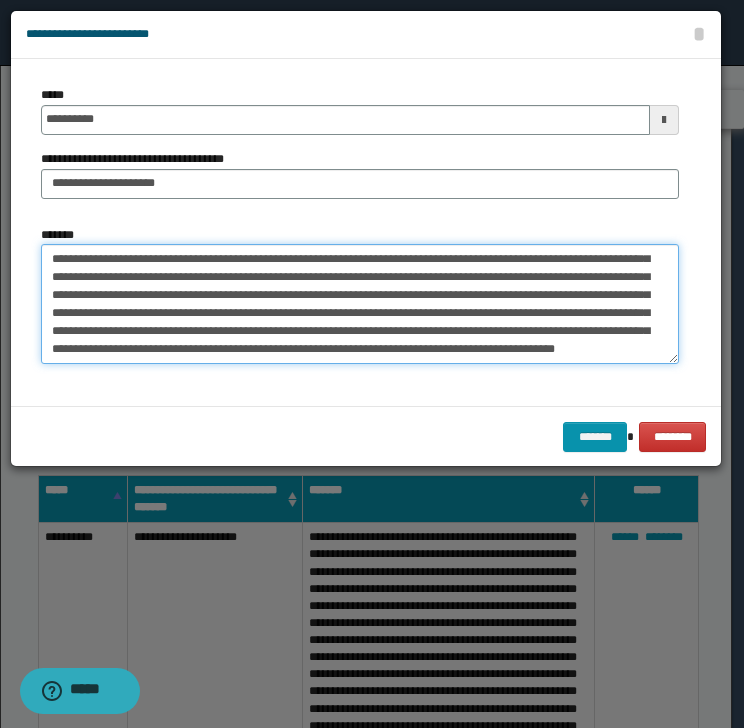 click on "*******" at bounding box center (360, 304) 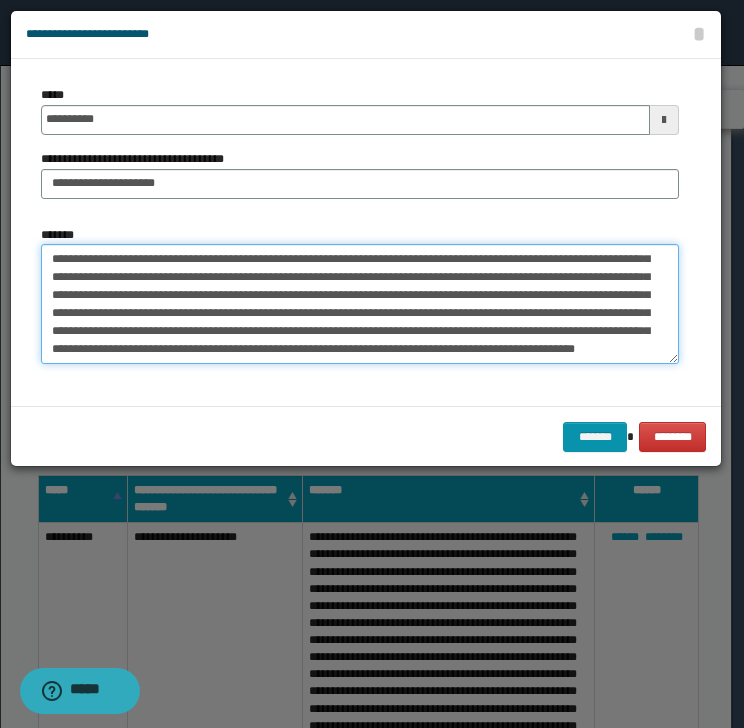 drag, startPoint x: 124, startPoint y: 348, endPoint x: 300, endPoint y: 355, distance: 176.13914 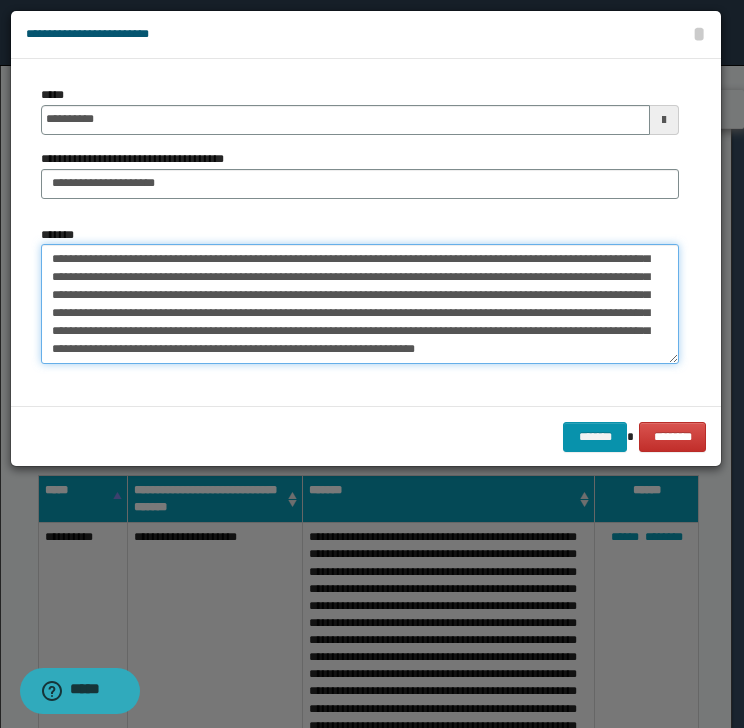 drag, startPoint x: 457, startPoint y: 330, endPoint x: 453, endPoint y: 372, distance: 42.190044 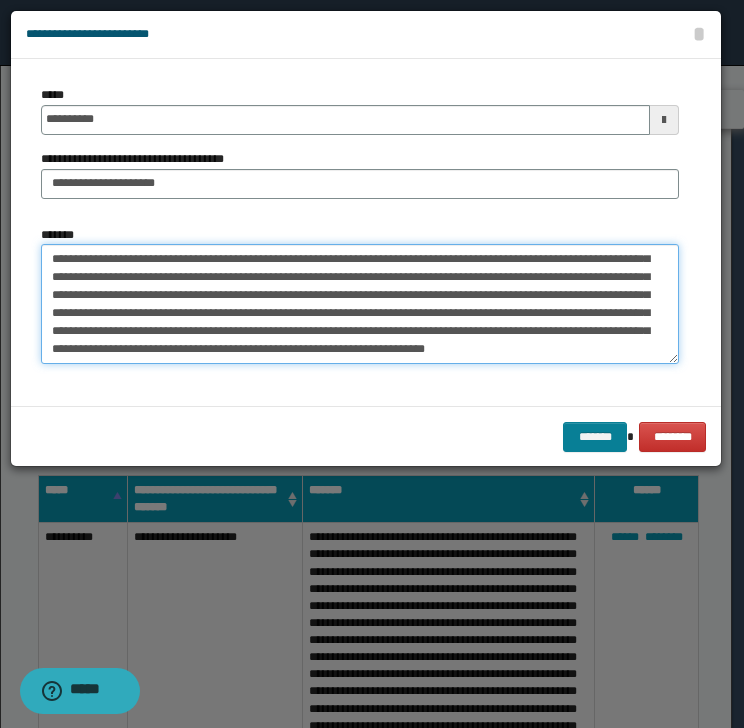 type on "**********" 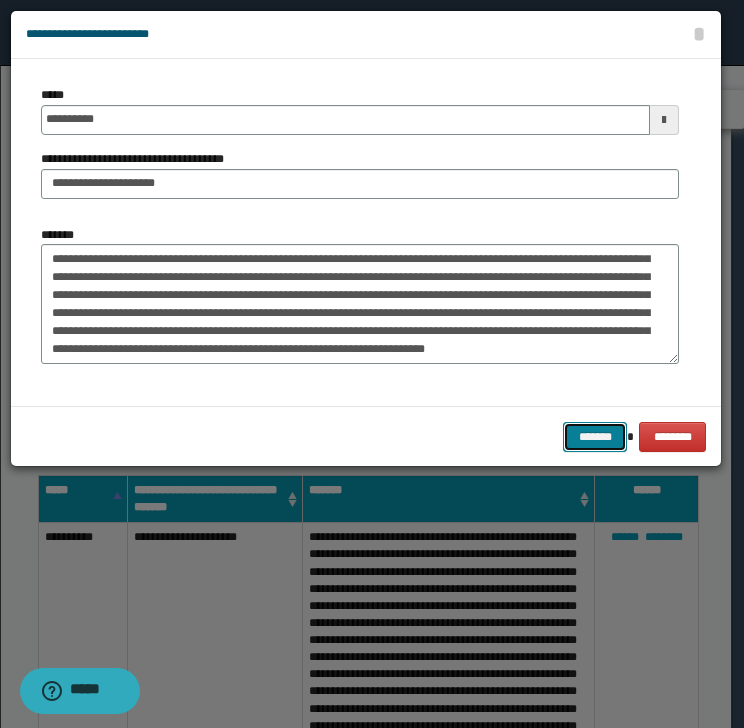 click on "*******" at bounding box center [595, 437] 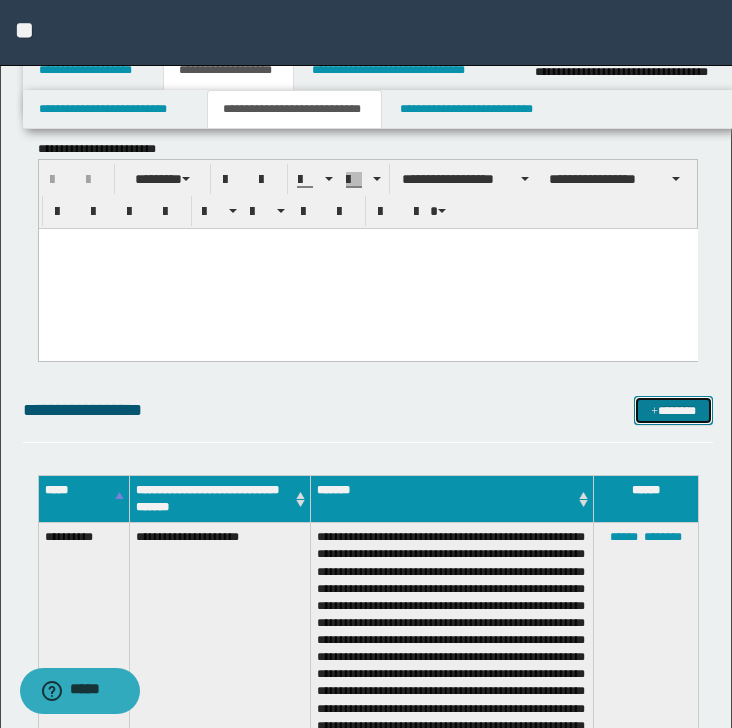 click on "*******" at bounding box center [673, 411] 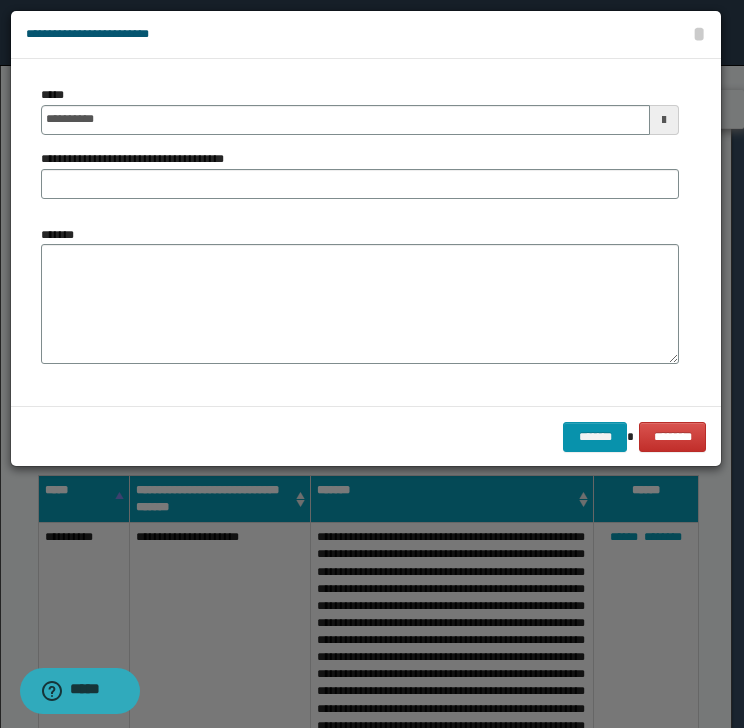 scroll, scrollTop: 0, scrollLeft: 0, axis: both 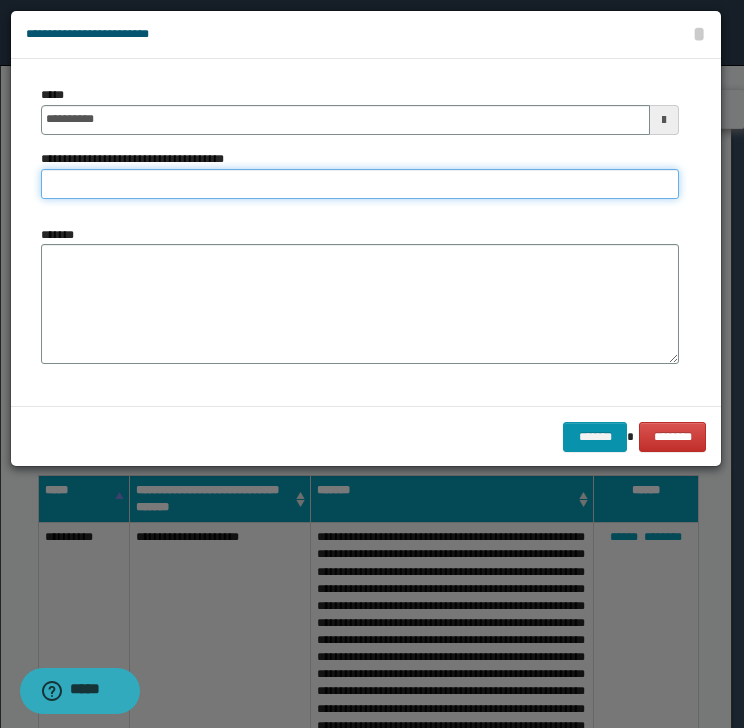 click on "**********" at bounding box center [360, 184] 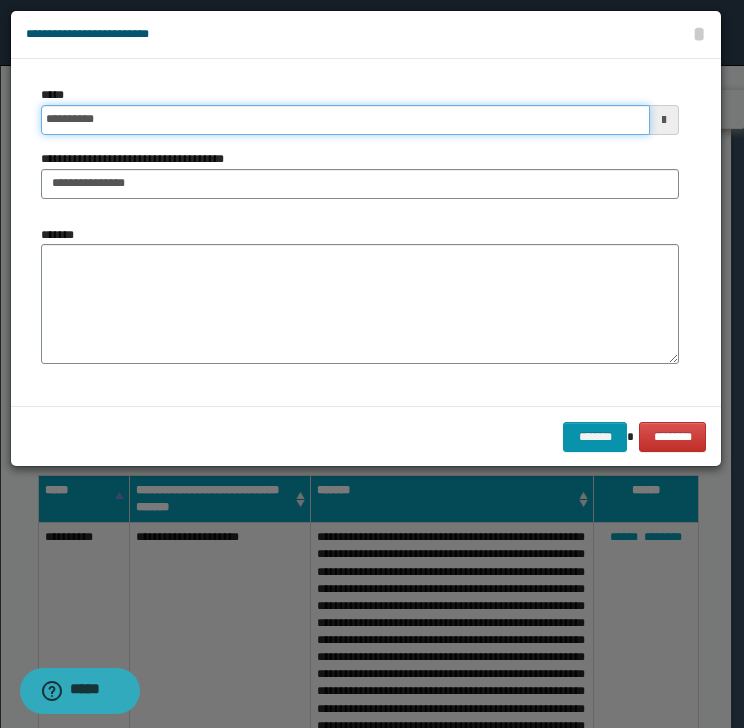 click on "**********" at bounding box center [345, 120] 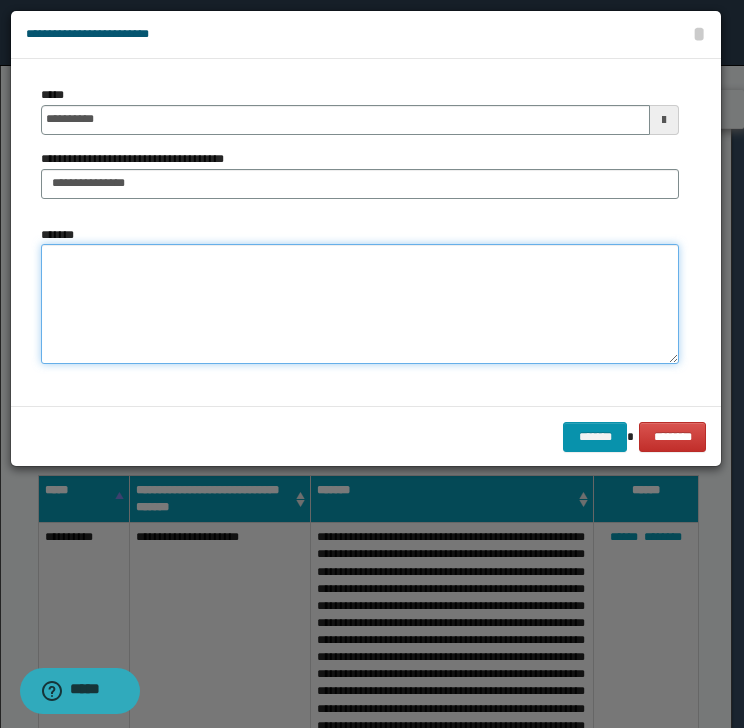 click on "*******" at bounding box center [360, 304] 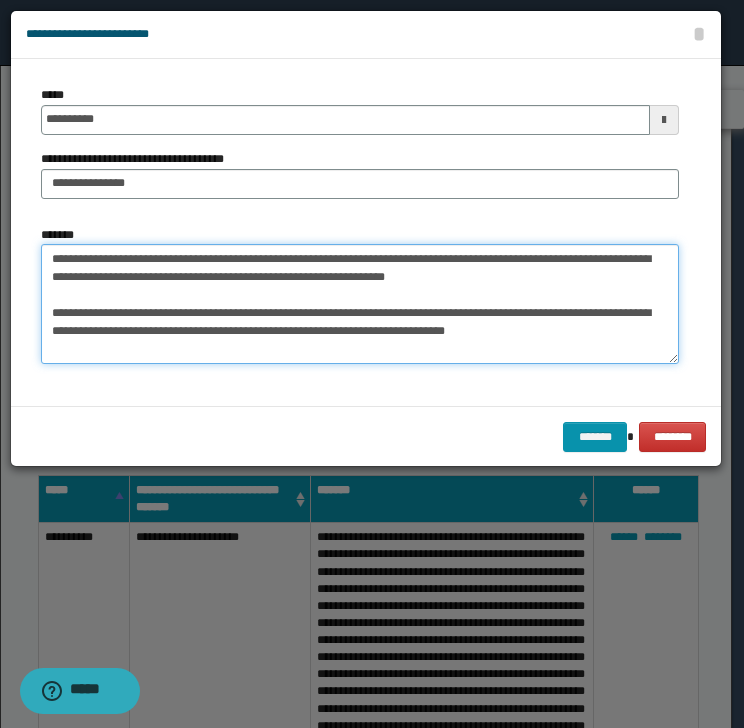 scroll, scrollTop: 534, scrollLeft: 0, axis: vertical 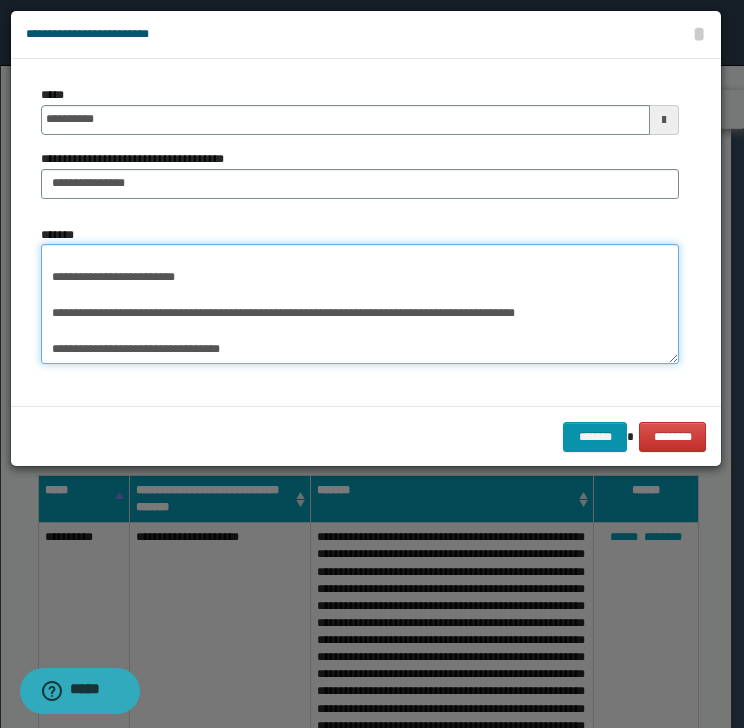 type on "**********" 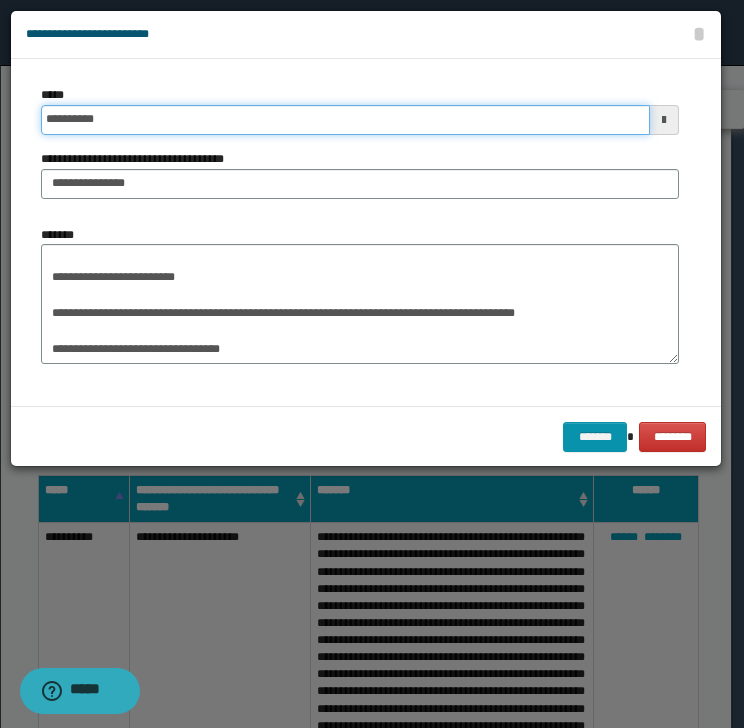 click on "**********" at bounding box center [345, 120] 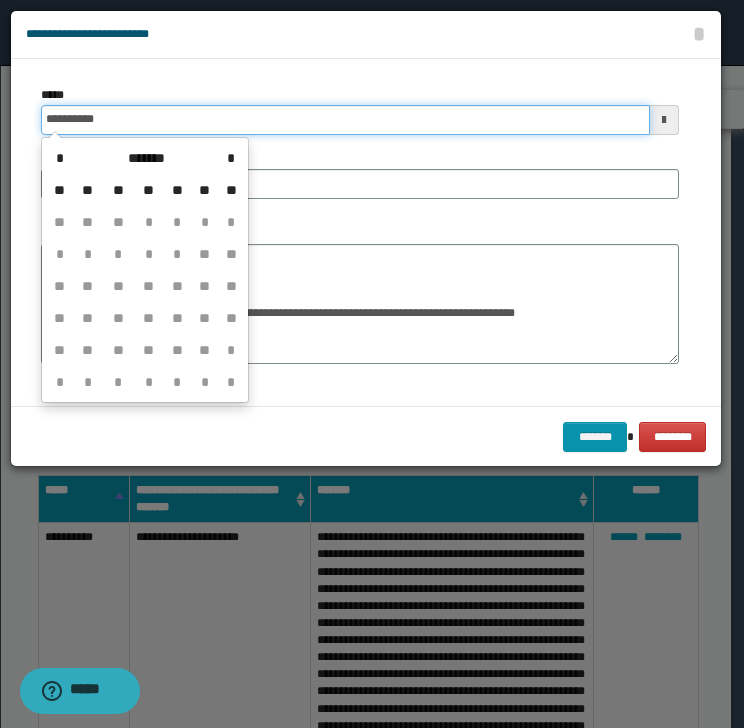 type on "**********" 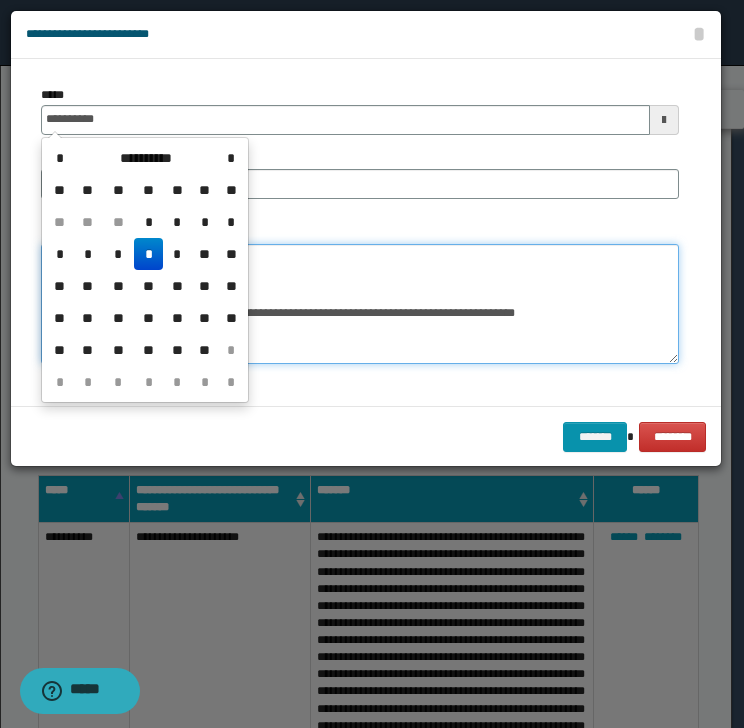 click on "*******" at bounding box center (360, 304) 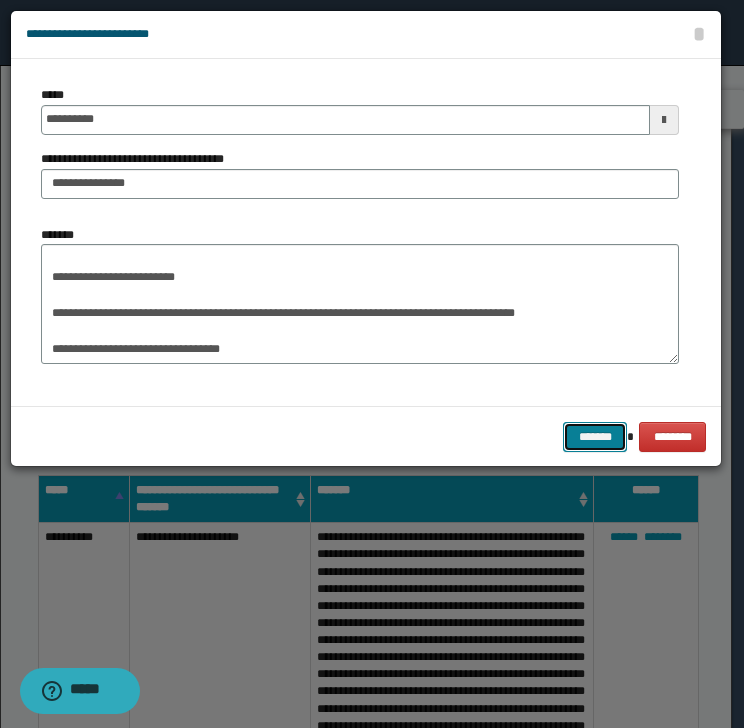 click on "*******" at bounding box center (595, 437) 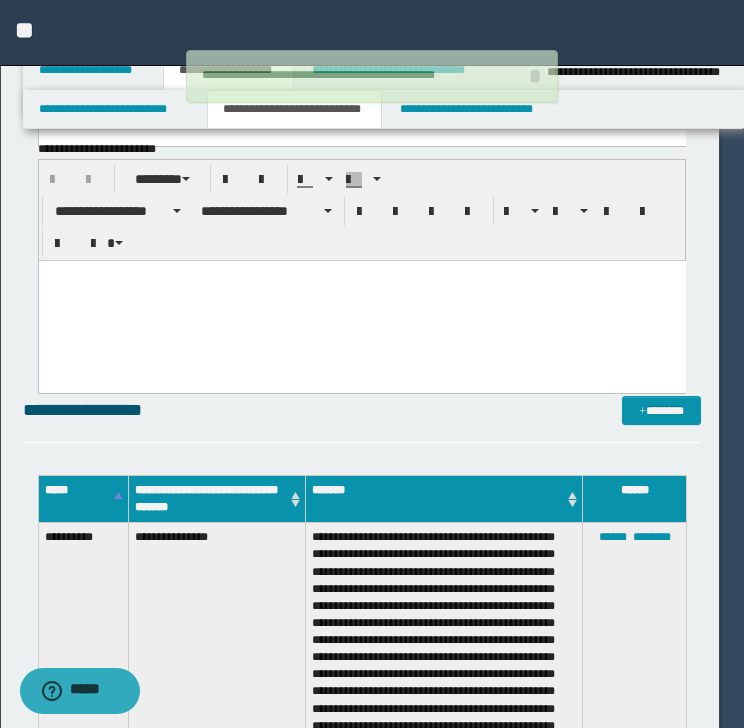 type 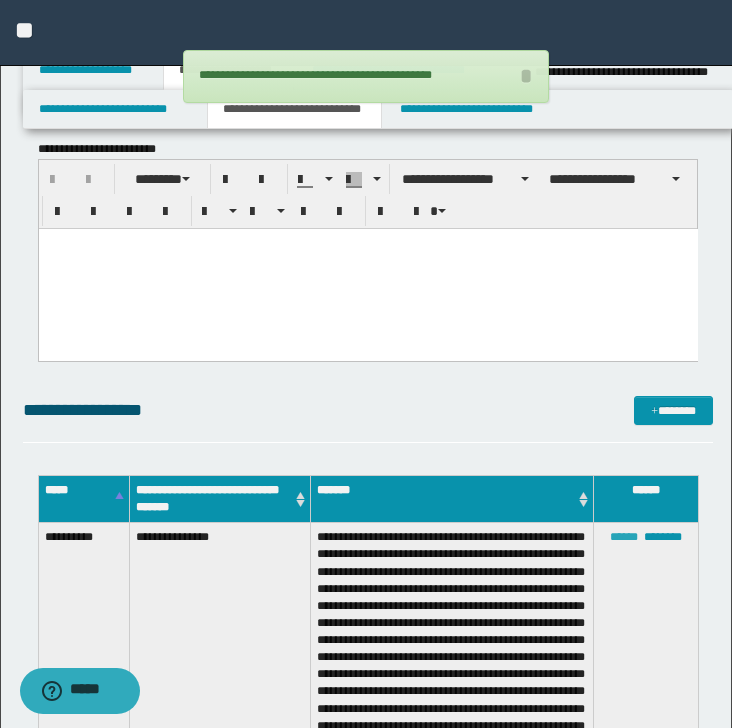 click on "******" at bounding box center [624, 537] 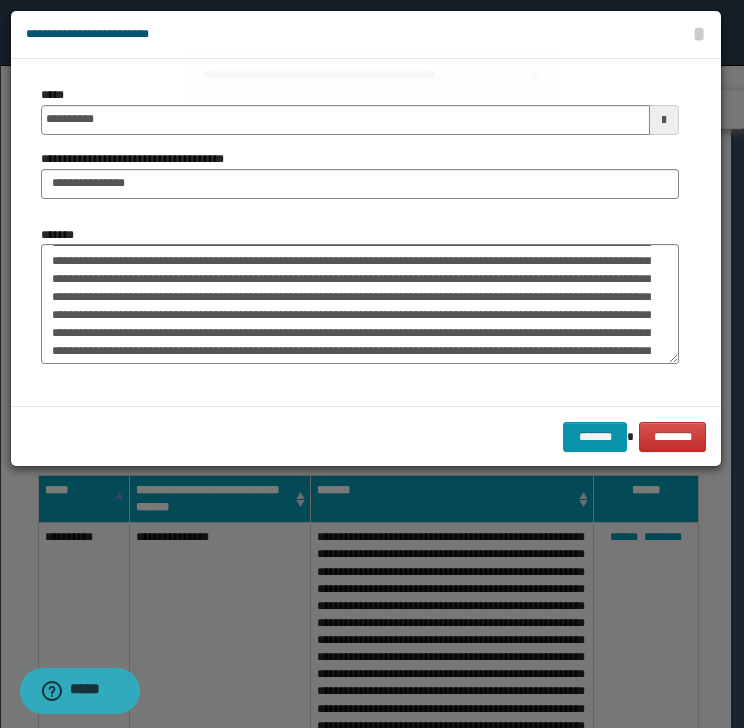 scroll, scrollTop: 0, scrollLeft: 0, axis: both 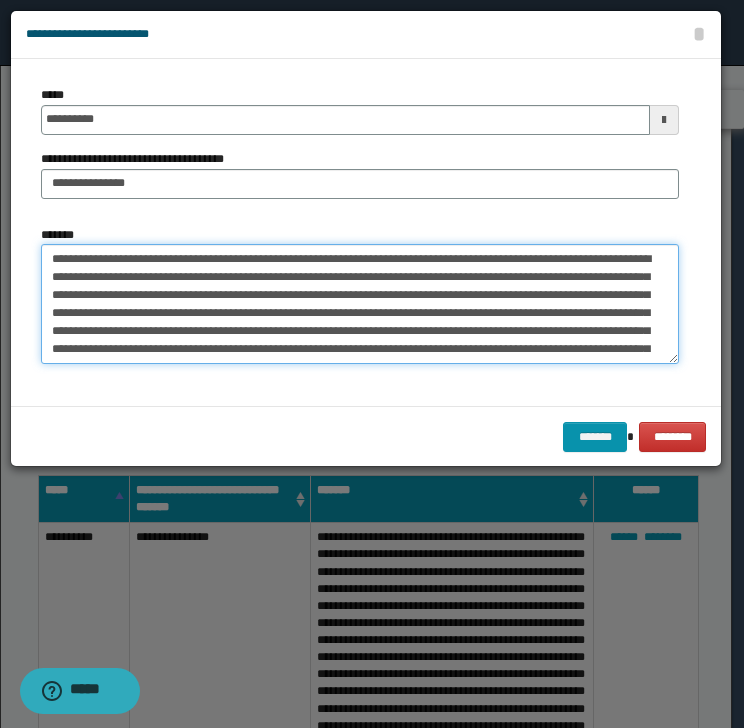 drag, startPoint x: 49, startPoint y: 259, endPoint x: 85, endPoint y: 256, distance: 36.124783 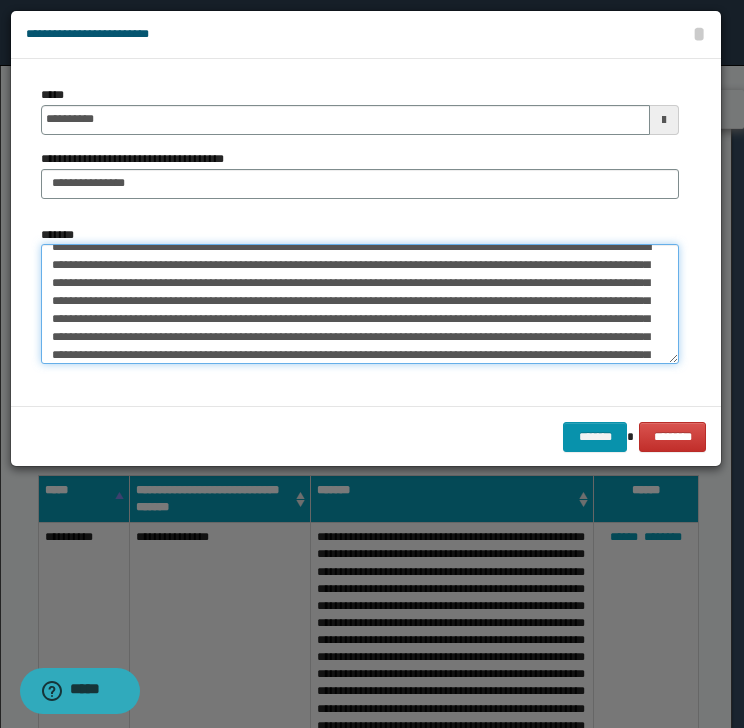 scroll, scrollTop: 32, scrollLeft: 0, axis: vertical 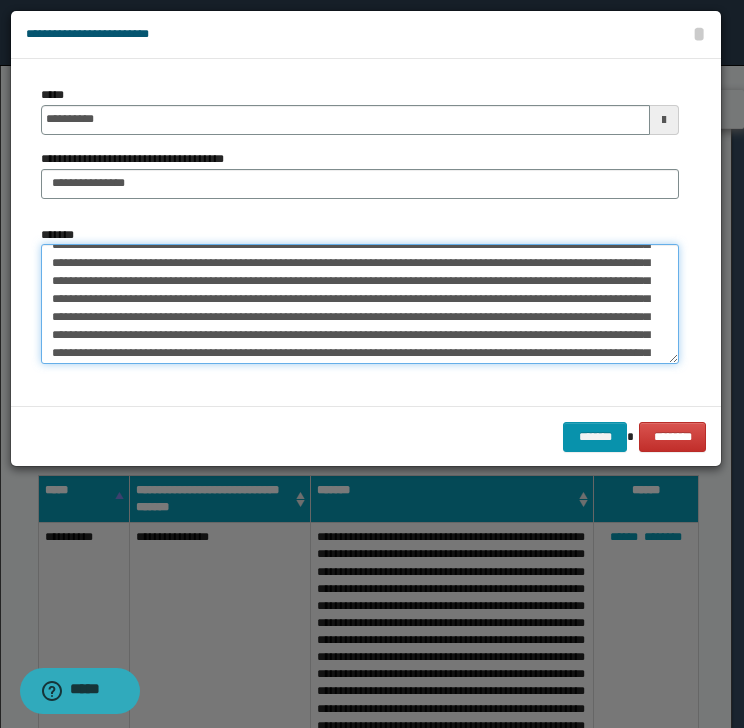 click on "*******" at bounding box center (360, 304) 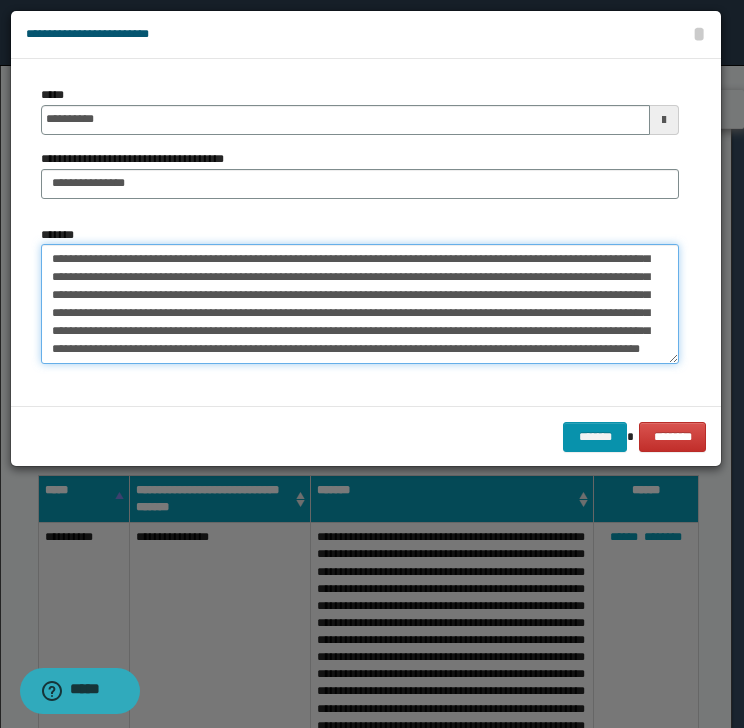scroll, scrollTop: 89, scrollLeft: 0, axis: vertical 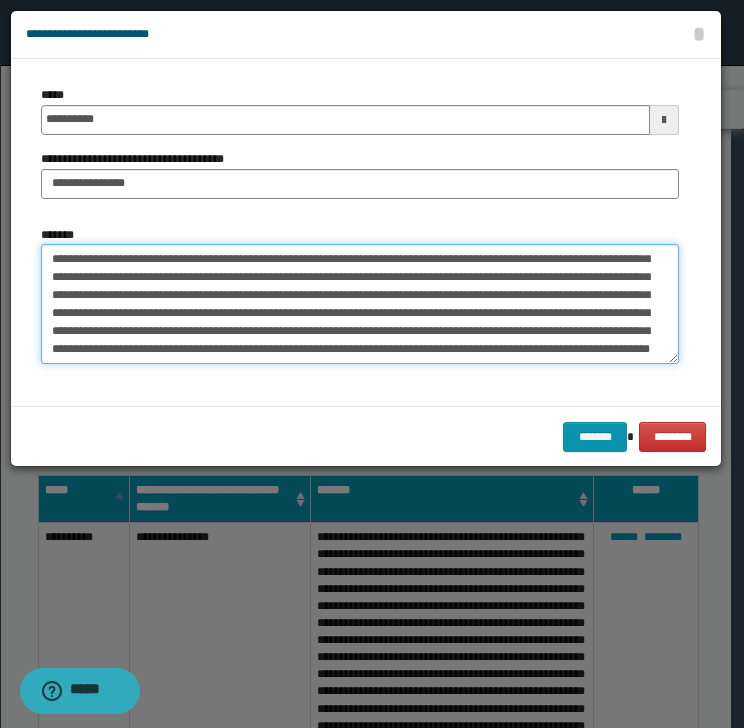 drag, startPoint x: 238, startPoint y: 312, endPoint x: 137, endPoint y: 313, distance: 101.00495 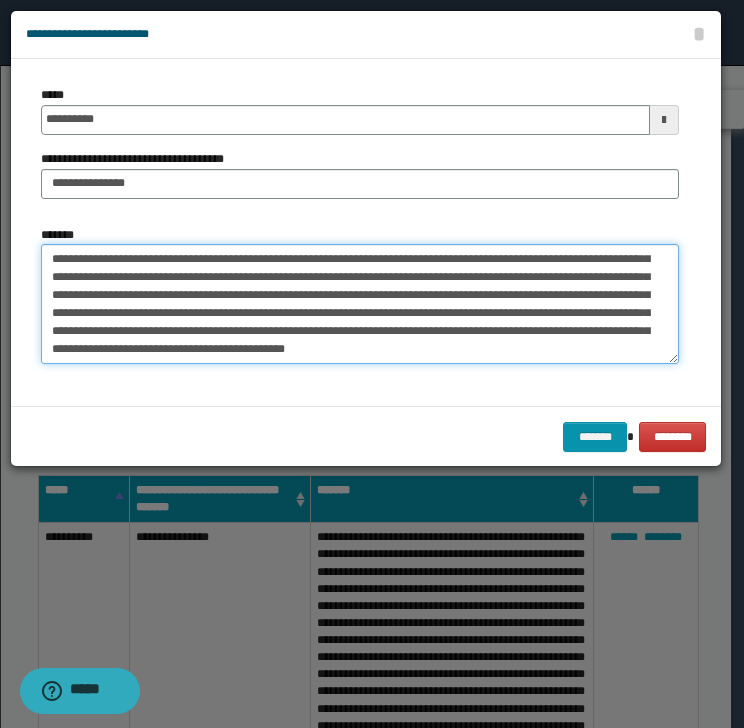 scroll, scrollTop: 36, scrollLeft: 0, axis: vertical 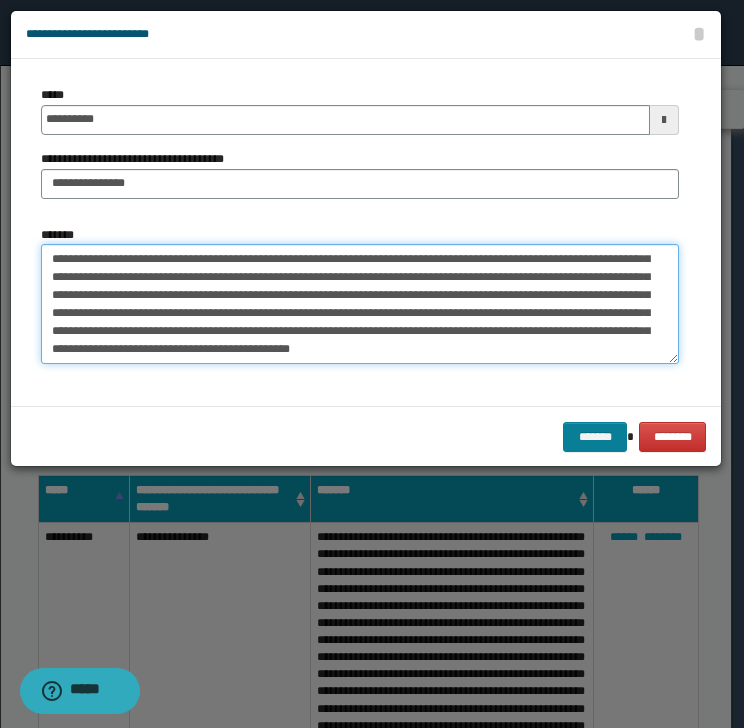 type on "**********" 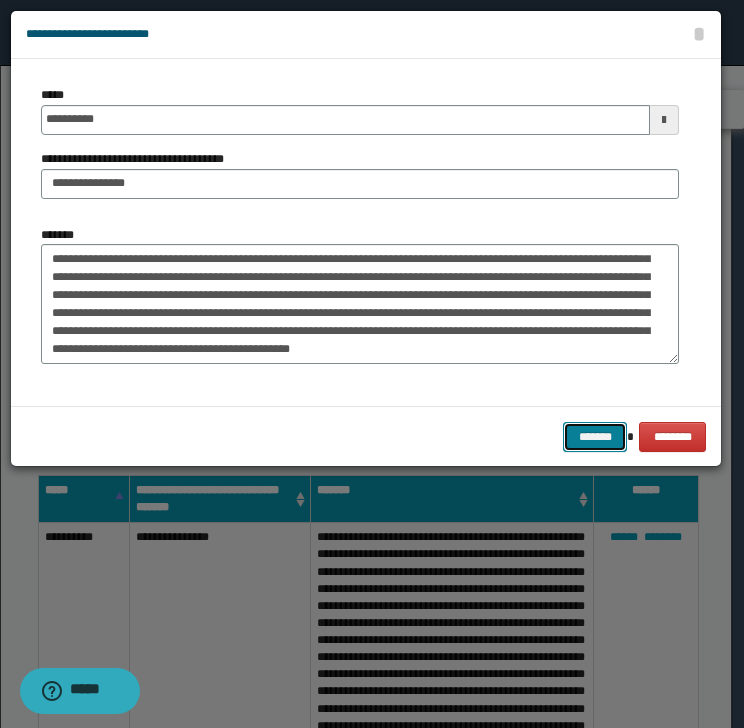 click on "*******" at bounding box center [595, 437] 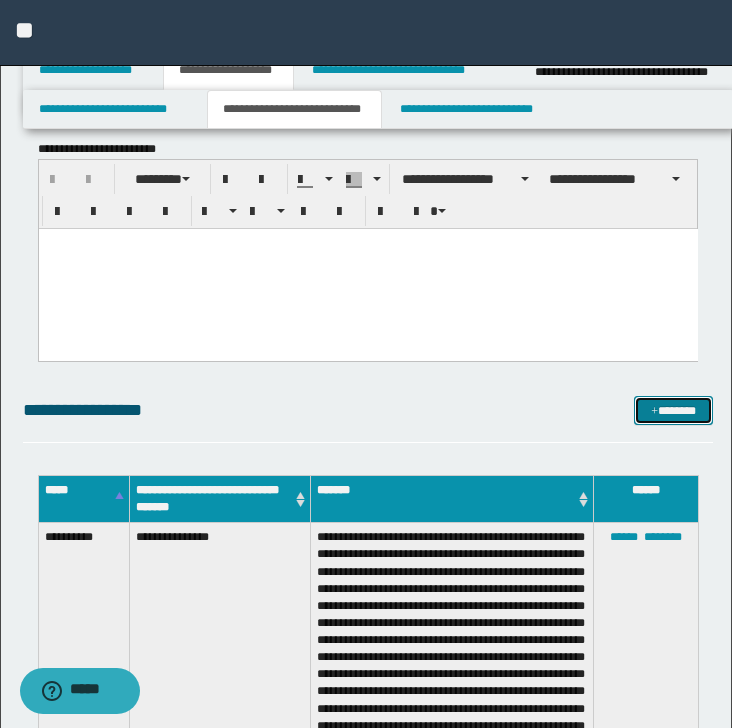 click on "*******" at bounding box center (673, 411) 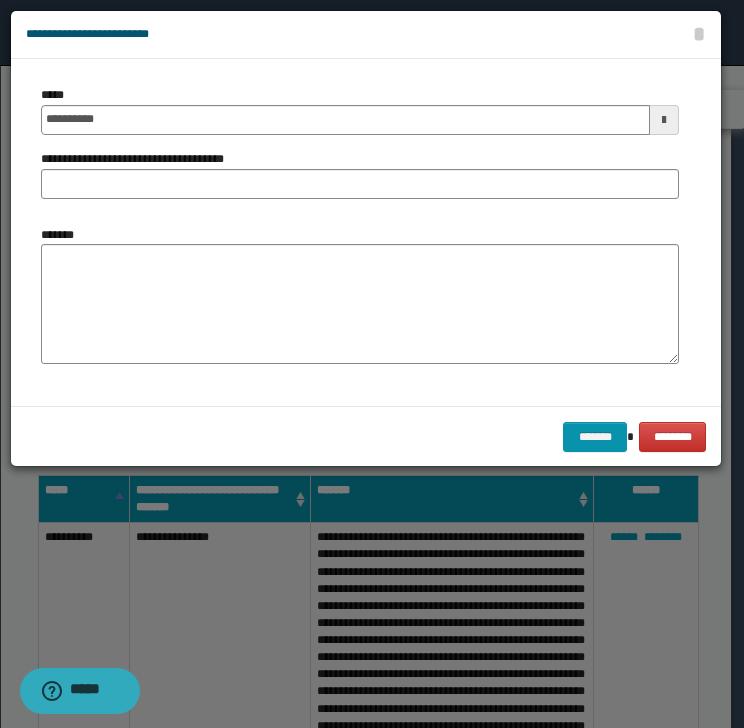 scroll, scrollTop: 0, scrollLeft: 0, axis: both 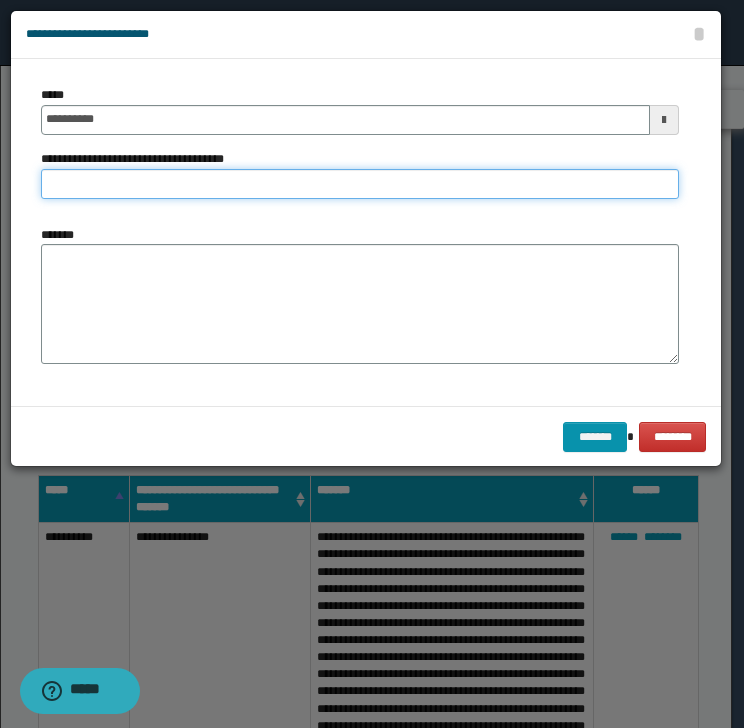 click on "**********" at bounding box center (360, 184) 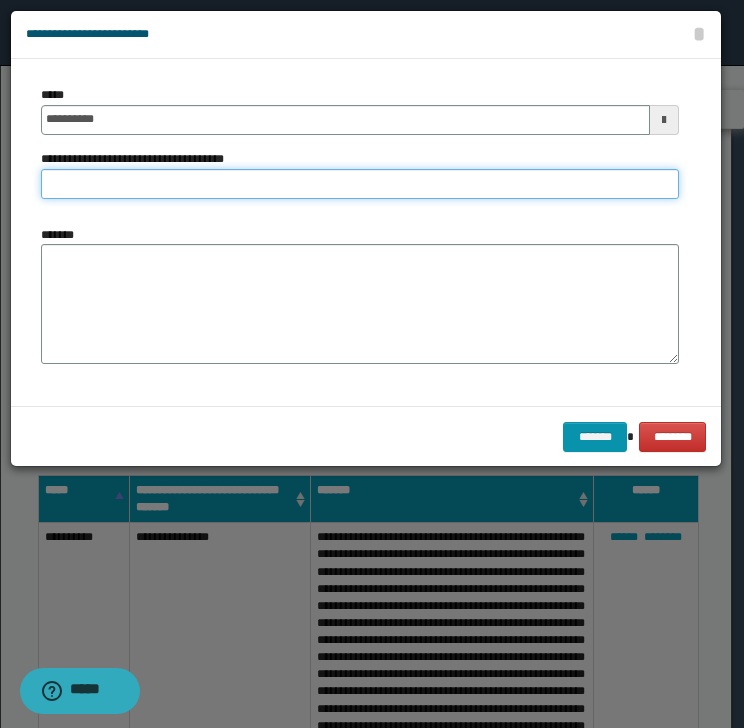 type on "**********" 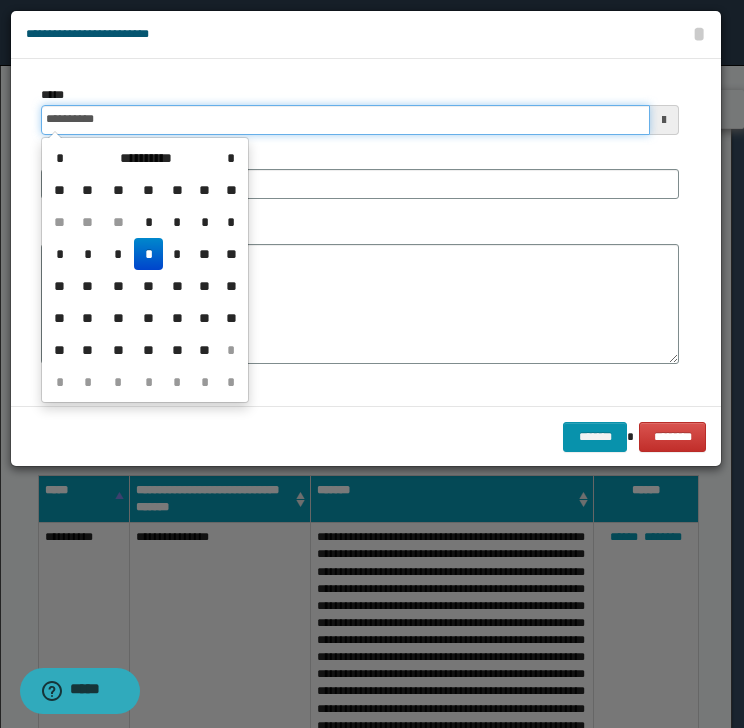 click on "**********" at bounding box center (345, 120) 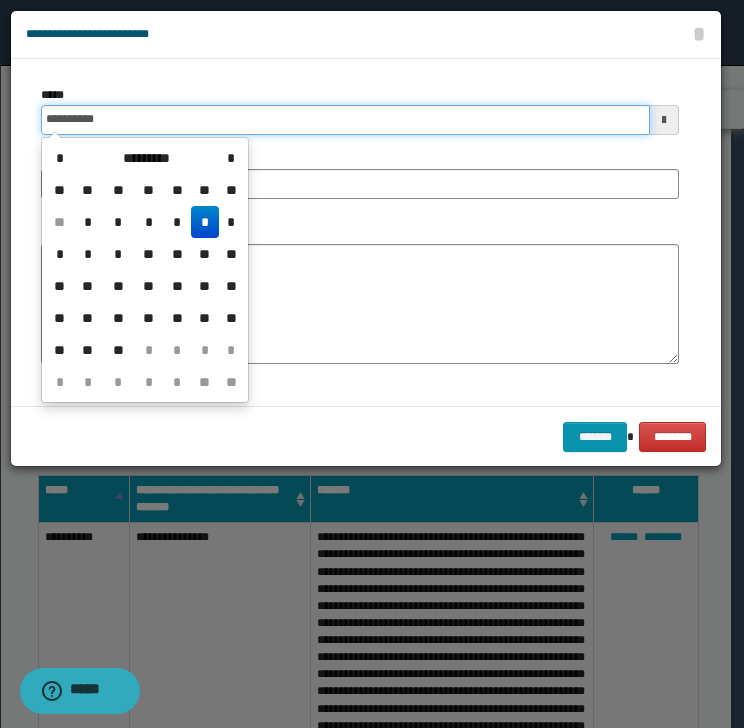type on "**********" 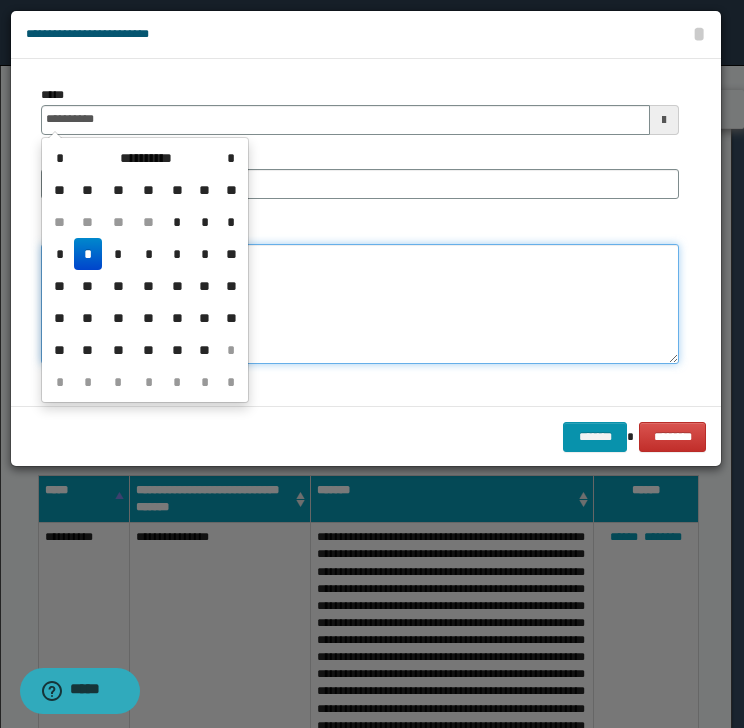 click on "*******" at bounding box center [360, 304] 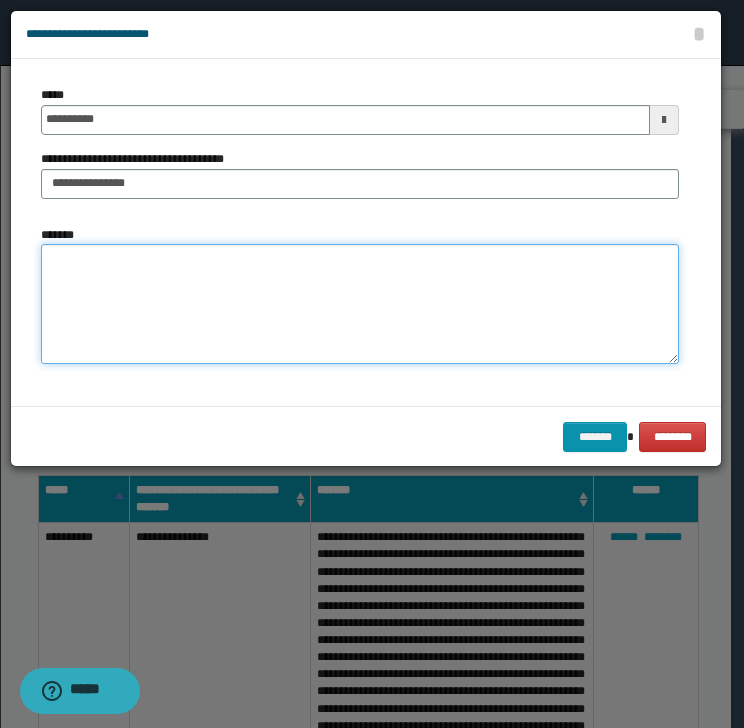 click on "*******" at bounding box center [360, 304] 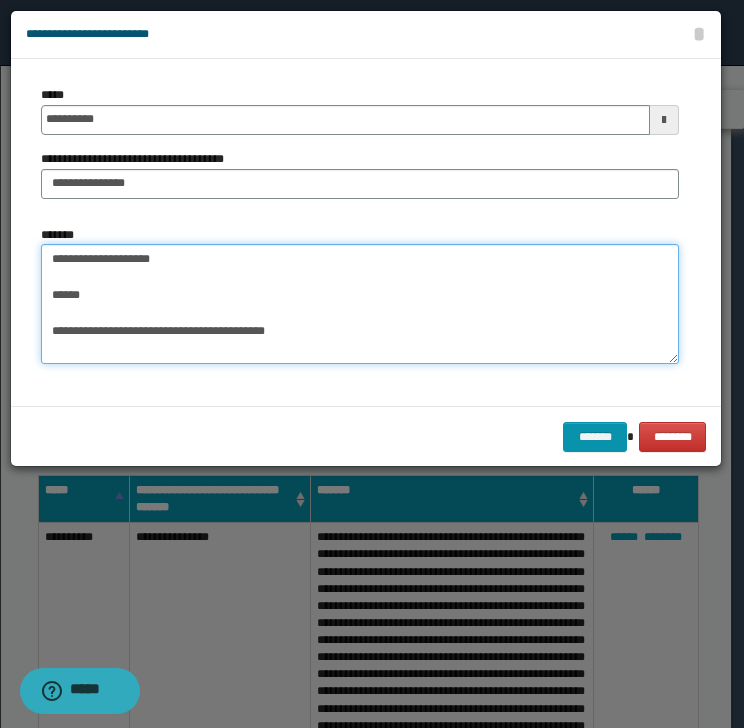 scroll, scrollTop: 174, scrollLeft: 0, axis: vertical 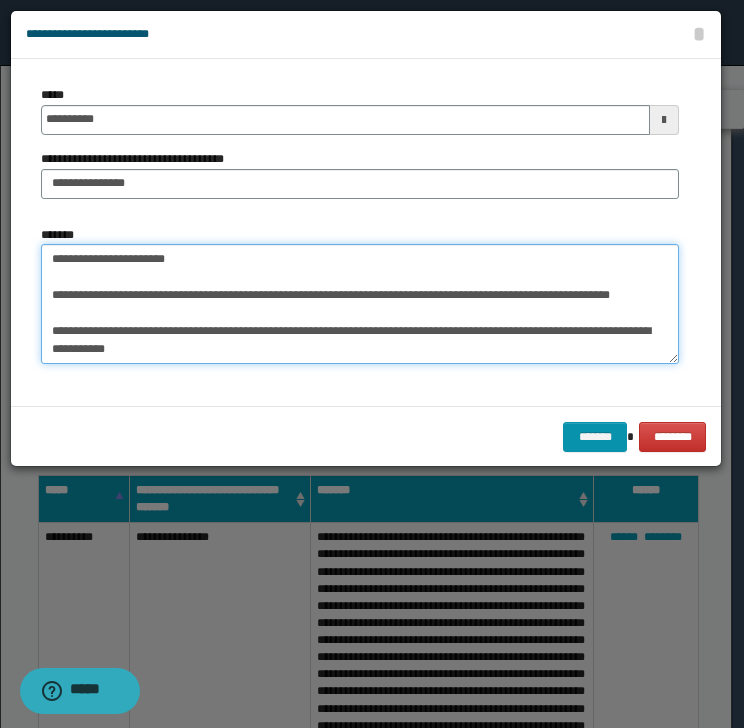 click on "**********" at bounding box center (360, 304) 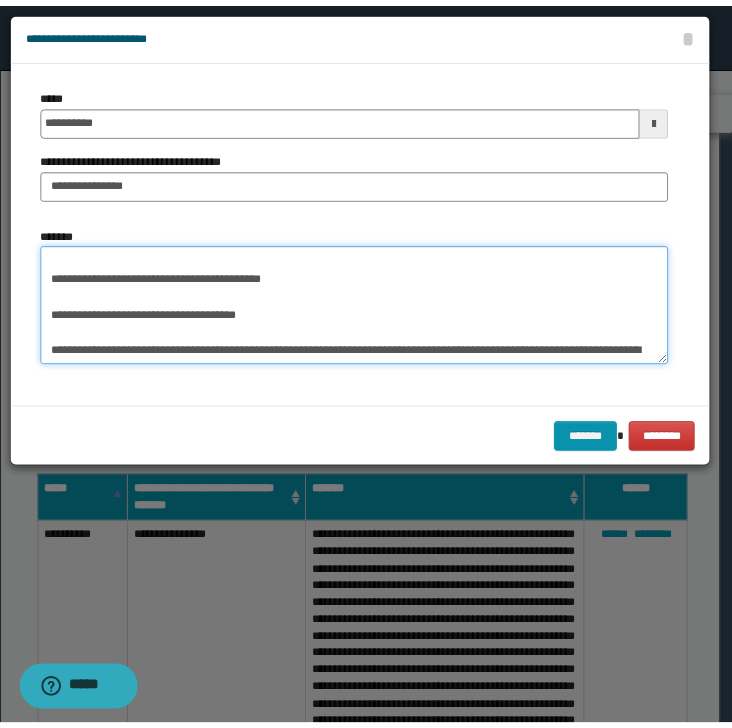 scroll, scrollTop: 0, scrollLeft: 0, axis: both 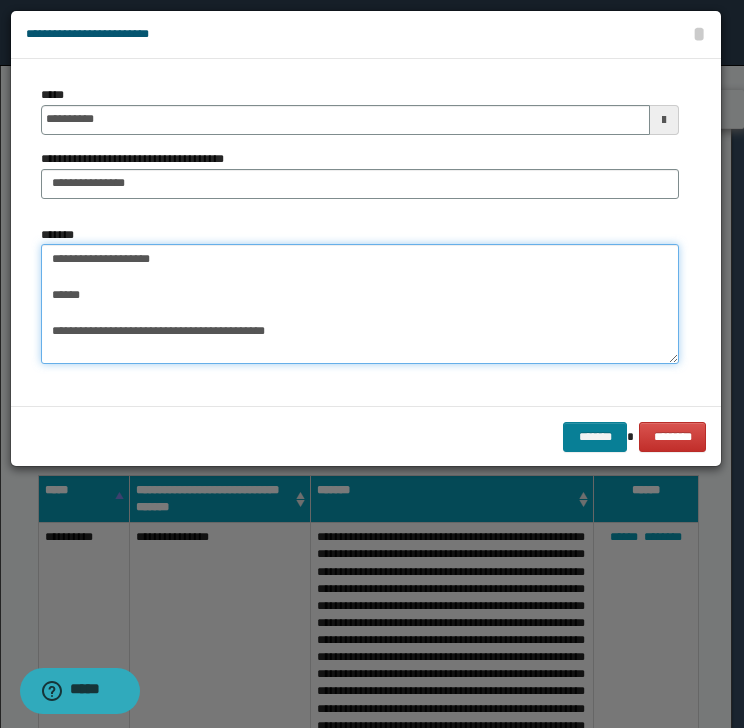 type on "**********" 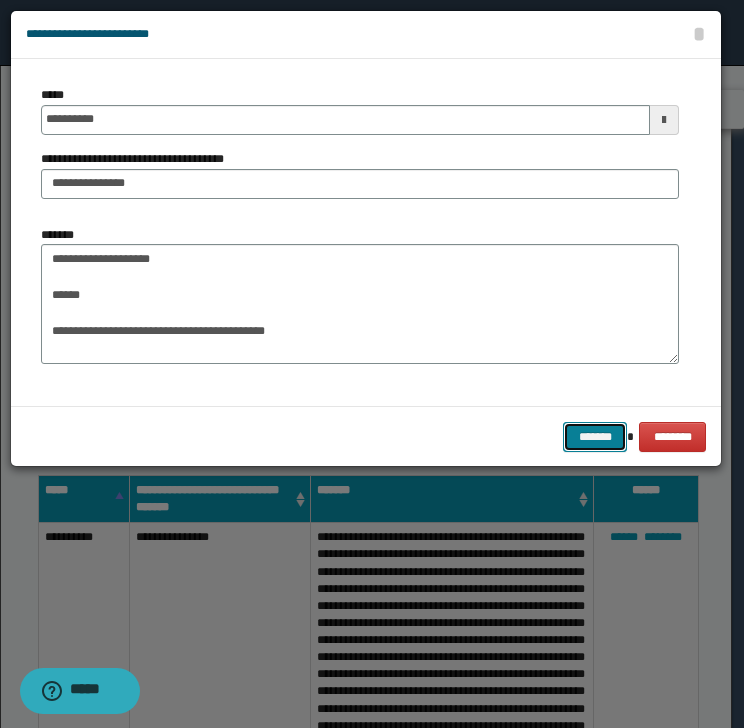 click on "*******" at bounding box center (595, 437) 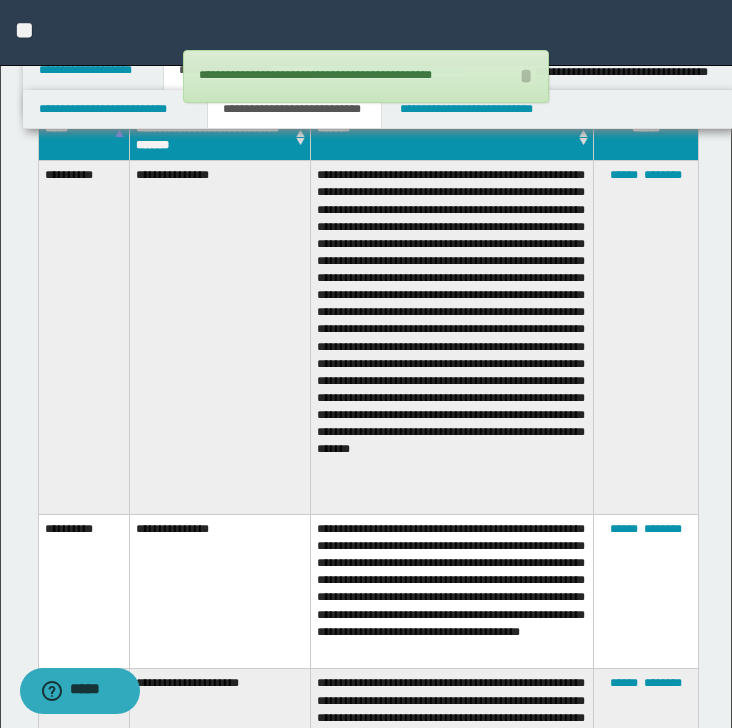 scroll, scrollTop: 666, scrollLeft: 0, axis: vertical 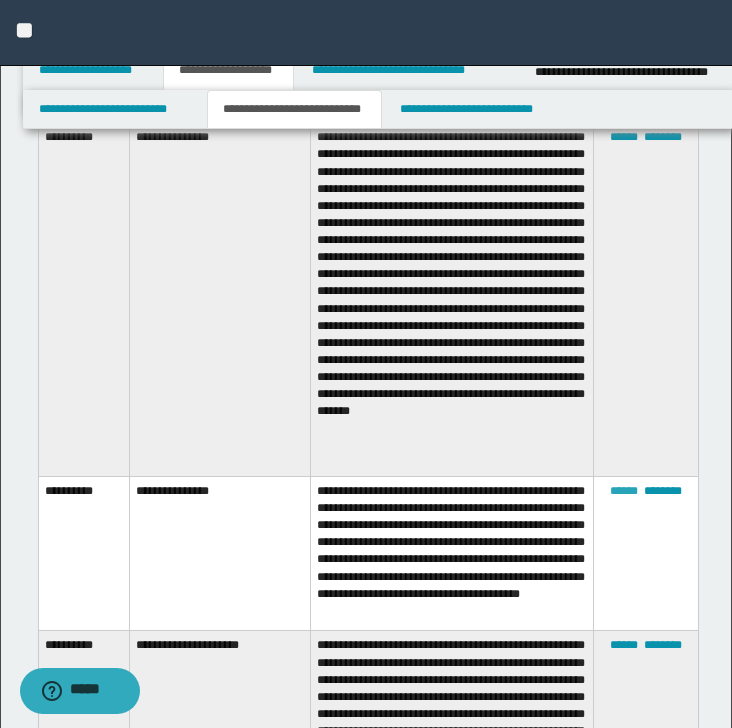 click on "******" at bounding box center [624, 491] 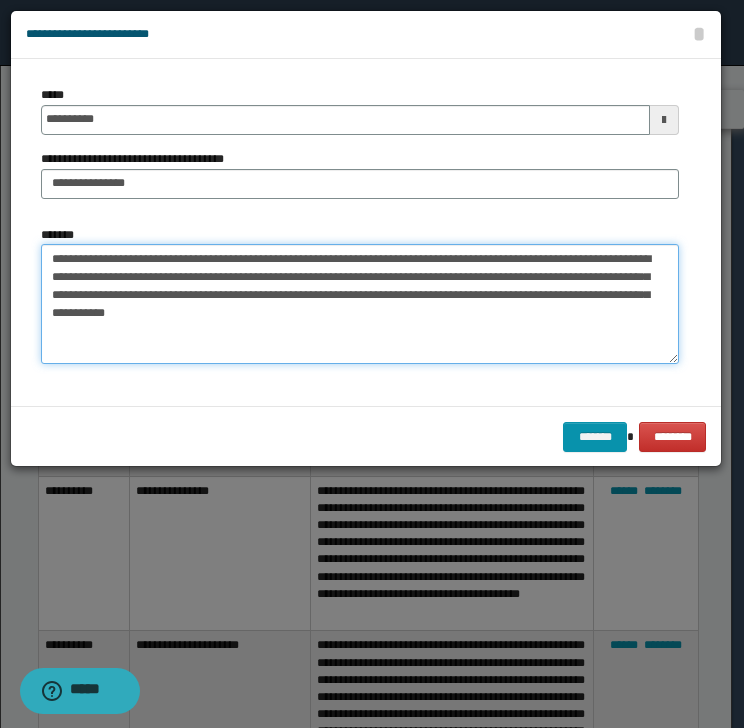 click on "**********" at bounding box center [360, 304] 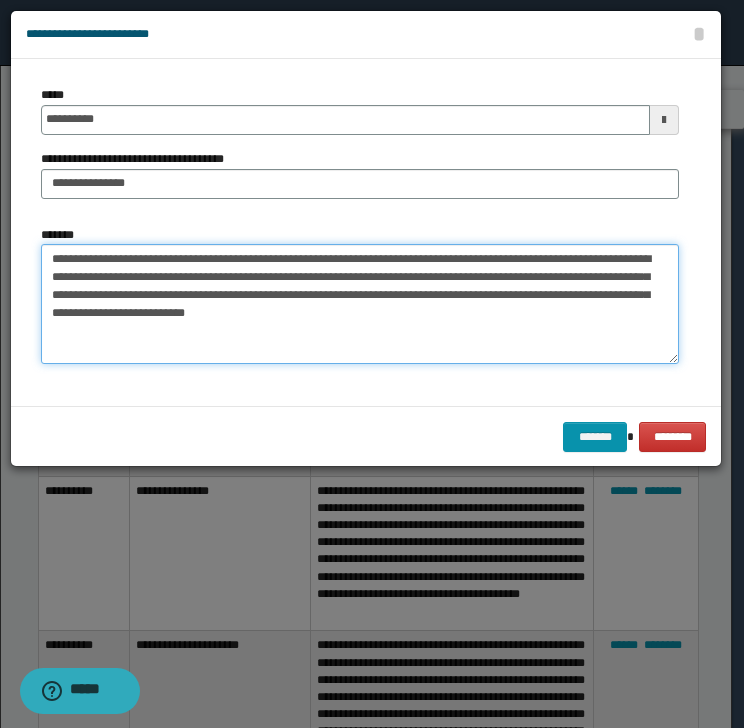 click on "**********" at bounding box center [360, 304] 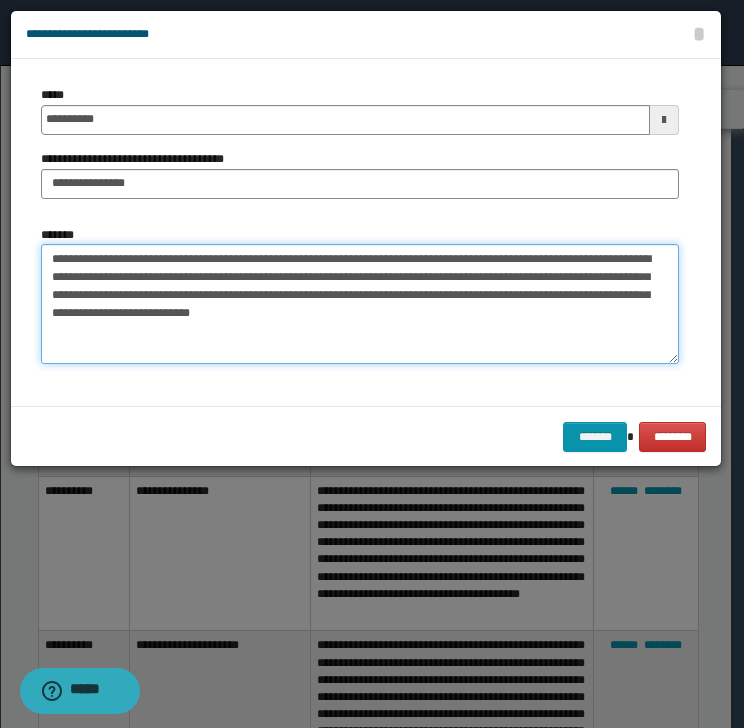 click on "**********" at bounding box center (360, 304) 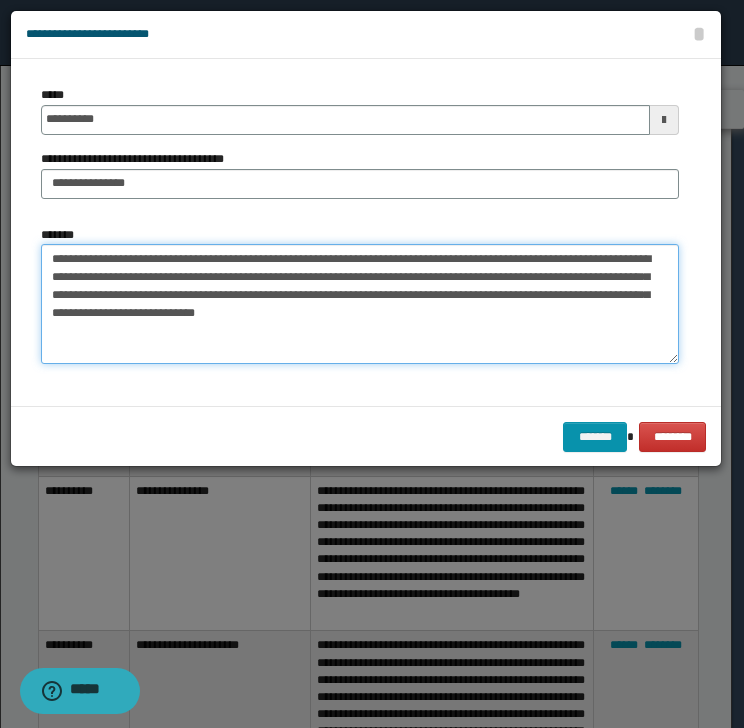 drag, startPoint x: 280, startPoint y: 261, endPoint x: 309, endPoint y: 256, distance: 29.427877 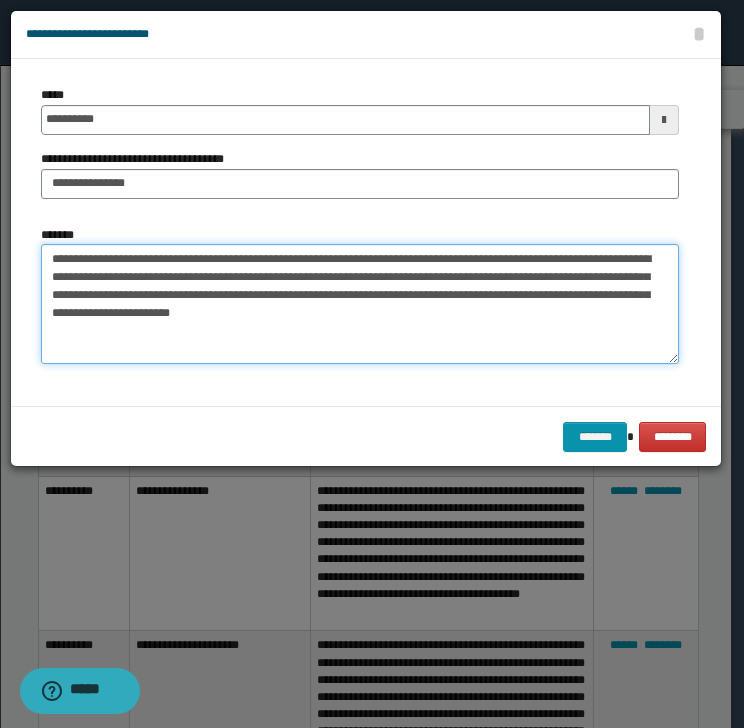 click on "**********" at bounding box center (360, 304) 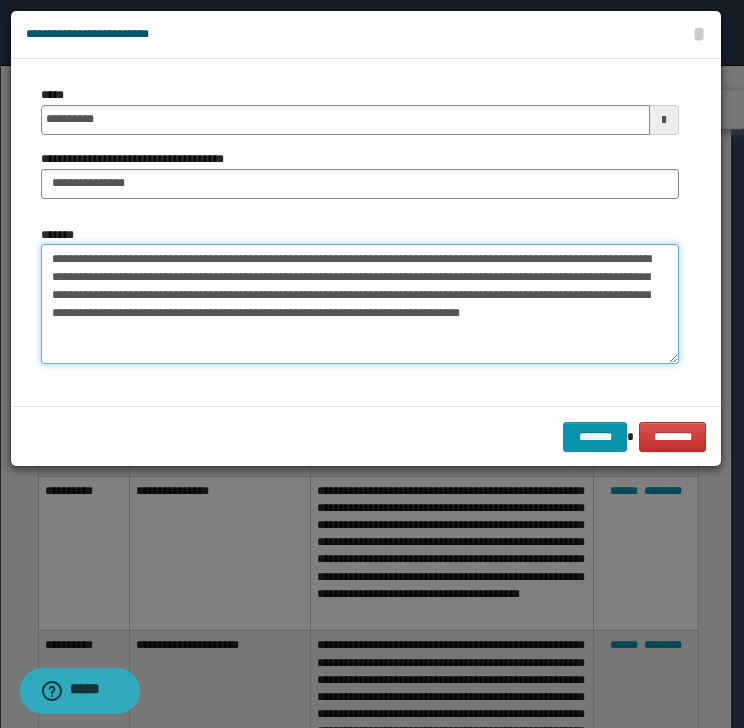 click on "**********" at bounding box center (360, 304) 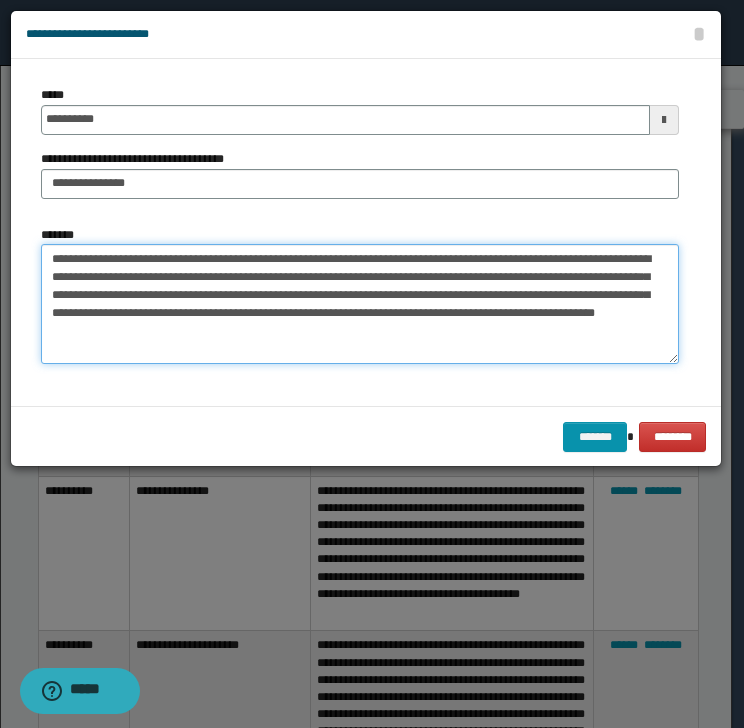 click on "**********" at bounding box center (360, 304) 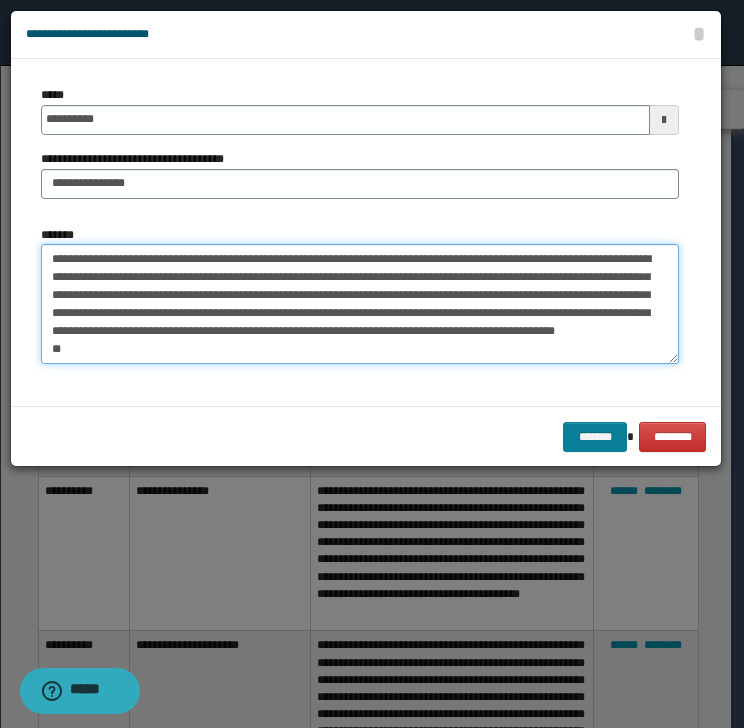 type on "**********" 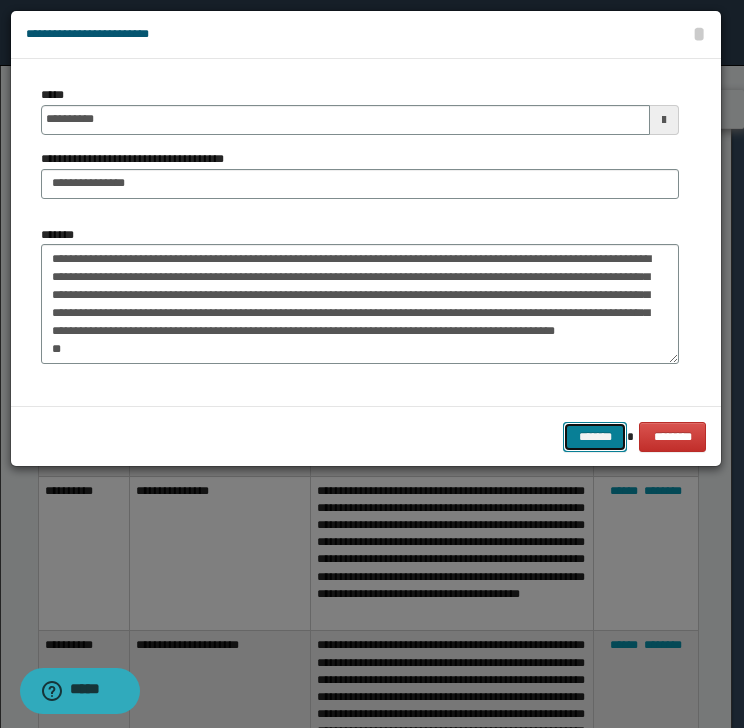 drag, startPoint x: 576, startPoint y: 438, endPoint x: 582, endPoint y: 450, distance: 13.416408 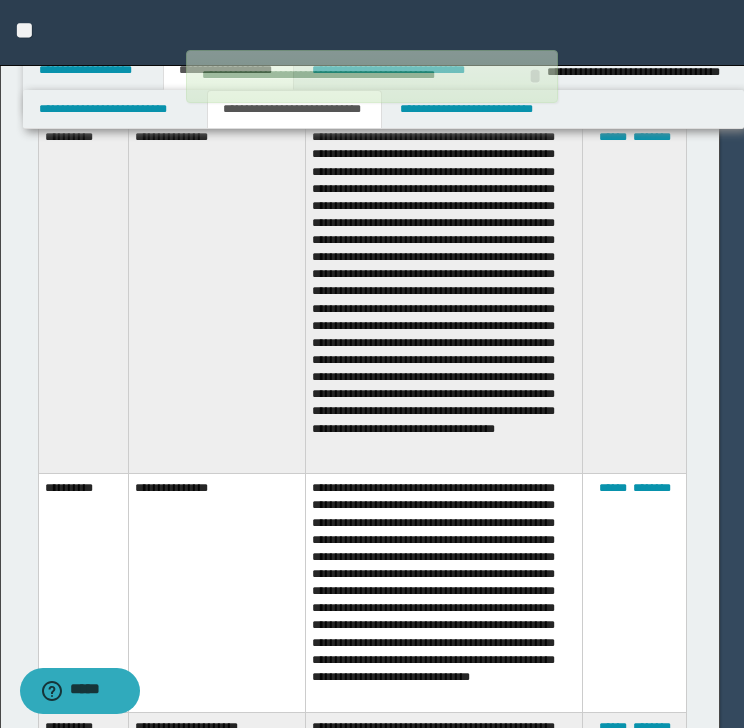 type 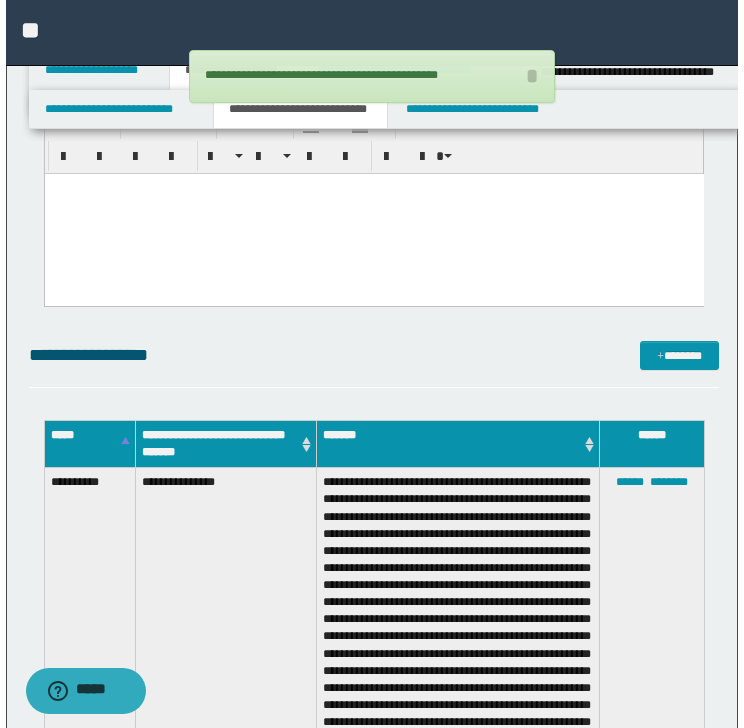 scroll, scrollTop: 266, scrollLeft: 0, axis: vertical 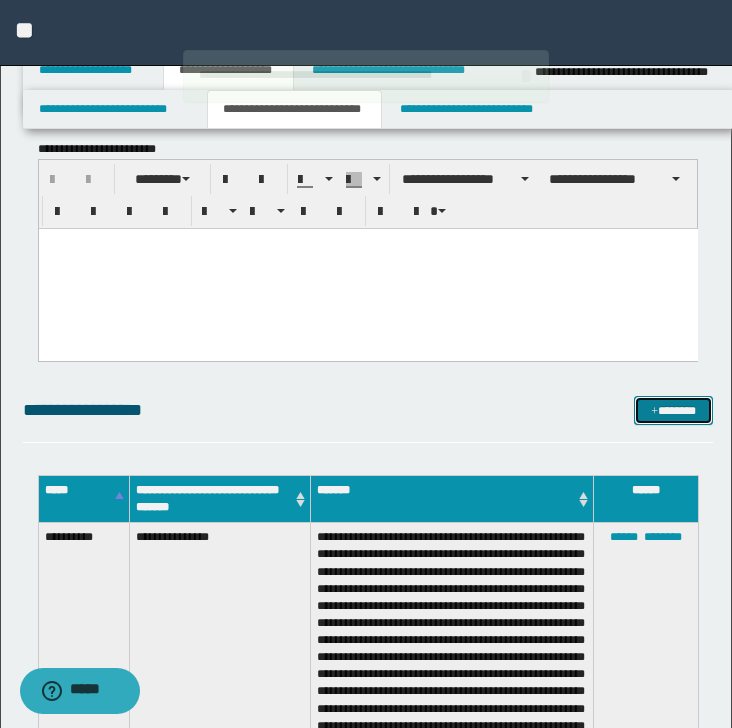 click on "*******" at bounding box center (673, 411) 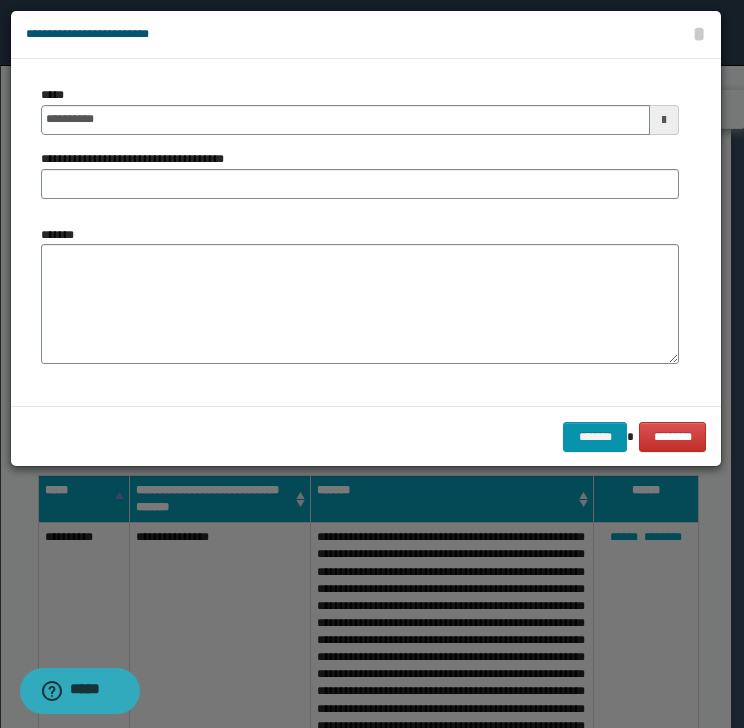 click on "**********" at bounding box center [360, 110] 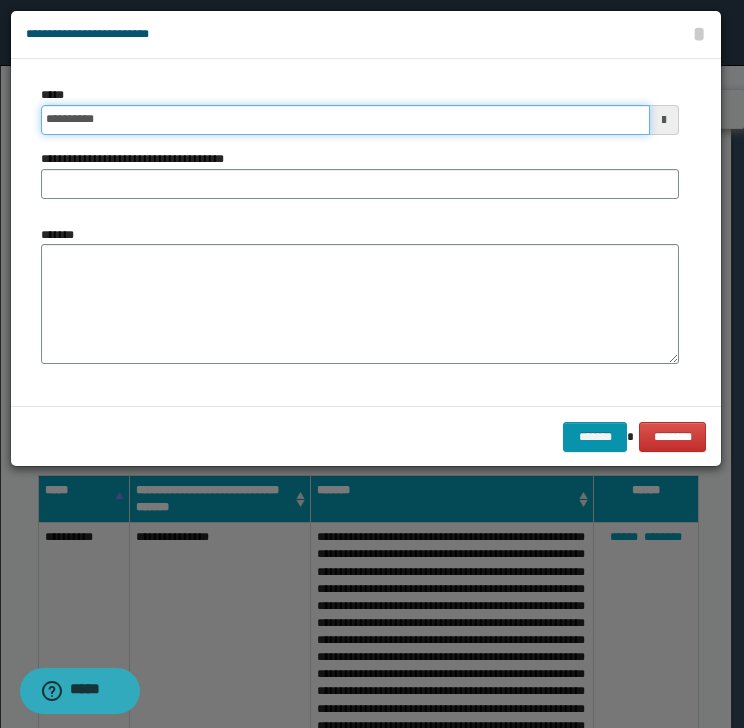 click on "**********" at bounding box center (345, 120) 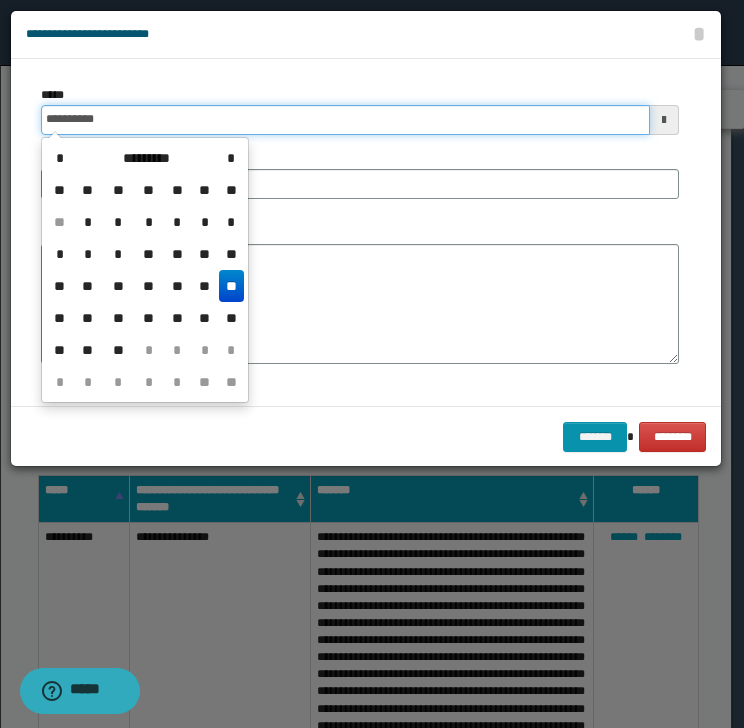 type on "**********" 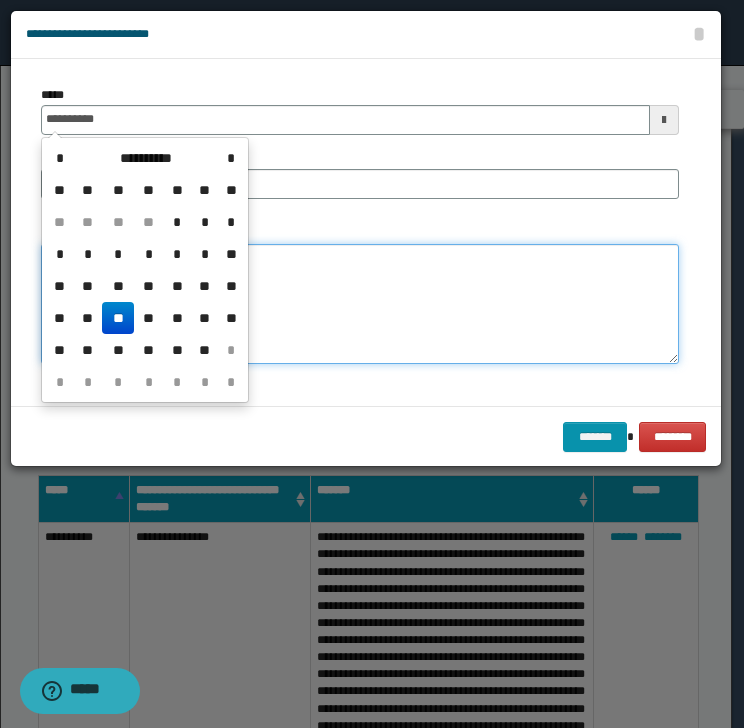 click on "*******" at bounding box center [360, 304] 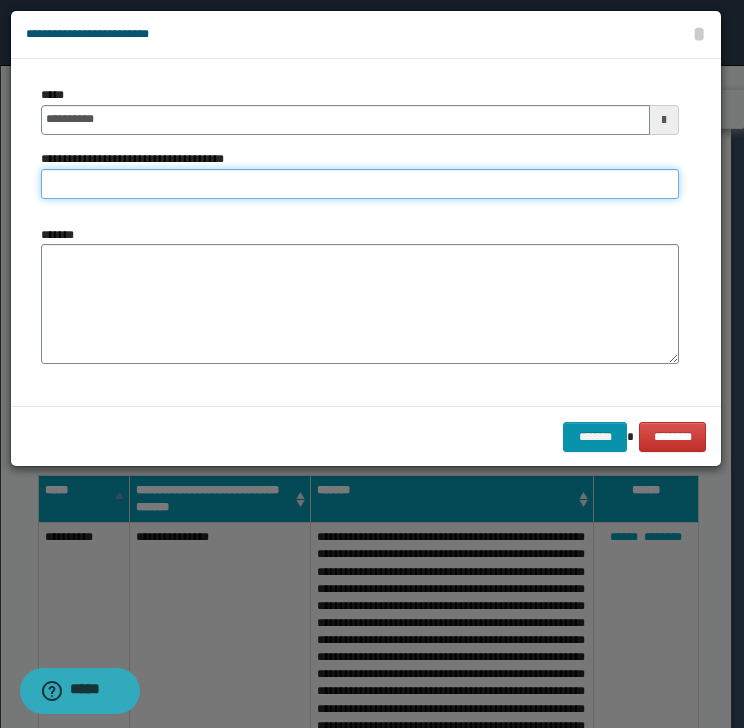 click on "**********" at bounding box center [360, 184] 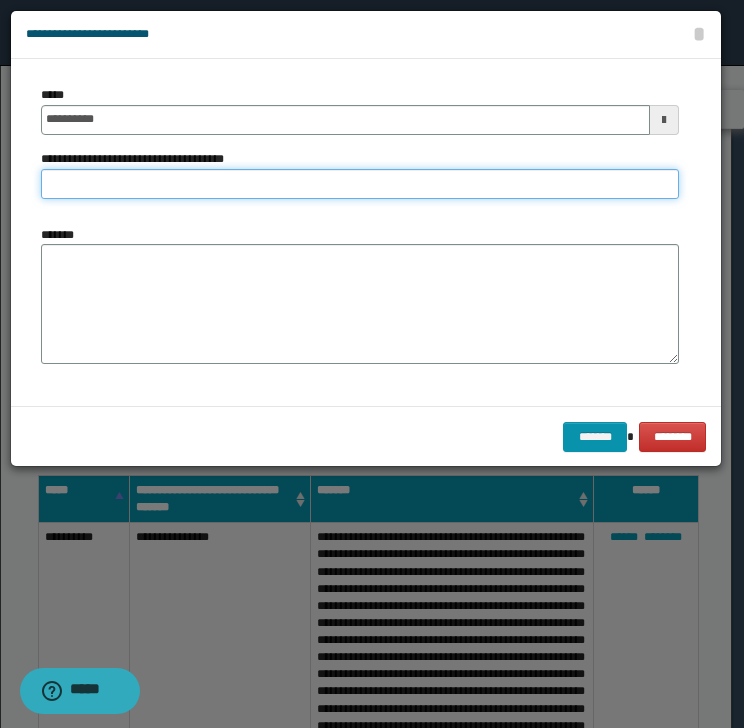 type on "**********" 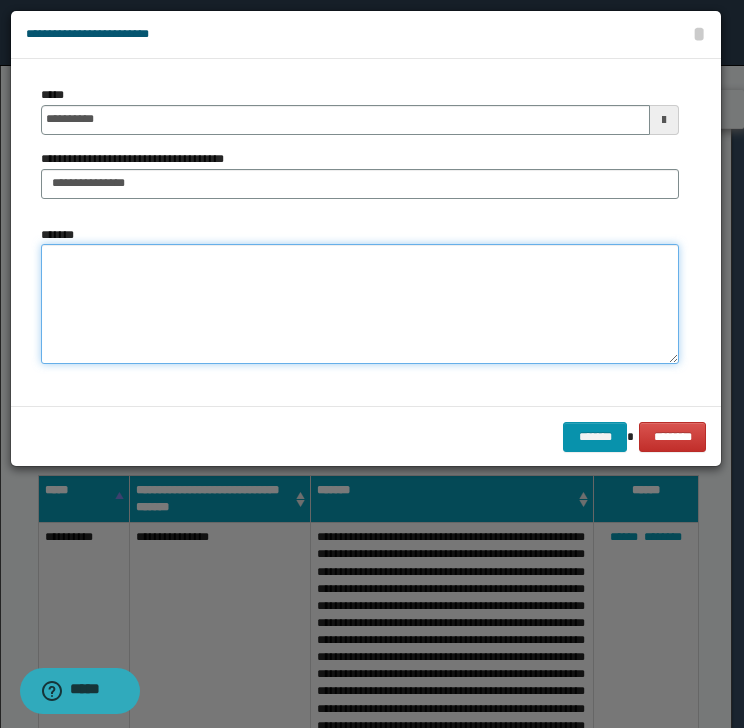 click on "*******" at bounding box center [360, 304] 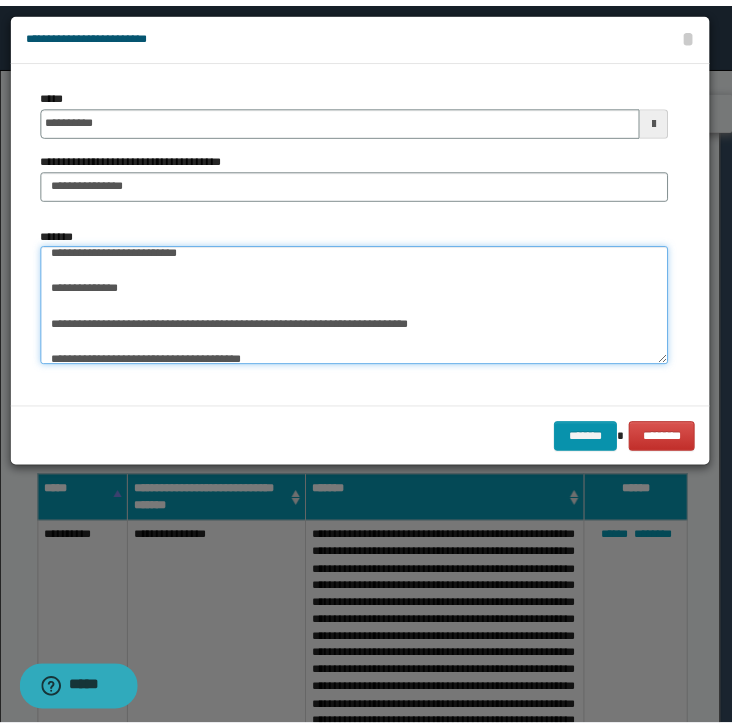 scroll, scrollTop: 0, scrollLeft: 0, axis: both 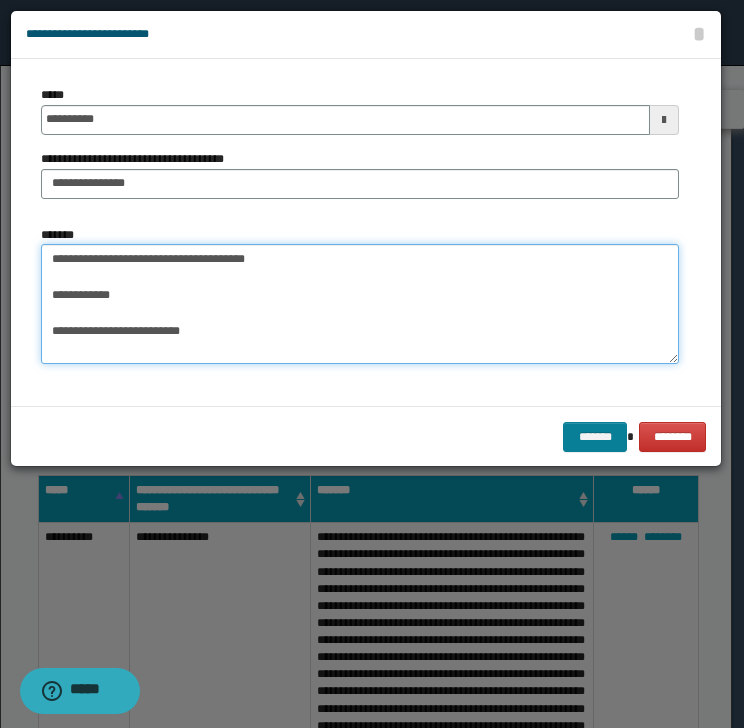 type on "**********" 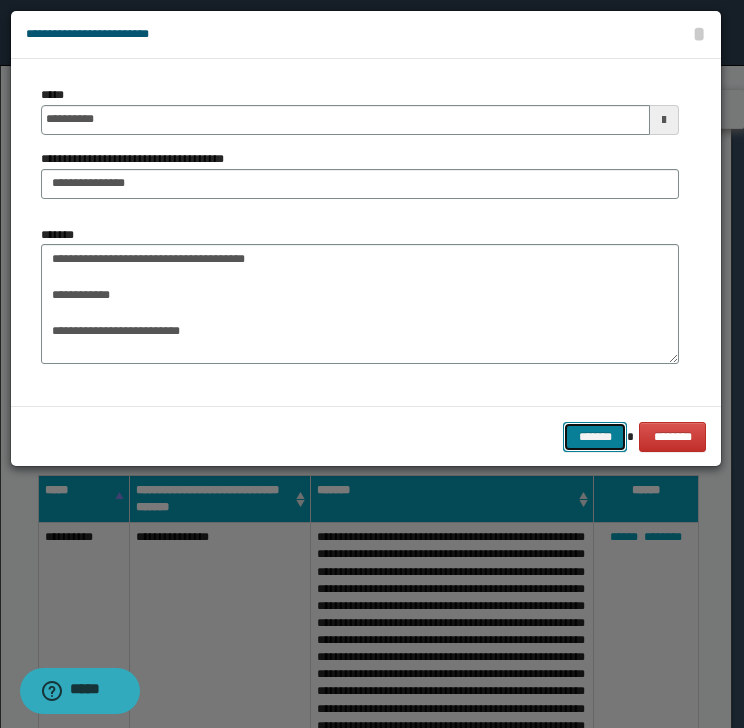 click on "*******" at bounding box center [595, 437] 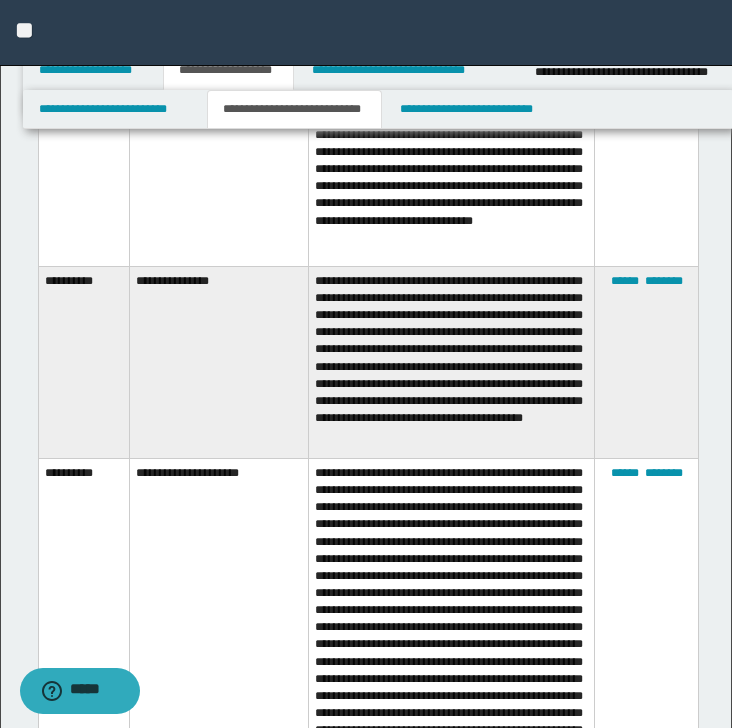scroll, scrollTop: 1066, scrollLeft: 0, axis: vertical 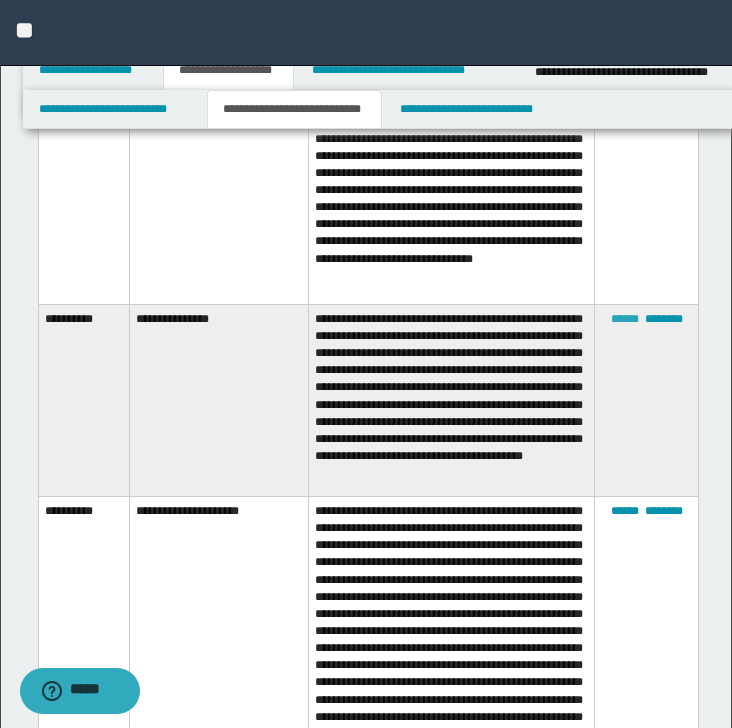 click on "******" at bounding box center (625, 319) 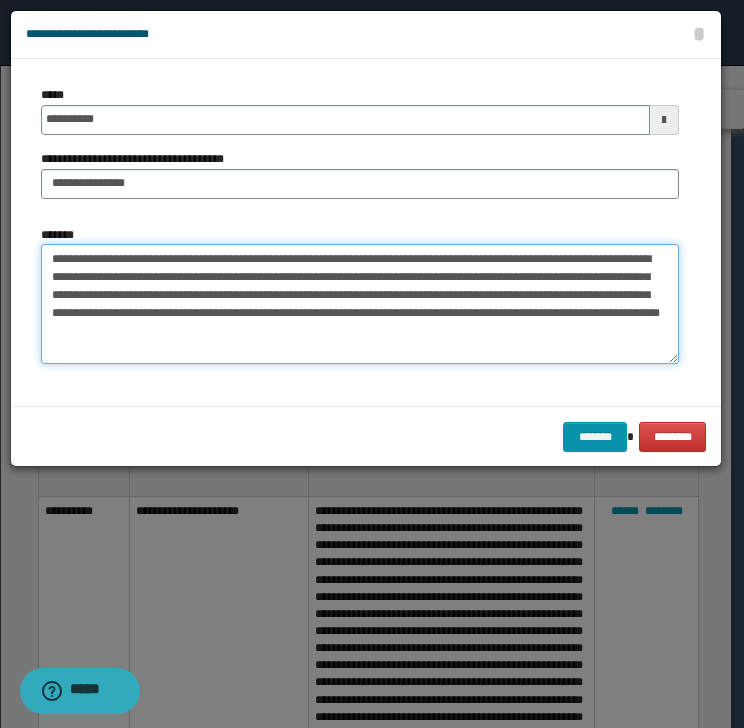 click on "**********" at bounding box center [360, 304] 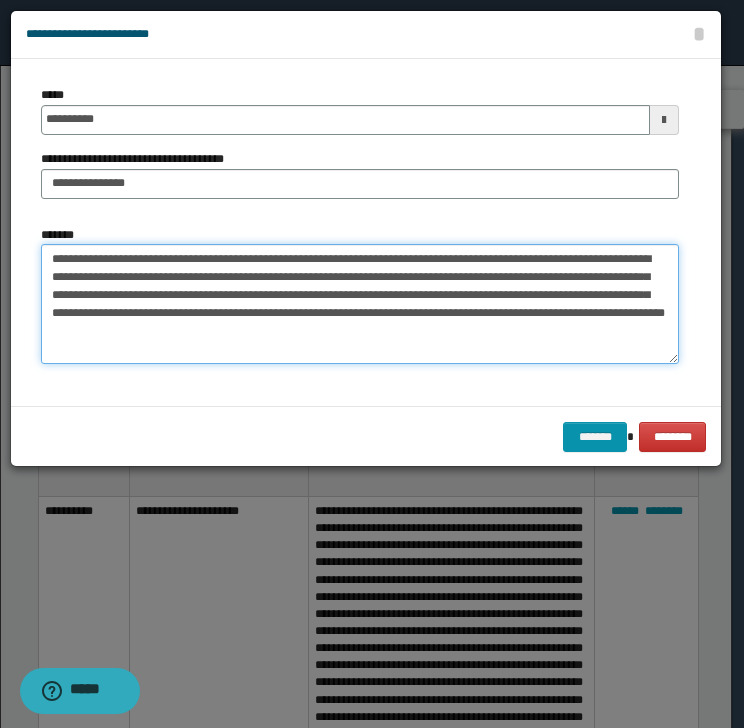 click on "**********" at bounding box center (360, 304) 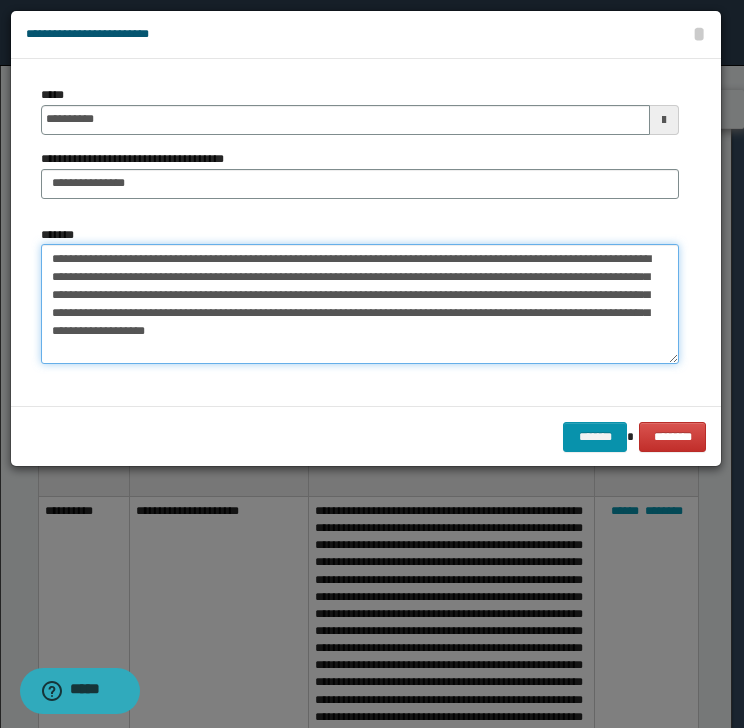 drag, startPoint x: 187, startPoint y: 284, endPoint x: 231, endPoint y: 280, distance: 44.181442 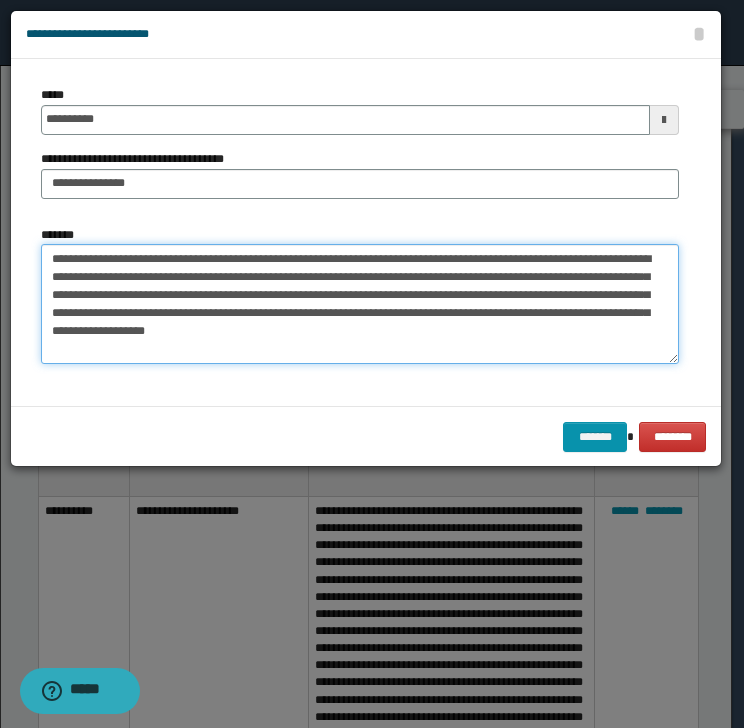 click on "**********" at bounding box center [360, 304] 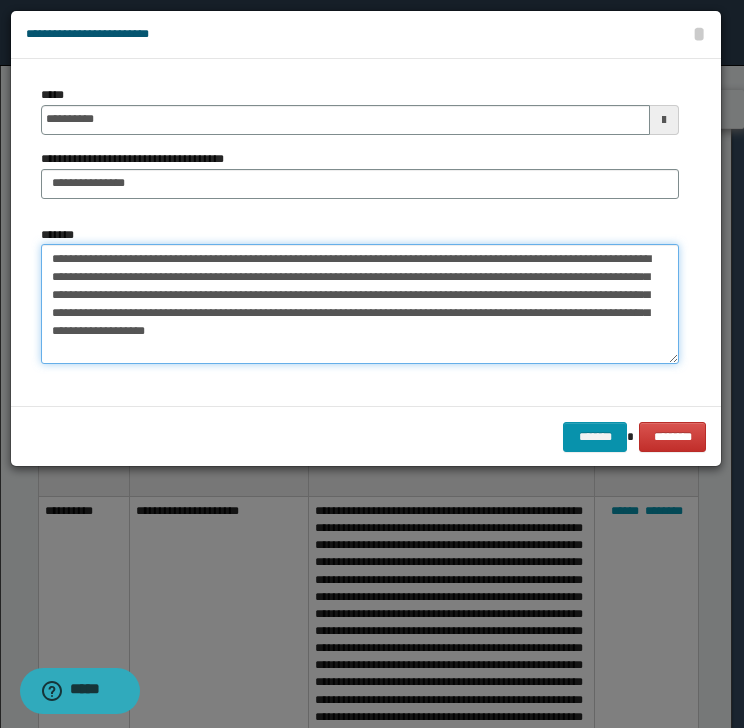 drag, startPoint x: 220, startPoint y: 276, endPoint x: 488, endPoint y: 276, distance: 268 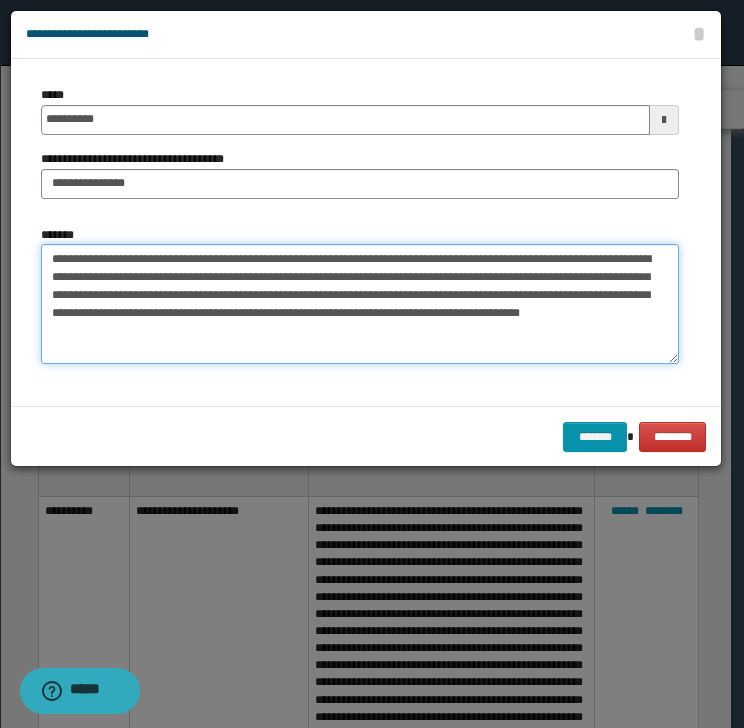 click on "**********" at bounding box center (360, 304) 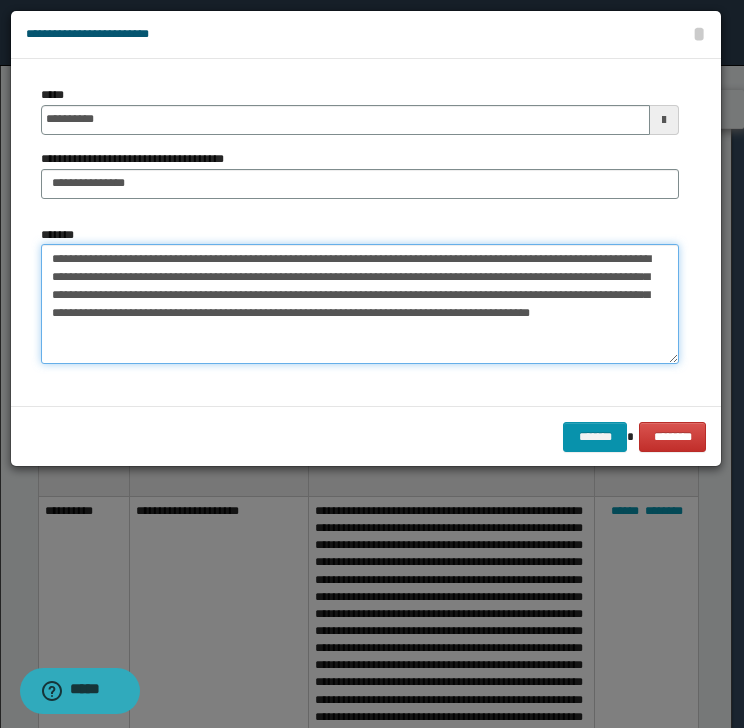 drag, startPoint x: 526, startPoint y: 261, endPoint x: 546, endPoint y: 247, distance: 24.41311 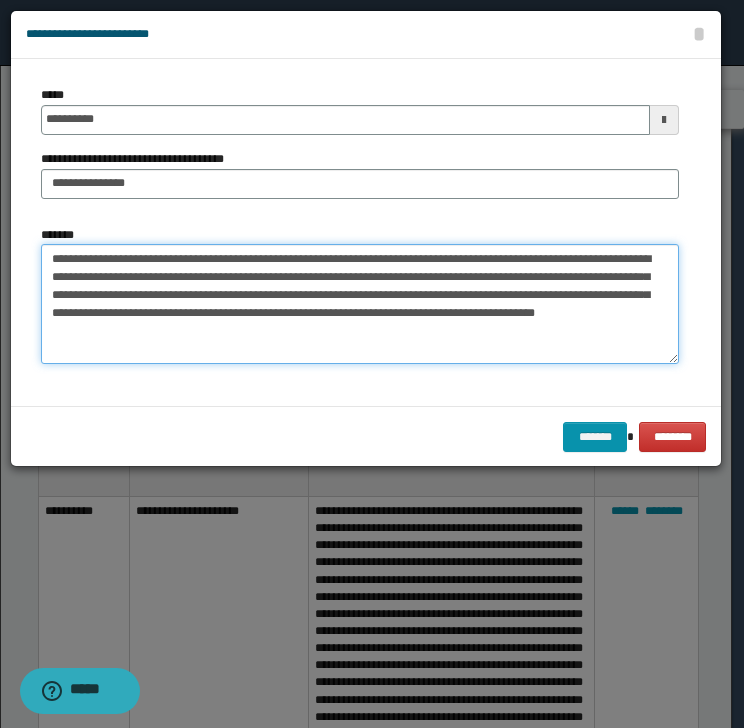 drag, startPoint x: 532, startPoint y: 259, endPoint x: 226, endPoint y: 281, distance: 306.78983 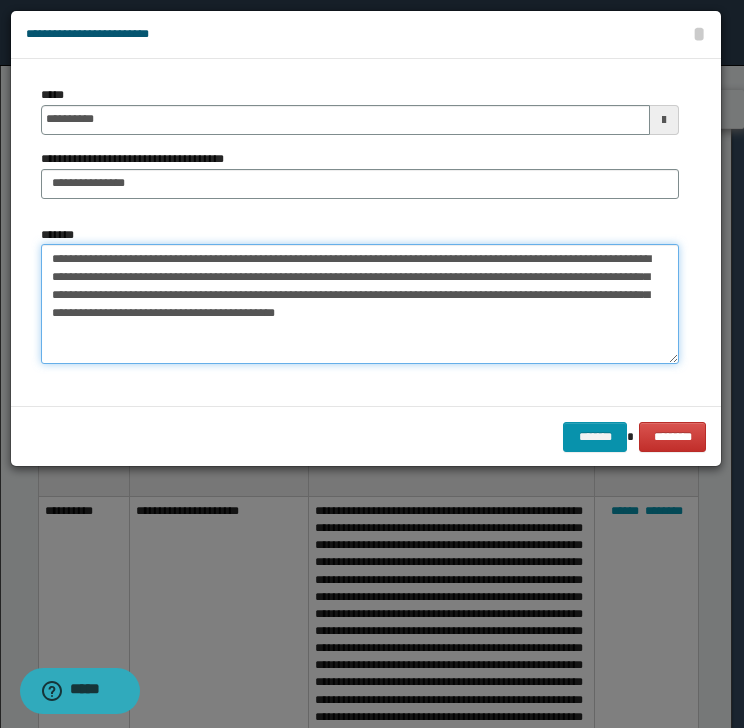 click on "**********" at bounding box center [360, 304] 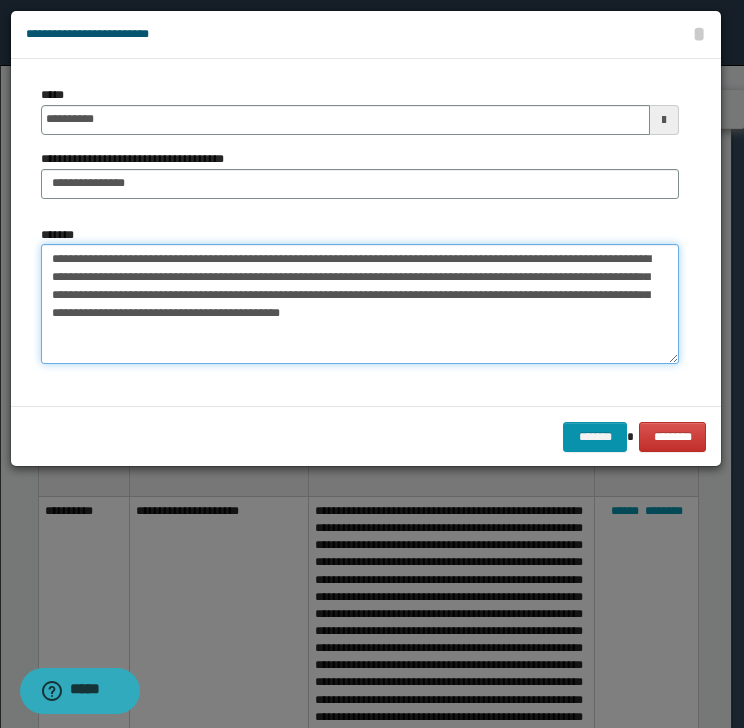 click on "**********" at bounding box center [360, 304] 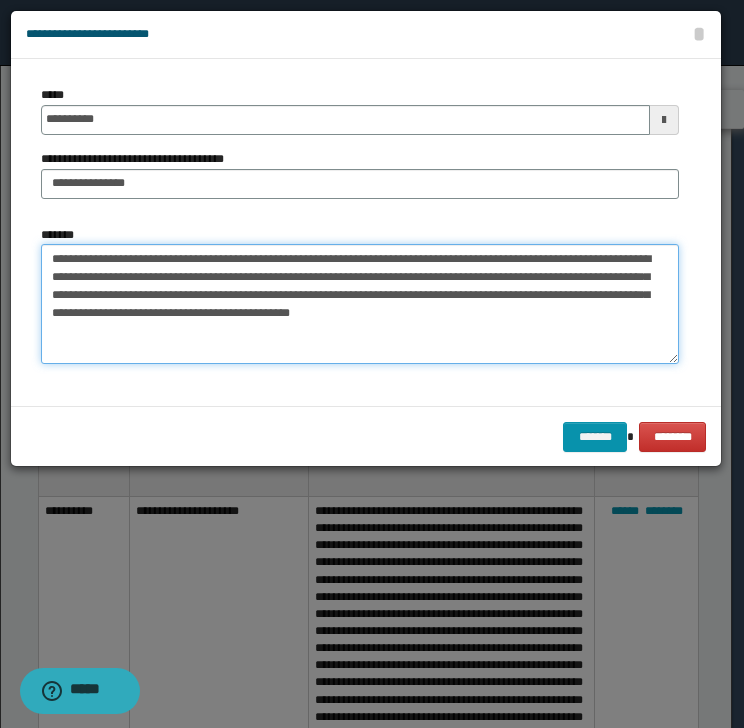 drag, startPoint x: 114, startPoint y: 316, endPoint x: 80, endPoint y: 320, distance: 34.234486 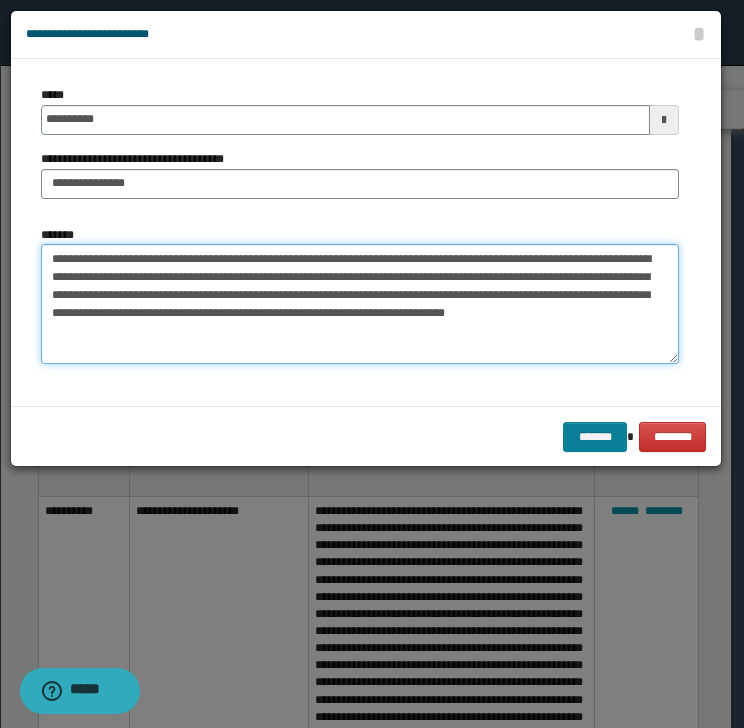 type on "**********" 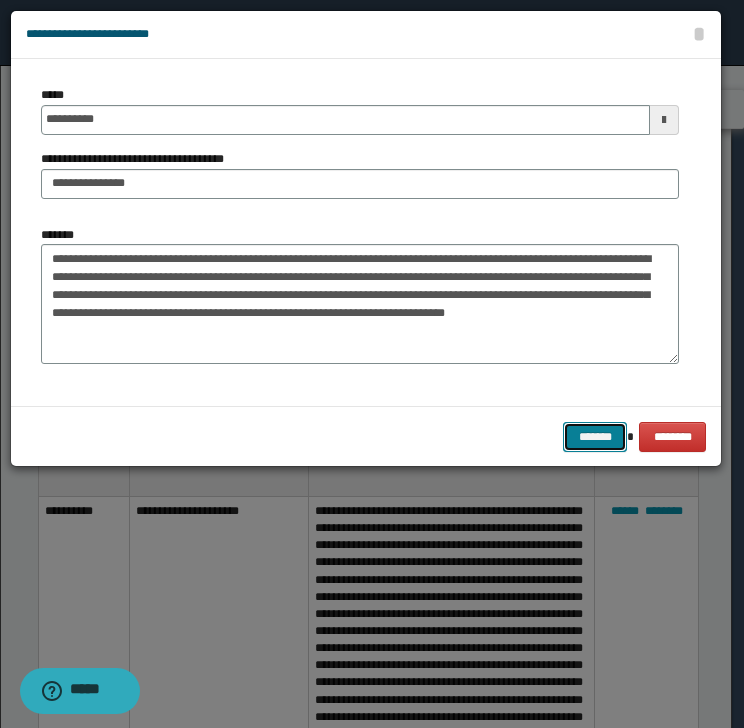 click on "*******" at bounding box center [595, 437] 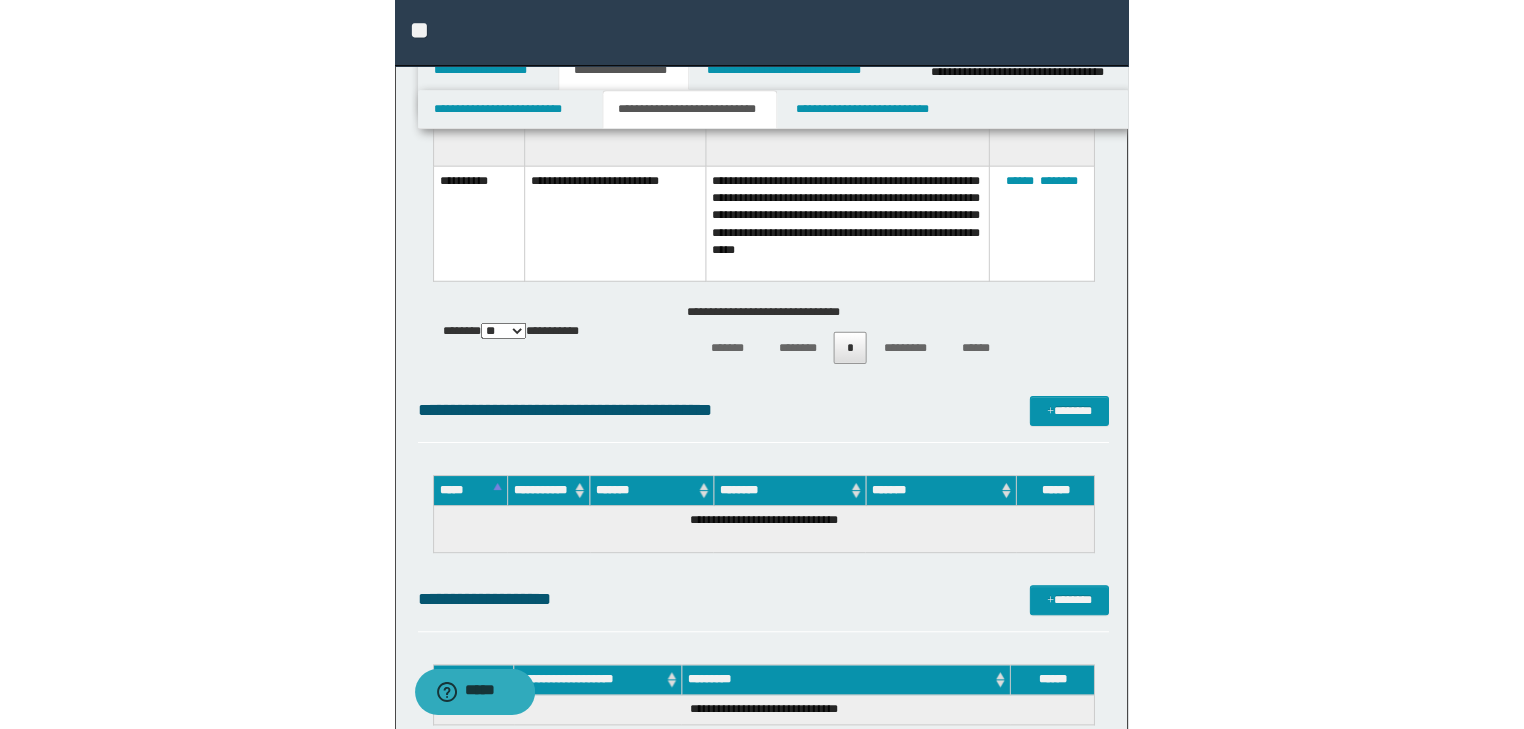 scroll, scrollTop: 1693, scrollLeft: 0, axis: vertical 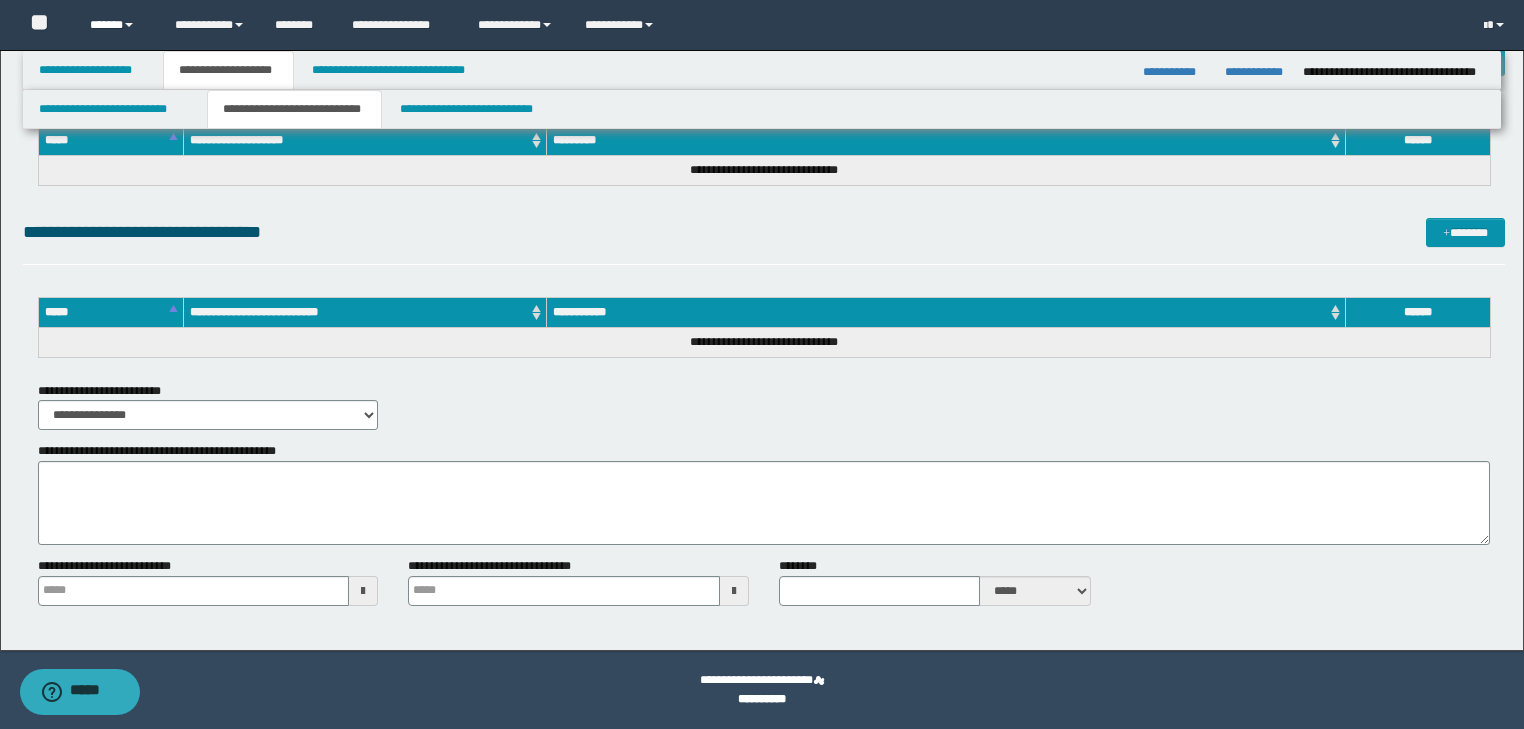 click on "******" at bounding box center [117, 25] 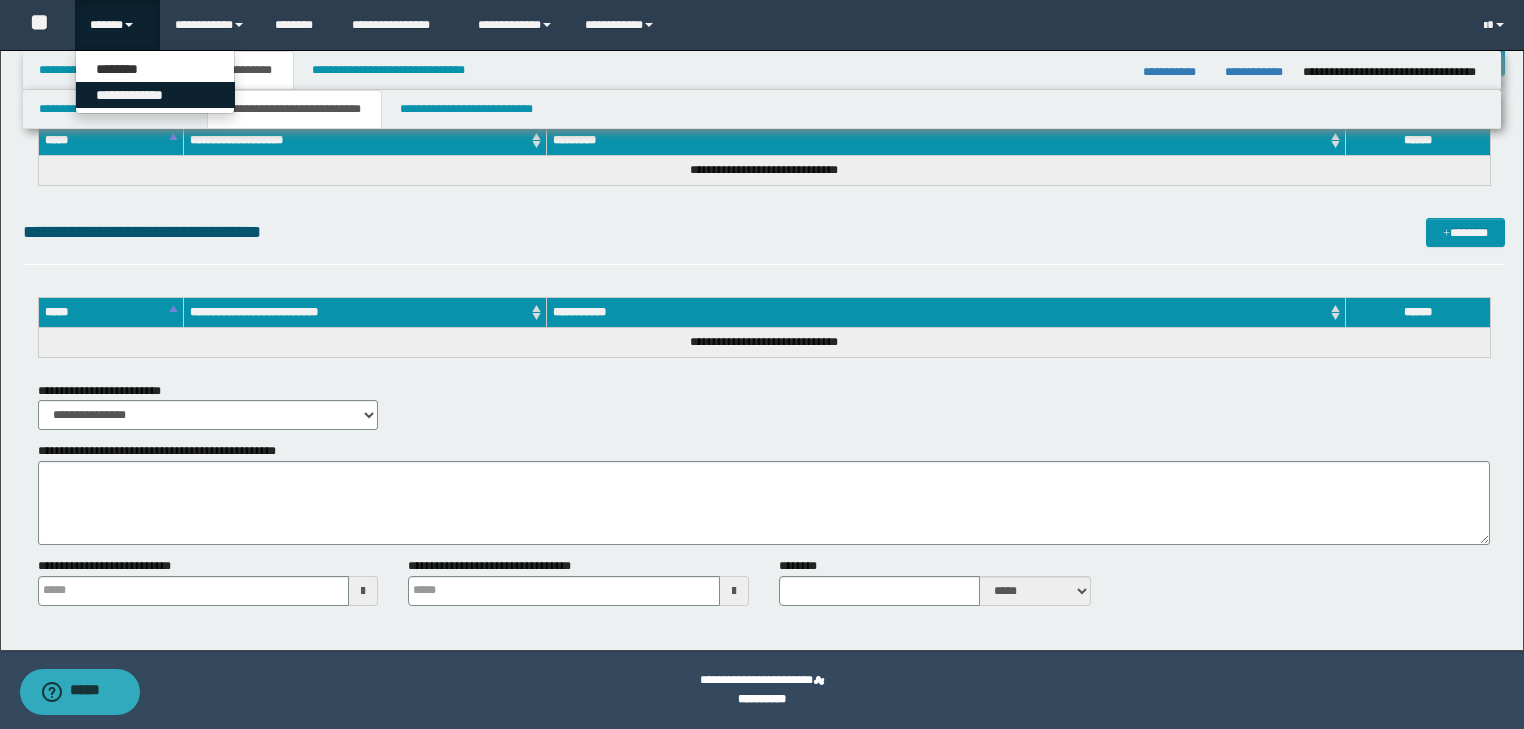 click on "**********" at bounding box center (155, 95) 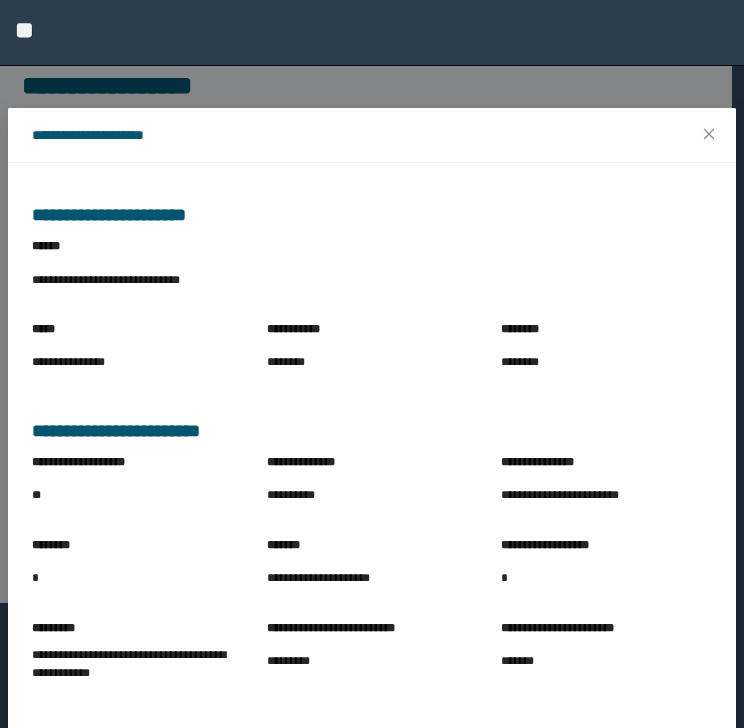 scroll, scrollTop: 0, scrollLeft: 0, axis: both 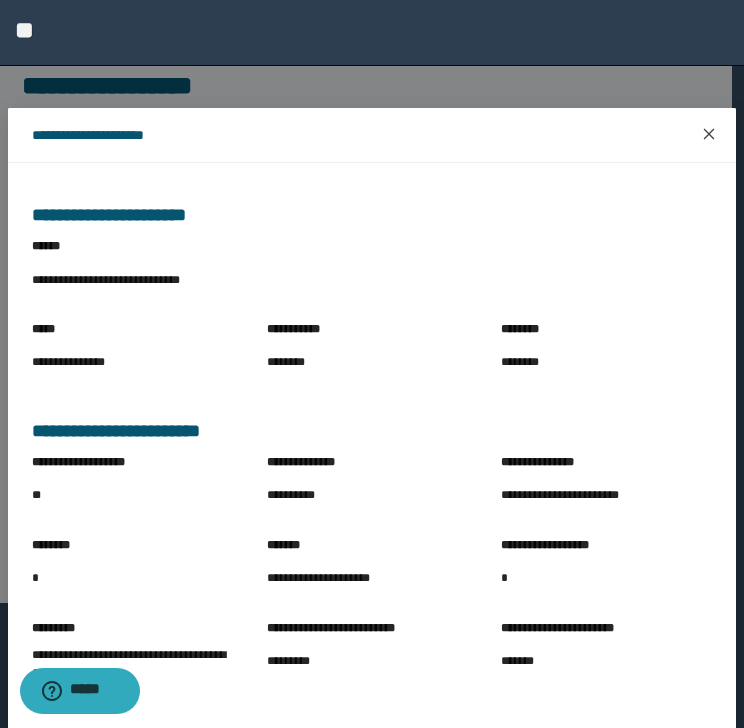 click at bounding box center (709, 135) 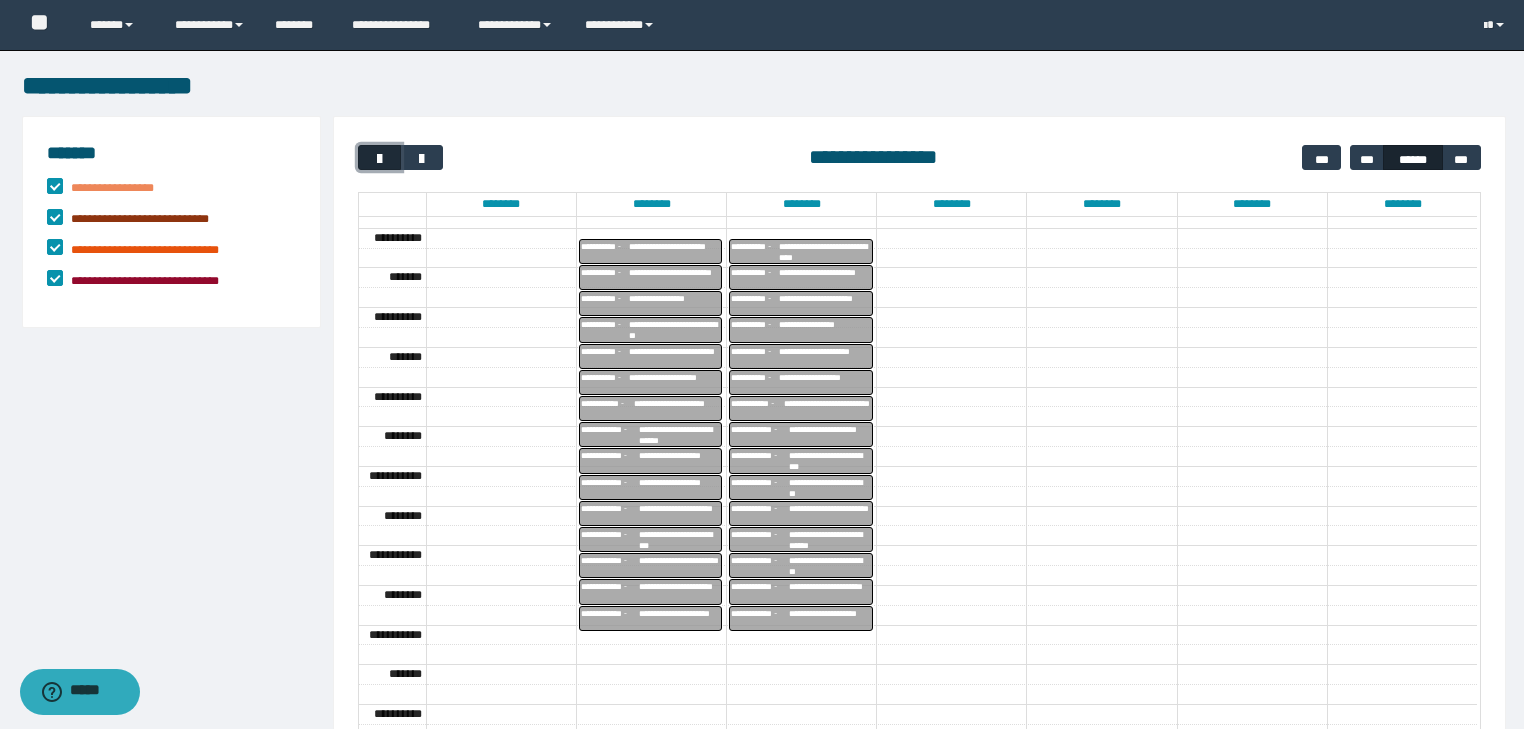 click at bounding box center [380, 159] 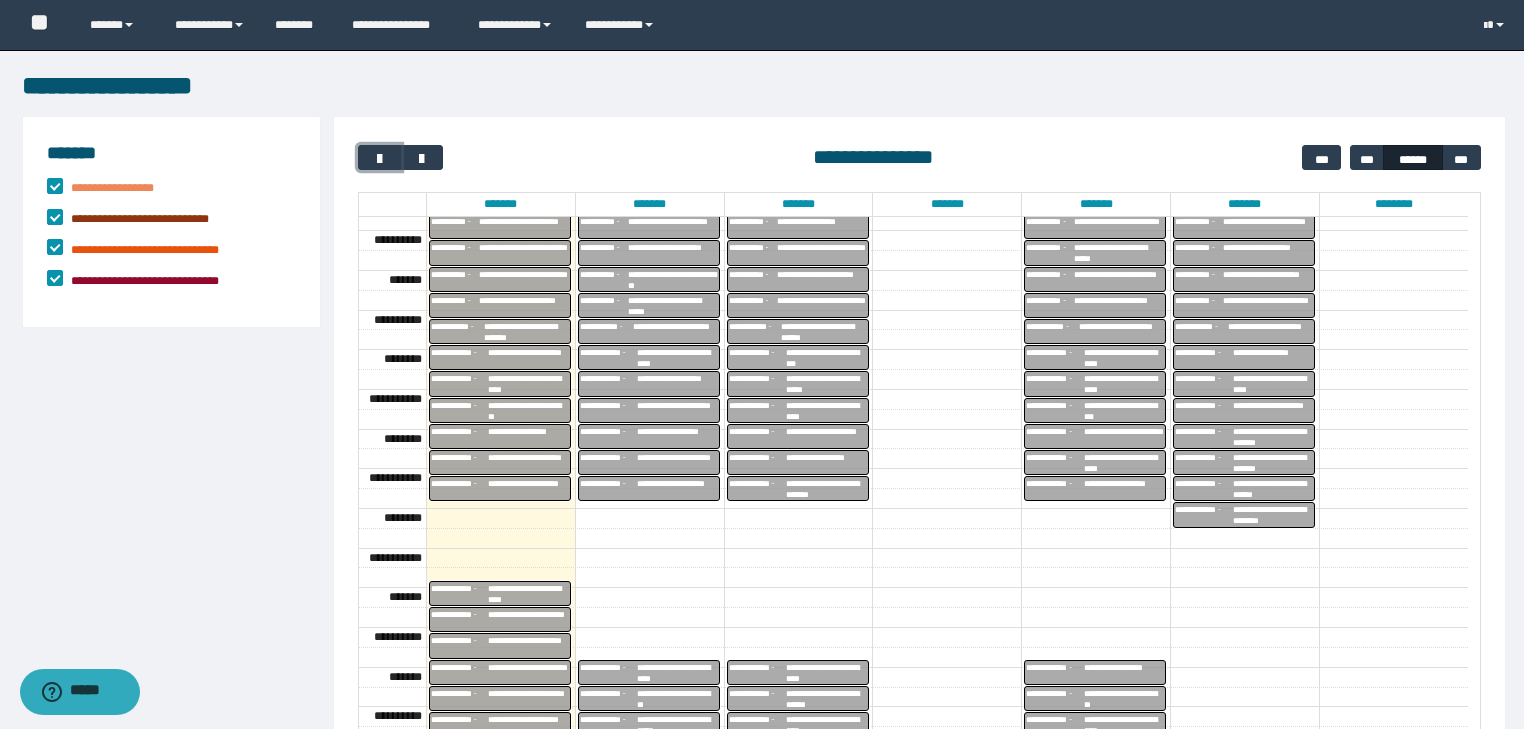scroll, scrollTop: 308, scrollLeft: 0, axis: vertical 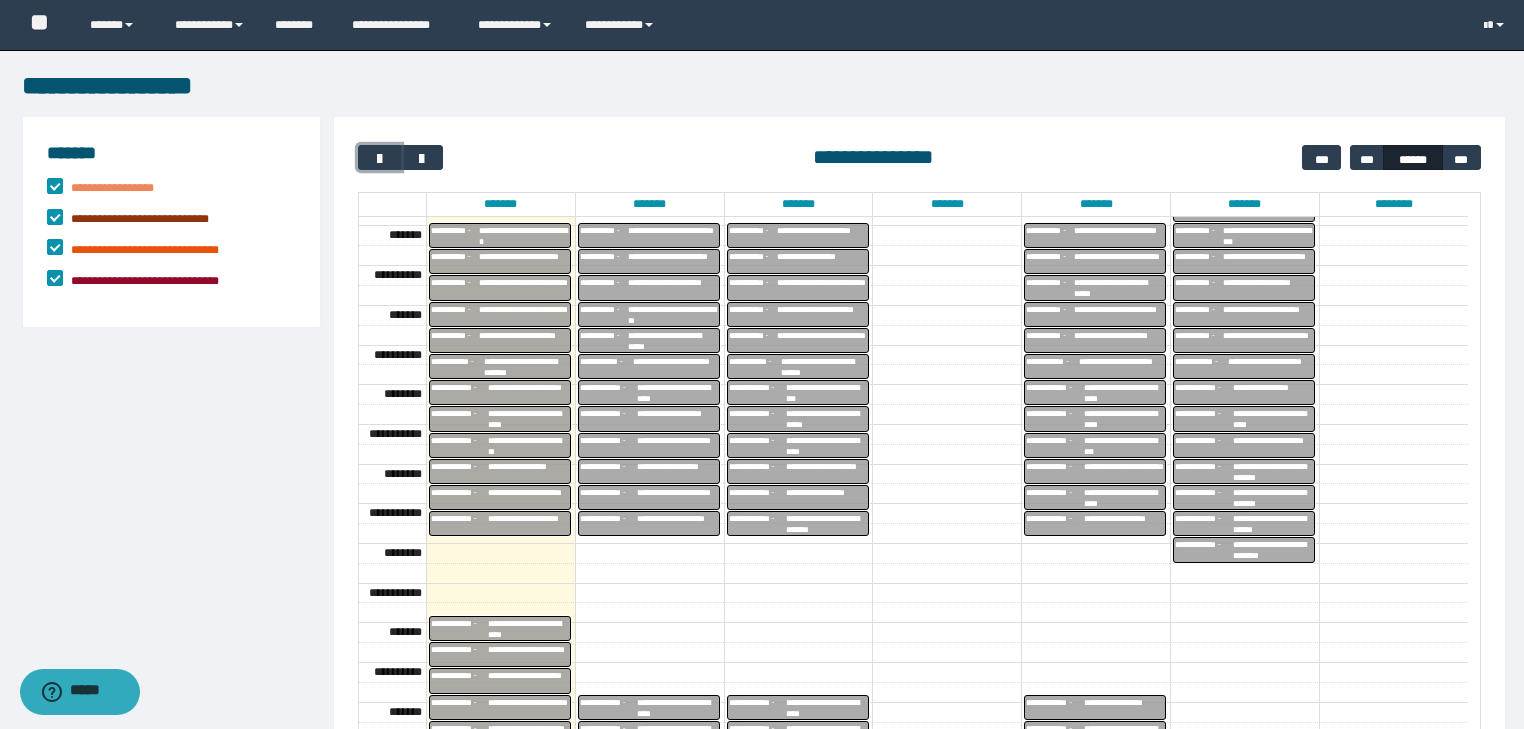 click on "**********" at bounding box center (826, 393) 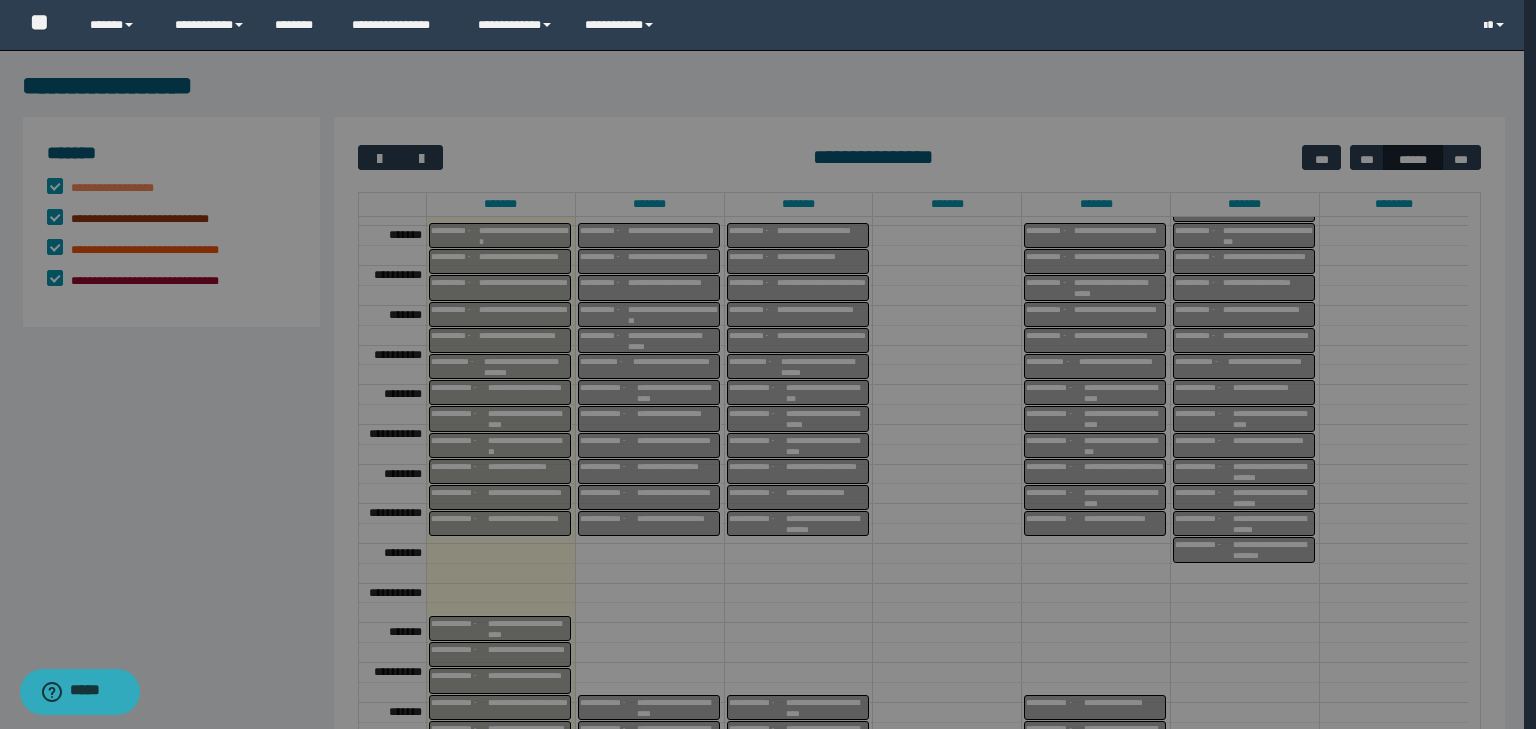 click on "**********" at bounding box center [767, 814] 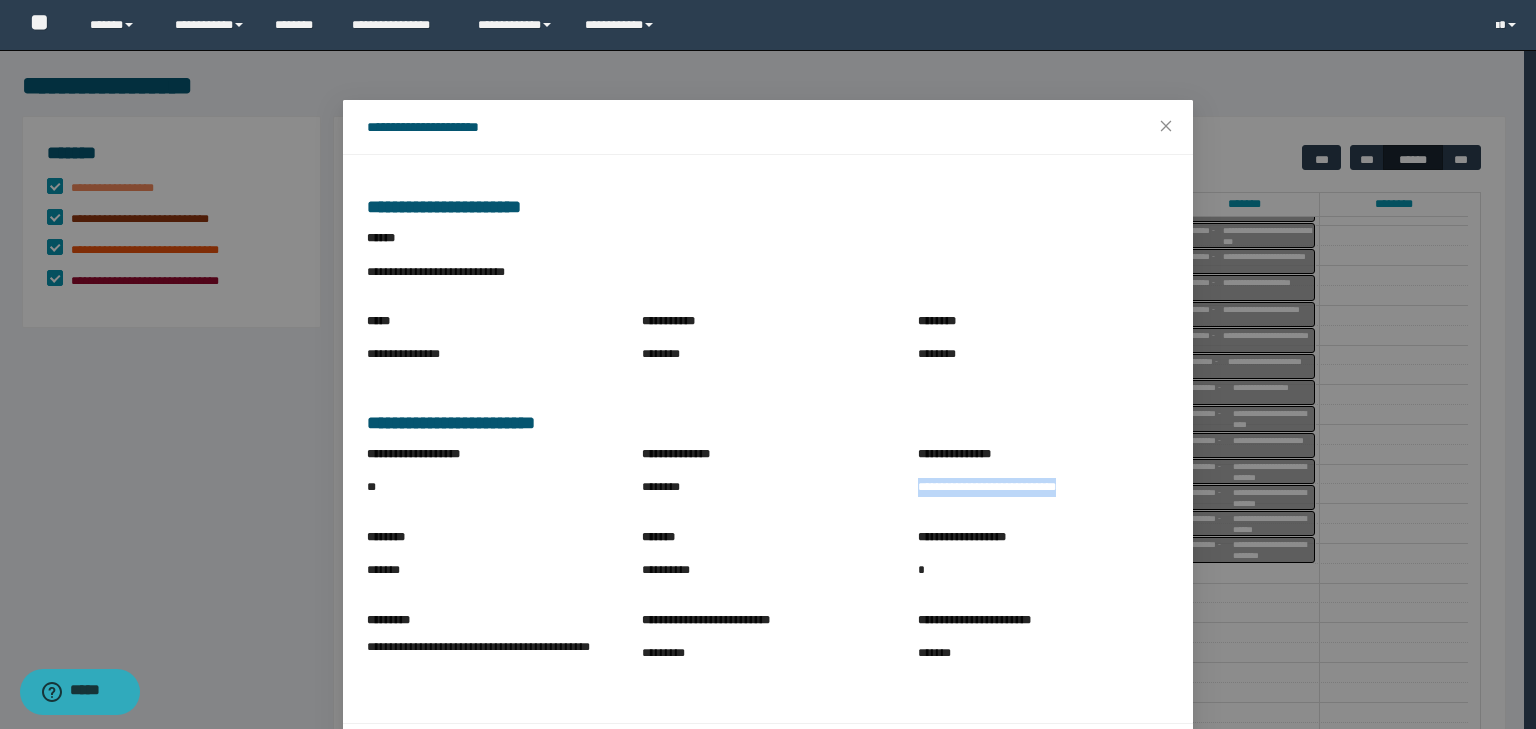drag, startPoint x: 911, startPoint y: 485, endPoint x: 1115, endPoint y: 495, distance: 204.24495 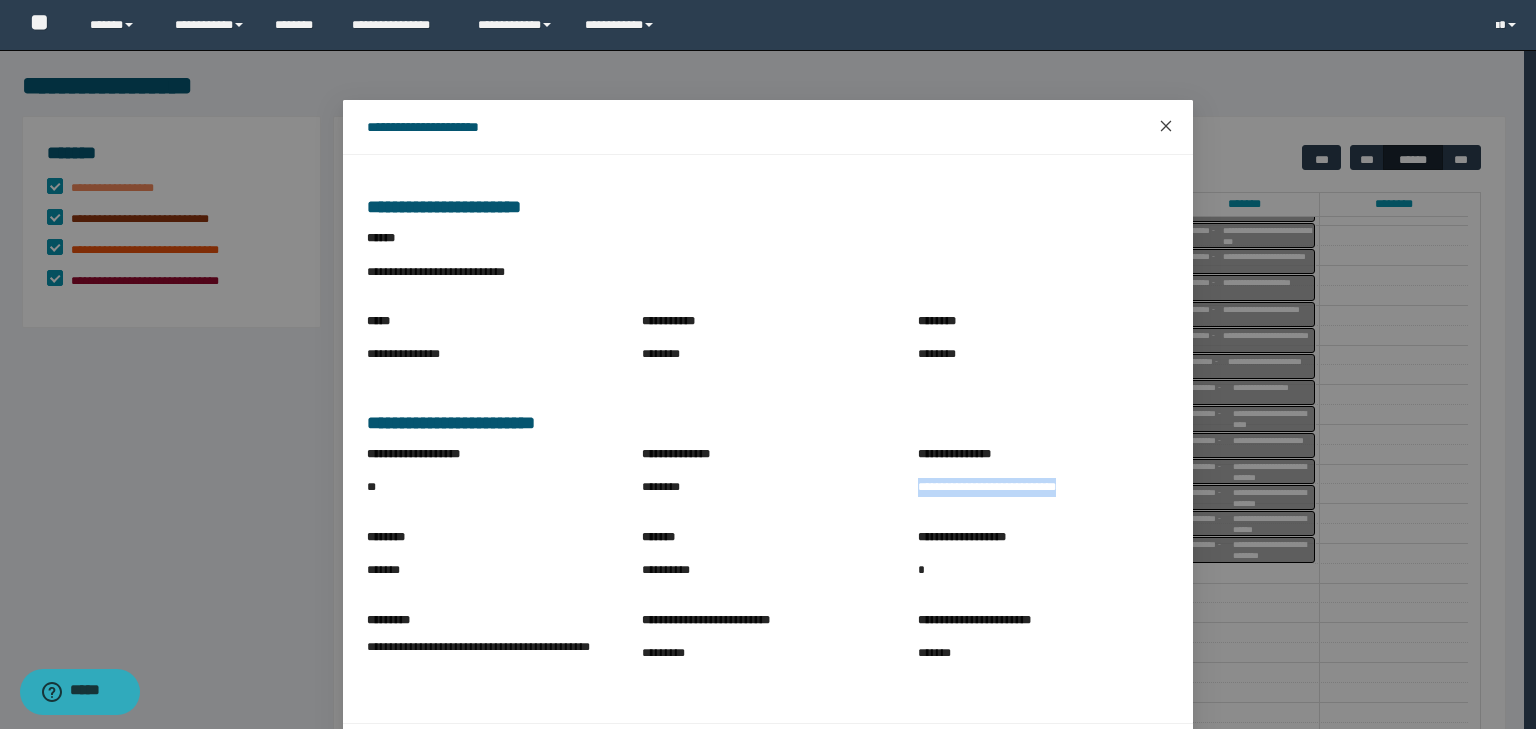 click 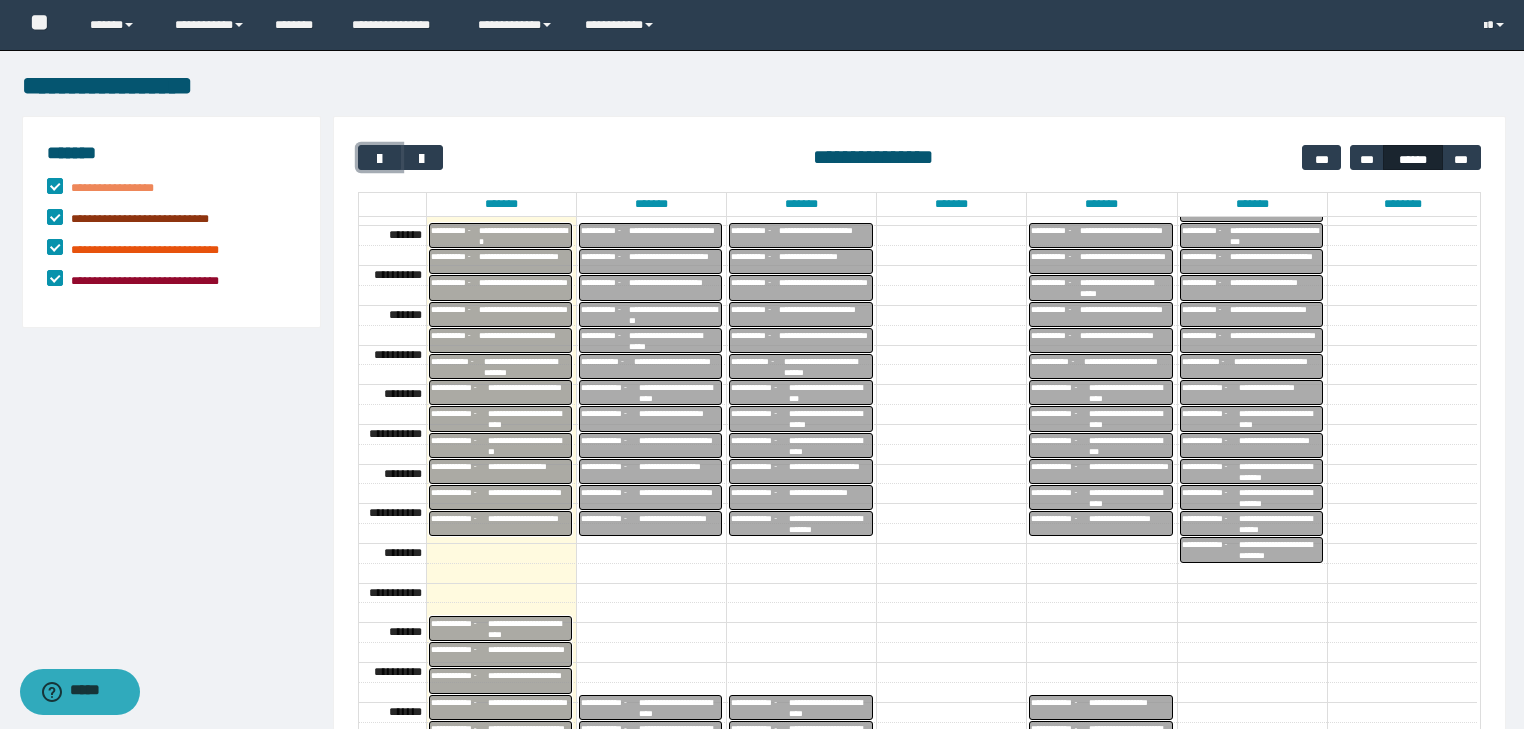 click on "**********" at bounding box center (830, 393) 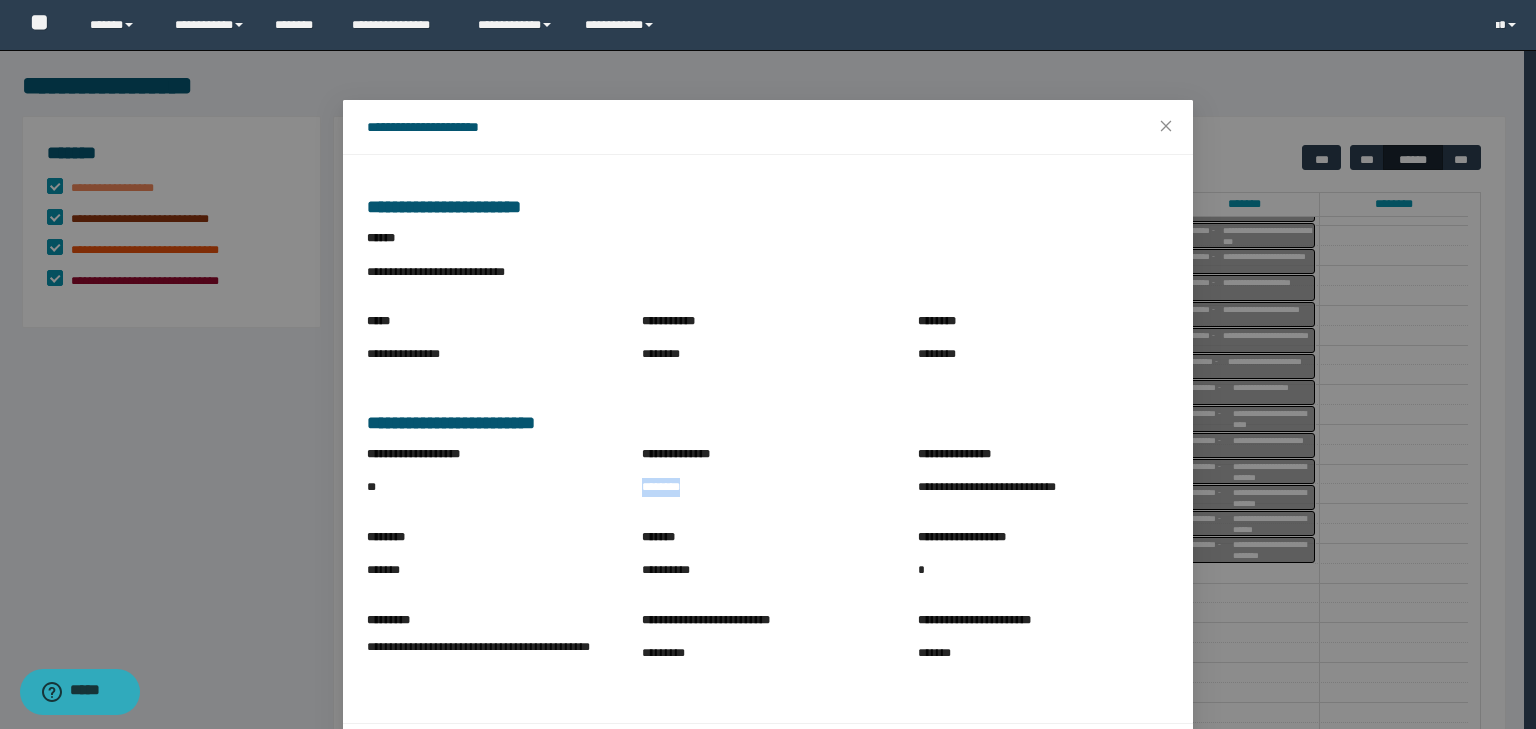 drag, startPoint x: 636, startPoint y: 484, endPoint x: 707, endPoint y: 492, distance: 71.44928 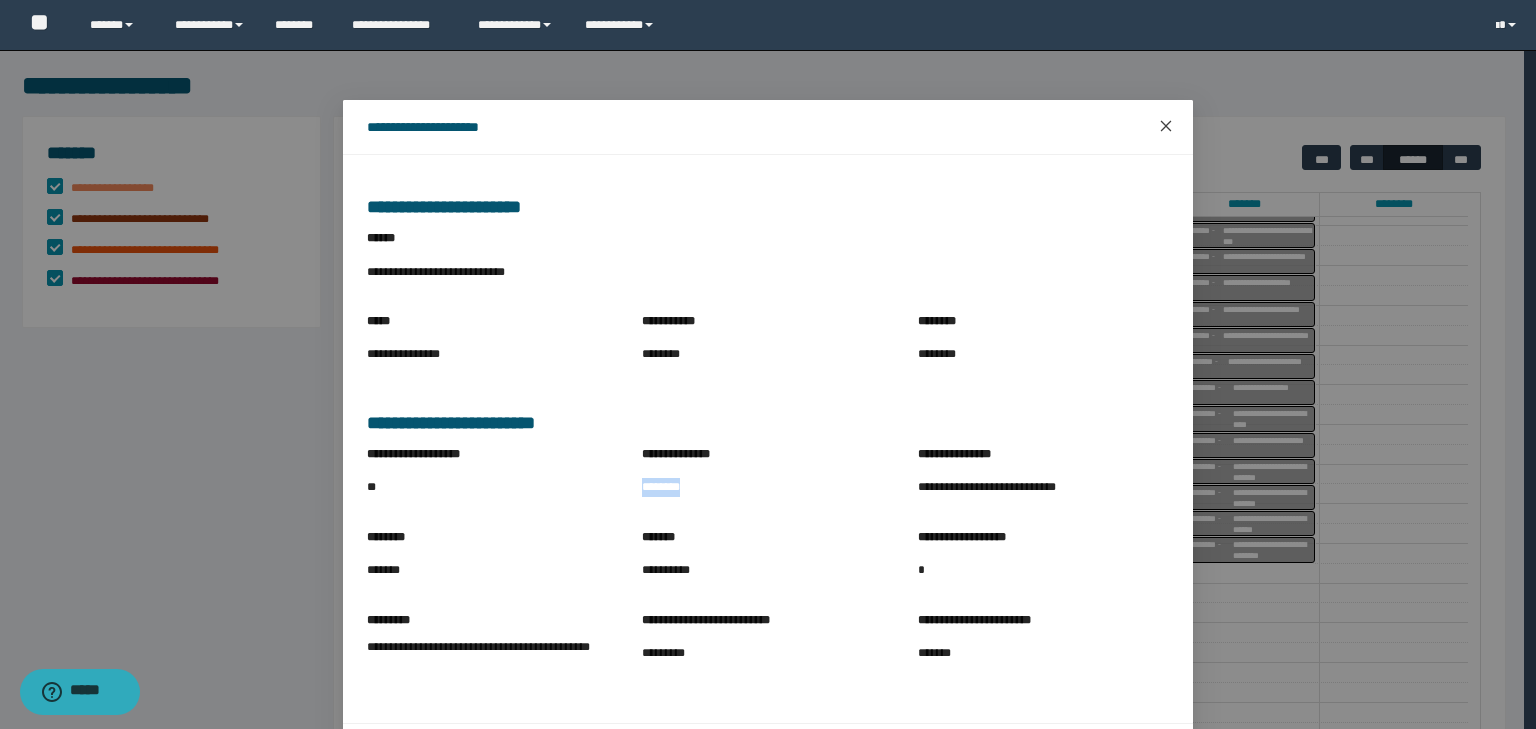 click 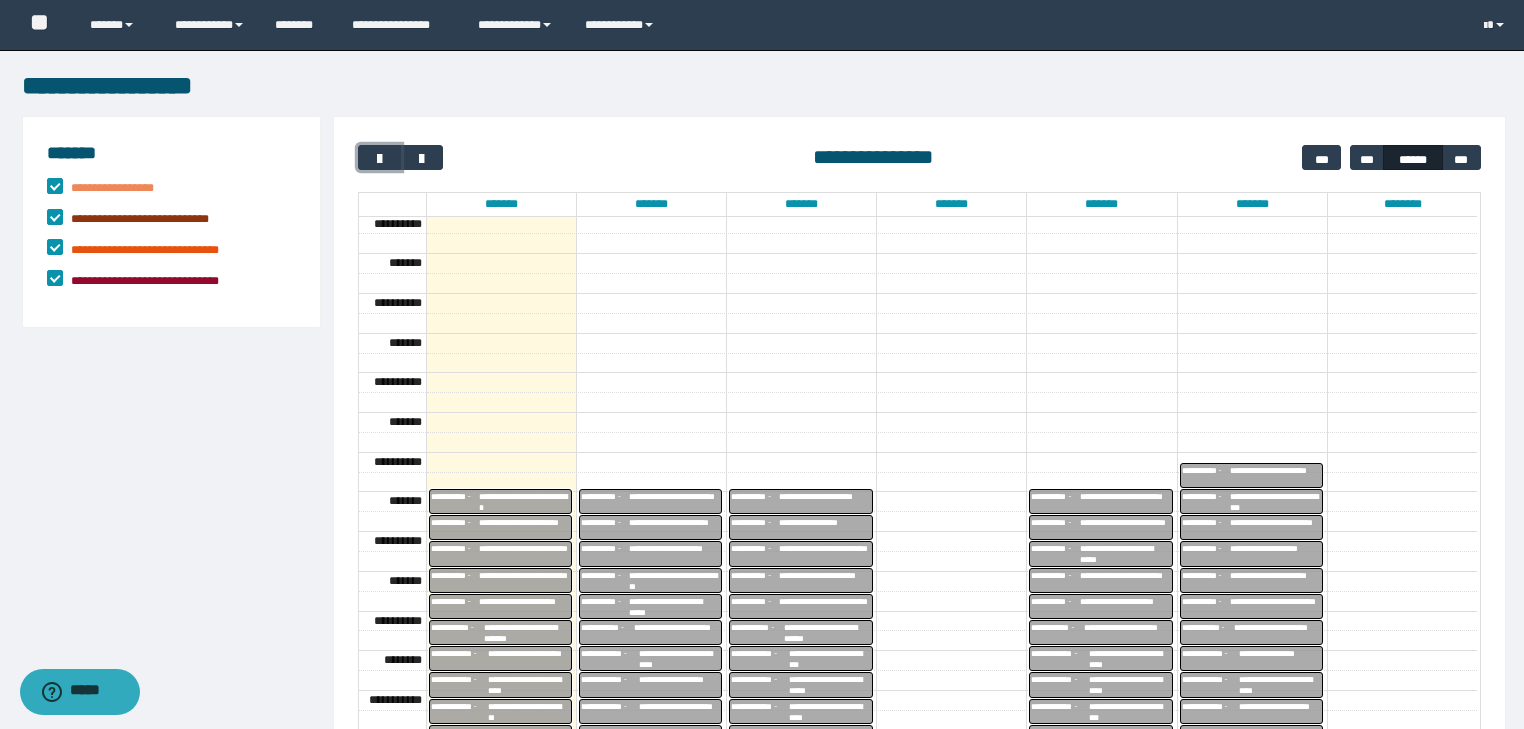 scroll, scrollTop: 442, scrollLeft: 0, axis: vertical 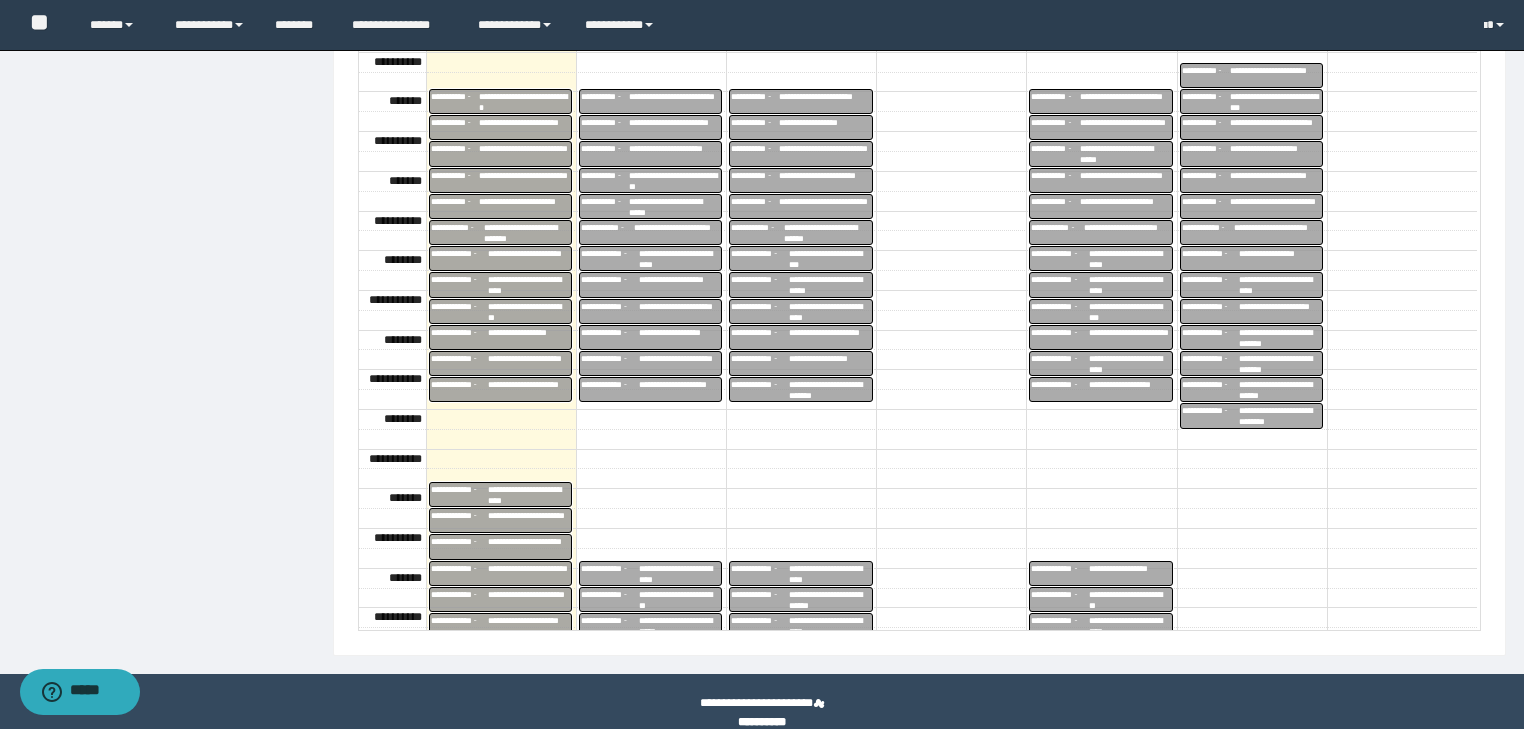 click on "**********" at bounding box center (830, 285) 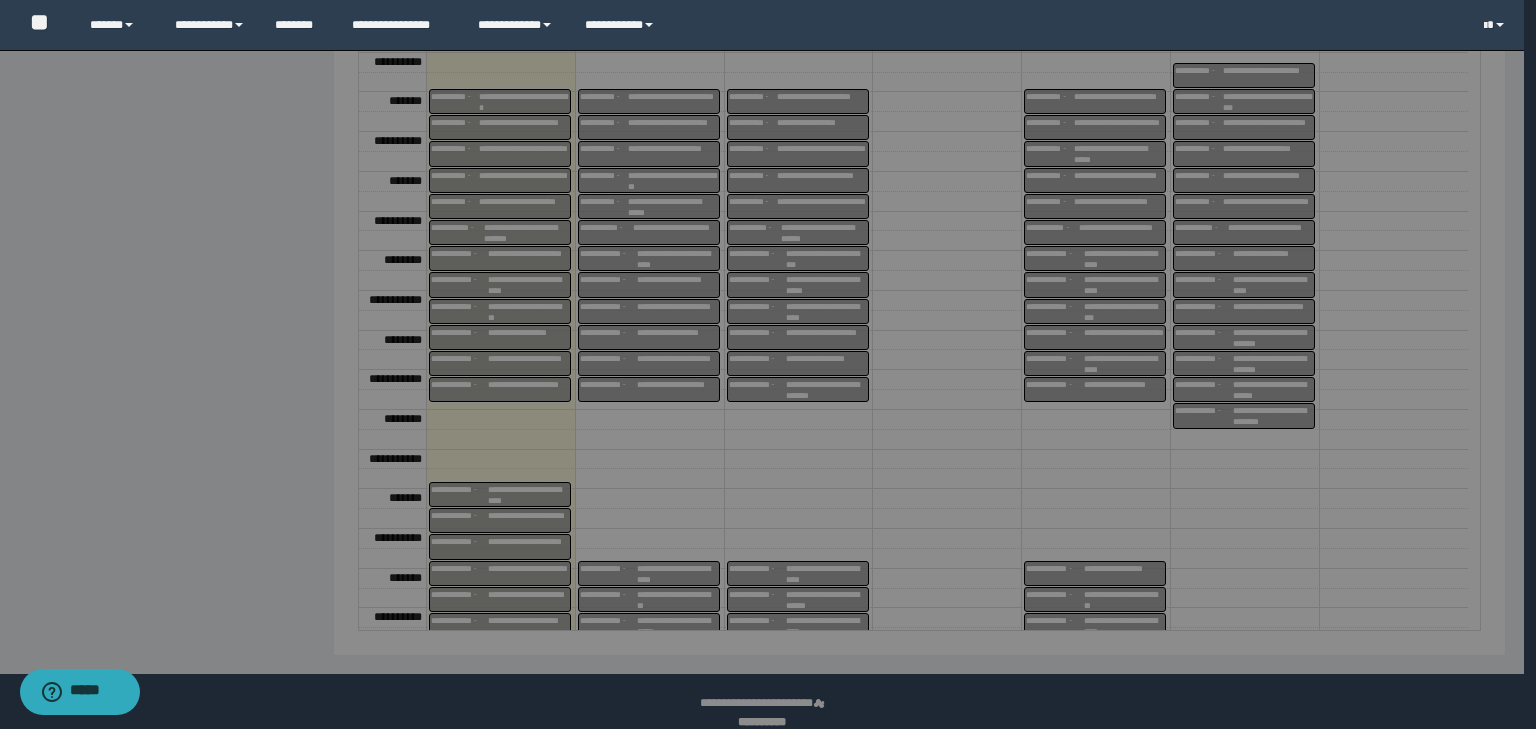 click on "**********" at bounding box center [768, 424] 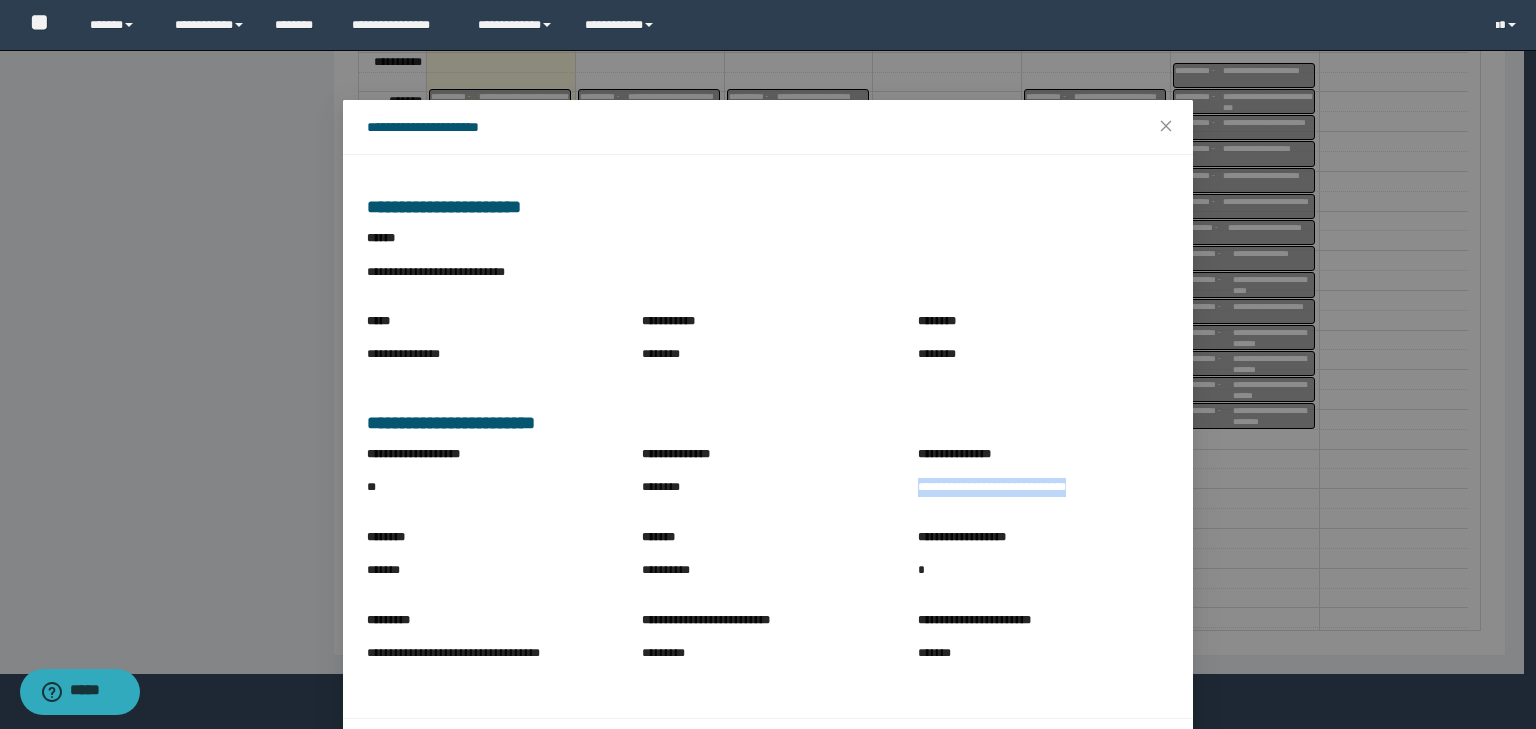 drag, startPoint x: 906, startPoint y: 480, endPoint x: 1089, endPoint y: 484, distance: 183.04372 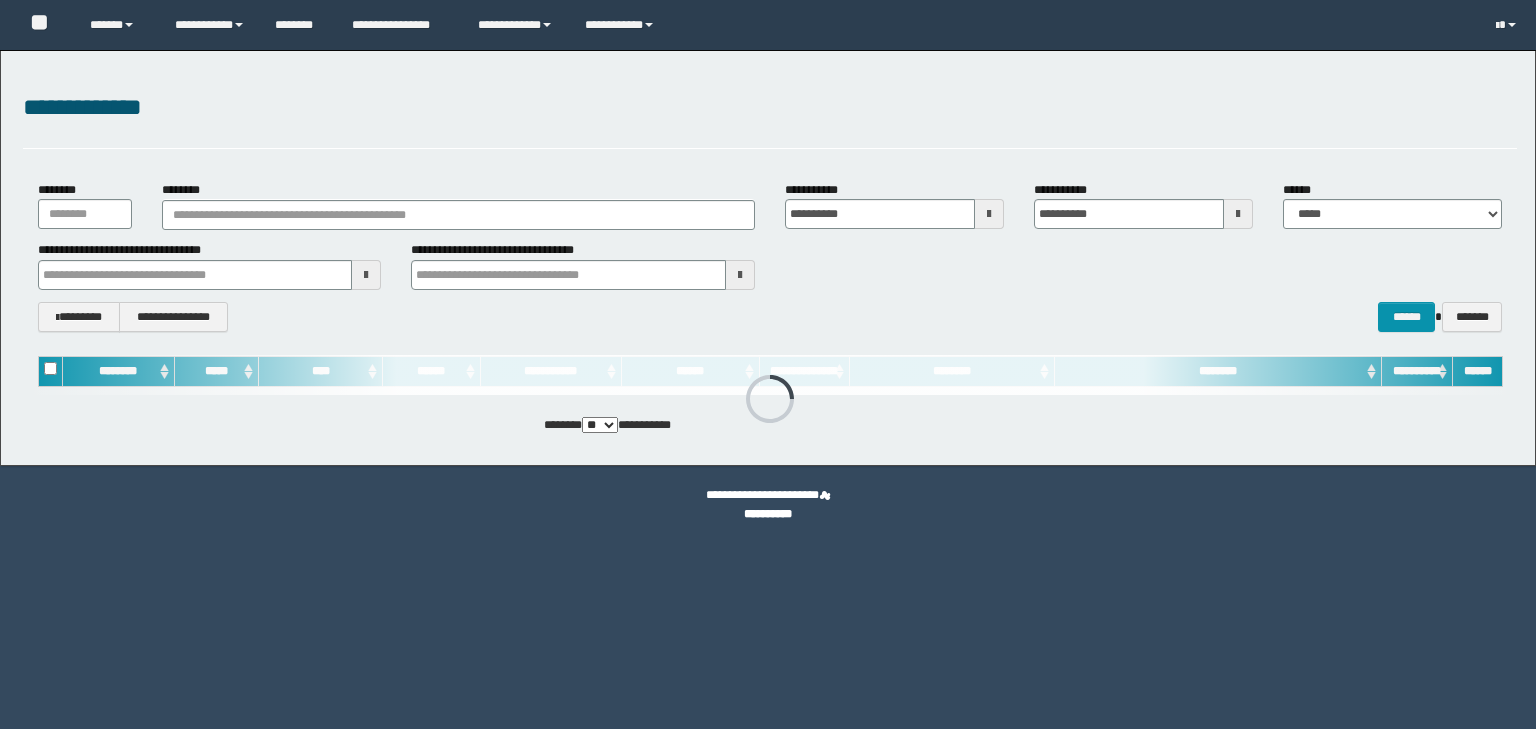 scroll, scrollTop: 0, scrollLeft: 0, axis: both 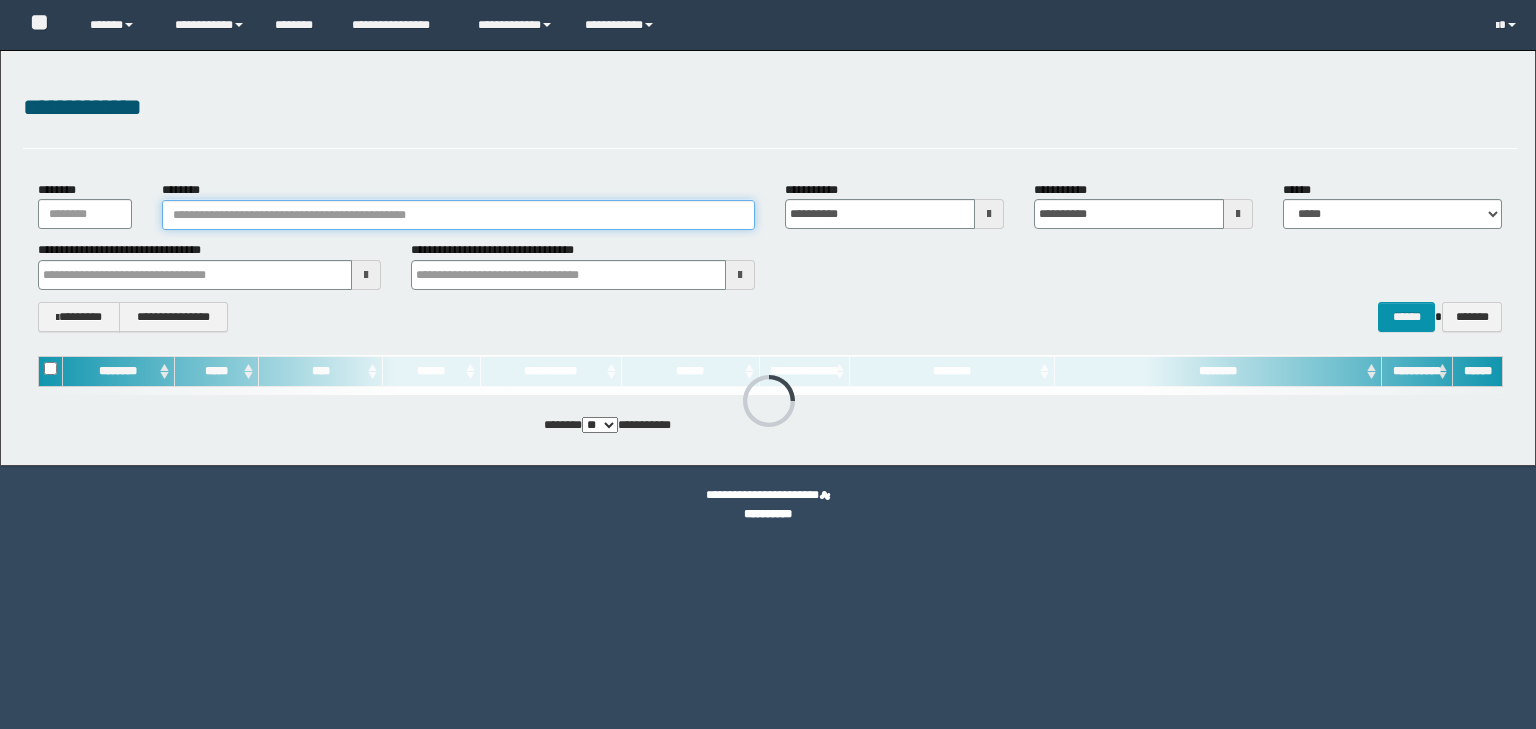 click on "********" at bounding box center [458, 215] 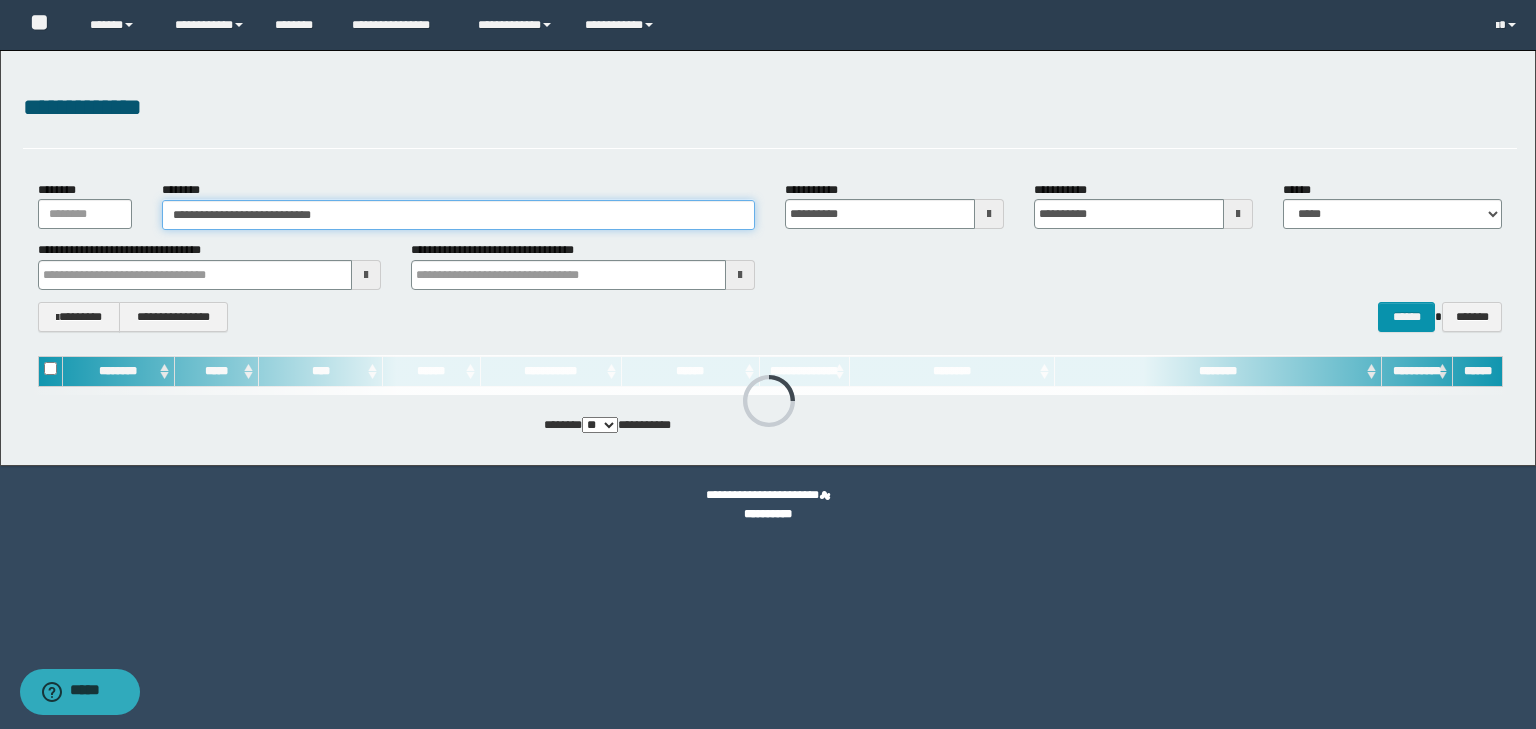 type on "**********" 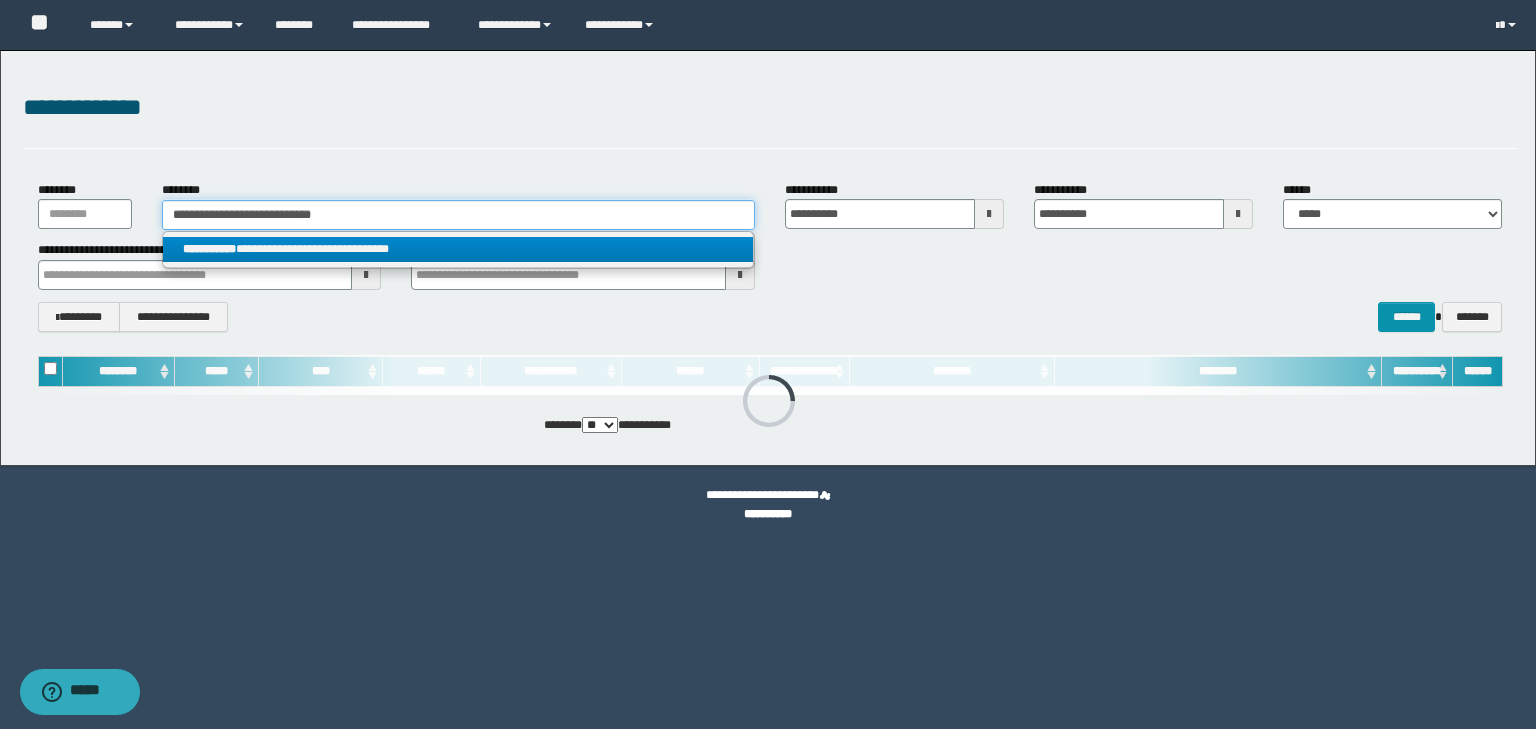 type on "**********" 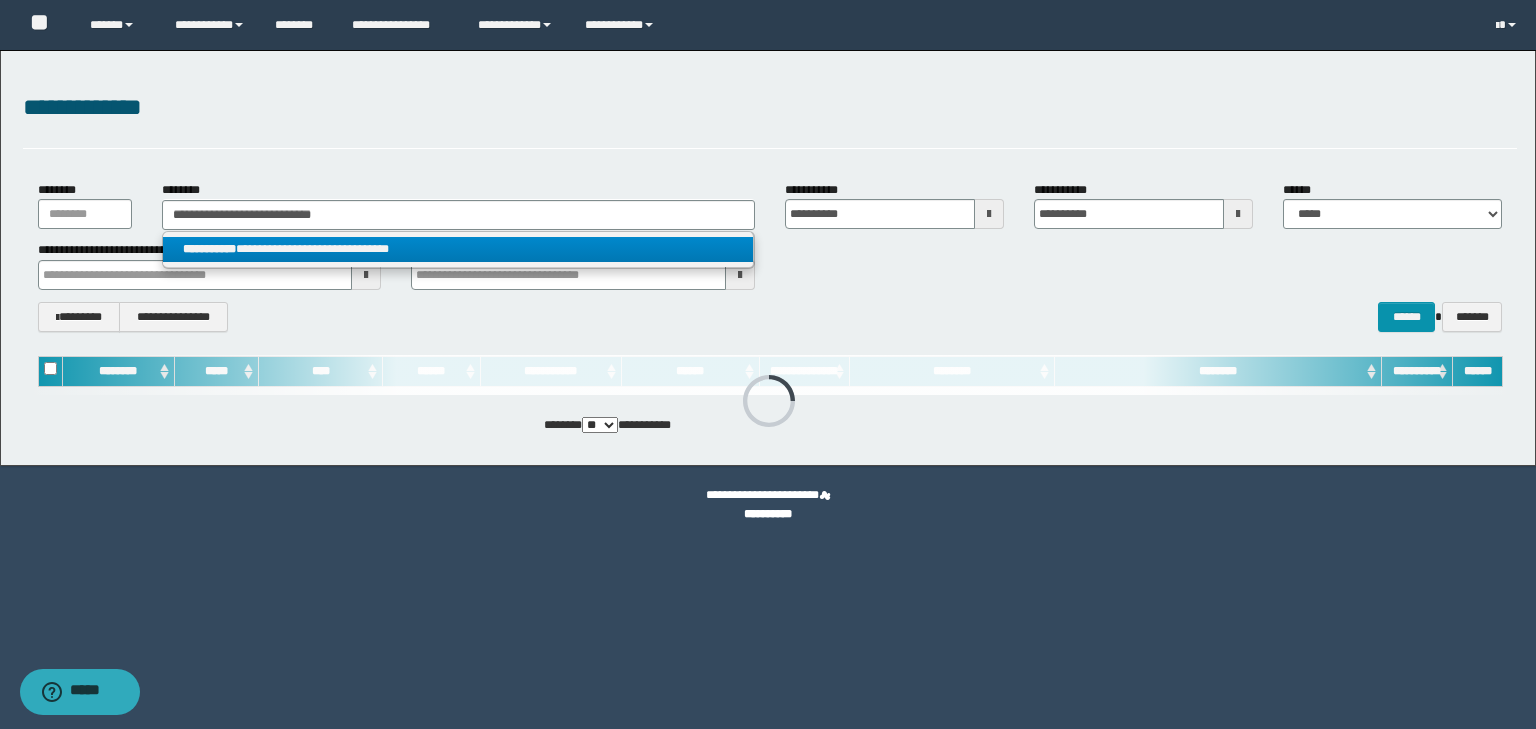 click on "**********" at bounding box center (458, 249) 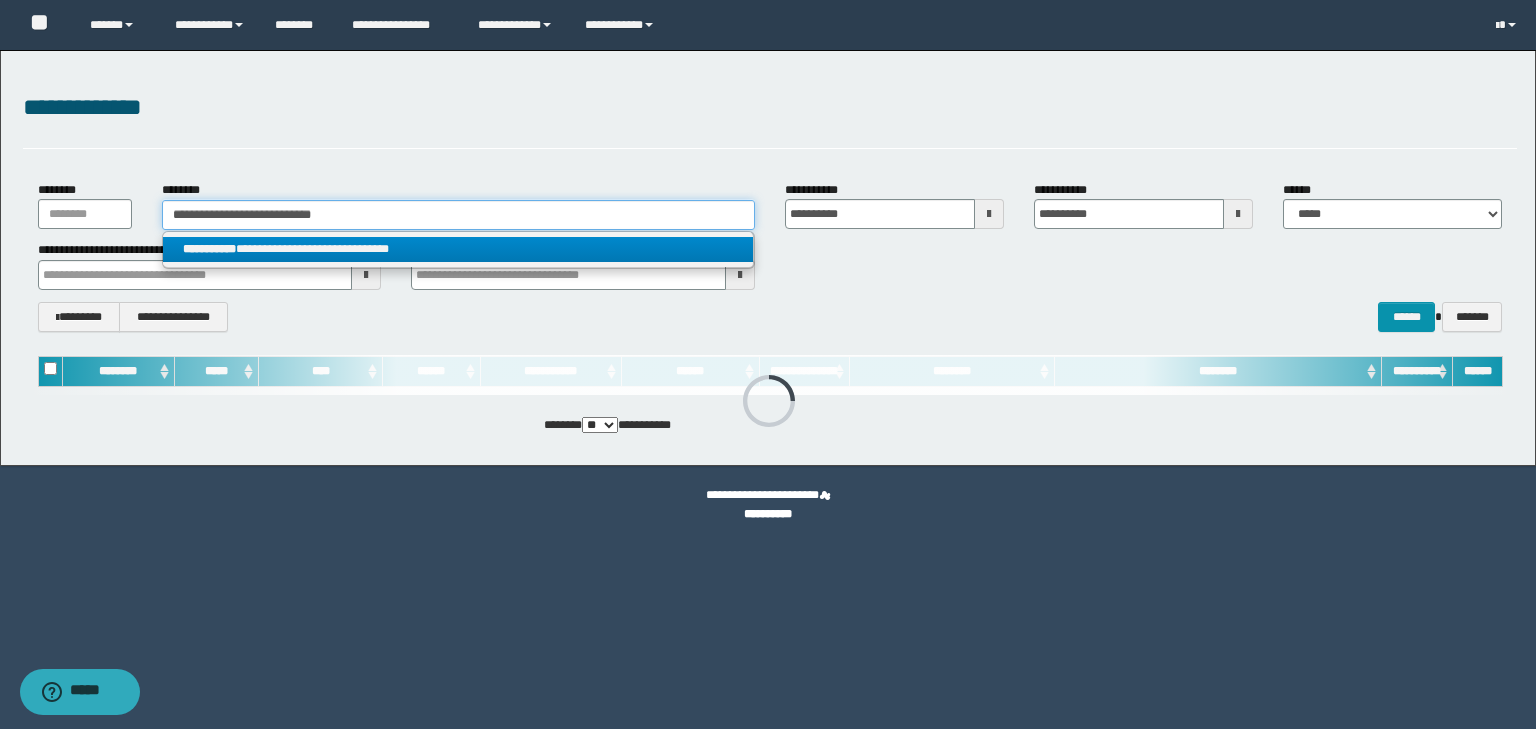 type 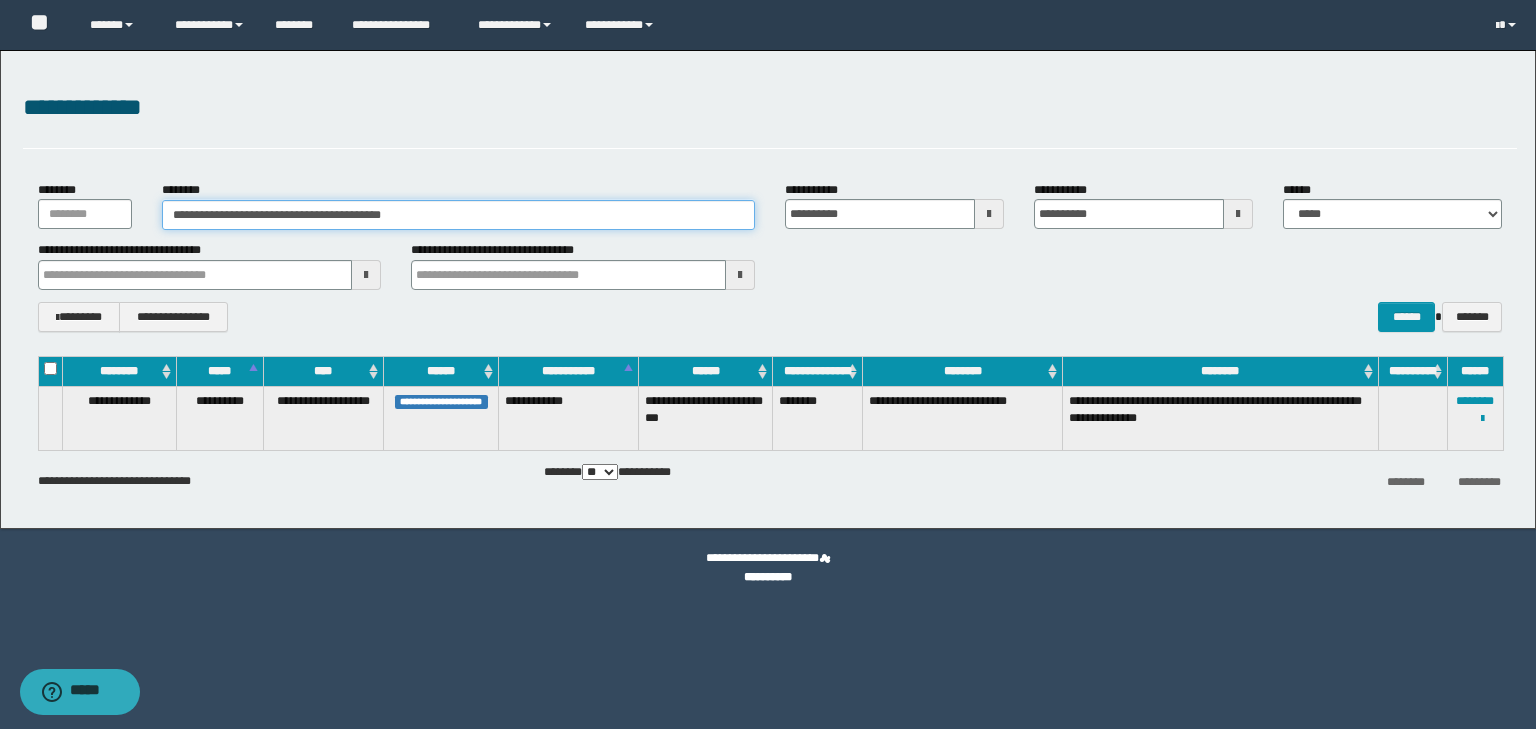 drag, startPoint x: 188, startPoint y: 212, endPoint x: 246, endPoint y: 214, distance: 58.034473 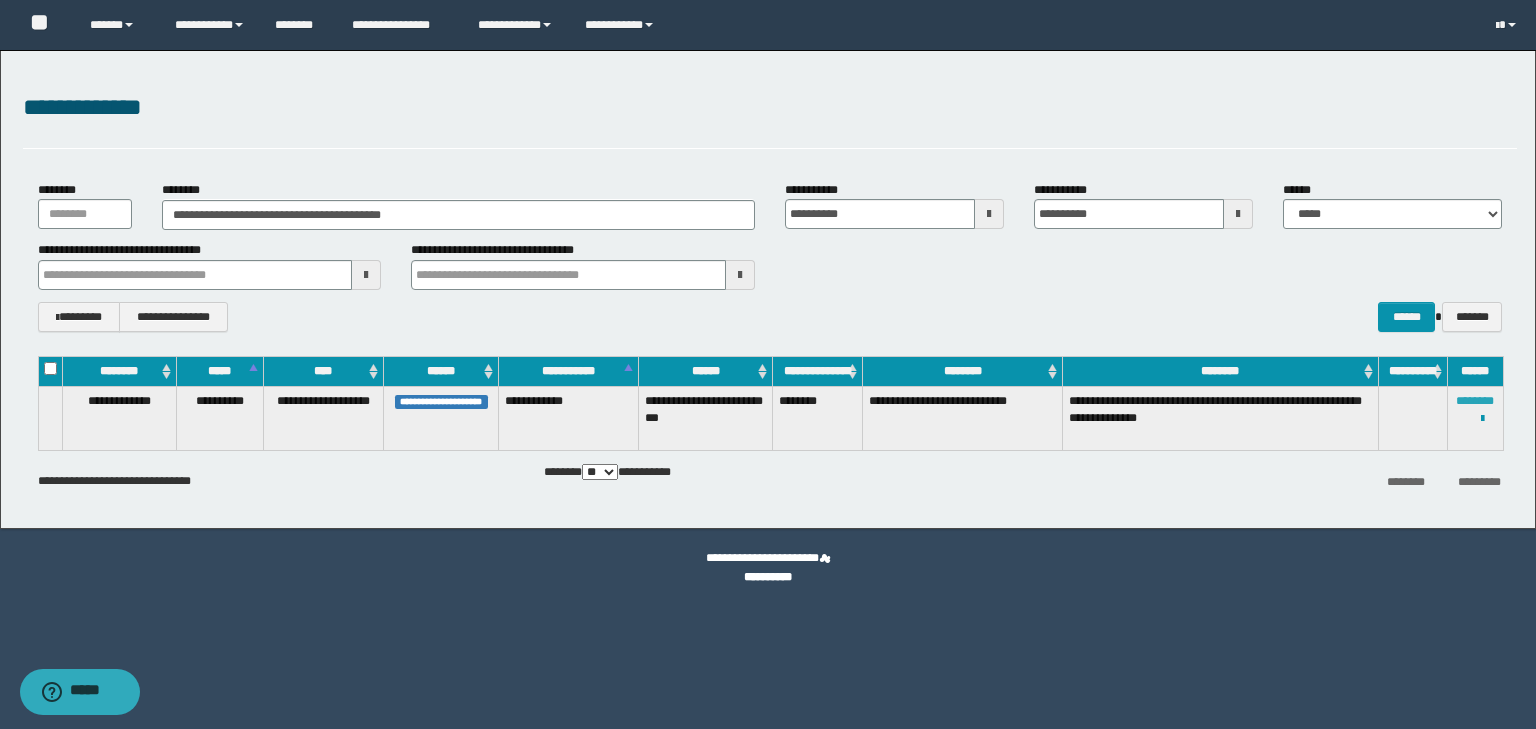 click on "********" at bounding box center (1475, 401) 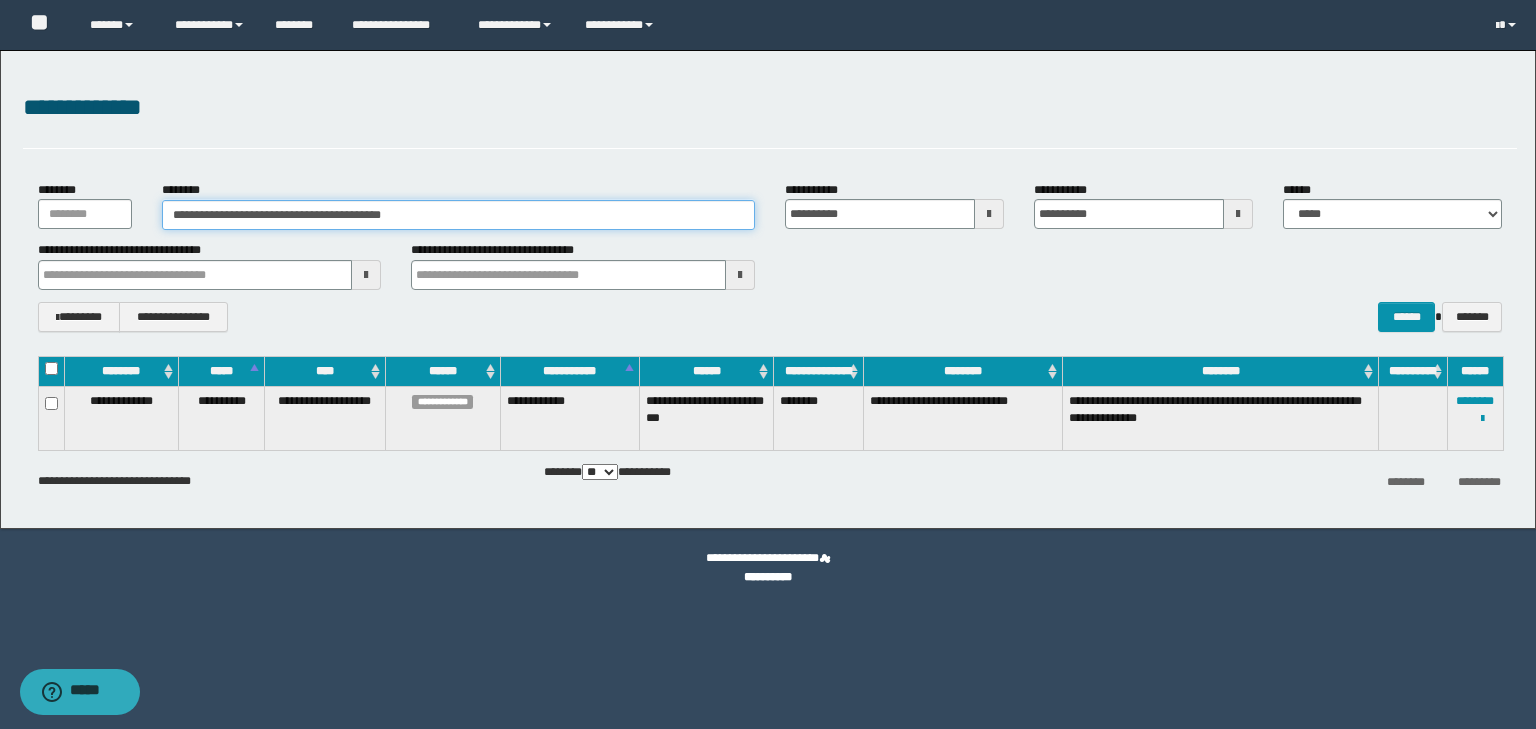 drag, startPoint x: 503, startPoint y: 214, endPoint x: 0, endPoint y: 189, distance: 503.62088 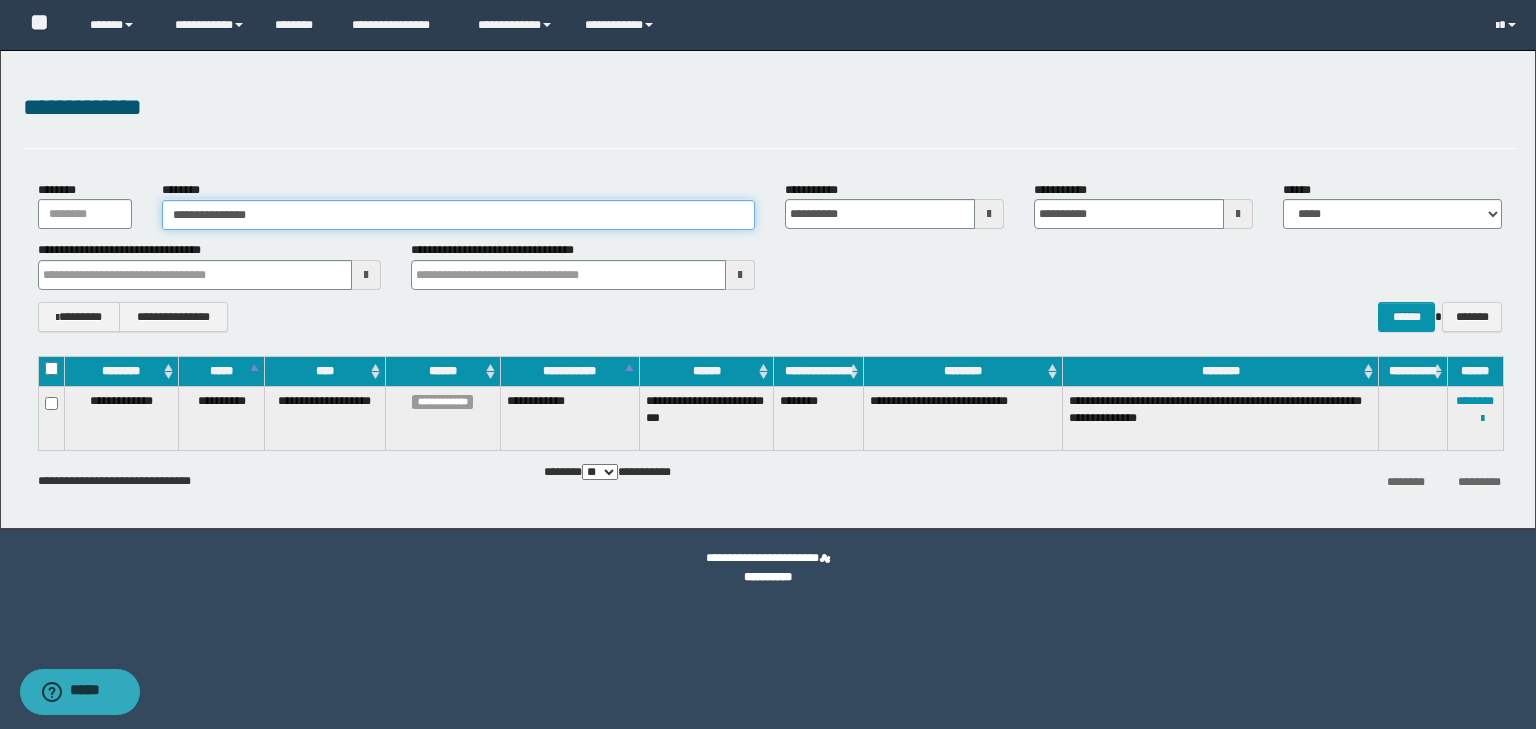 type on "**********" 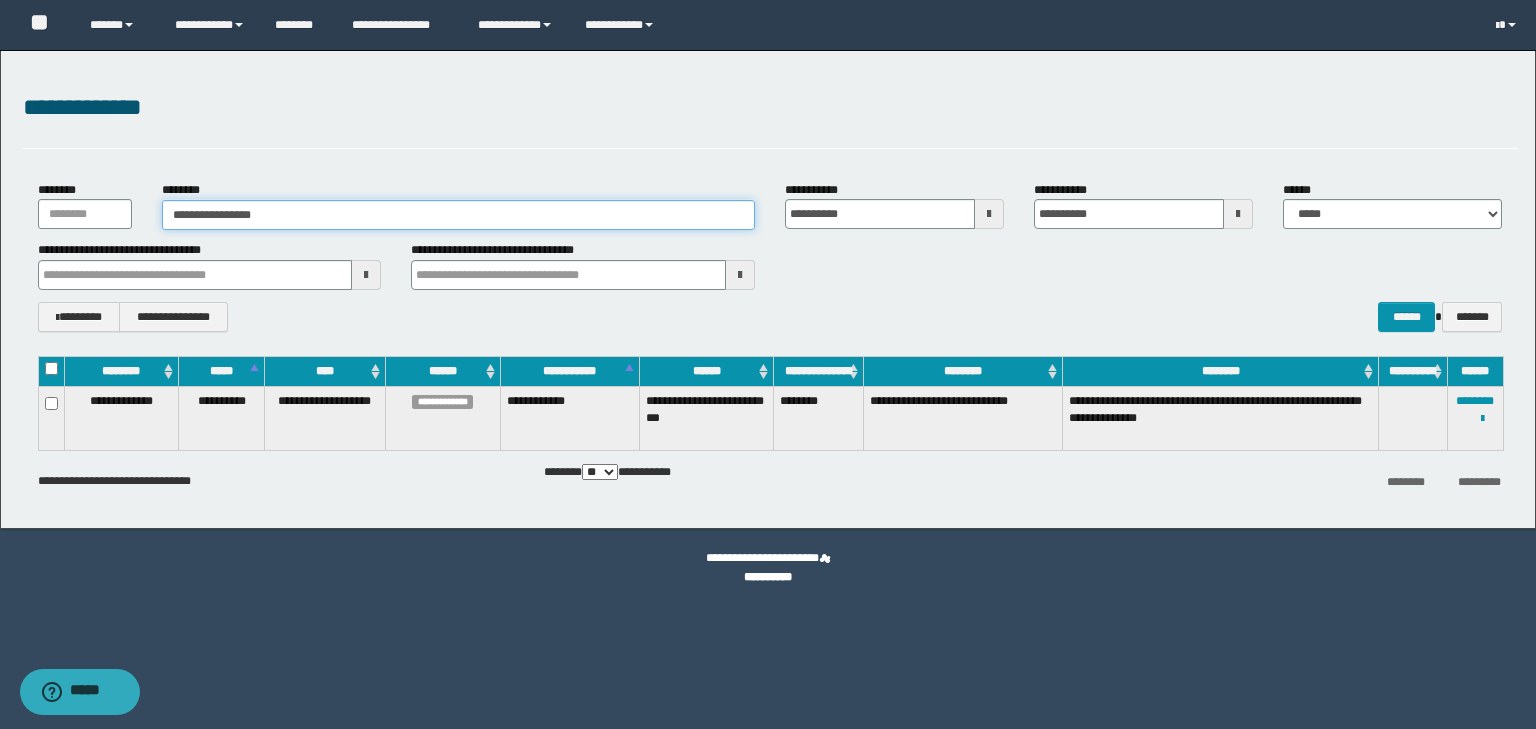 type on "**********" 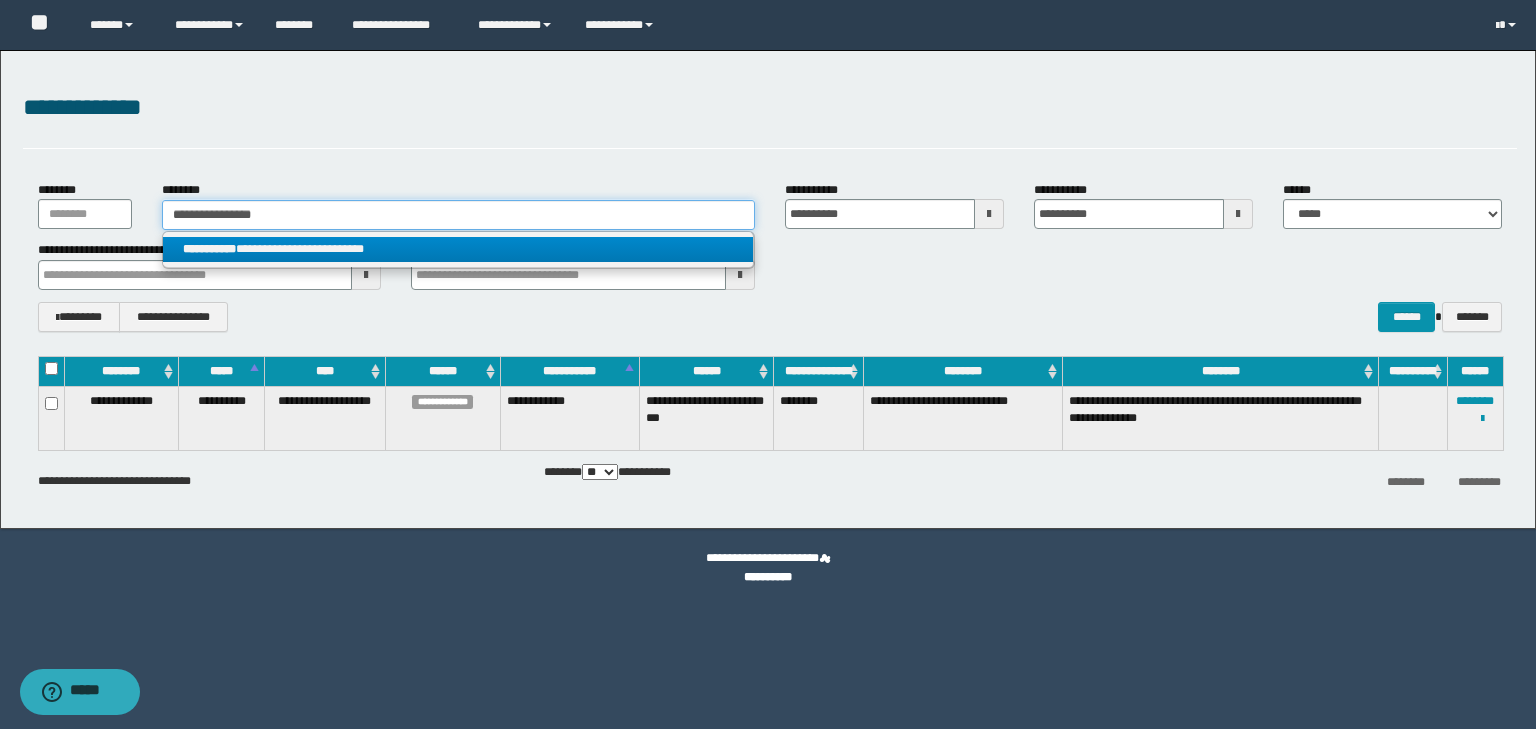 type on "**********" 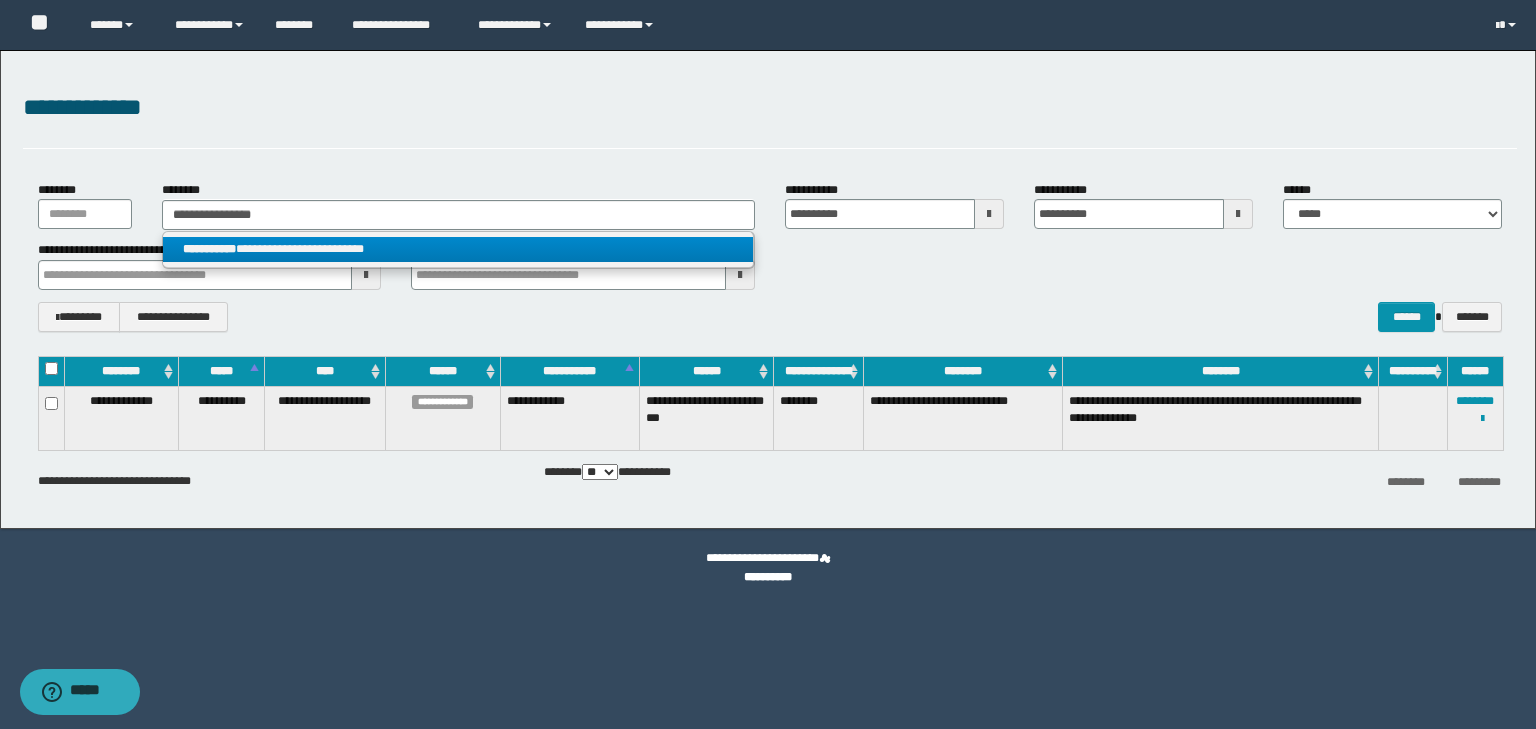 click on "**********" at bounding box center [458, 249] 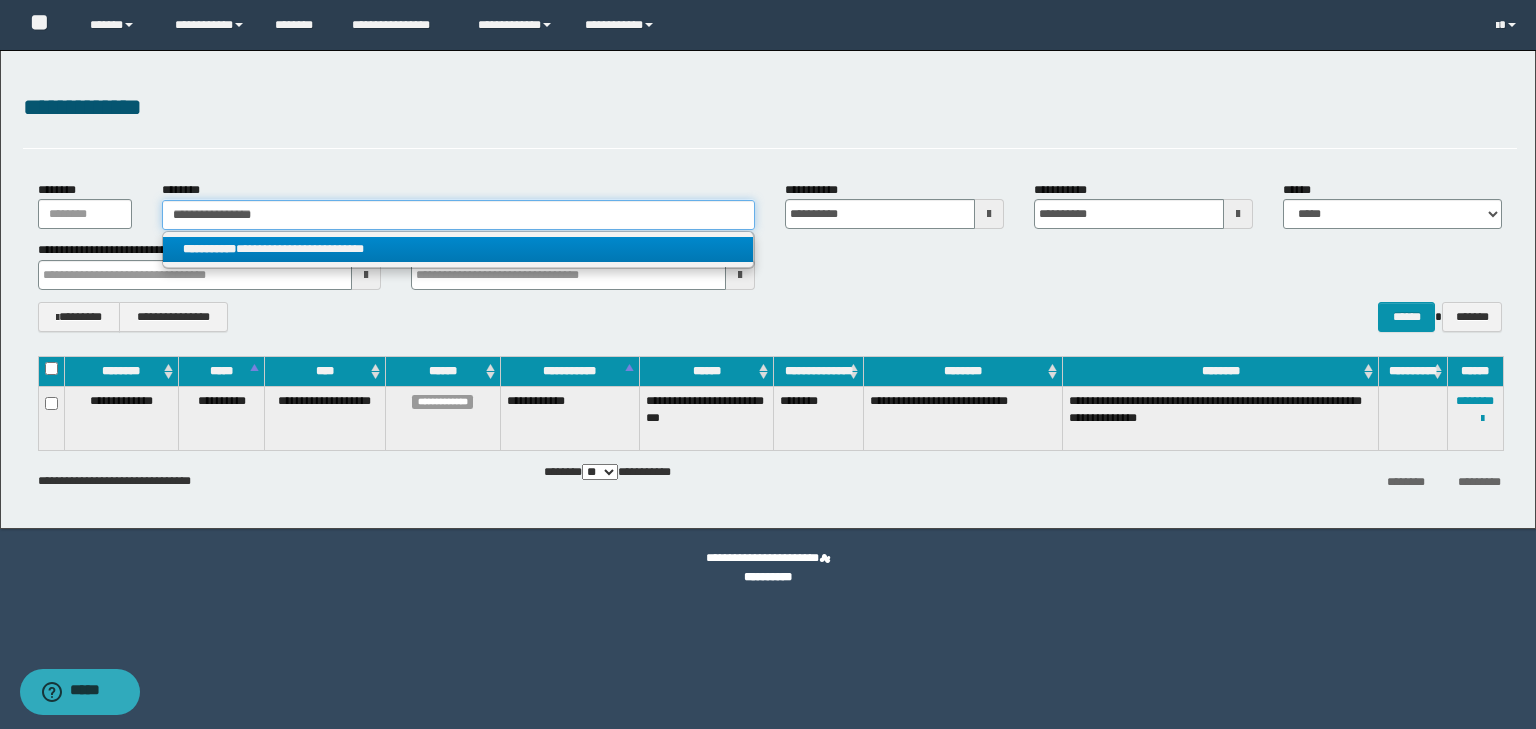 type 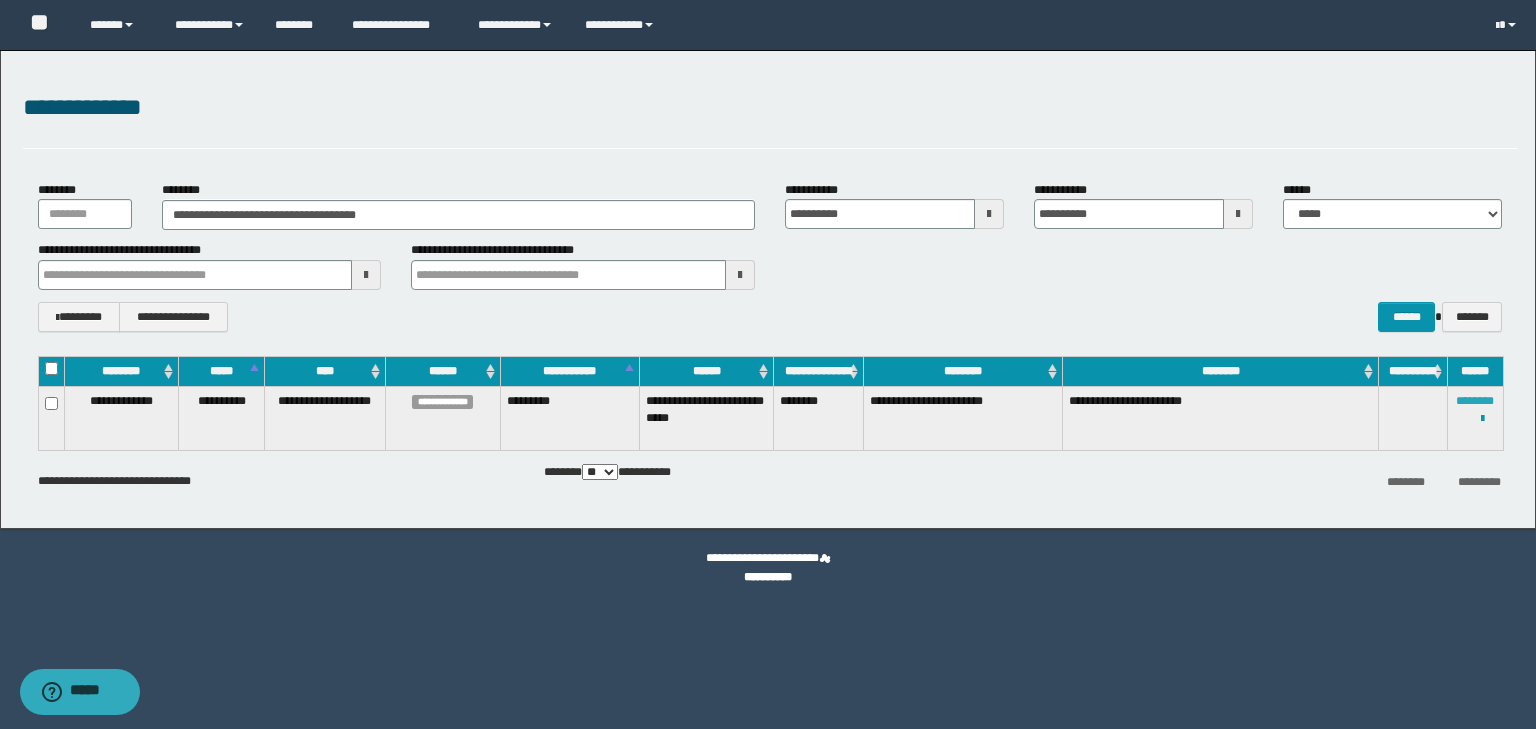 click on "********" at bounding box center (1475, 401) 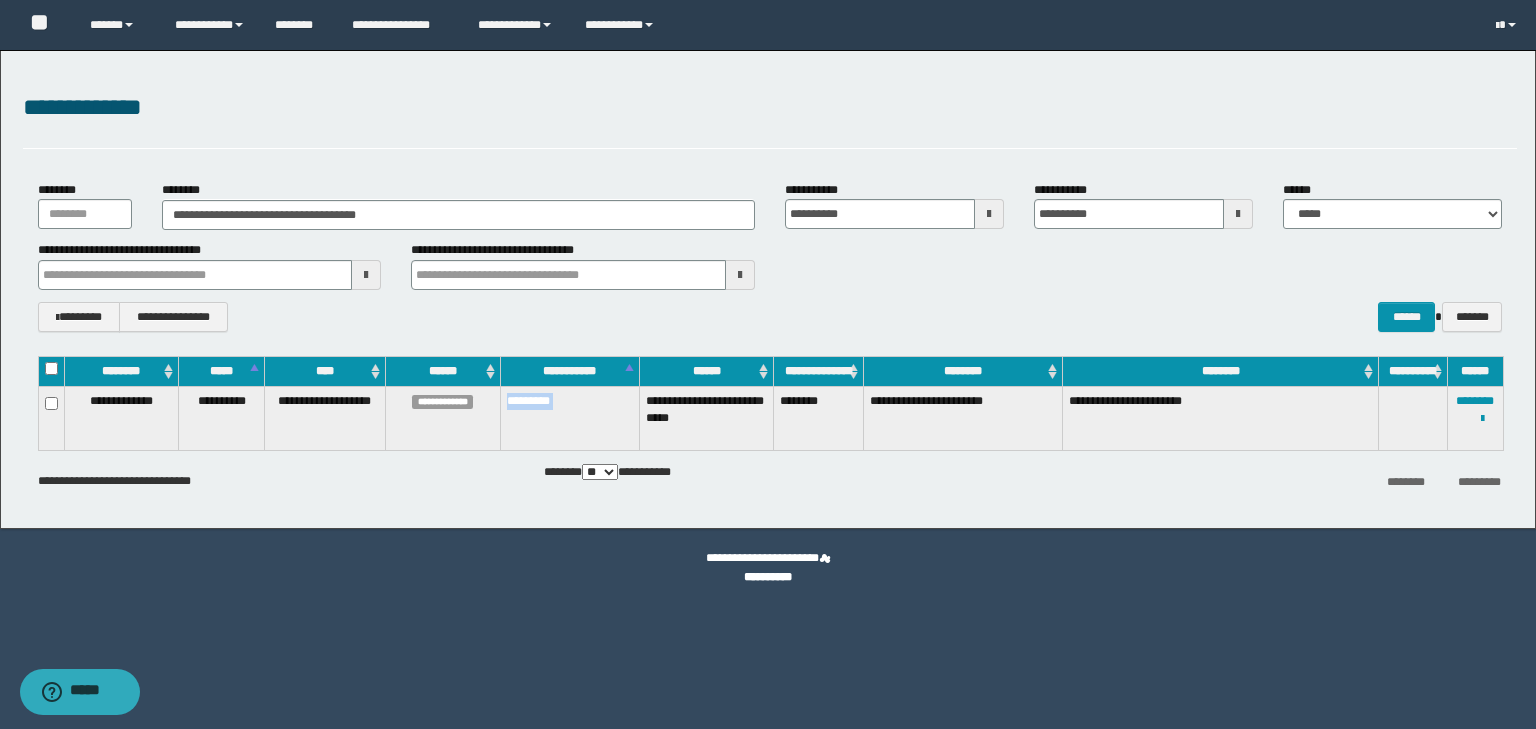 drag, startPoint x: 507, startPoint y: 416, endPoint x: 641, endPoint y: 423, distance: 134.18271 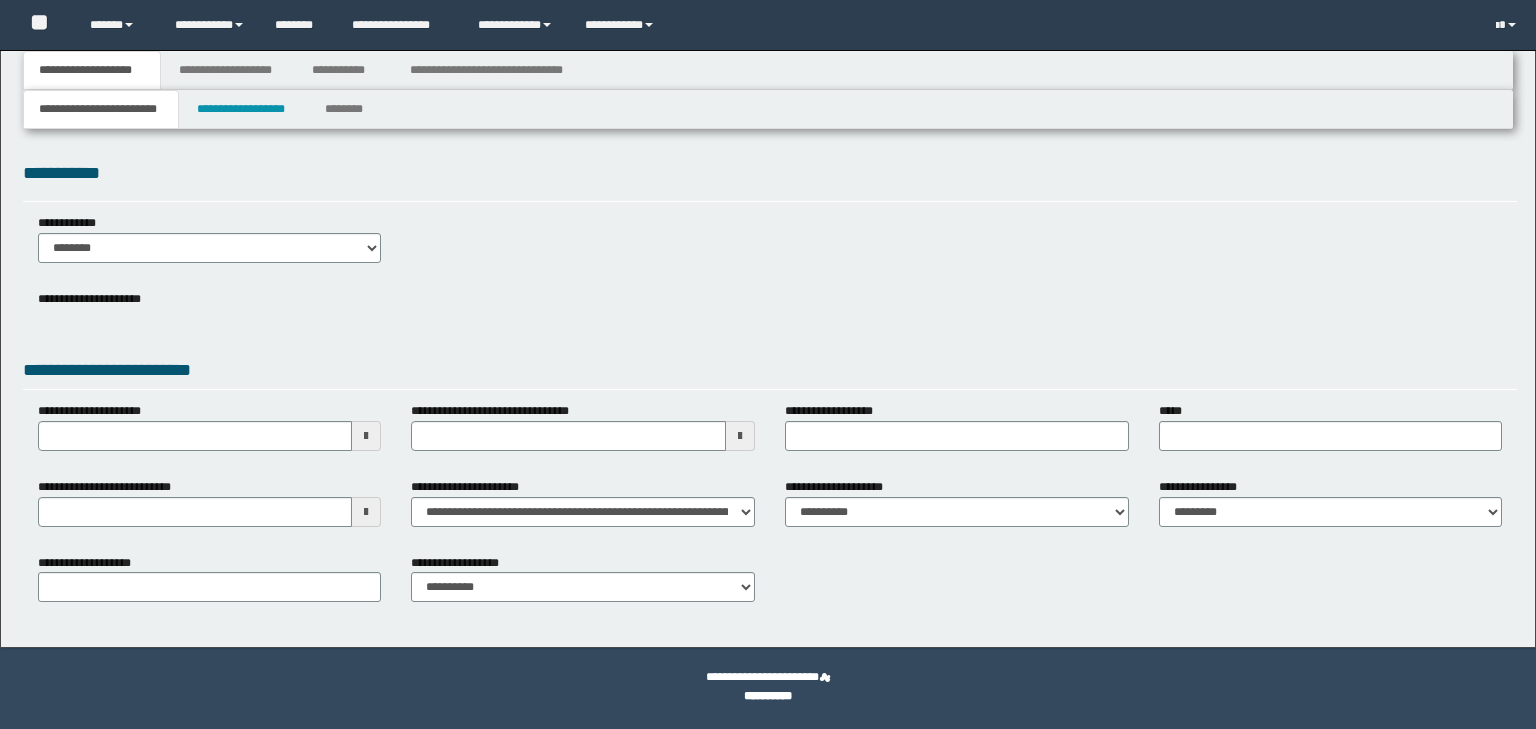 scroll, scrollTop: 0, scrollLeft: 0, axis: both 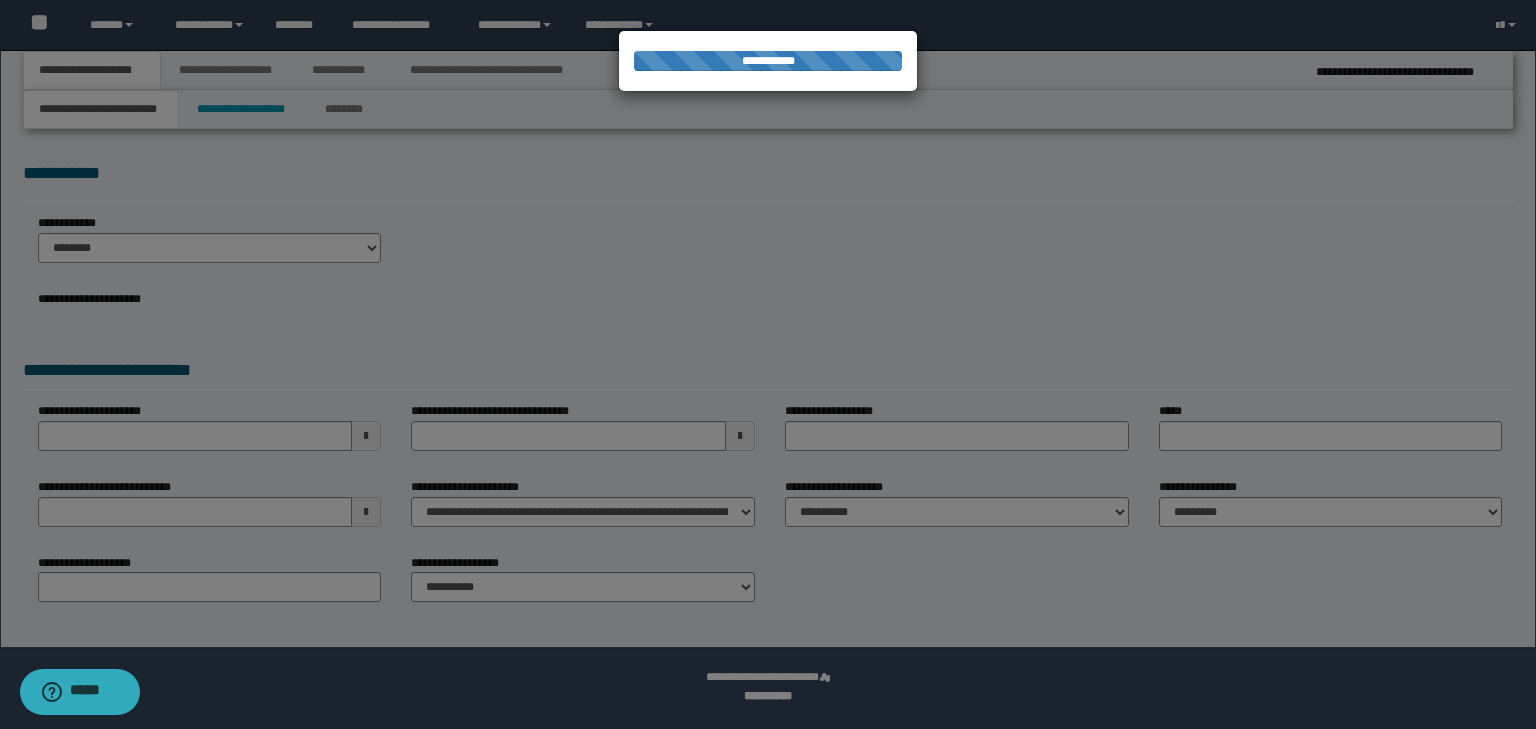 select on "*" 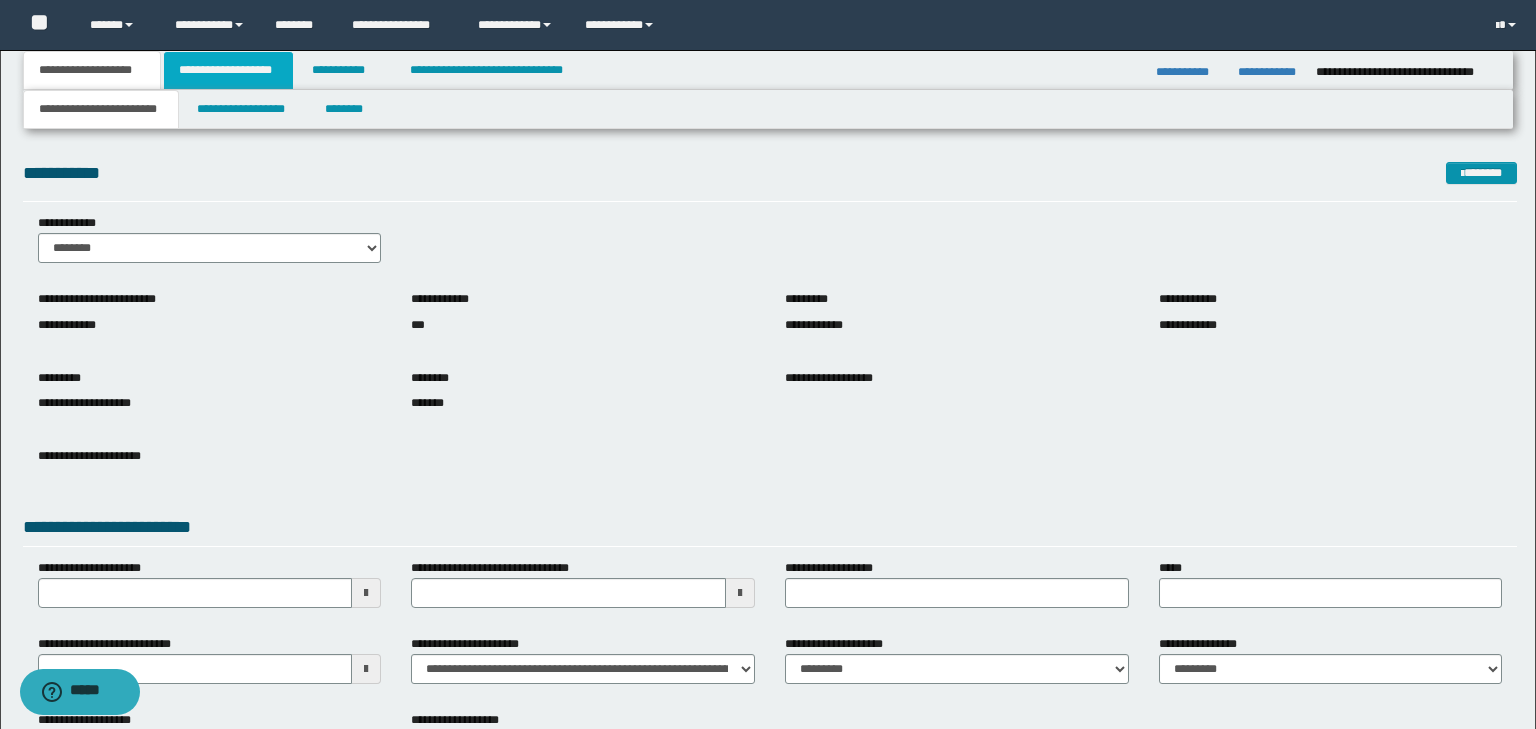 click on "**********" at bounding box center (228, 70) 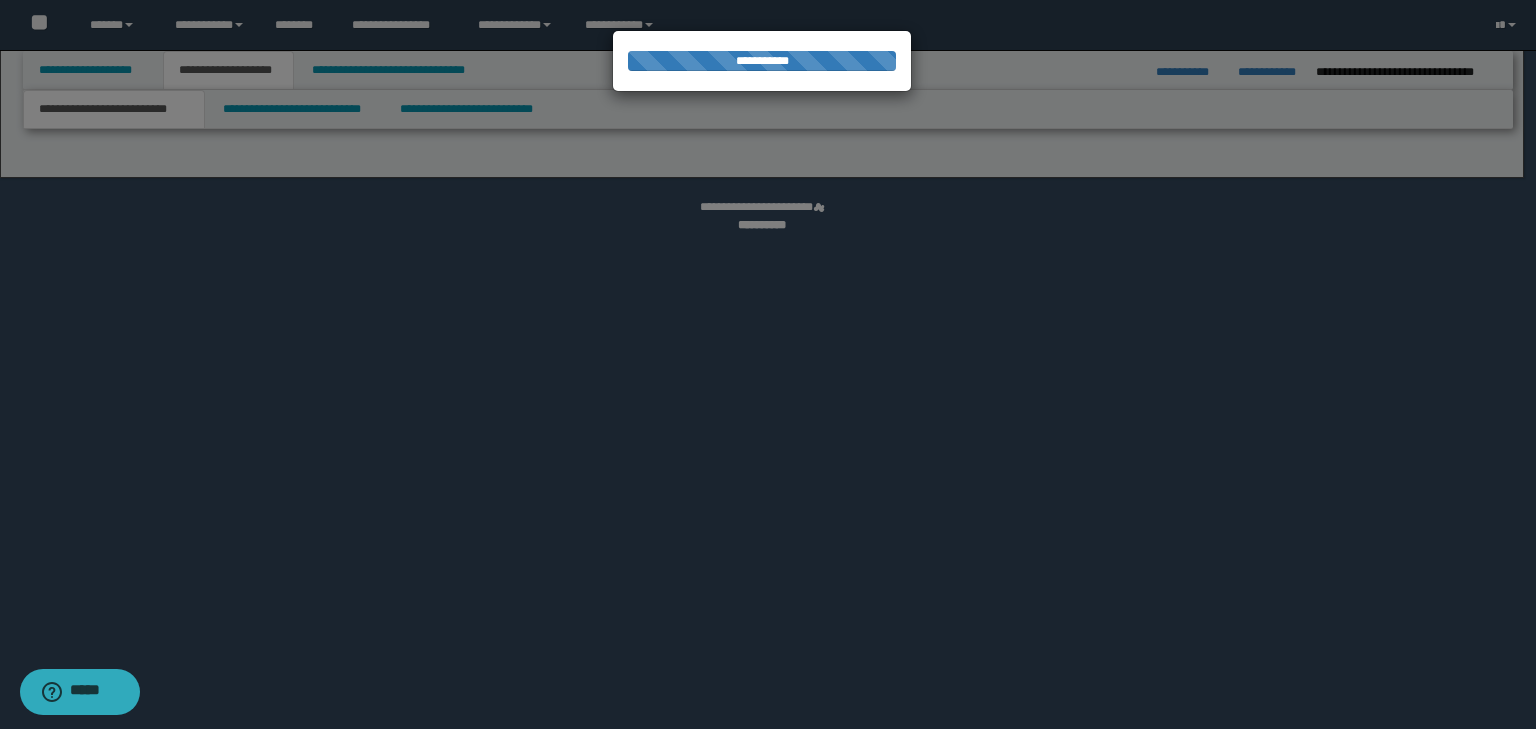 click at bounding box center [768, 364] 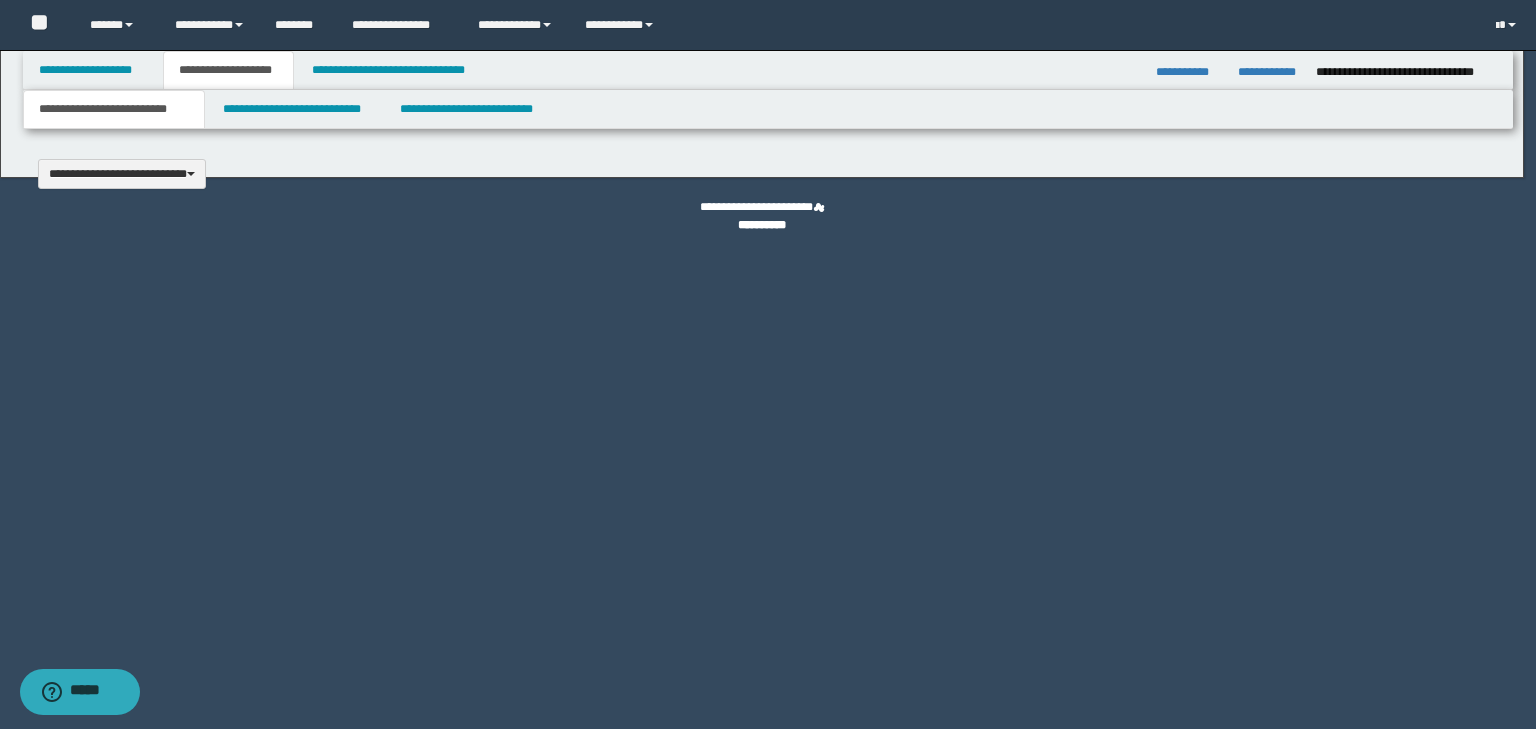 click at bounding box center (768, 364) 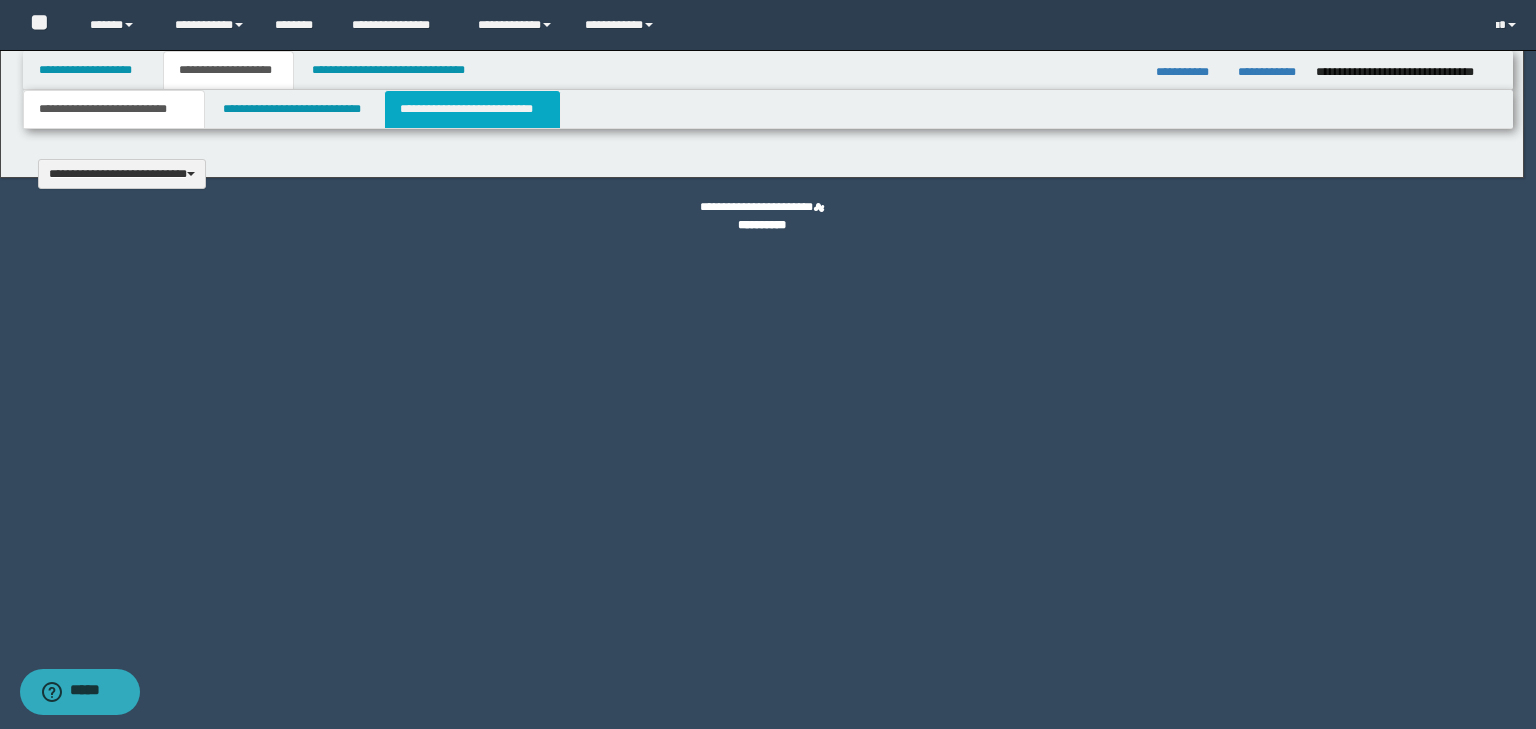 click on "**********" at bounding box center (762, 364) 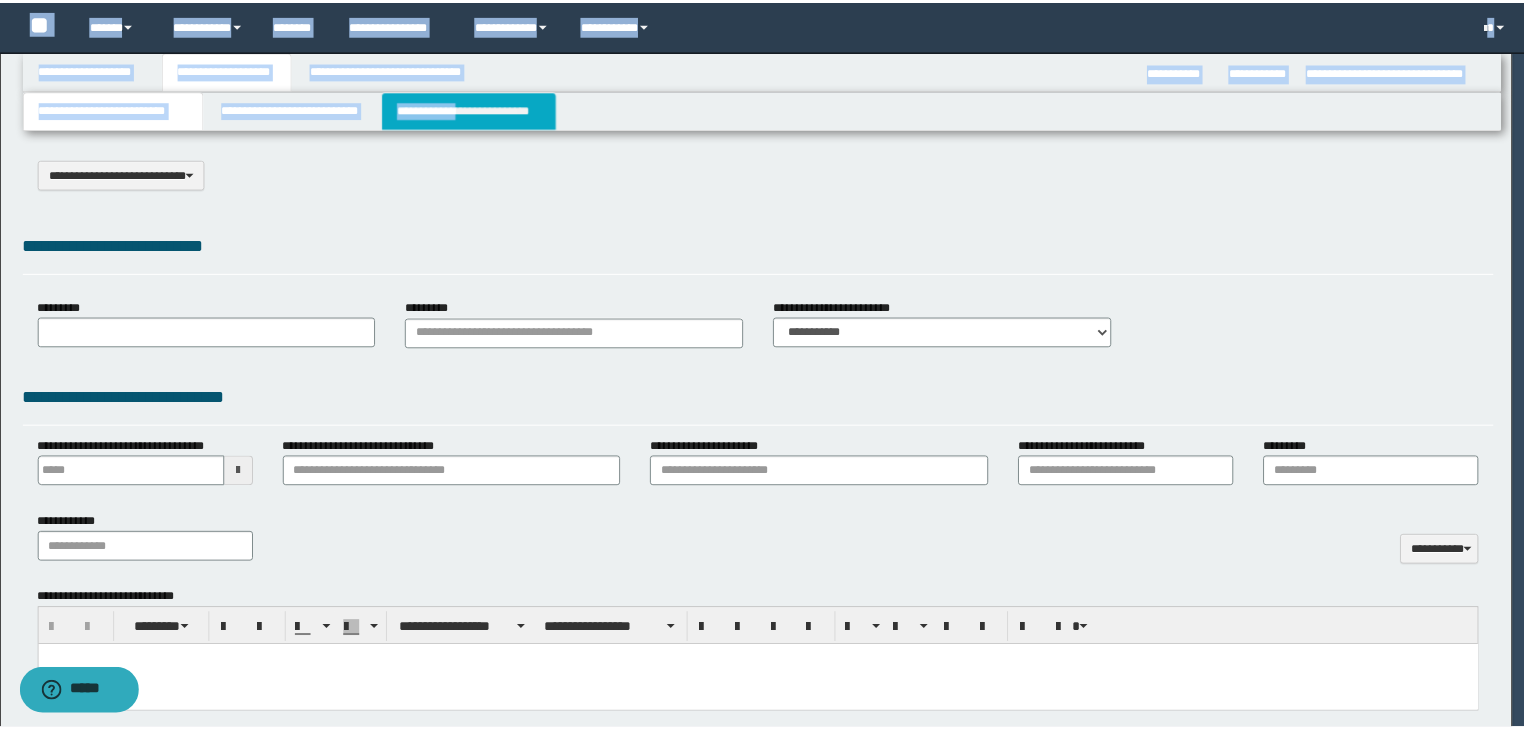 scroll, scrollTop: 0, scrollLeft: 0, axis: both 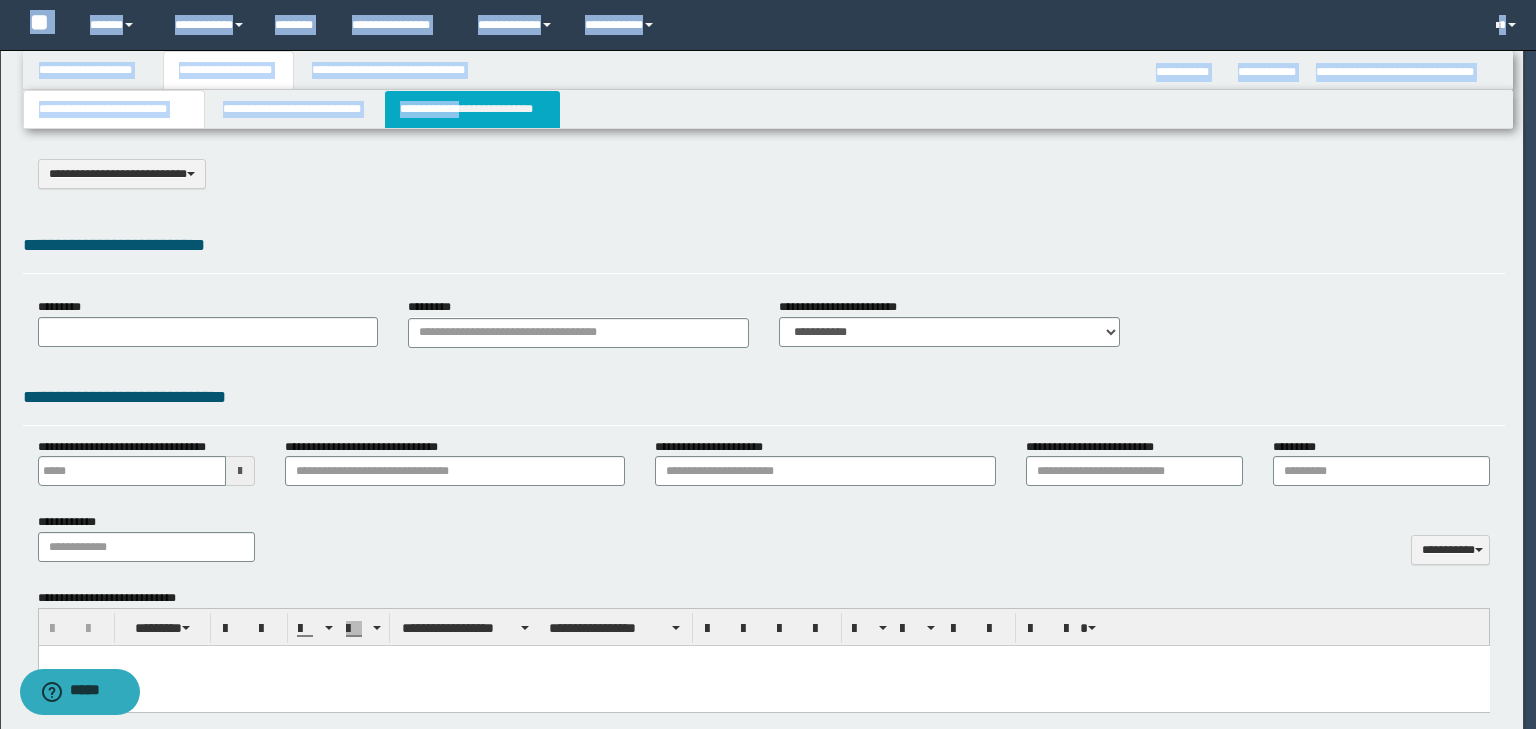 click on "**********" at bounding box center (472, 109) 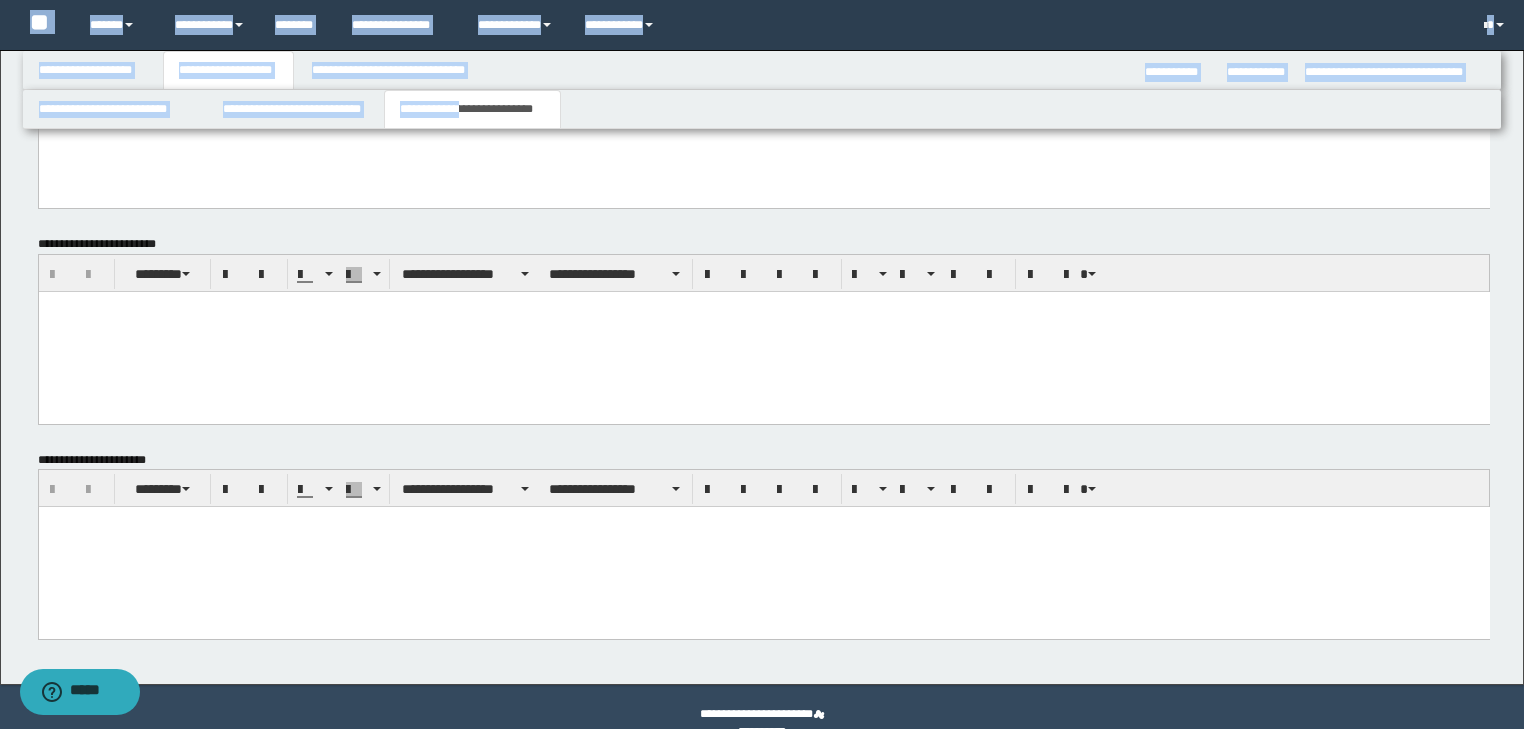 scroll, scrollTop: 783, scrollLeft: 0, axis: vertical 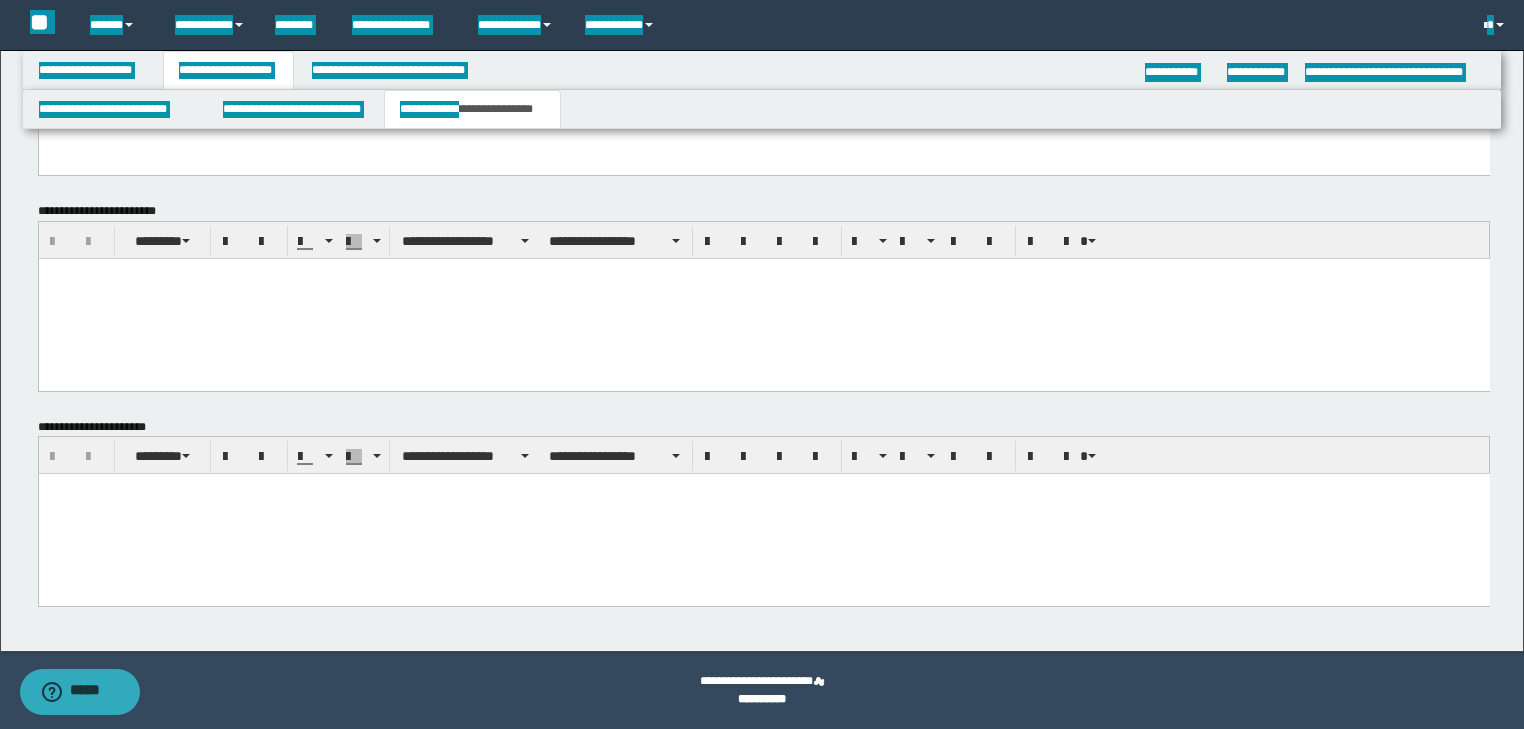 drag, startPoint x: 251, startPoint y: 542, endPoint x: 262, endPoint y: 538, distance: 11.7046995 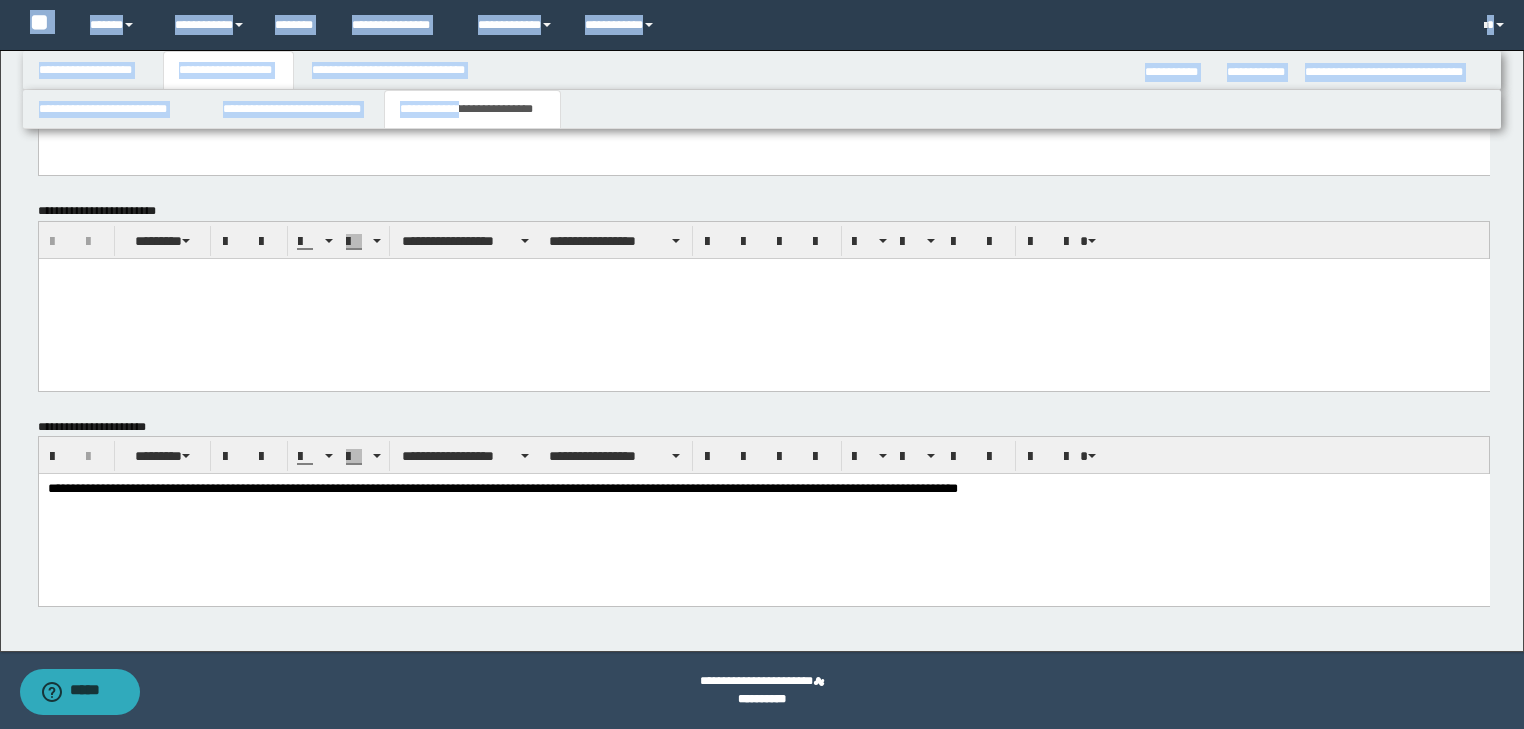click on "**********" at bounding box center (472, 109) 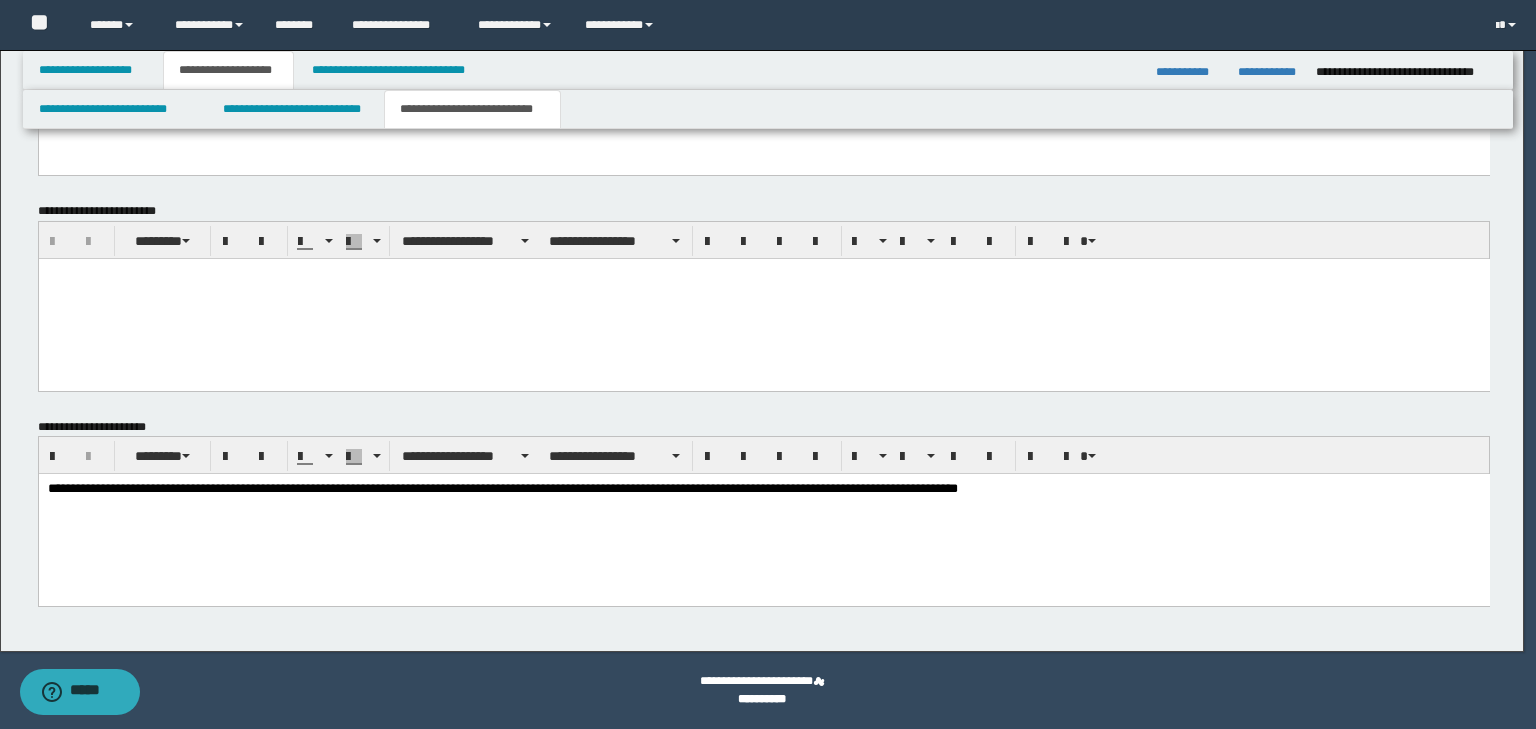 click on "**********" at bounding box center (762, -419) 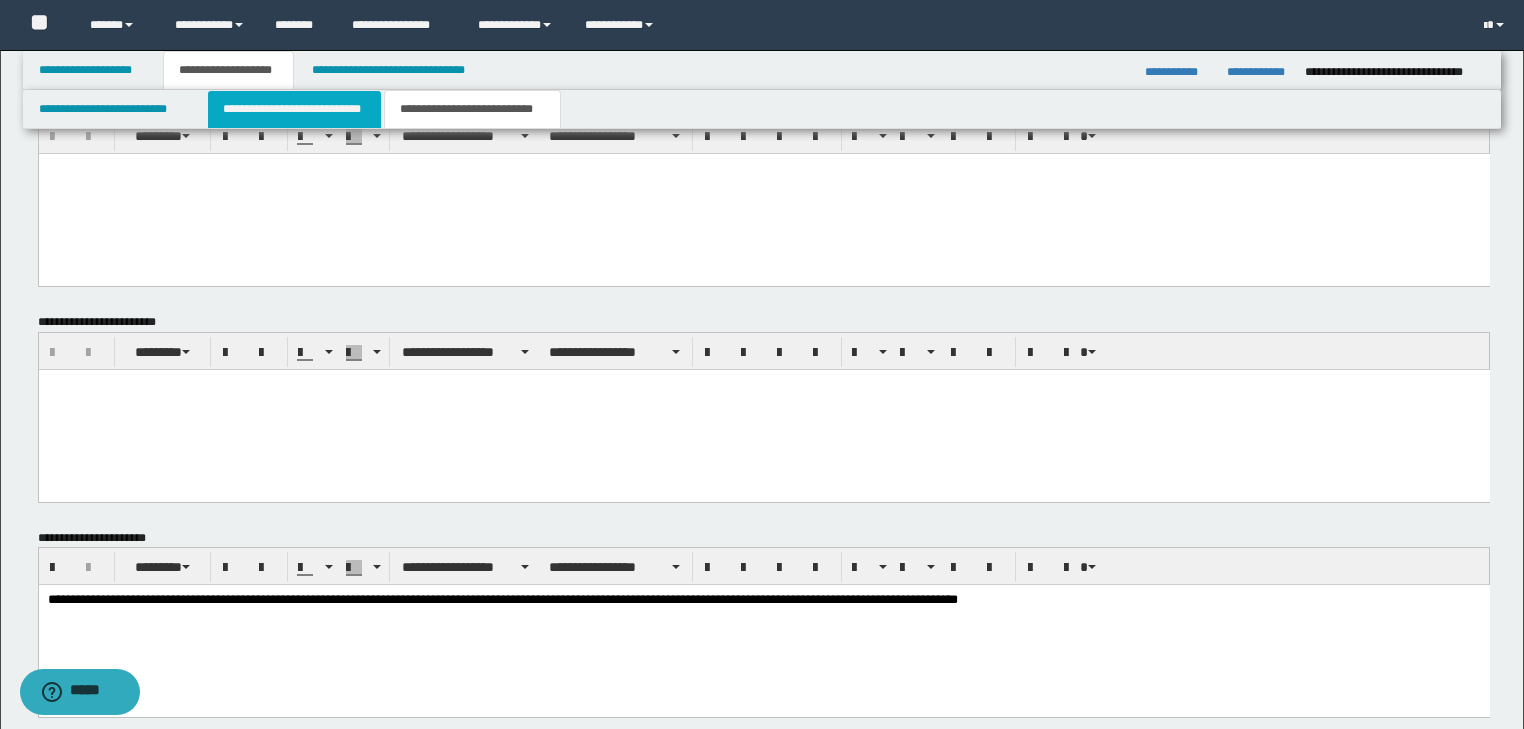 scroll, scrollTop: 649, scrollLeft: 0, axis: vertical 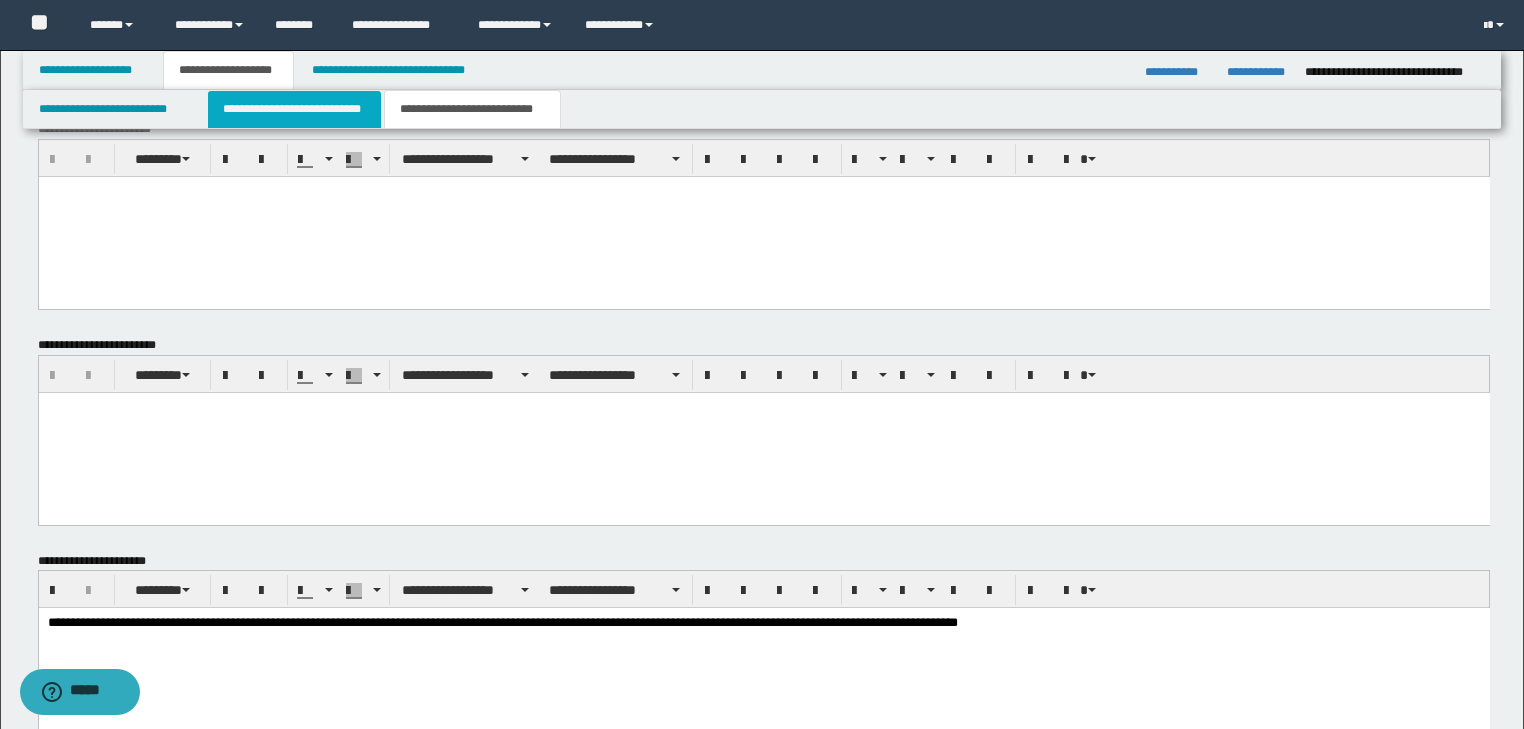 click on "**********" at bounding box center [294, 109] 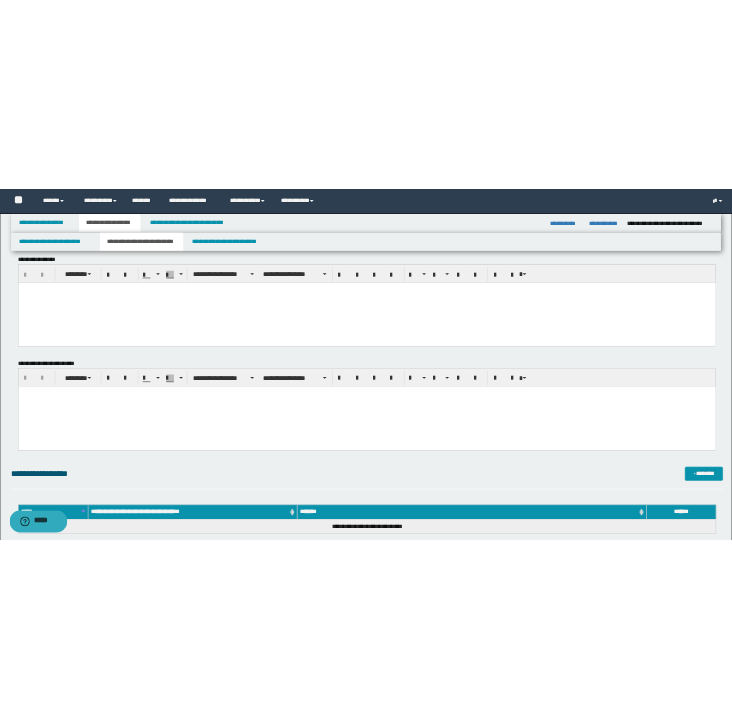 scroll, scrollTop: 133, scrollLeft: 0, axis: vertical 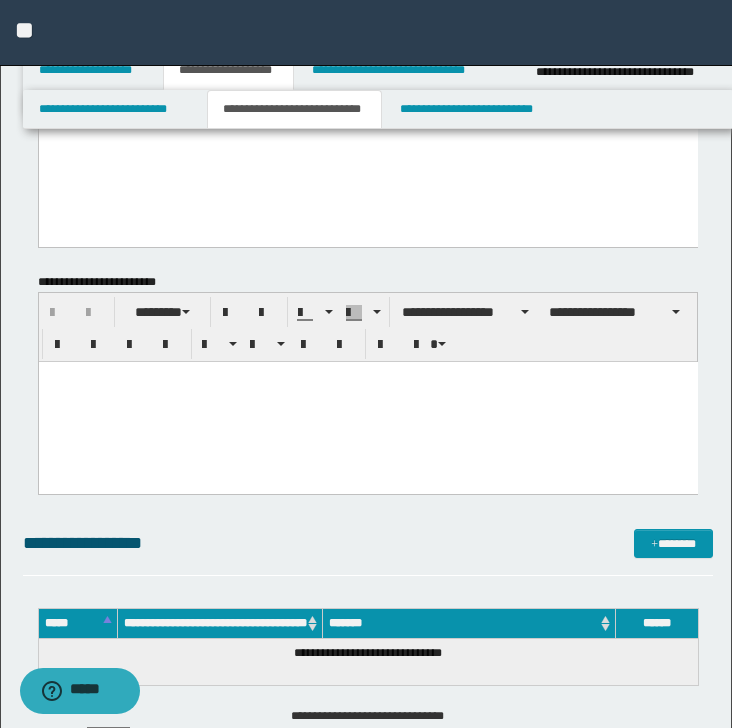 click at bounding box center [367, 402] 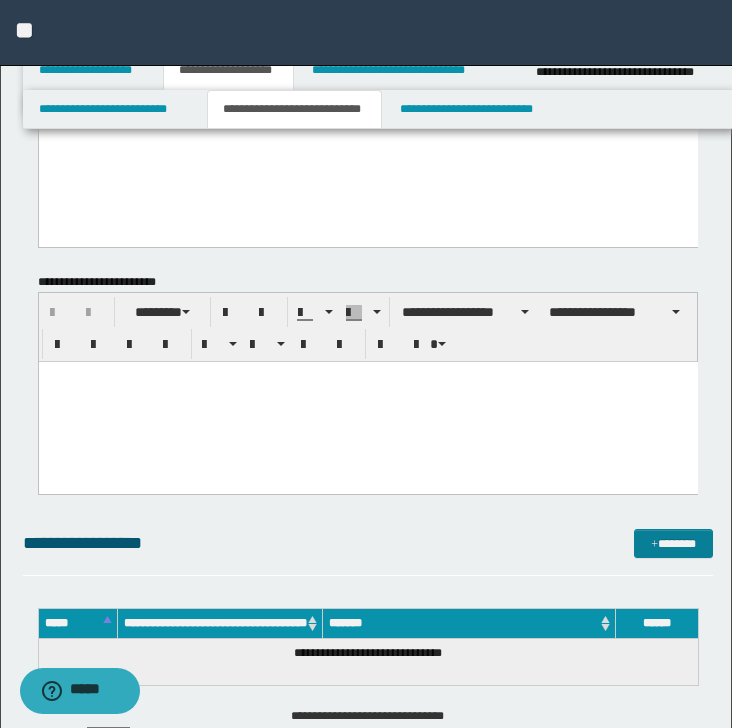 click on "*******" at bounding box center [673, 544] 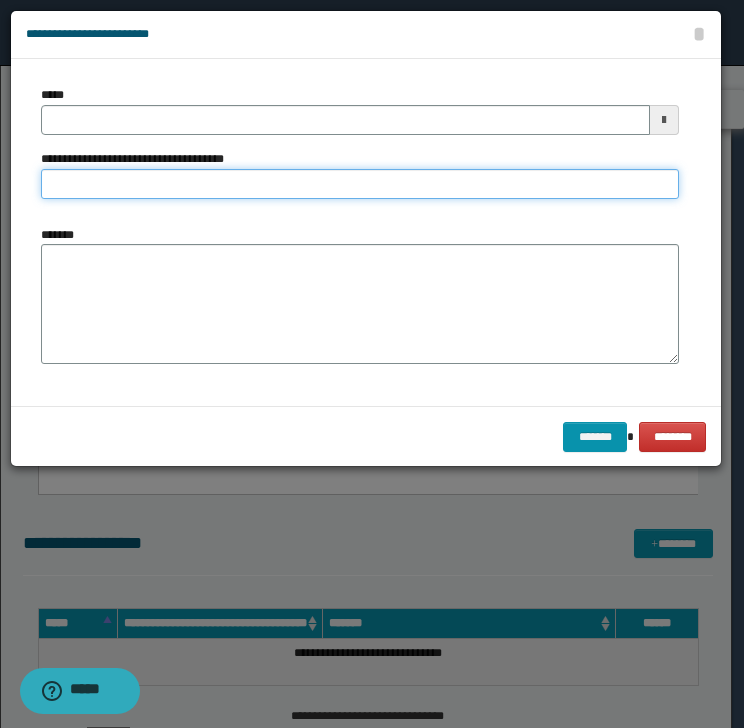 click on "**********" at bounding box center [360, 184] 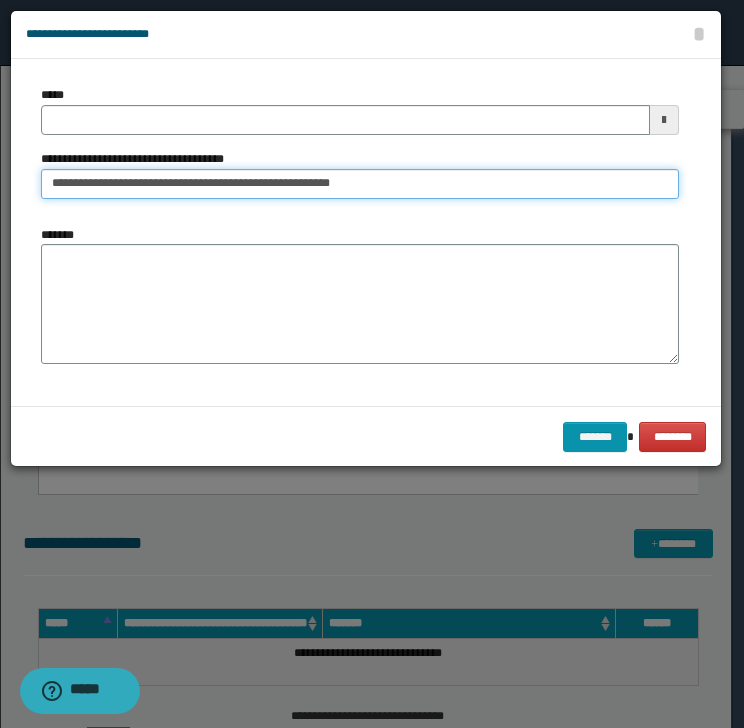 type 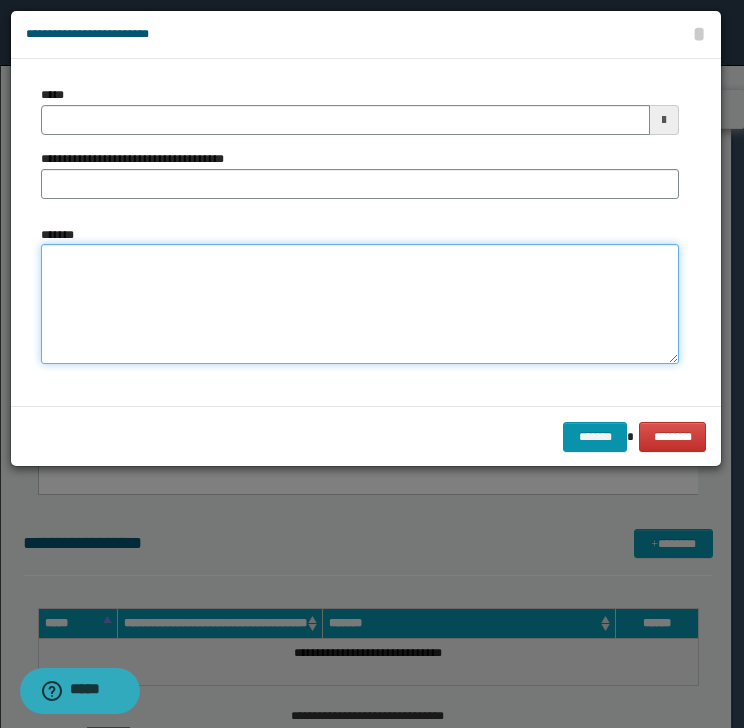 click on "*******" at bounding box center (360, 304) 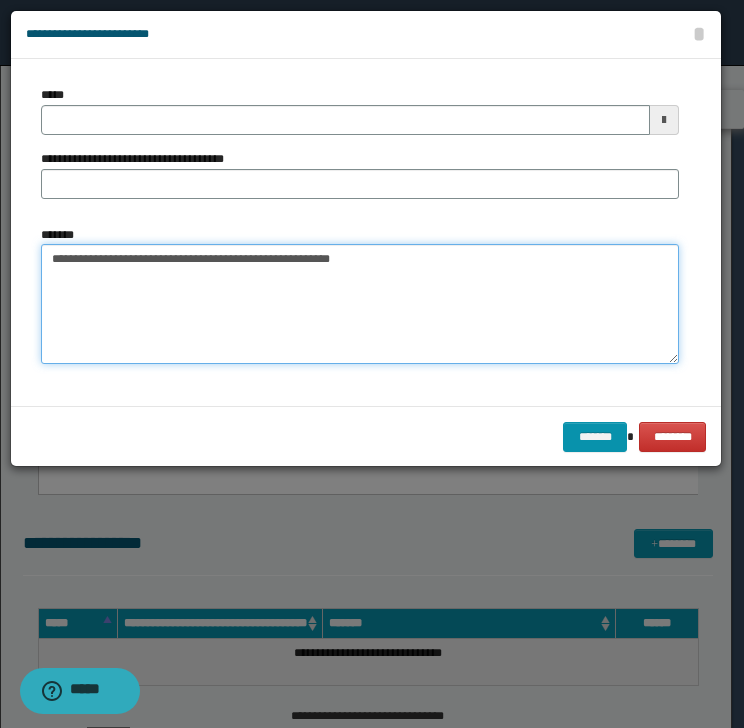 type on "**********" 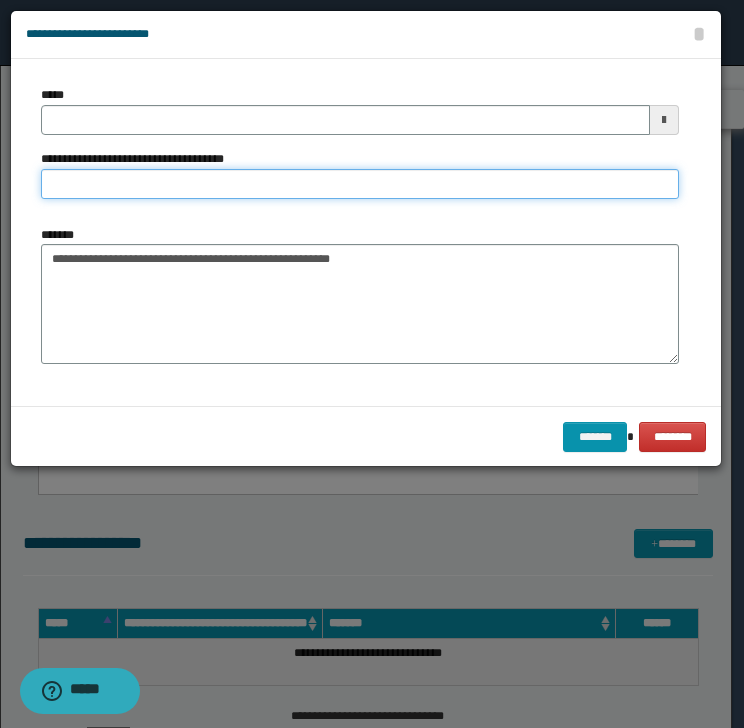 click on "**********" at bounding box center [360, 184] 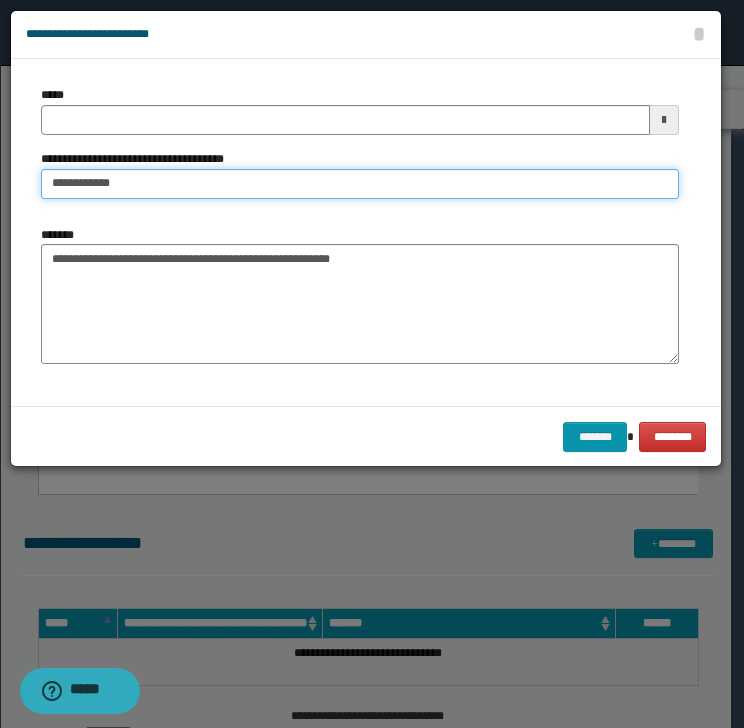 type on "**********" 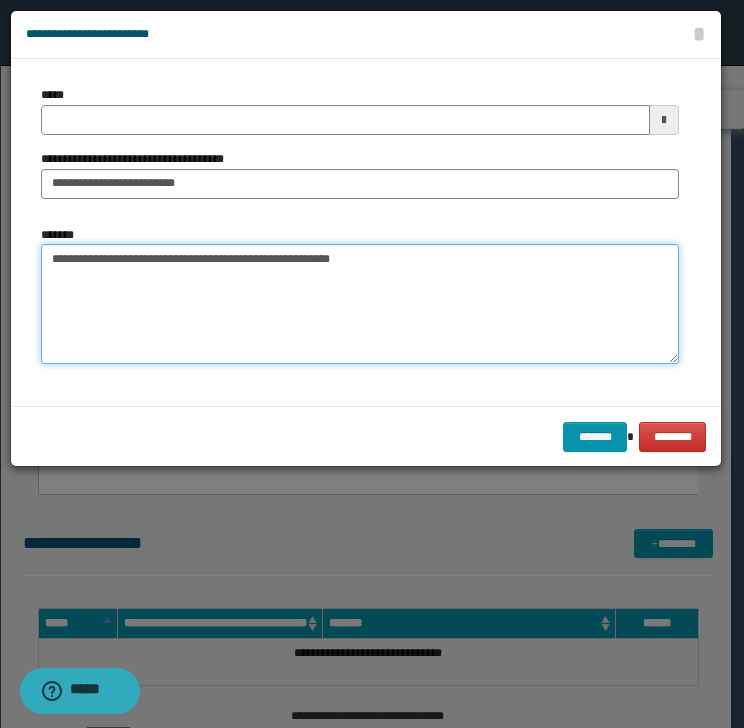 click on "**********" at bounding box center (360, 304) 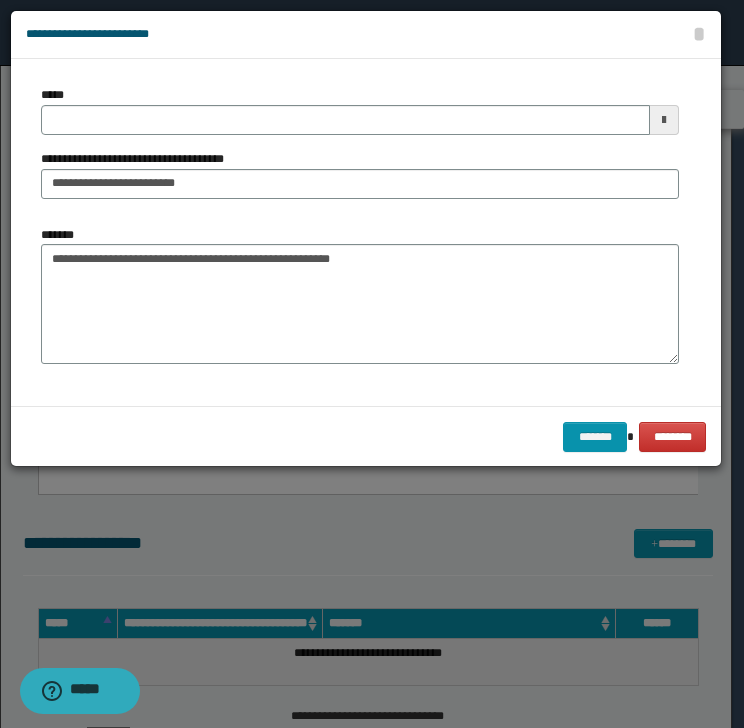 click on "**********" at bounding box center [366, 34] 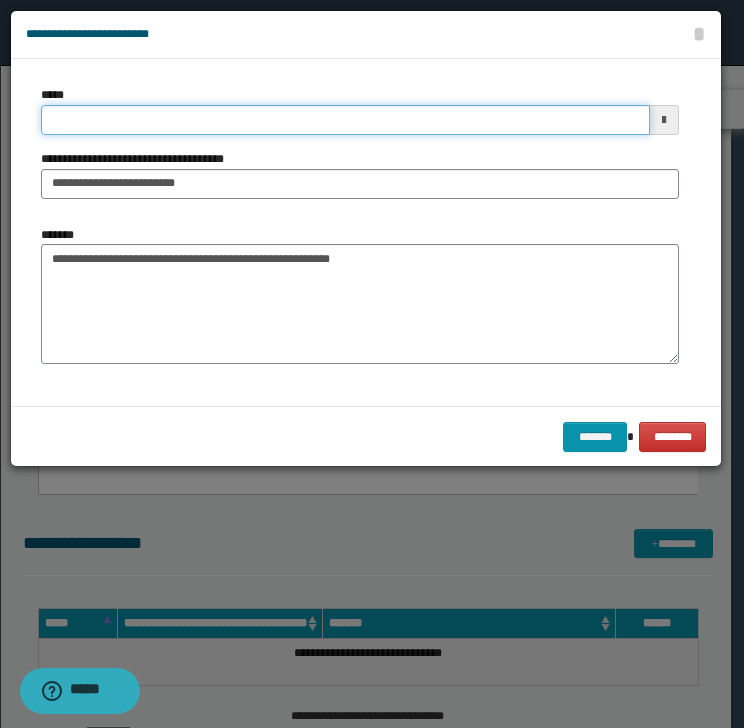 click on "*****" at bounding box center (345, 120) 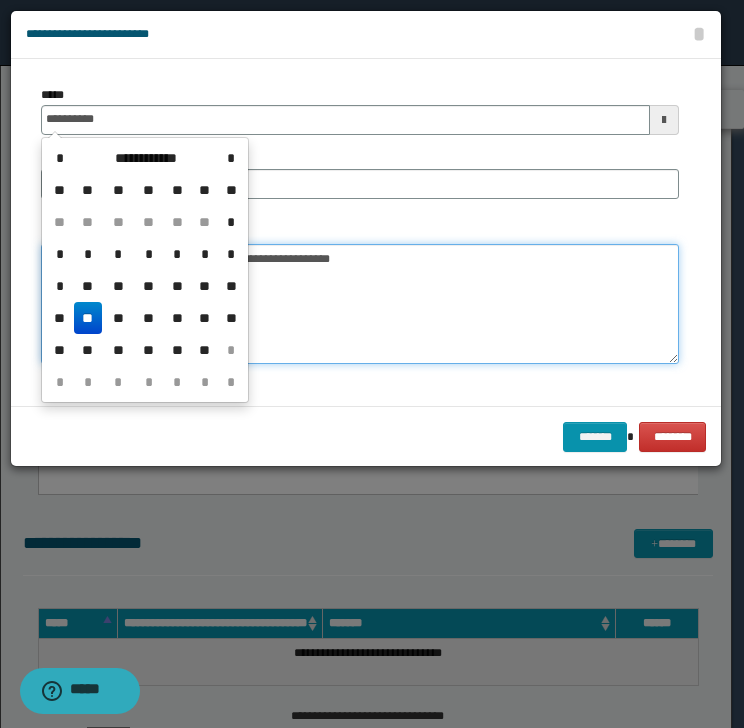 type on "**********" 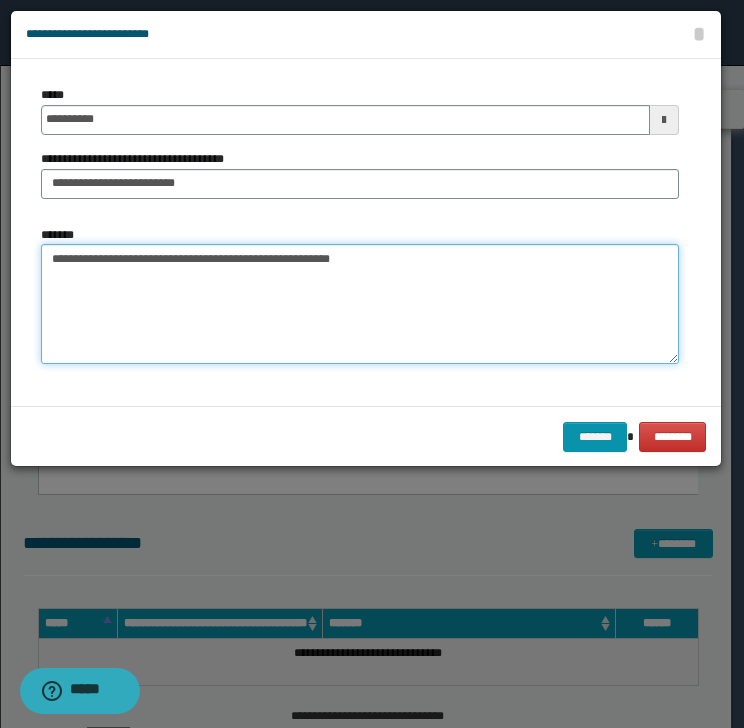 click on "**********" at bounding box center [360, 304] 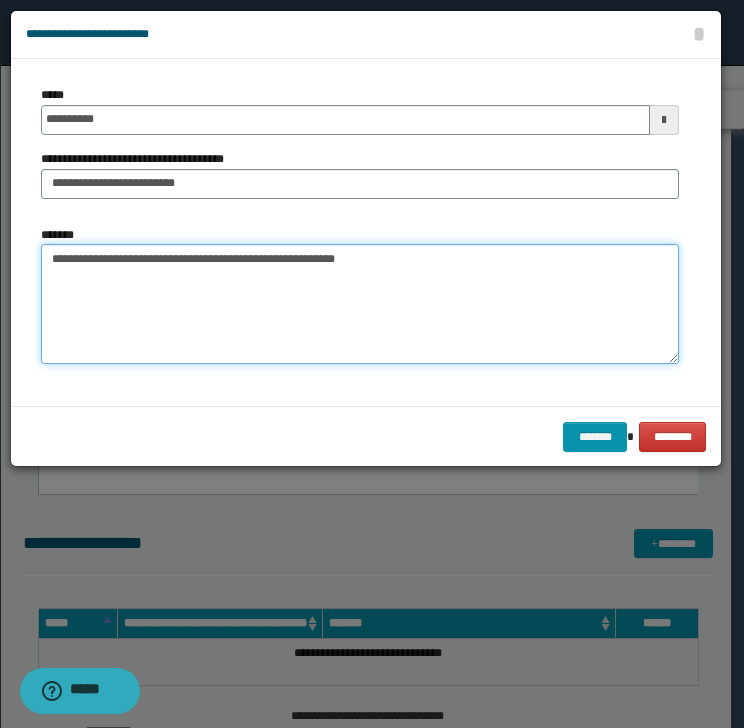 paste on "*******" 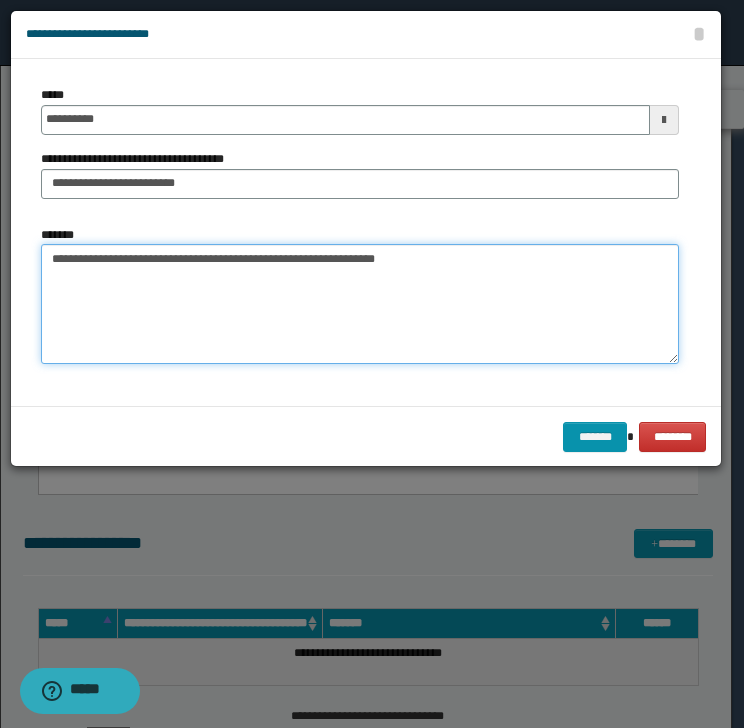 click on "**********" at bounding box center [360, 304] 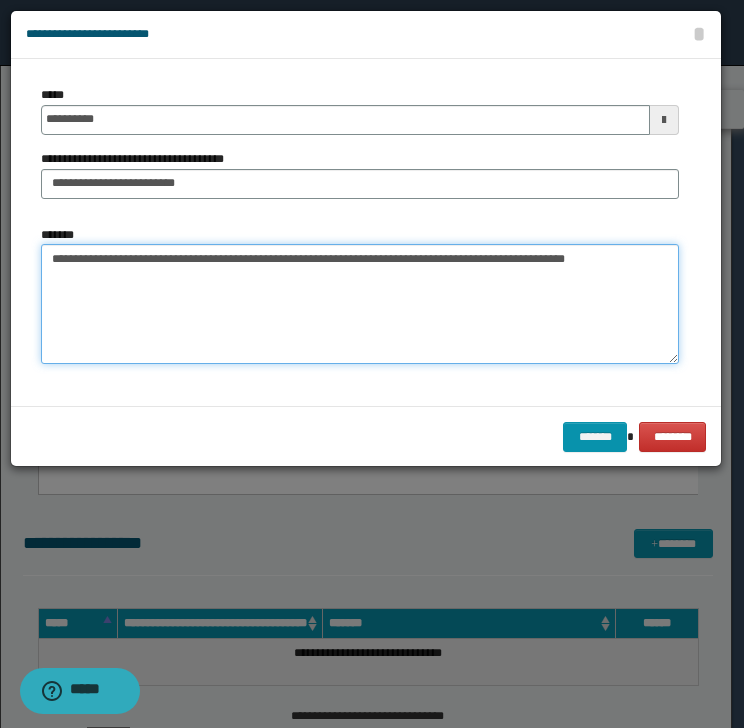 click on "**********" at bounding box center [360, 304] 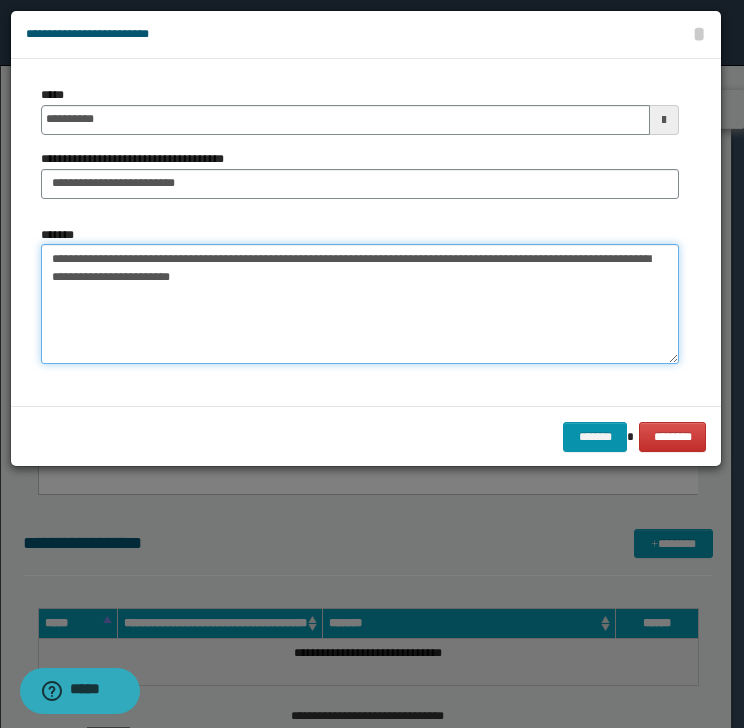 click on "**********" at bounding box center [360, 304] 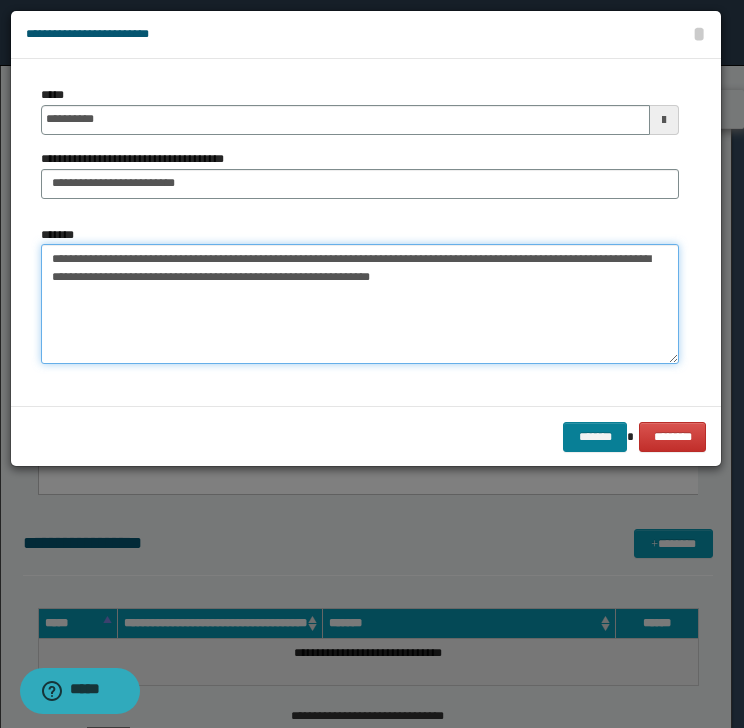 type on "**********" 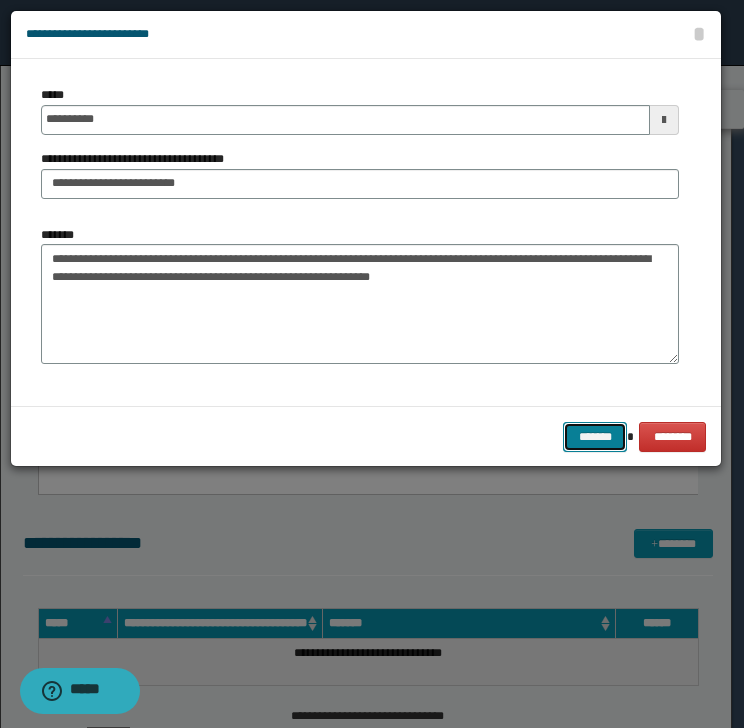 click on "*******" at bounding box center [595, 437] 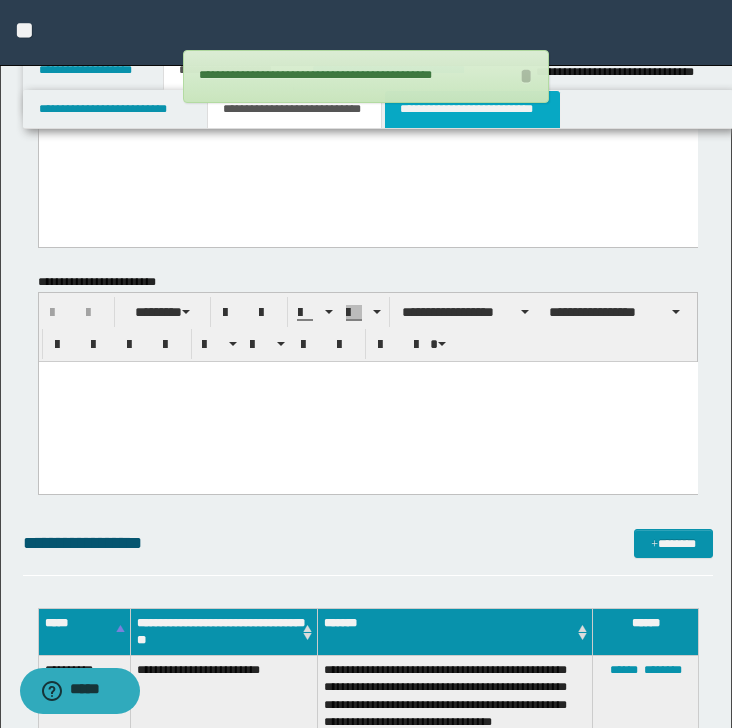 click on "**********" at bounding box center (472, 109) 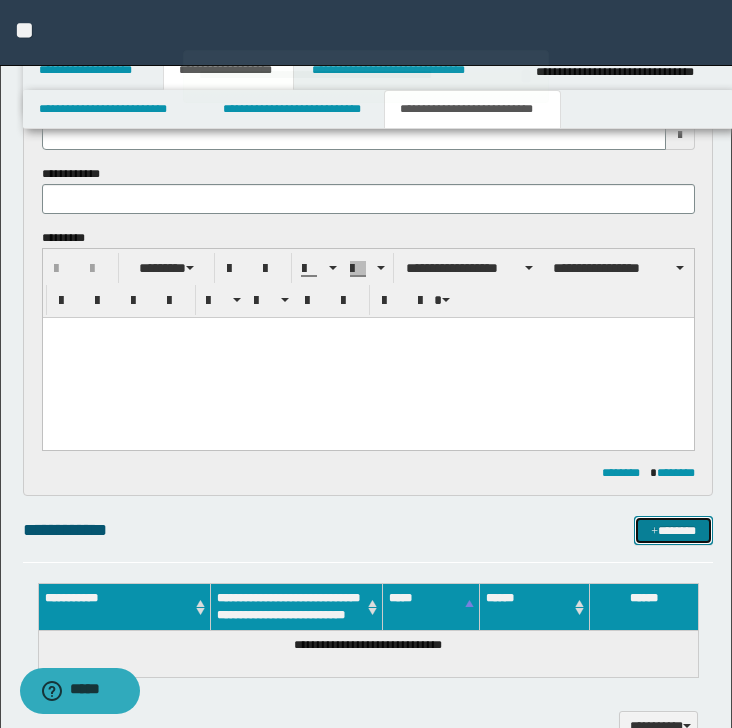 click on "*******" at bounding box center (673, 531) 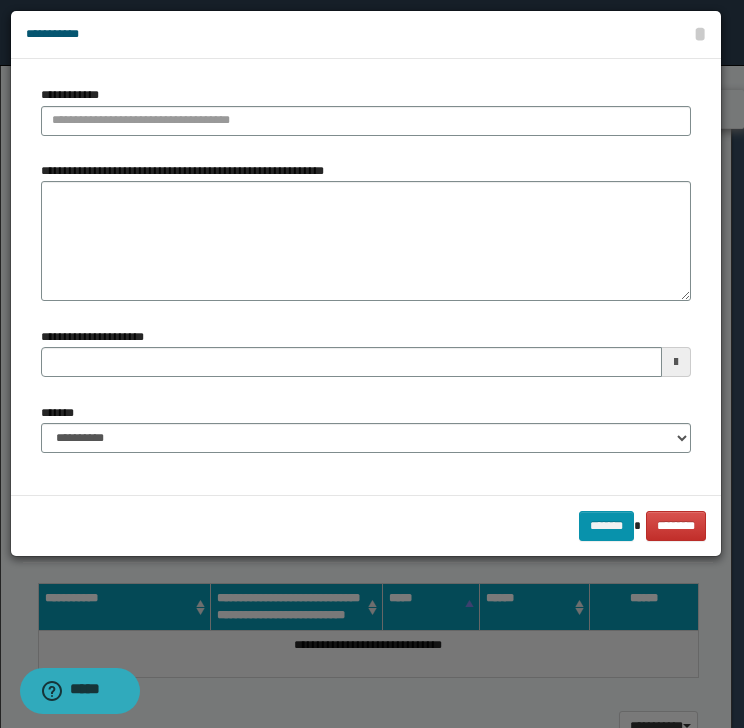 type 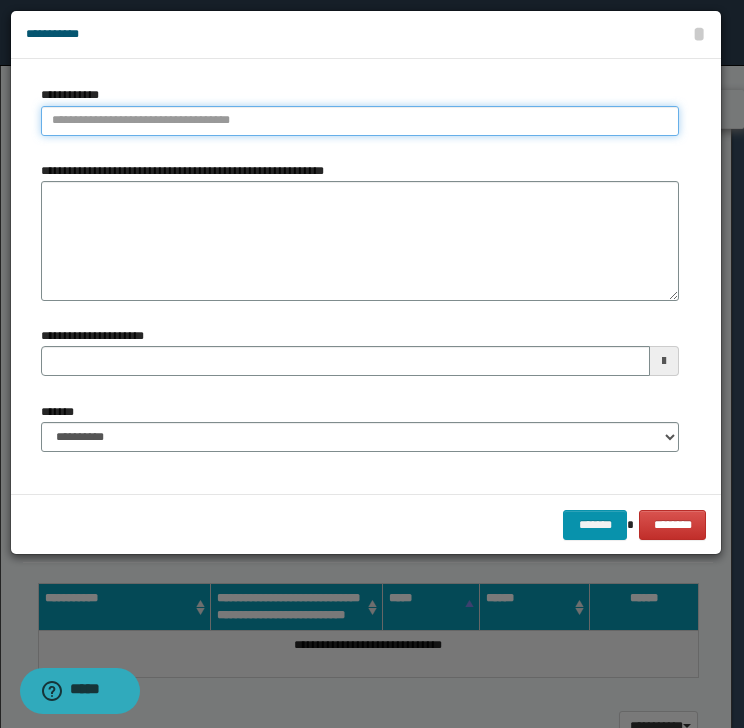 click on "**********" at bounding box center (360, 121) 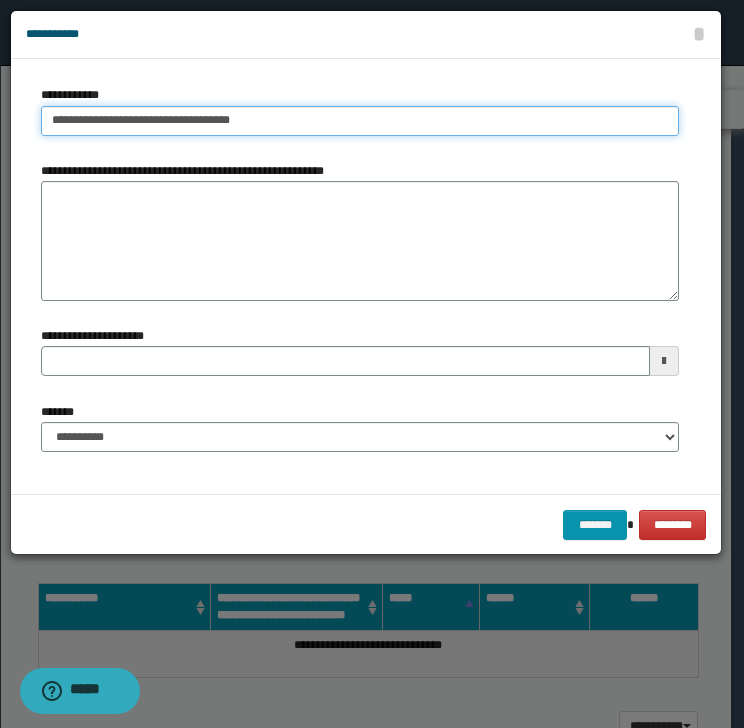 type on "**********" 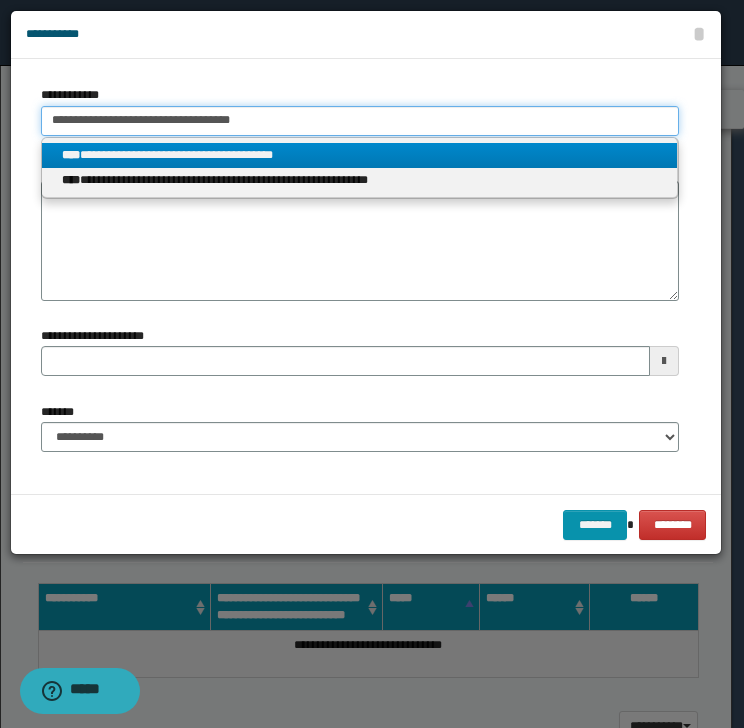 type on "**********" 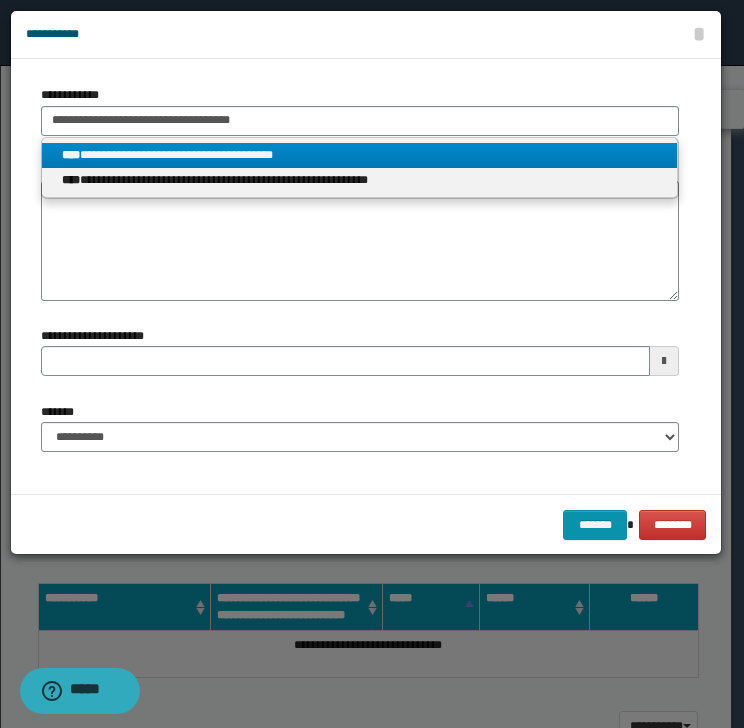 click on "**********" at bounding box center [360, 155] 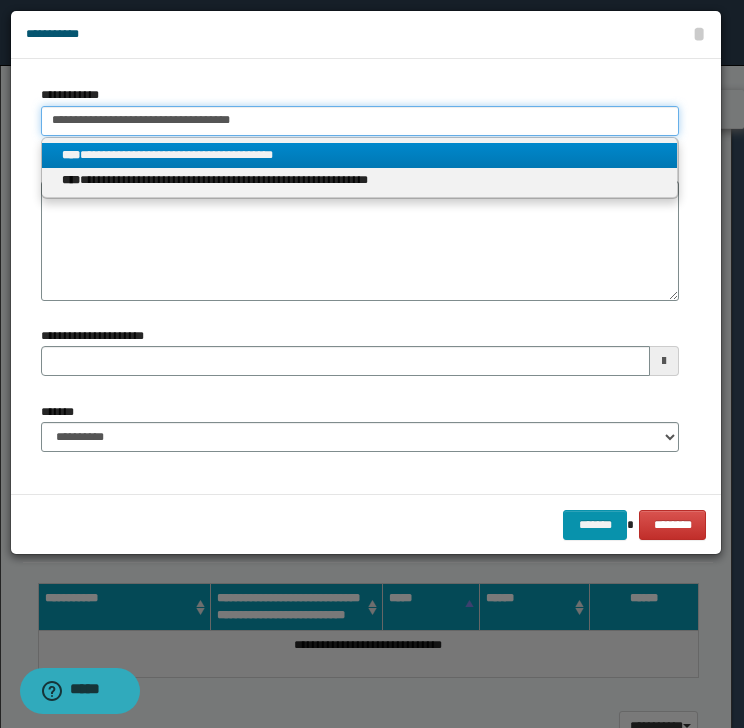 type 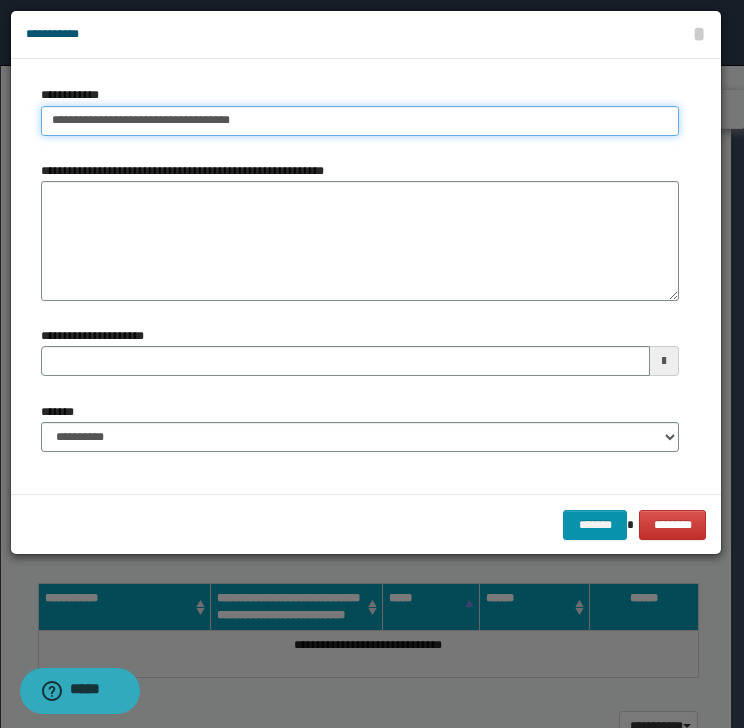 type 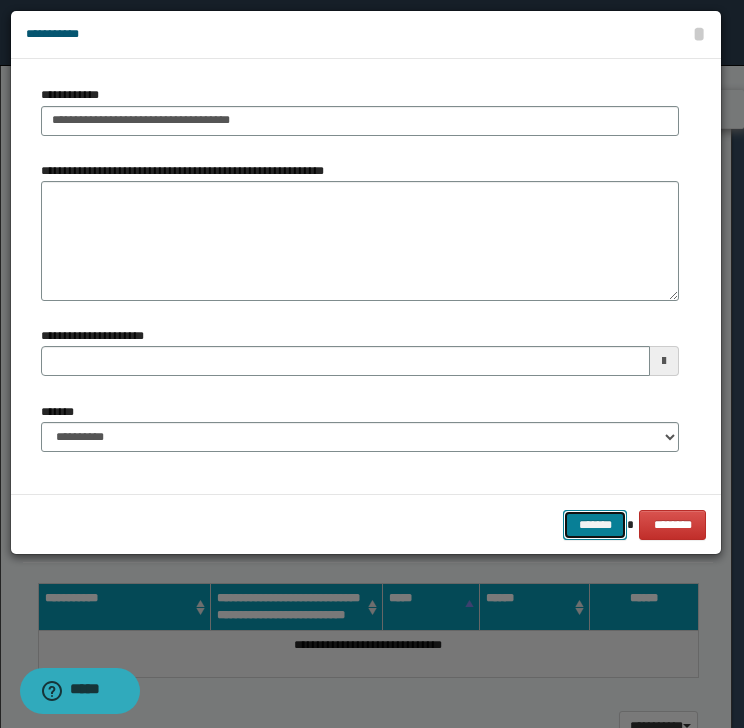 click on "*******" at bounding box center (595, 525) 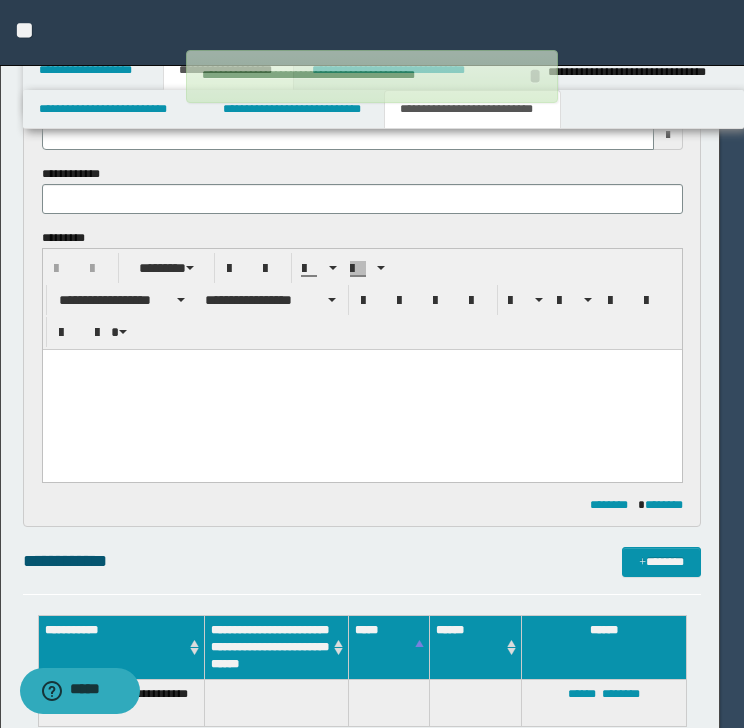 type 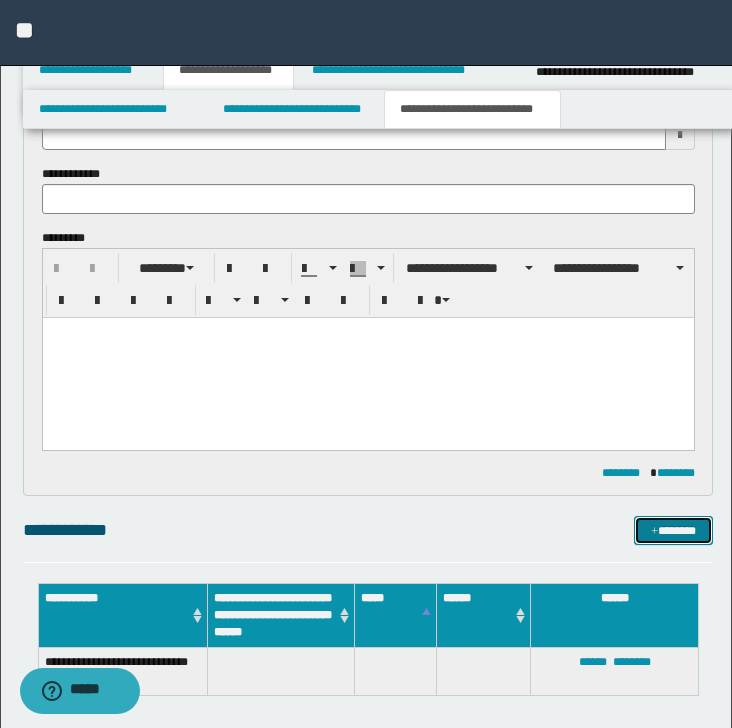 click on "*******" at bounding box center (673, 531) 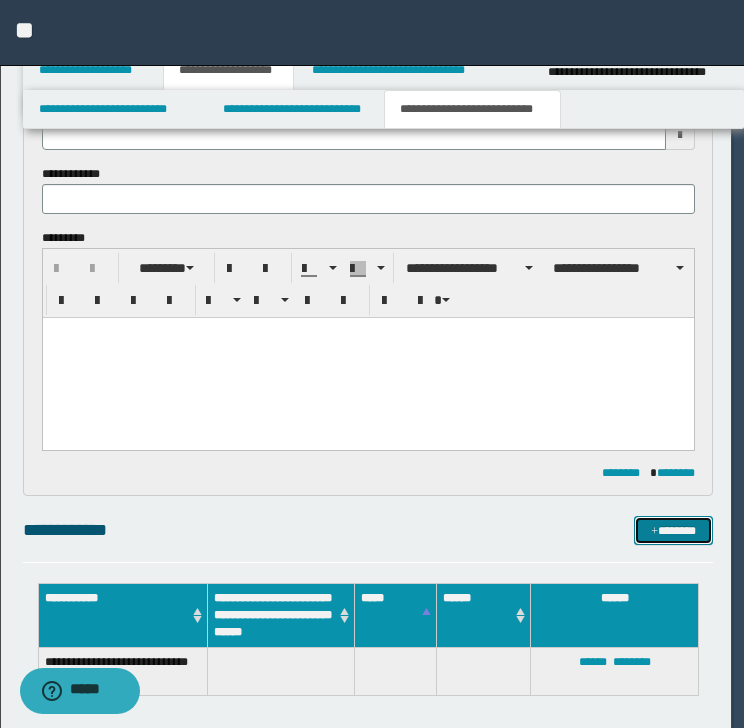 type 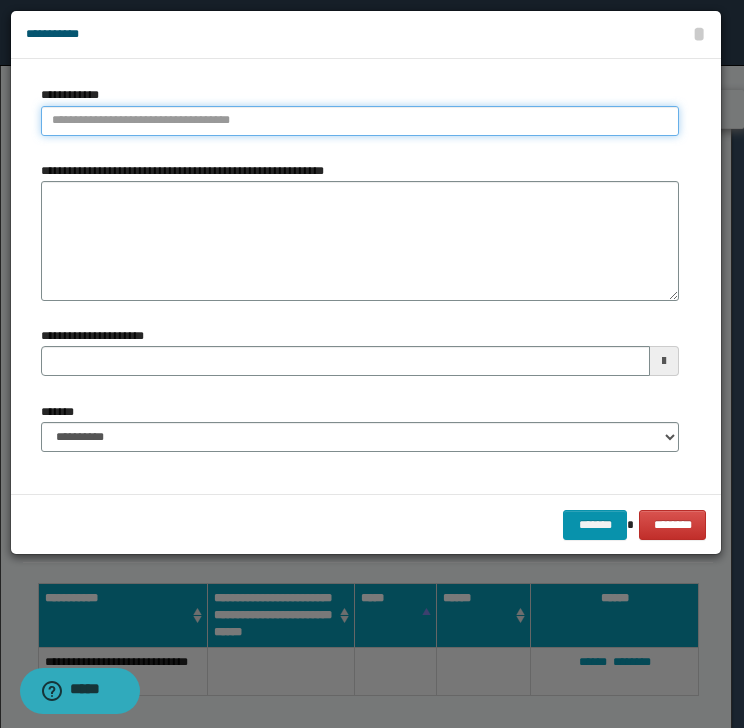type on "**********" 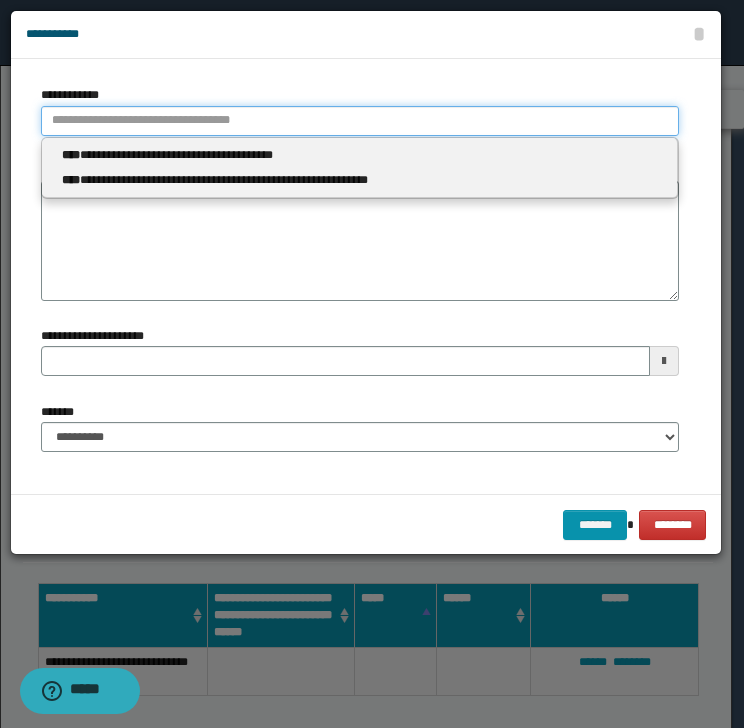 click on "**********" at bounding box center (360, 121) 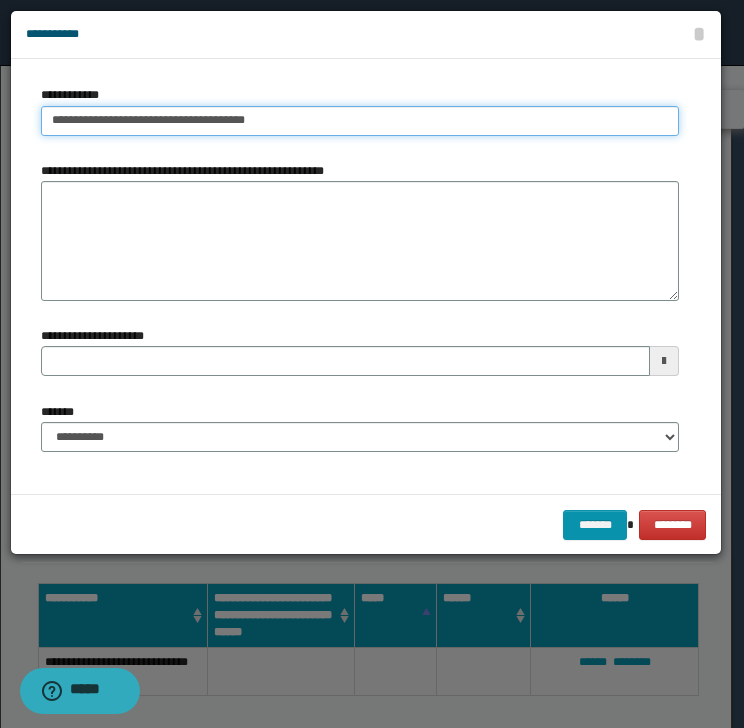 type on "**********" 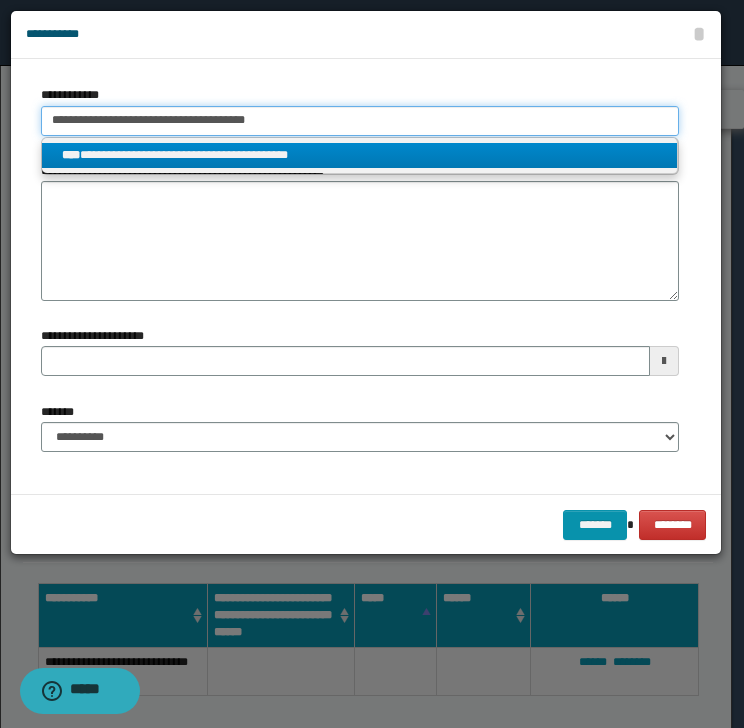 type on "**********" 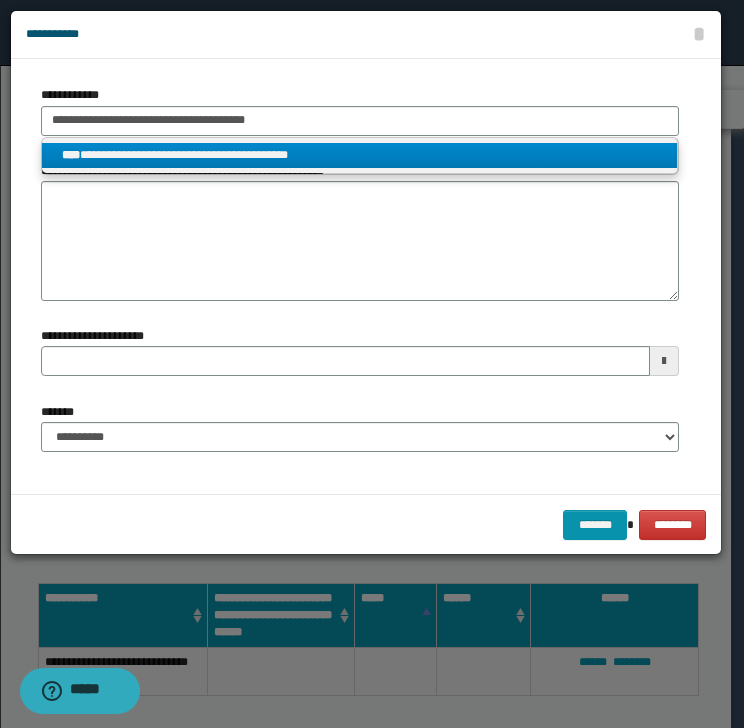 click on "**********" at bounding box center [360, 155] 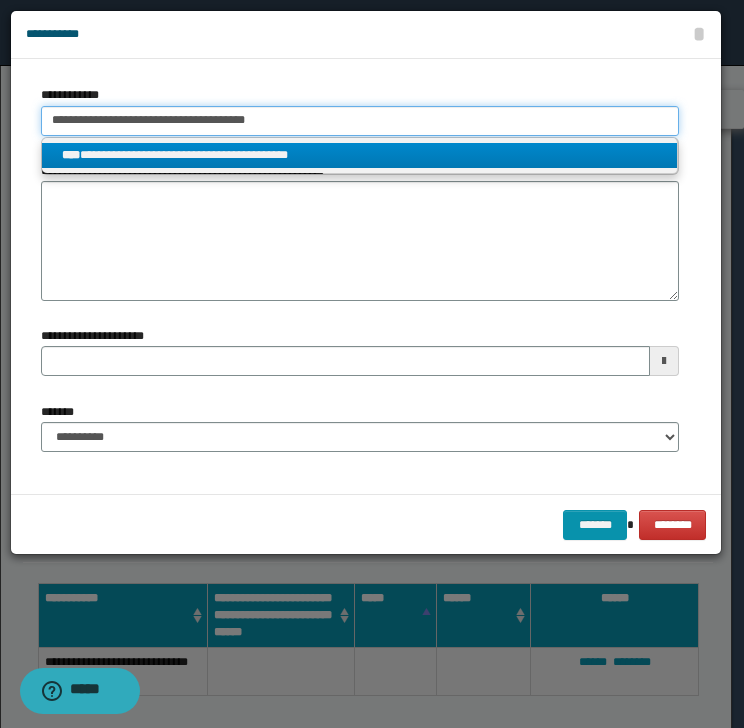 type 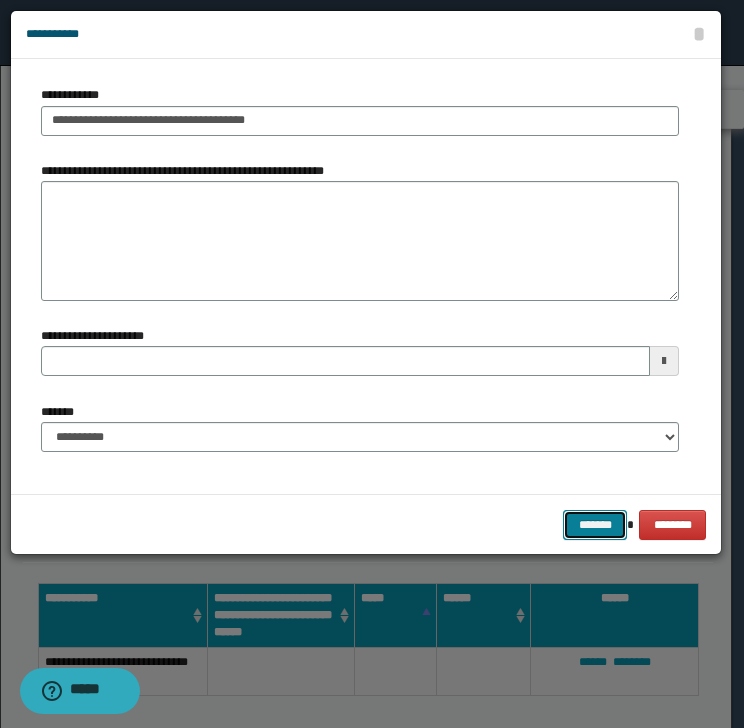click on "*******" at bounding box center (595, 525) 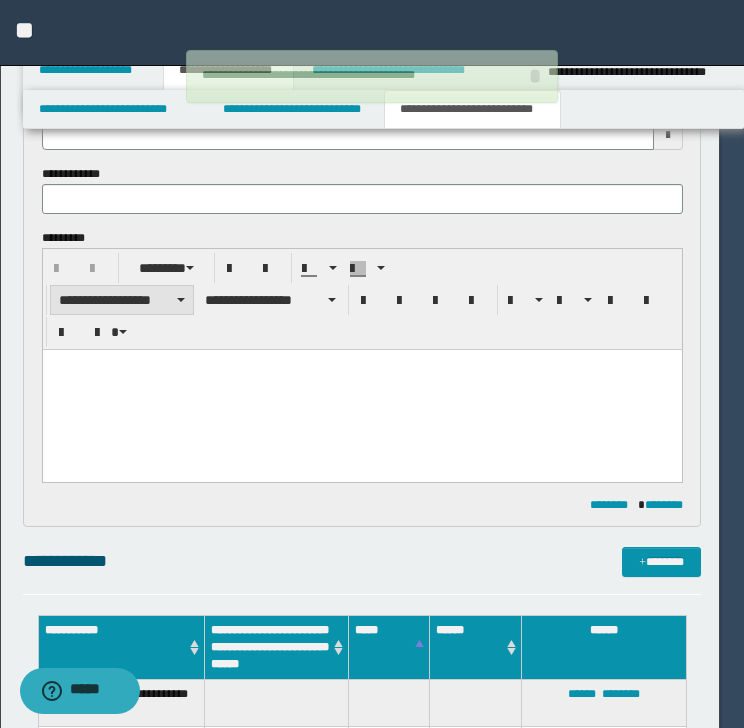 type 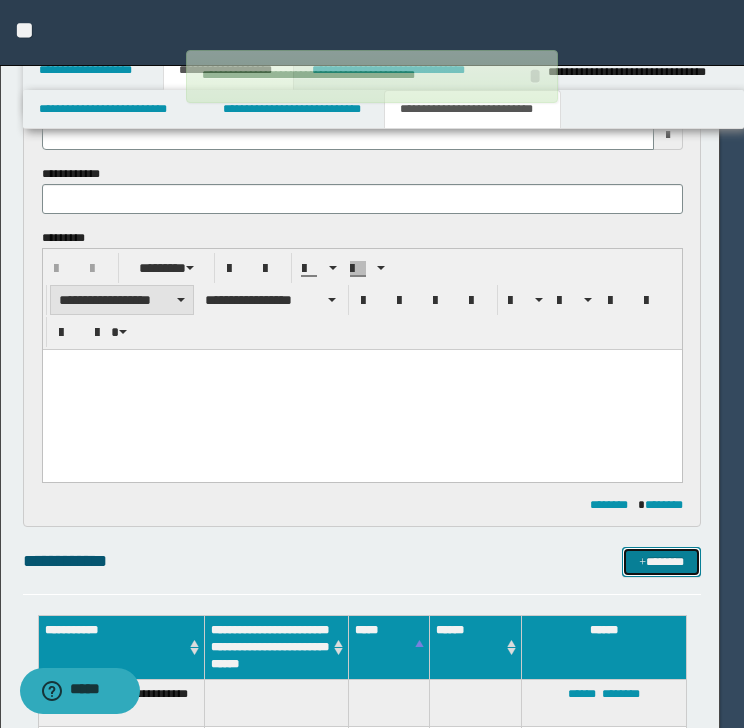 type 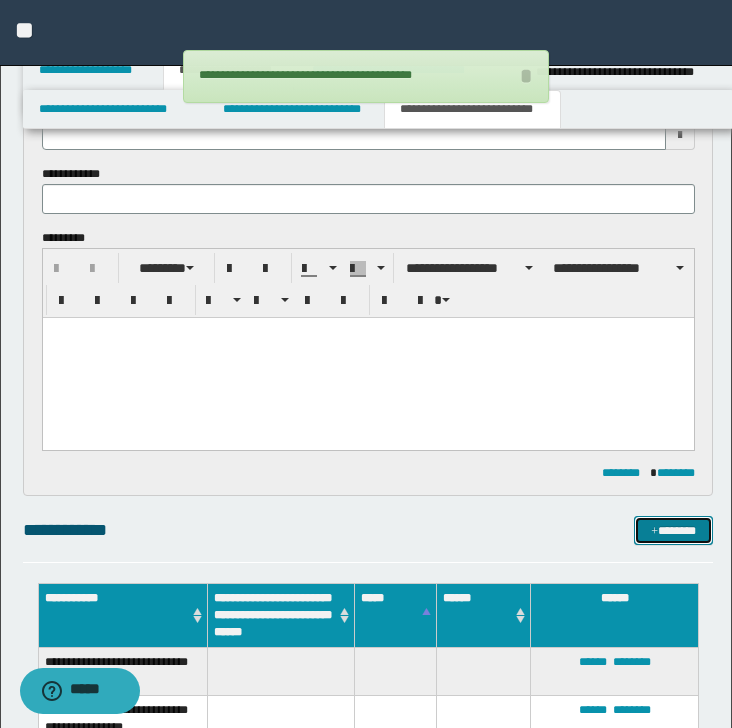 click on "*******" at bounding box center [673, 531] 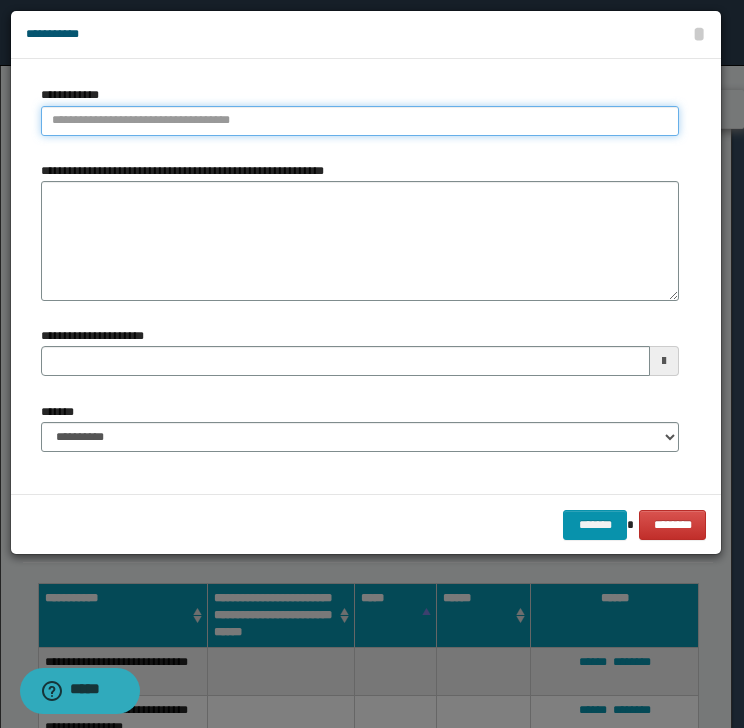 type on "**********" 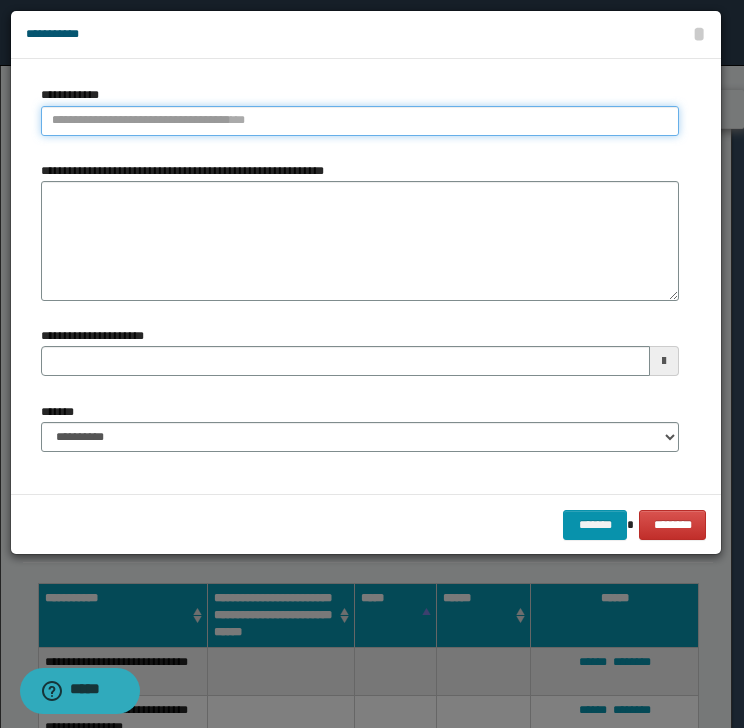 click on "**********" at bounding box center [360, 121] 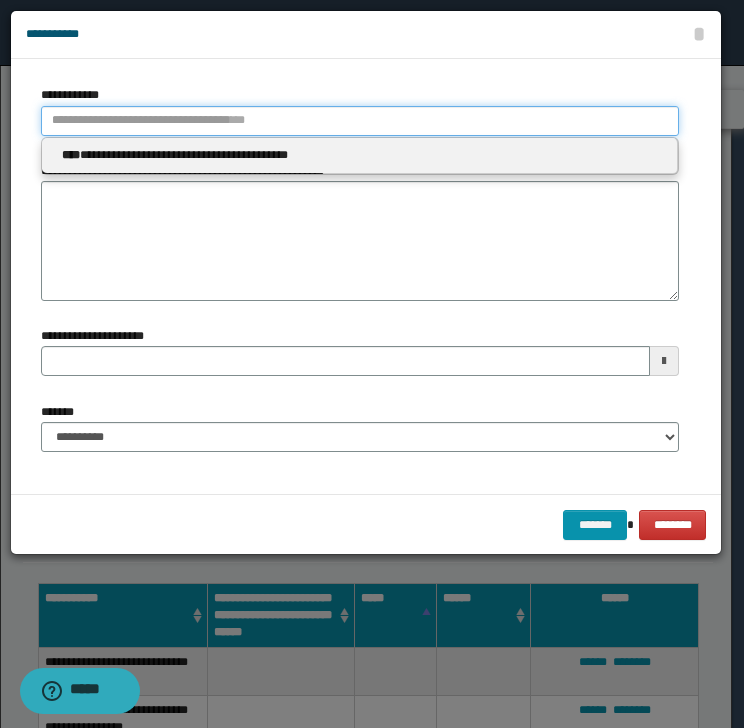 paste on "**********" 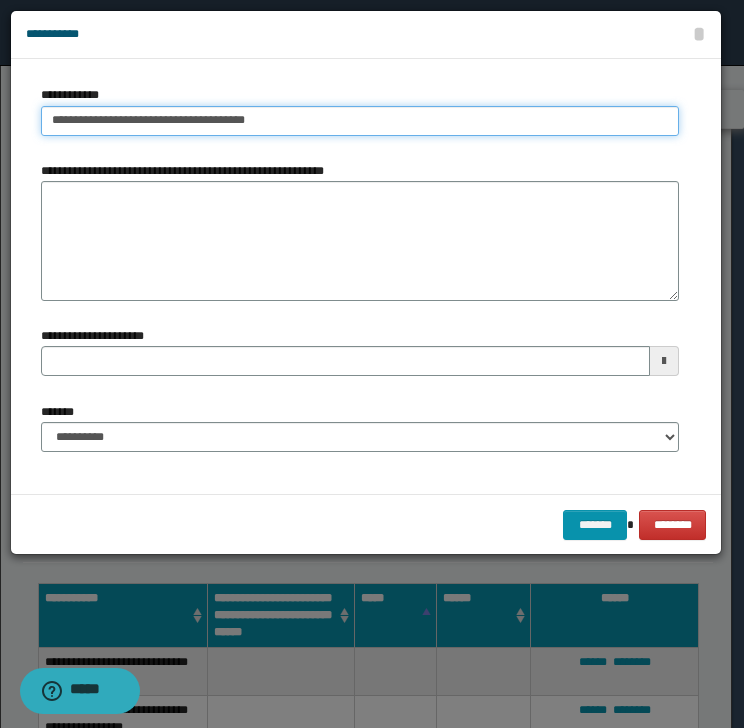 type on "**********" 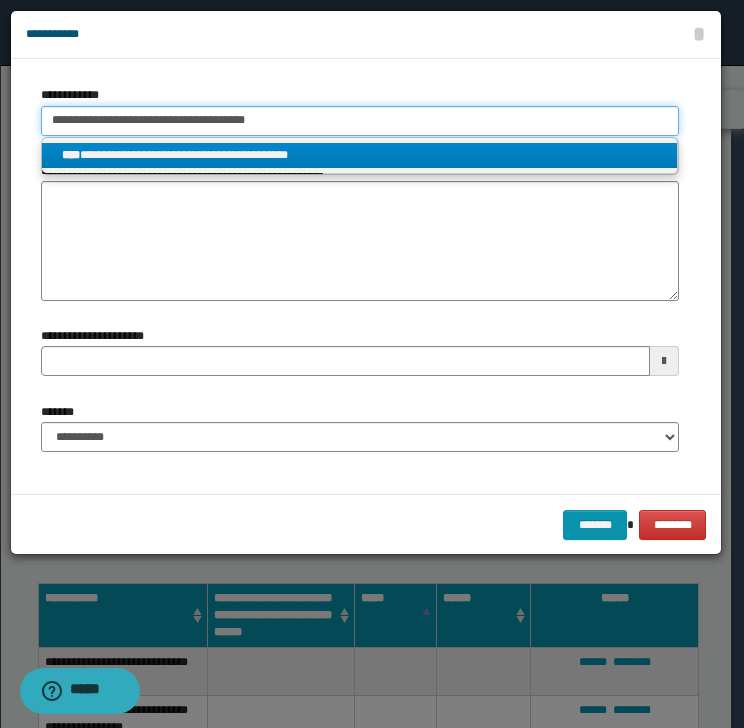 type on "**********" 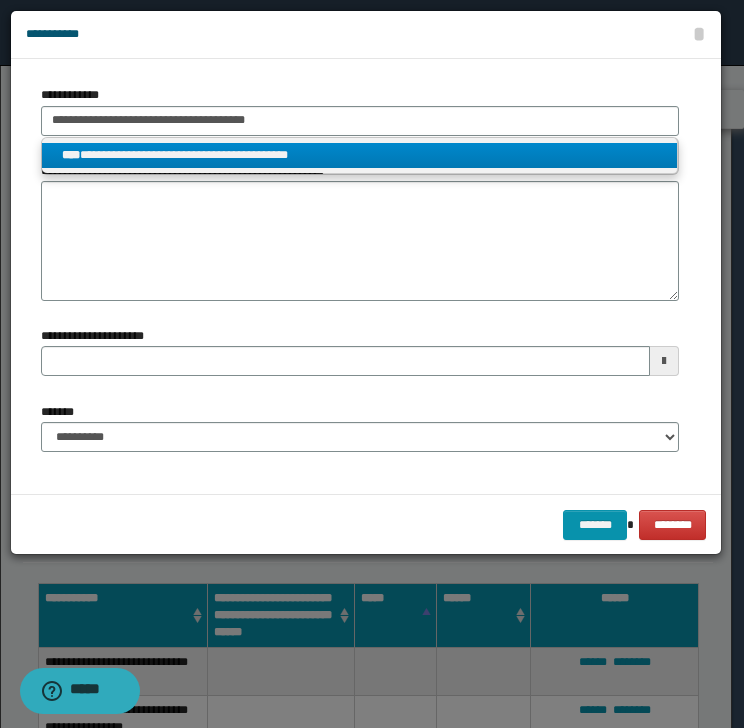 click on "**********" at bounding box center (359, 155) 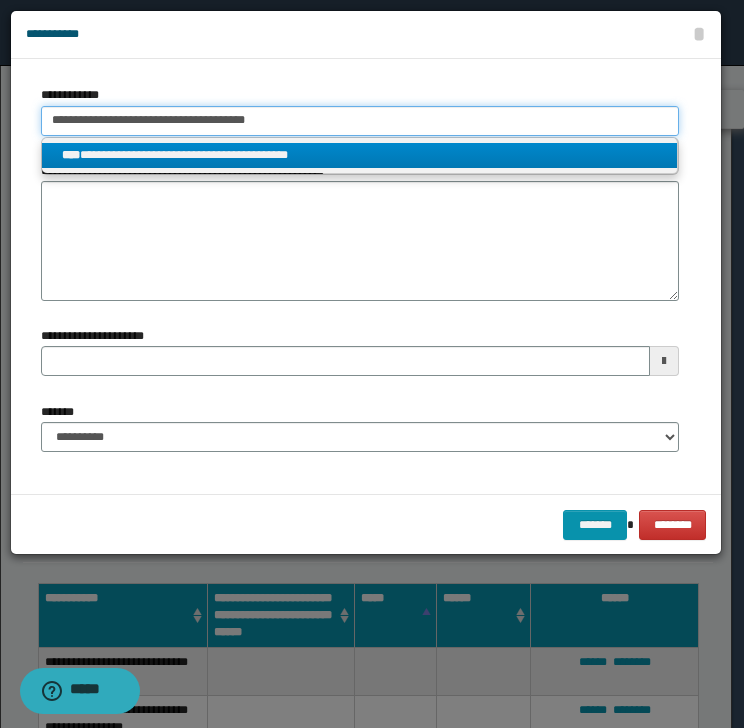 type 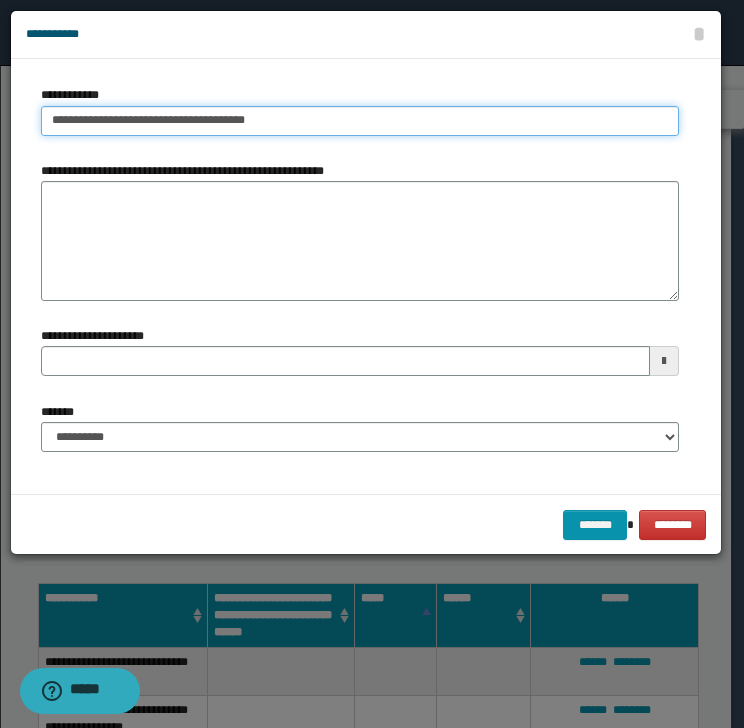 type 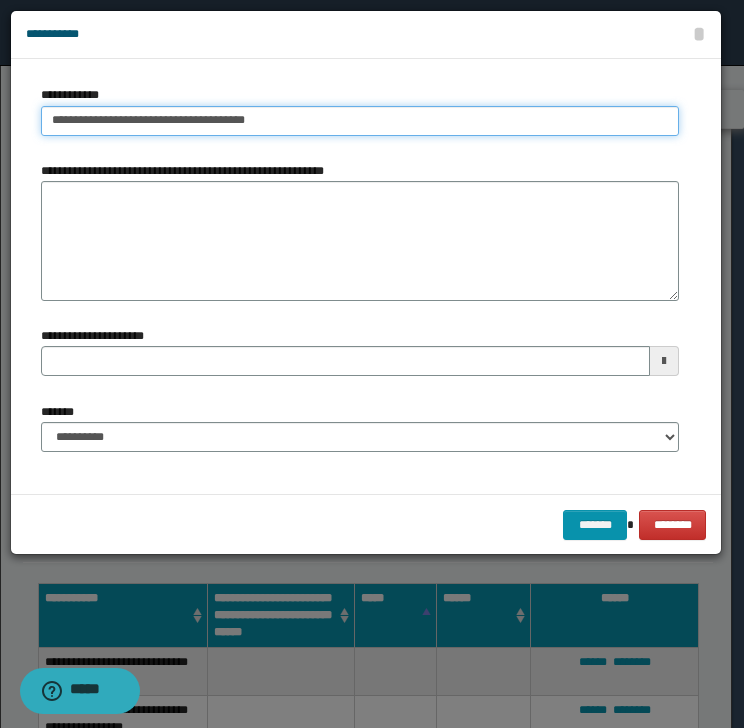 type on "**********" 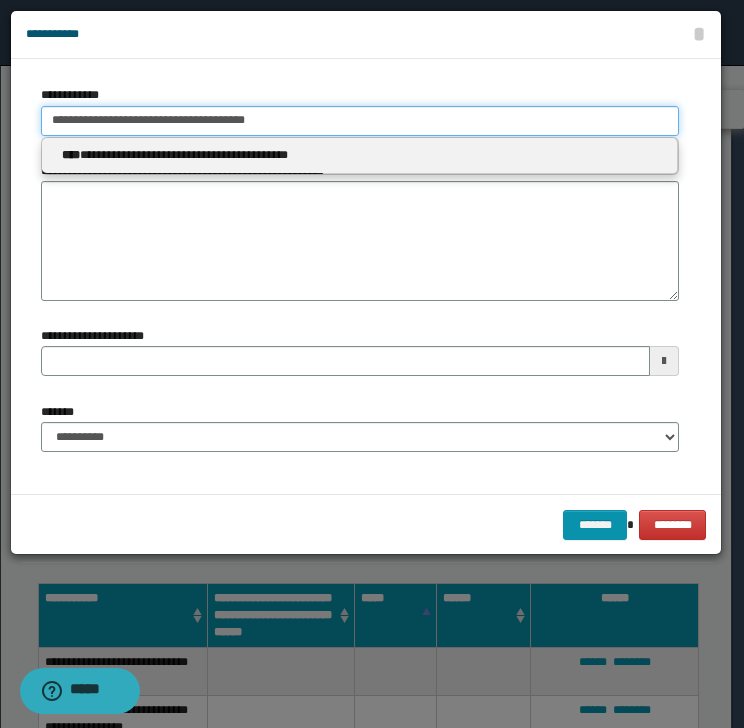 type on "**********" 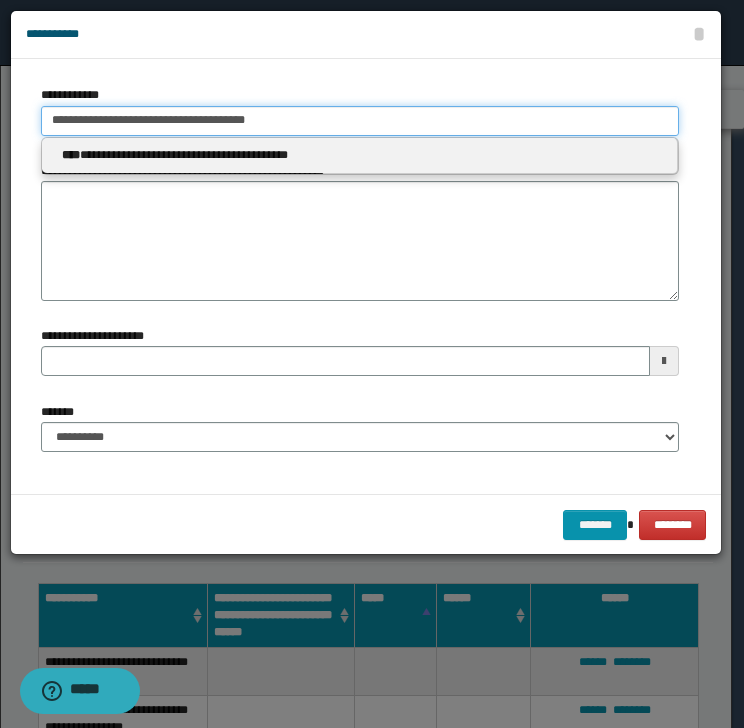 type 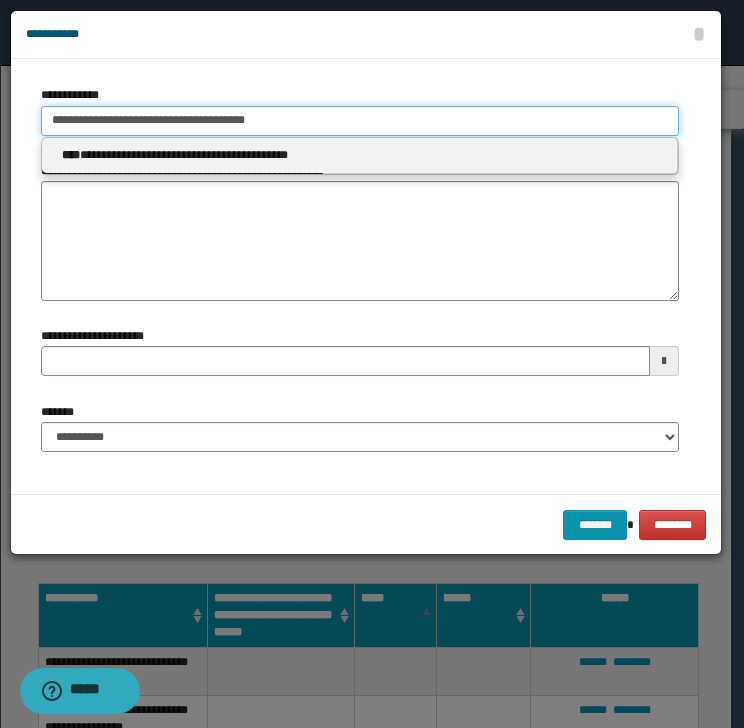 type on "**********" 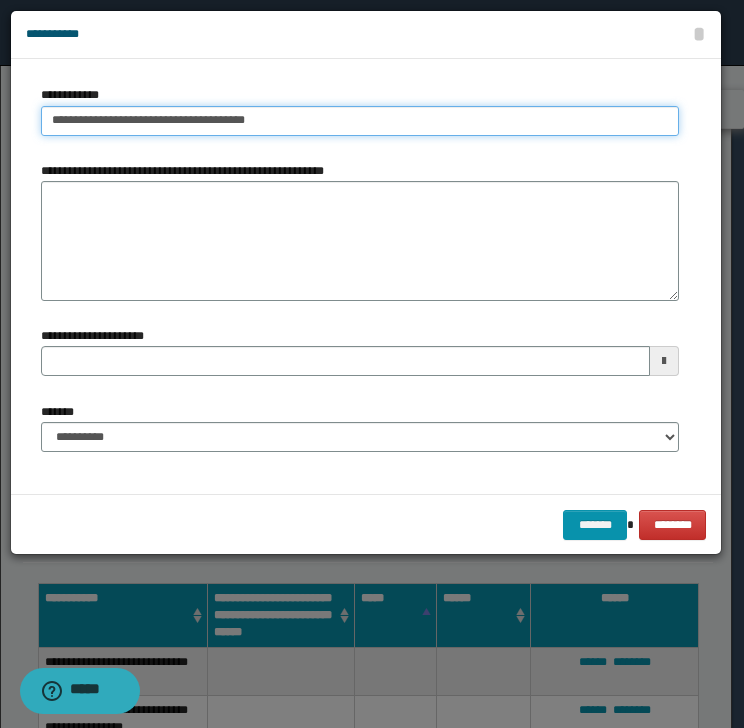 type on "**********" 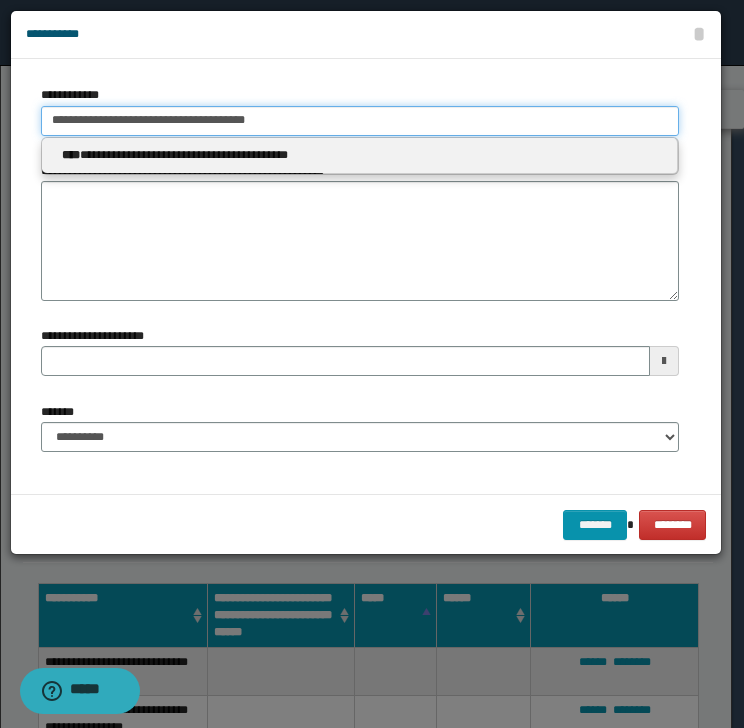 type 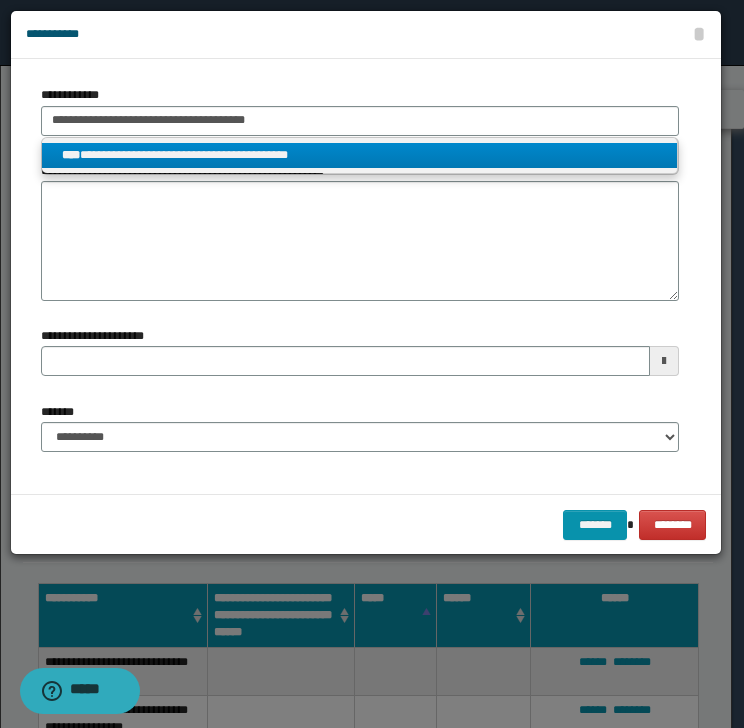 click on "**********" at bounding box center [360, 155] 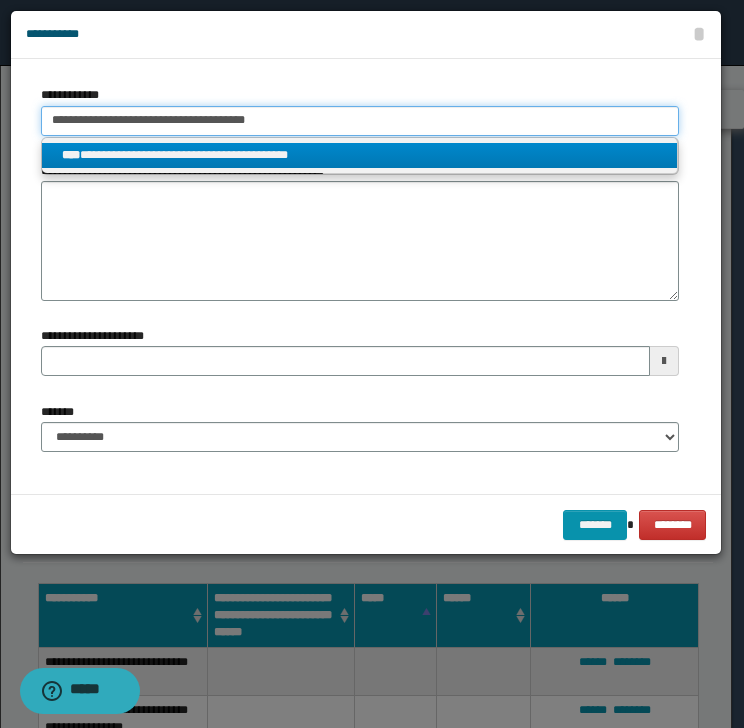 type 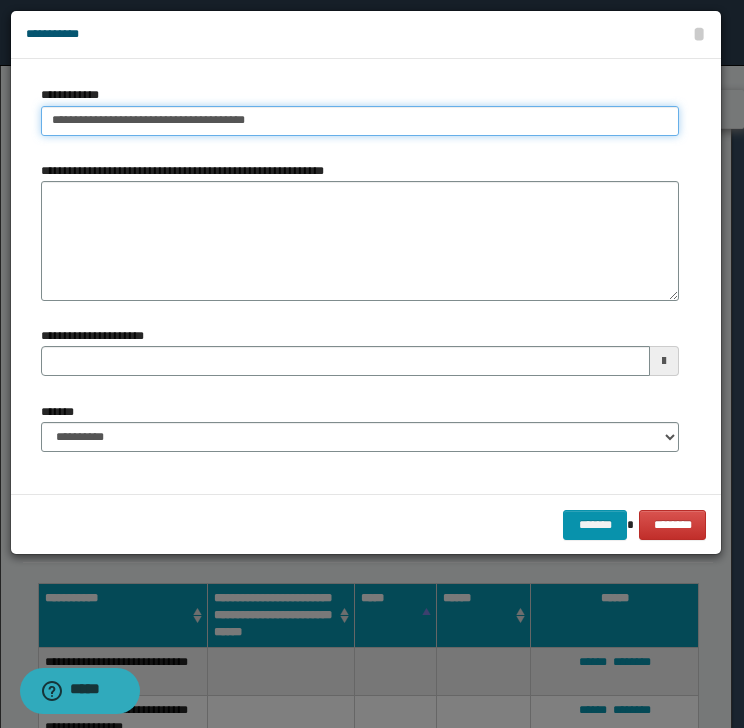 type 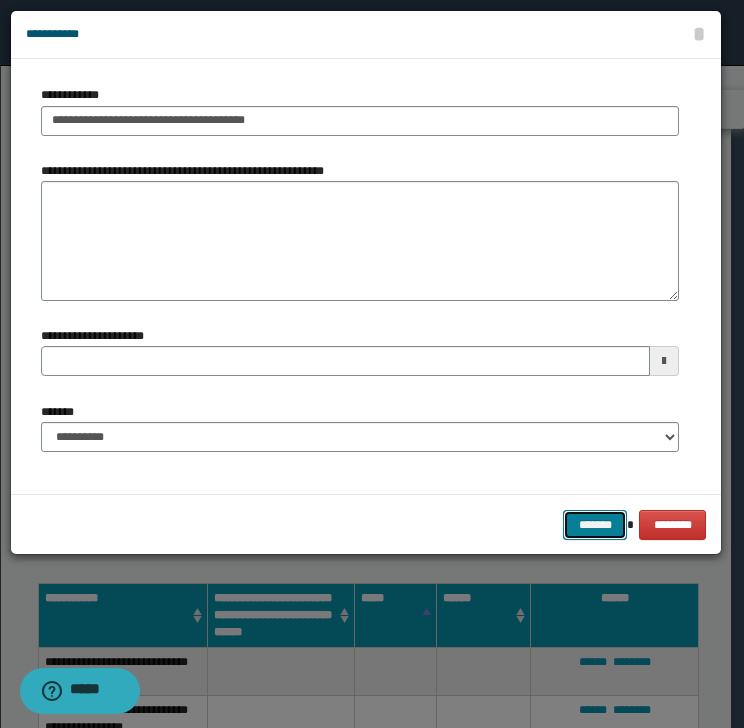 click on "*******" at bounding box center [595, 525] 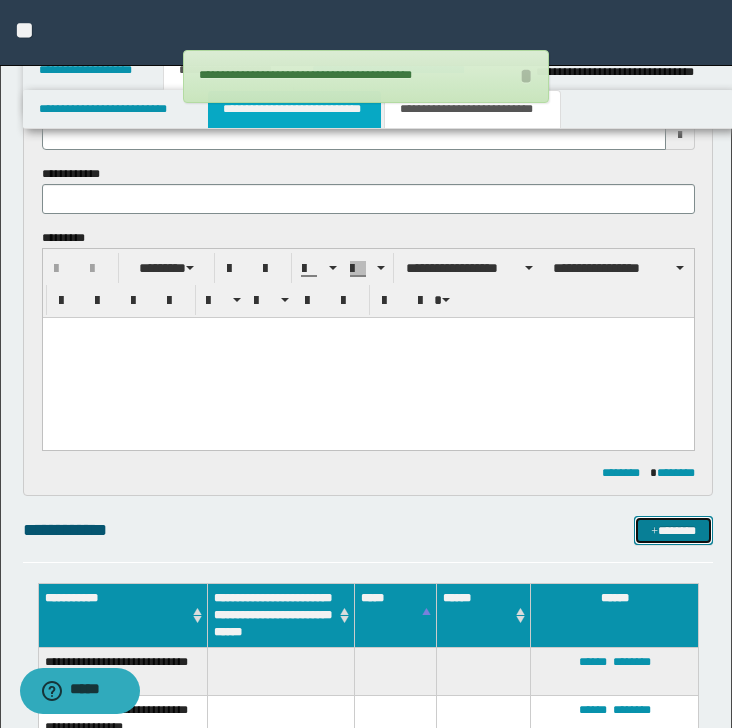 type 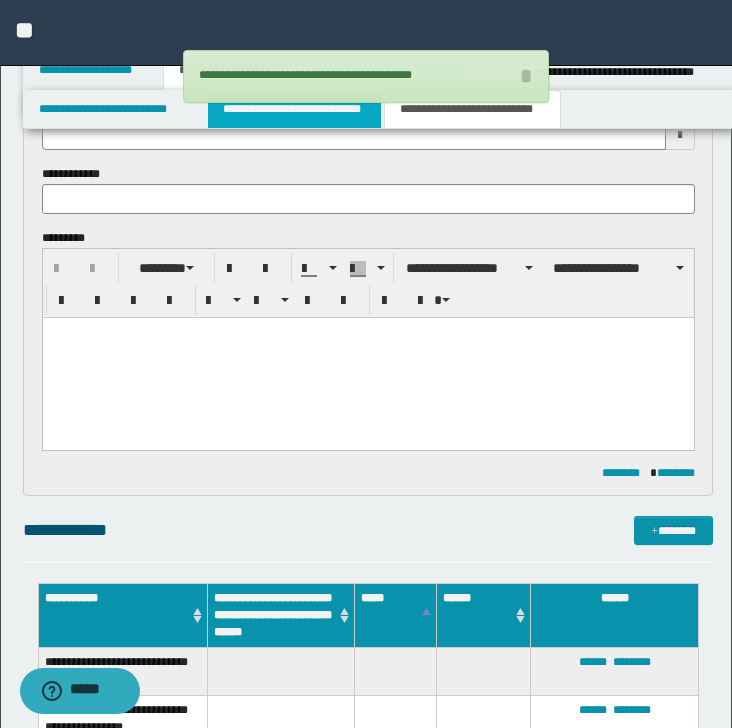click on "**********" at bounding box center [294, 109] 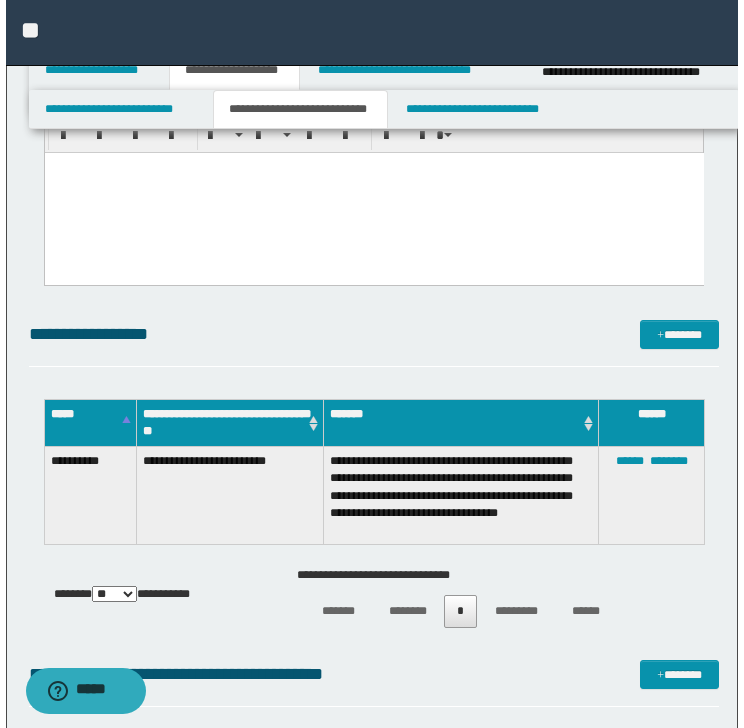 scroll, scrollTop: 400, scrollLeft: 0, axis: vertical 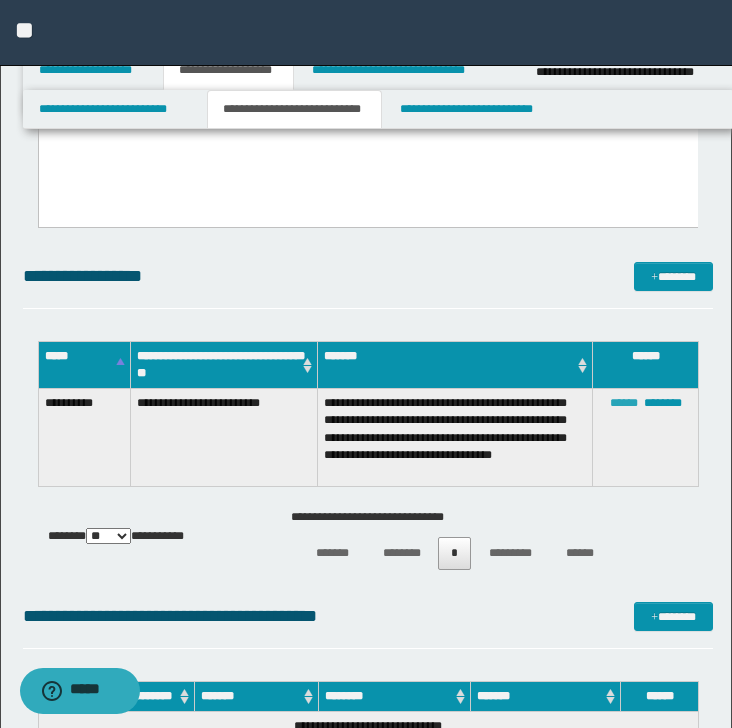 click on "******" at bounding box center [624, 403] 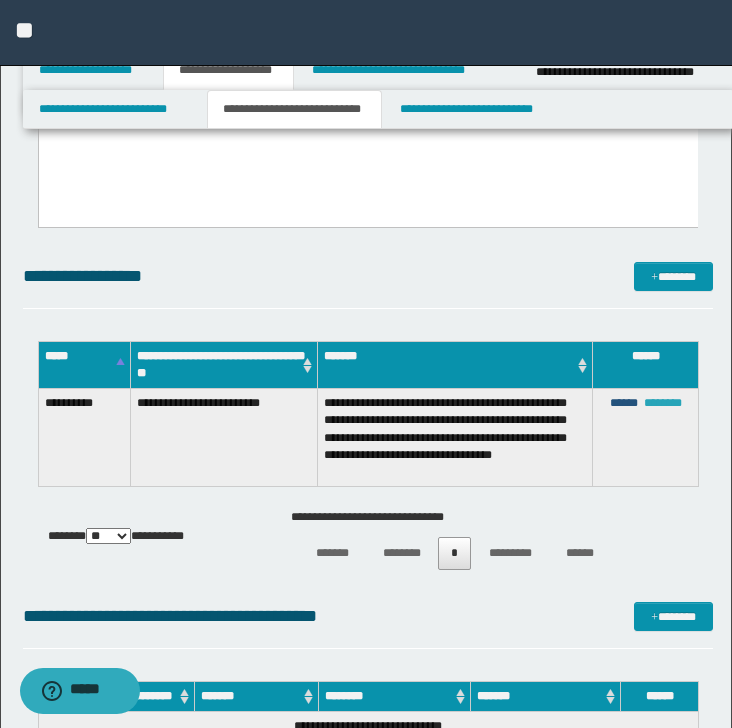 type on "**********" 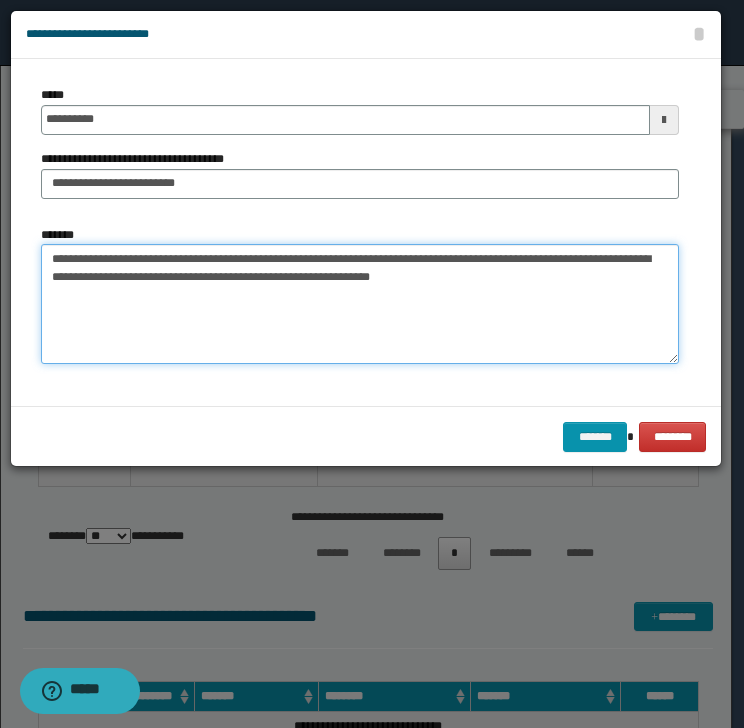 click on "**********" at bounding box center [360, 304] 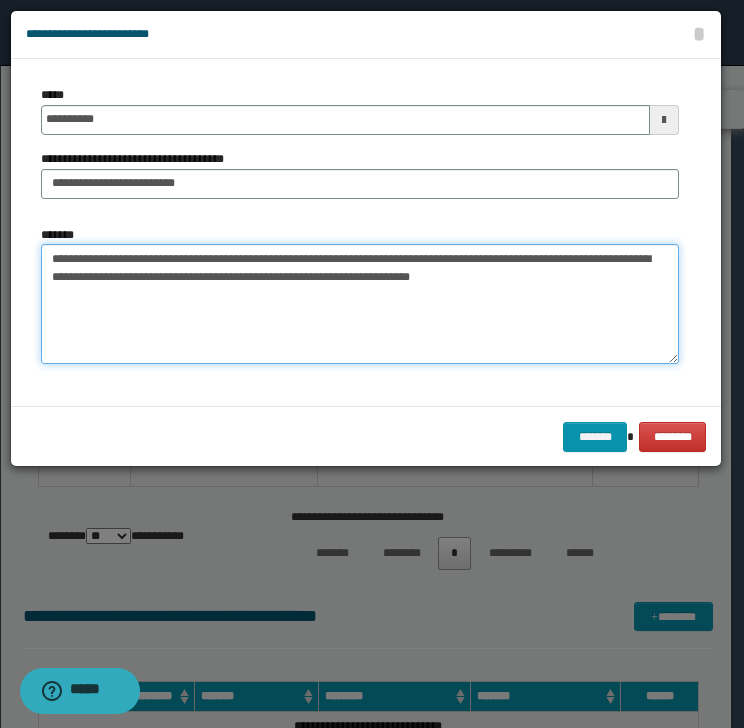 click on "**********" at bounding box center (360, 304) 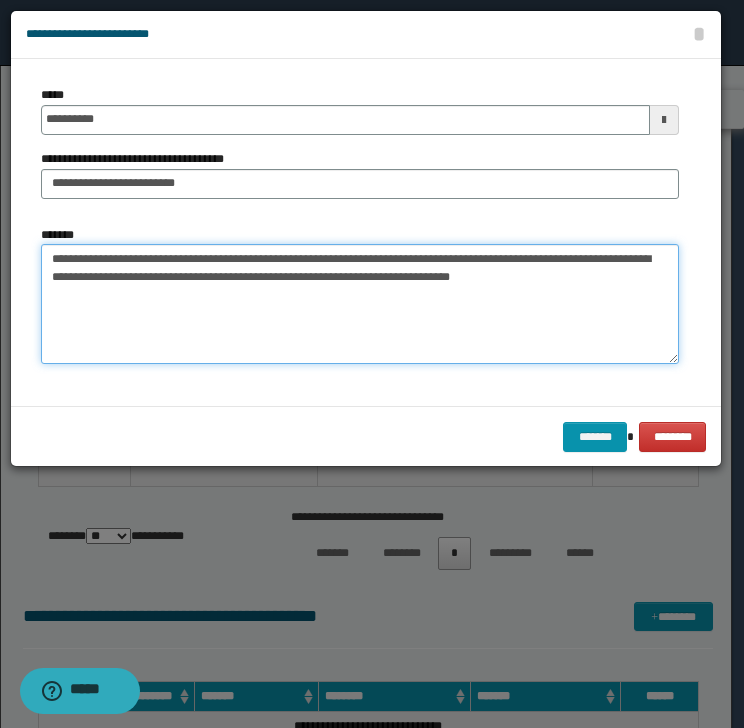 click on "**********" at bounding box center [360, 304] 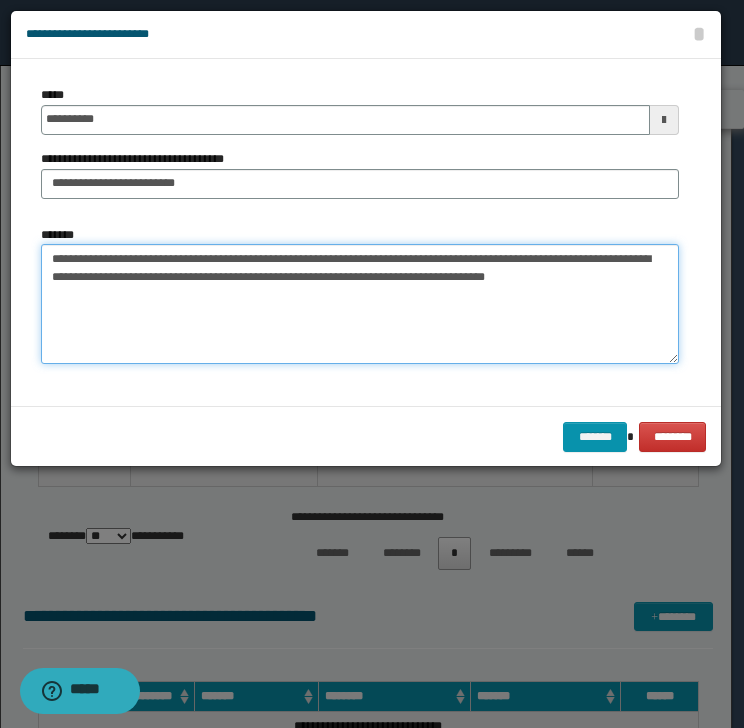 click on "**********" at bounding box center [360, 304] 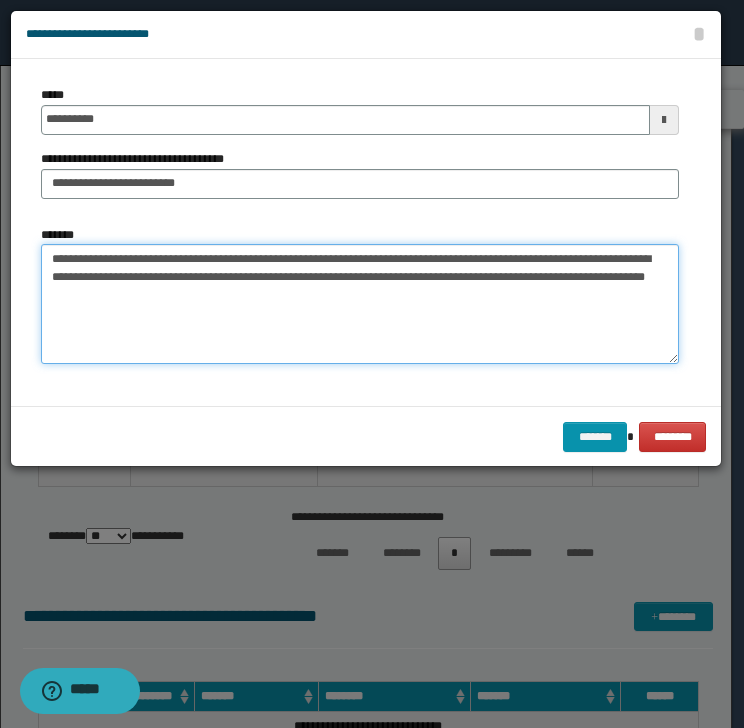 click on "**********" at bounding box center (360, 304) 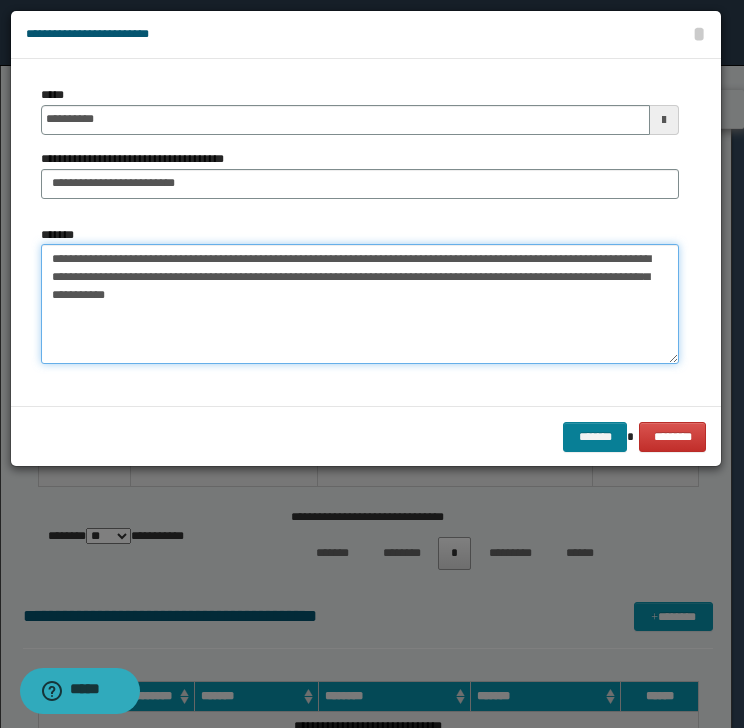 type on "**********" 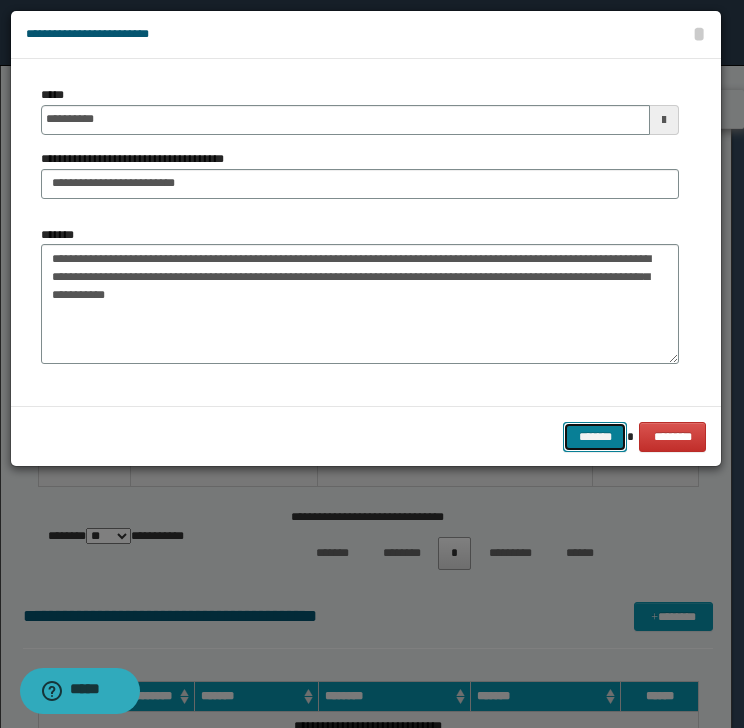 click on "*******" at bounding box center (595, 437) 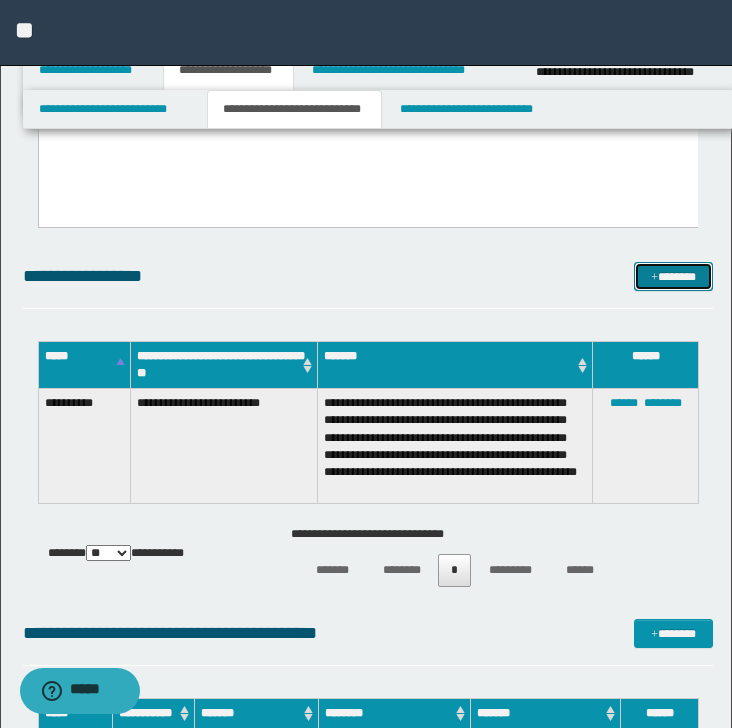 click on "*******" at bounding box center (673, 277) 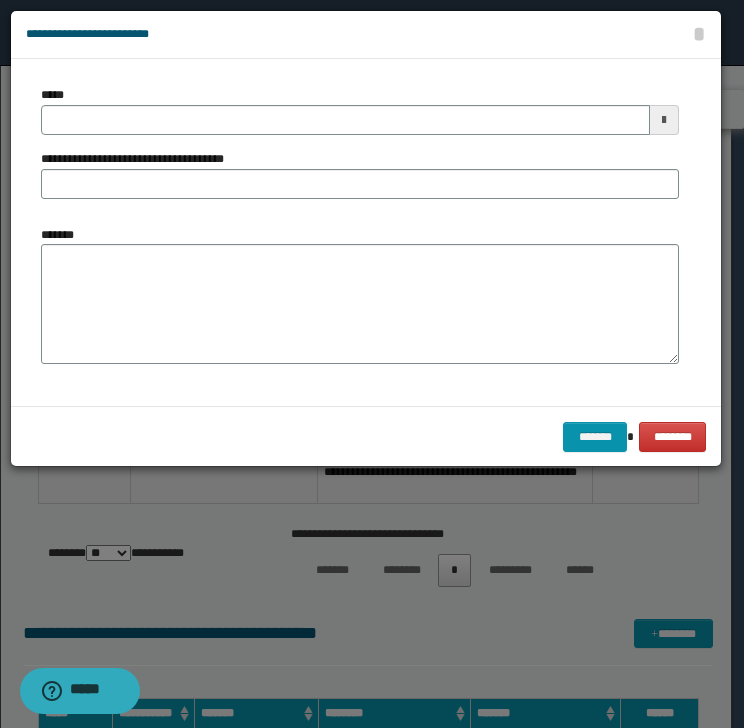 type 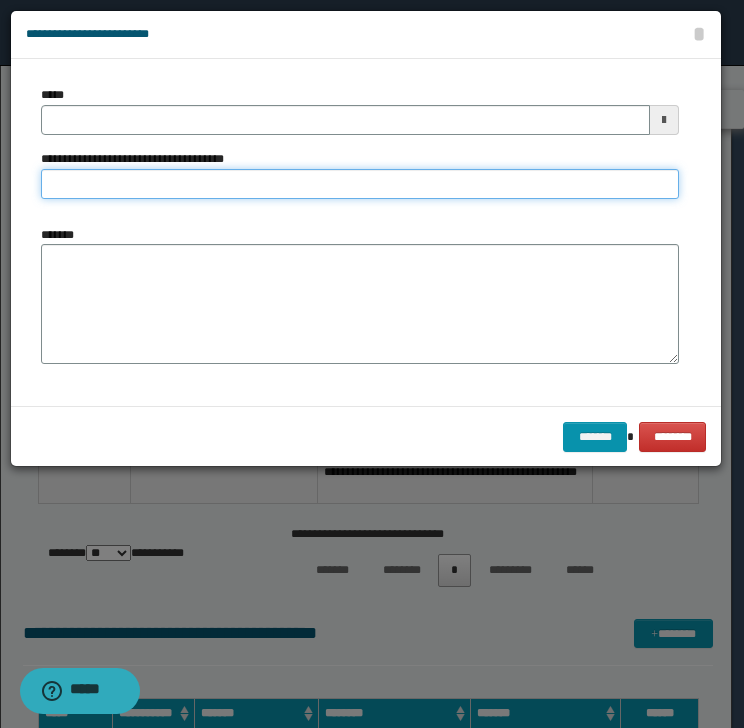click on "**********" at bounding box center [360, 184] 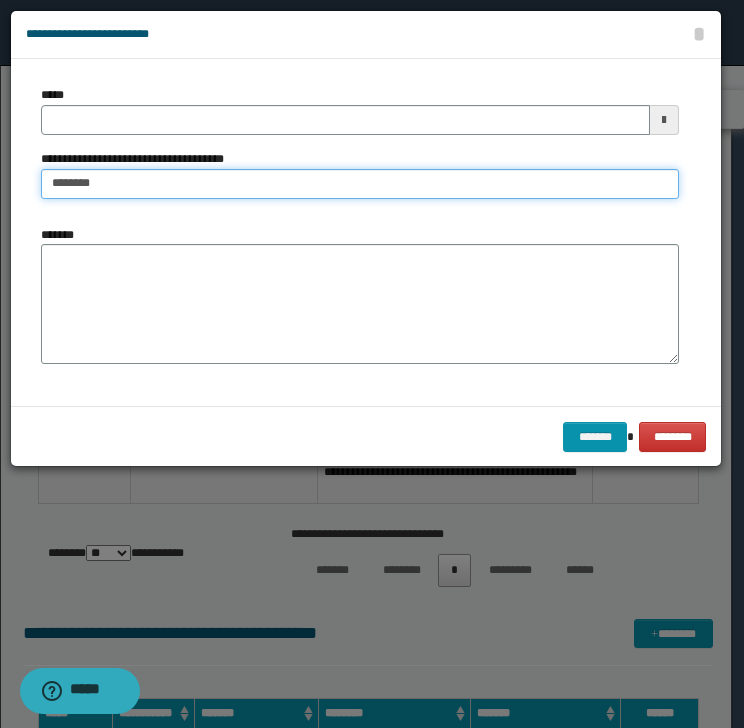 type on "*********" 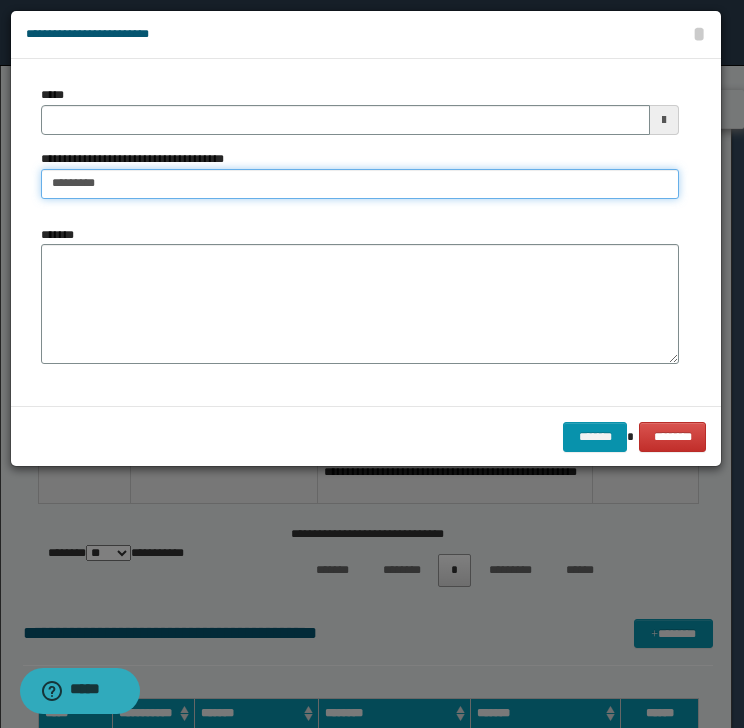 type 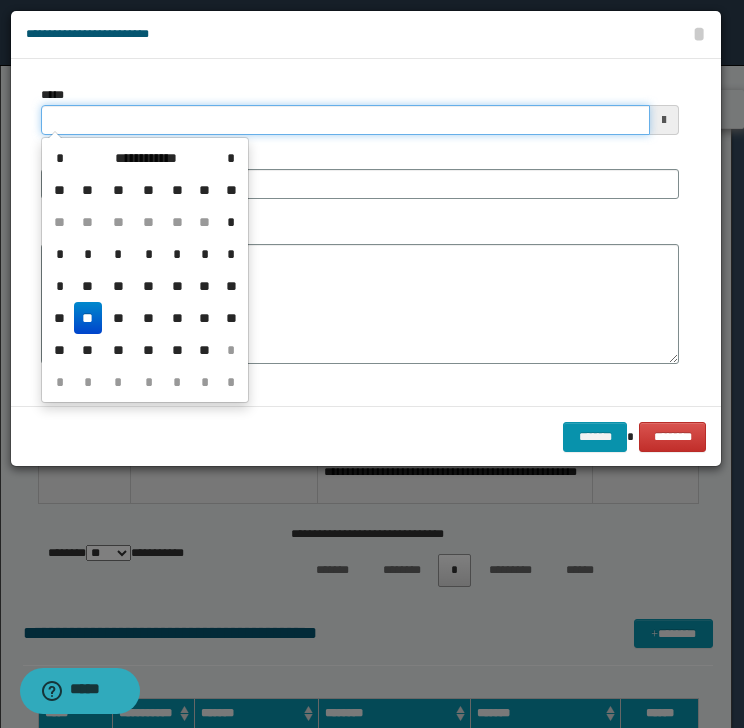 click on "*****" at bounding box center [345, 120] 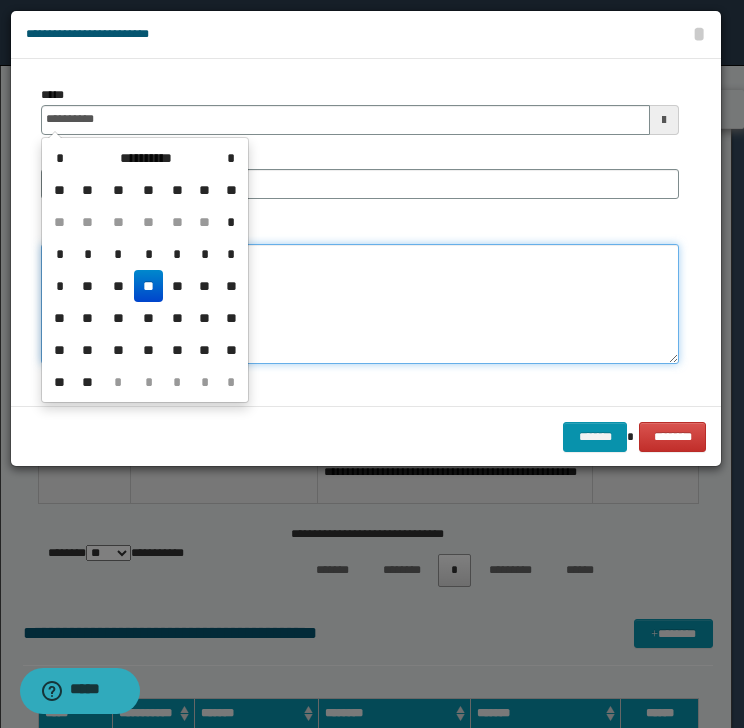 type on "**********" 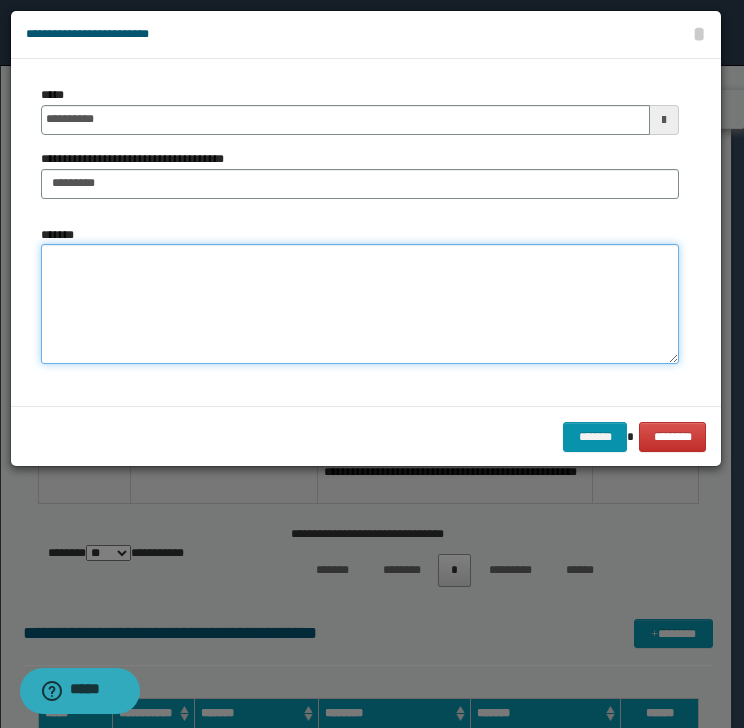 click on "*******" at bounding box center [360, 304] 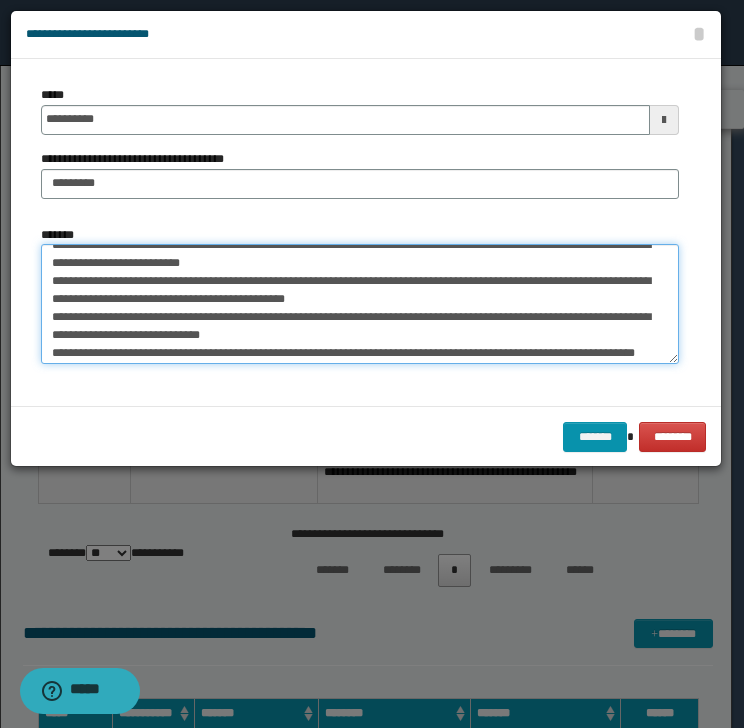 scroll, scrollTop: 0, scrollLeft: 0, axis: both 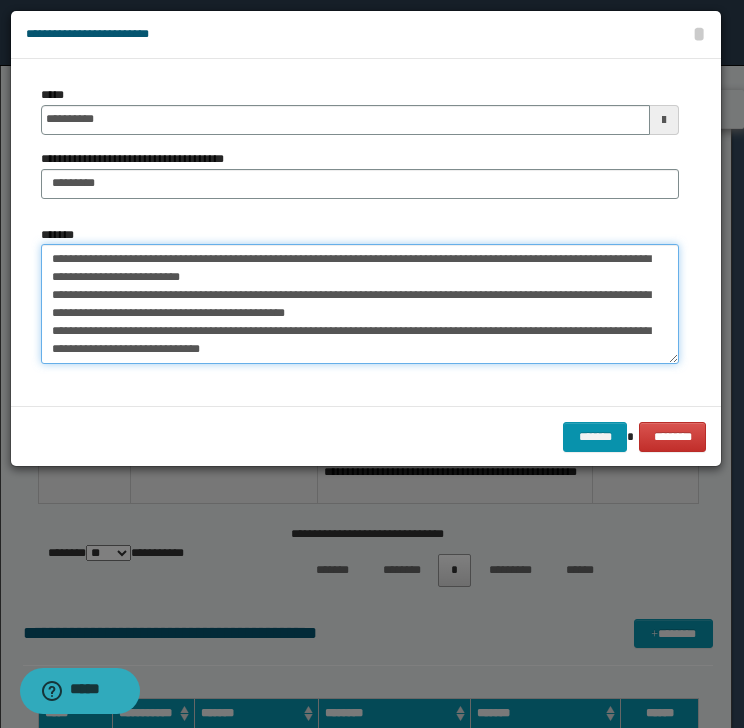 click on "**********" at bounding box center (360, 304) 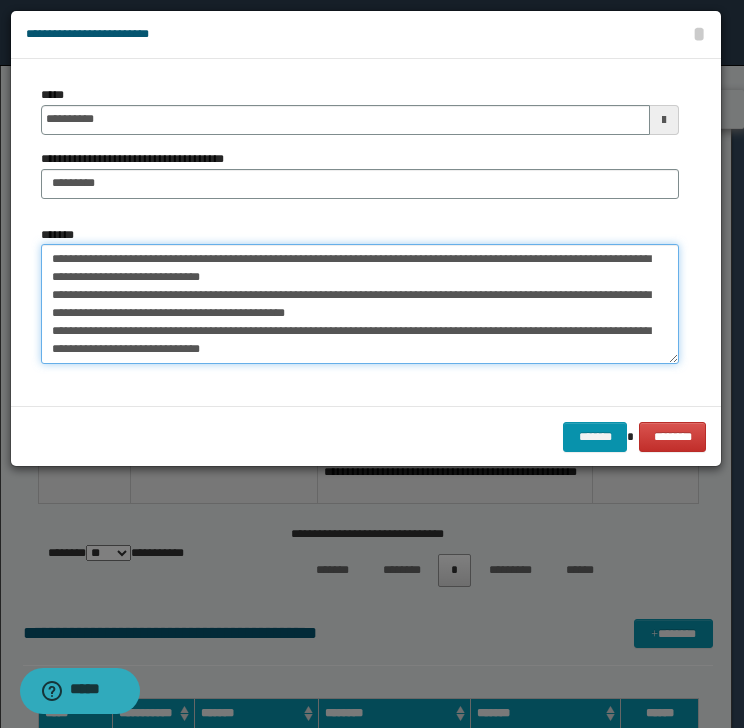 click on "**********" at bounding box center [360, 304] 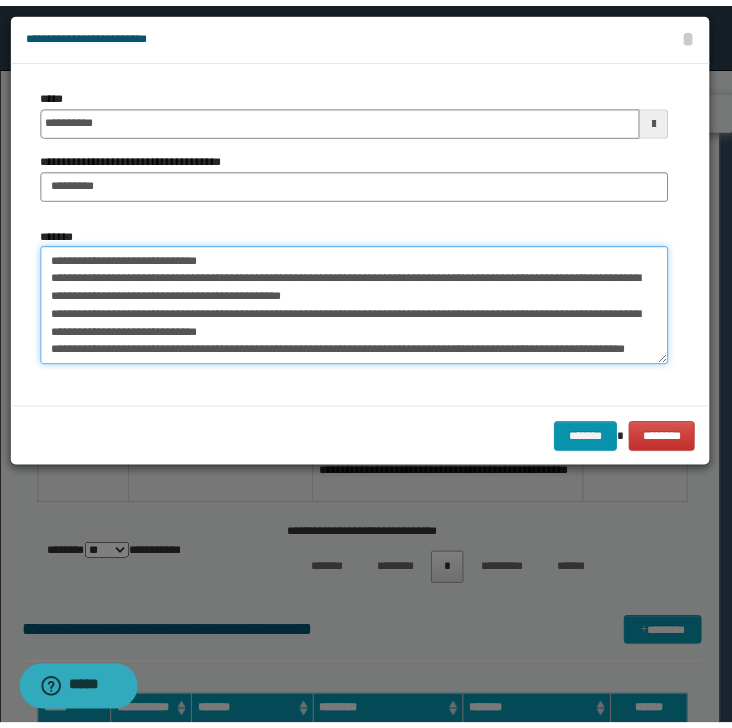 scroll, scrollTop: 36, scrollLeft: 0, axis: vertical 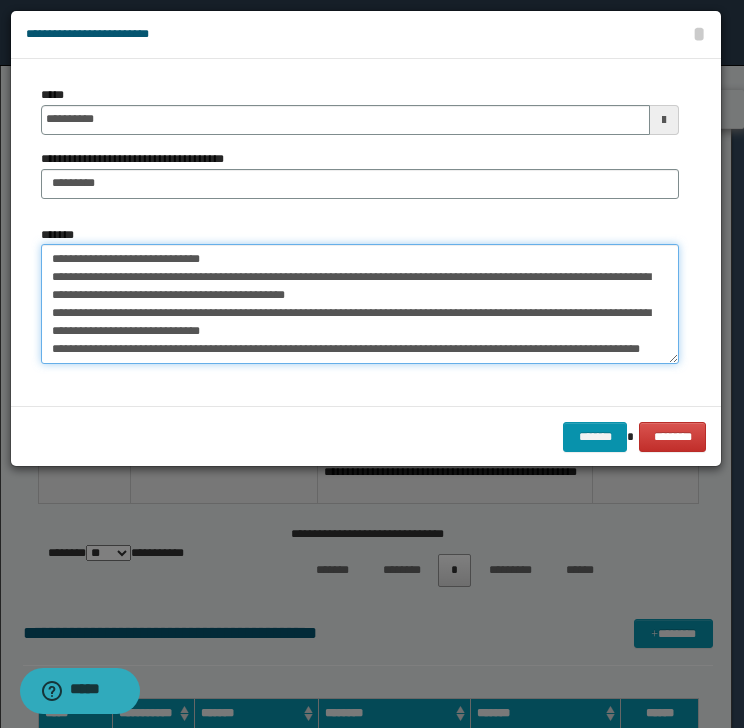 click on "**********" at bounding box center [360, 304] 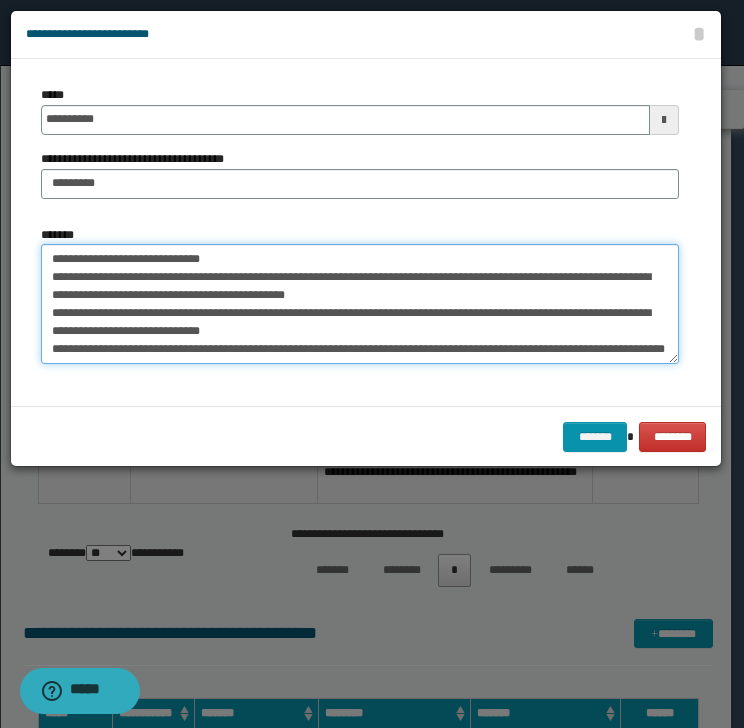click on "**********" at bounding box center [360, 304] 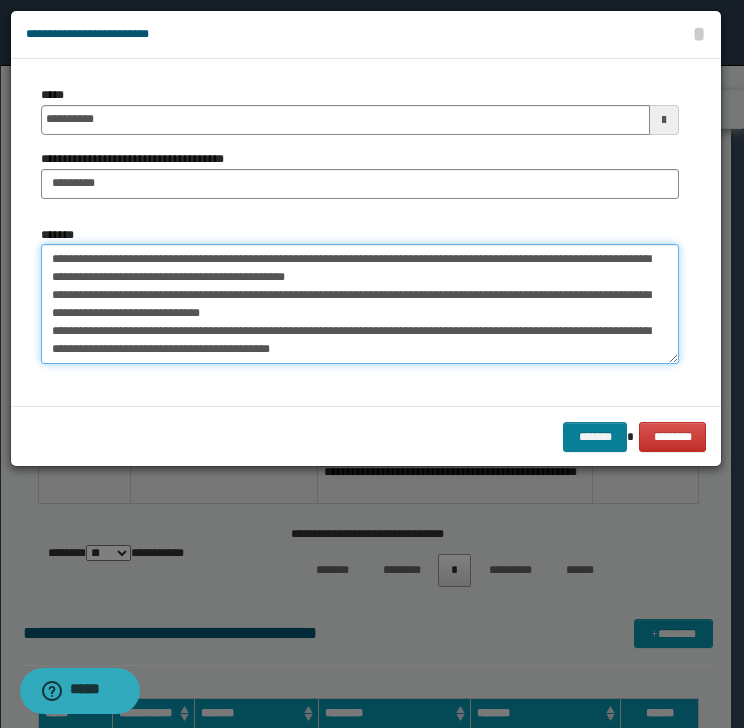 type on "**********" 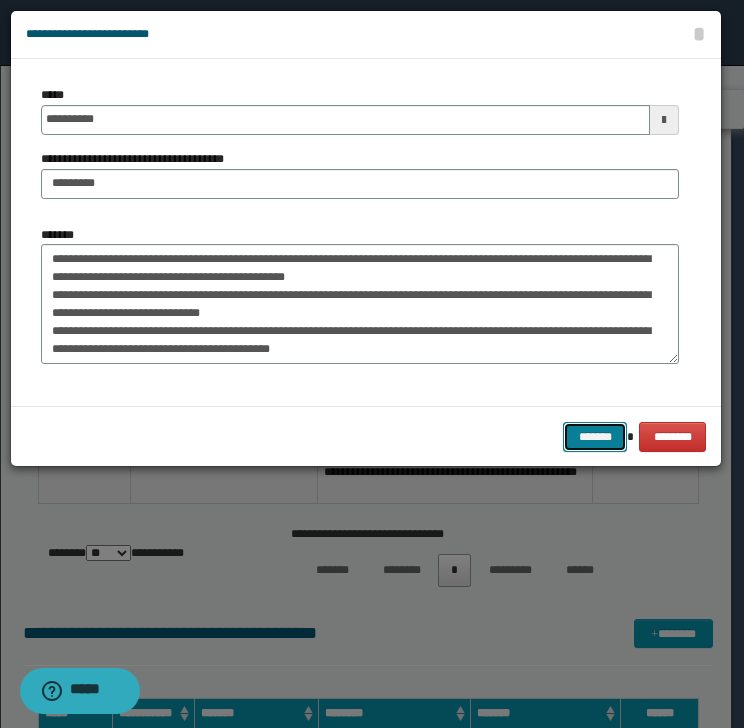 click on "*******" at bounding box center (595, 437) 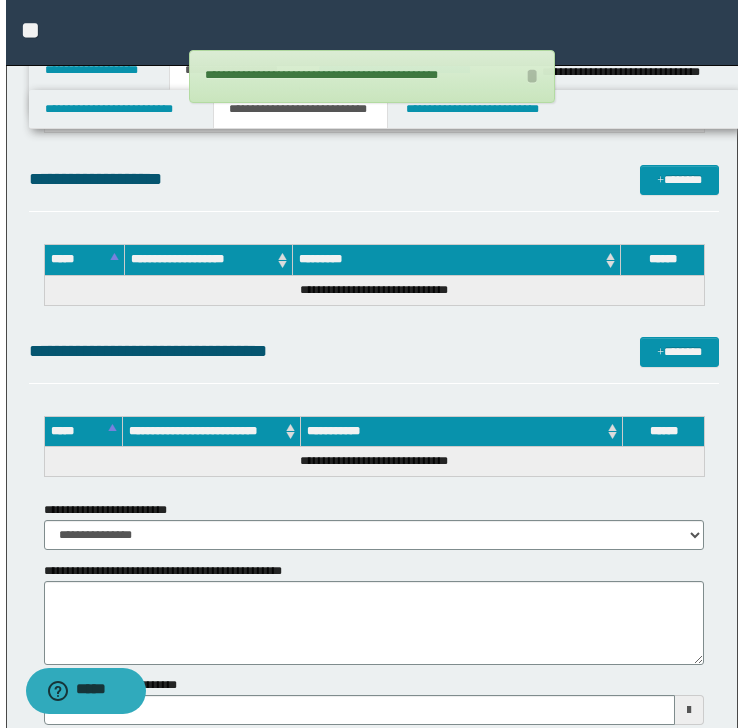 scroll, scrollTop: 1333, scrollLeft: 0, axis: vertical 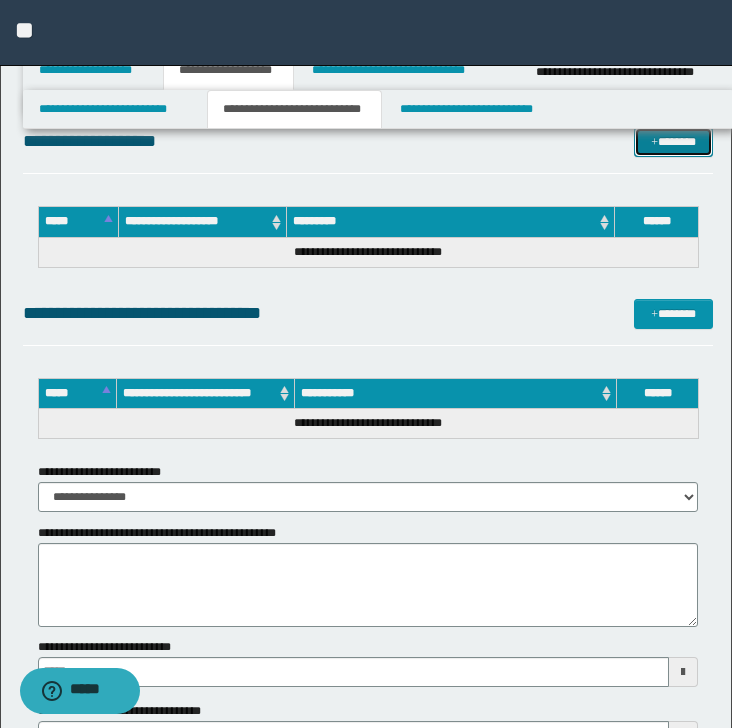 click on "*******" at bounding box center [673, 142] 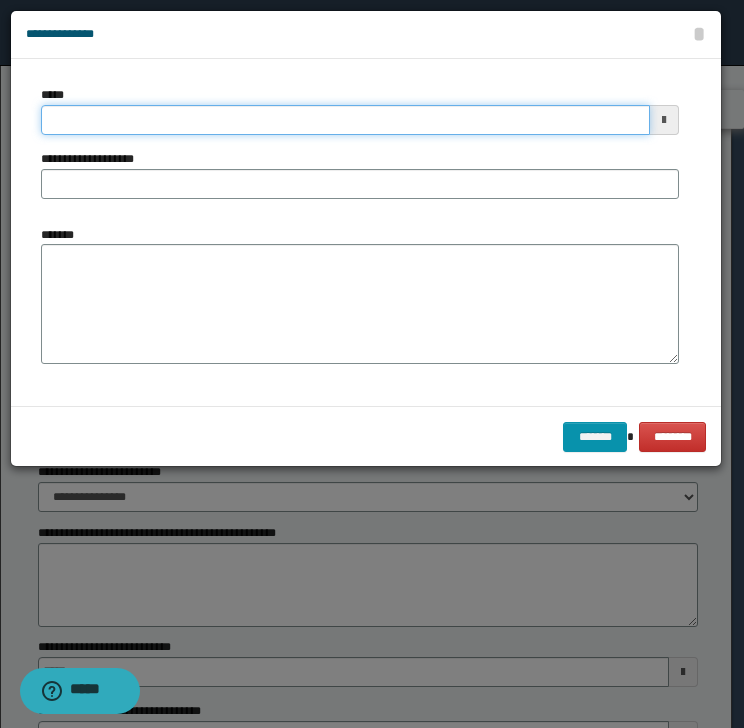 click on "*****" at bounding box center [345, 120] 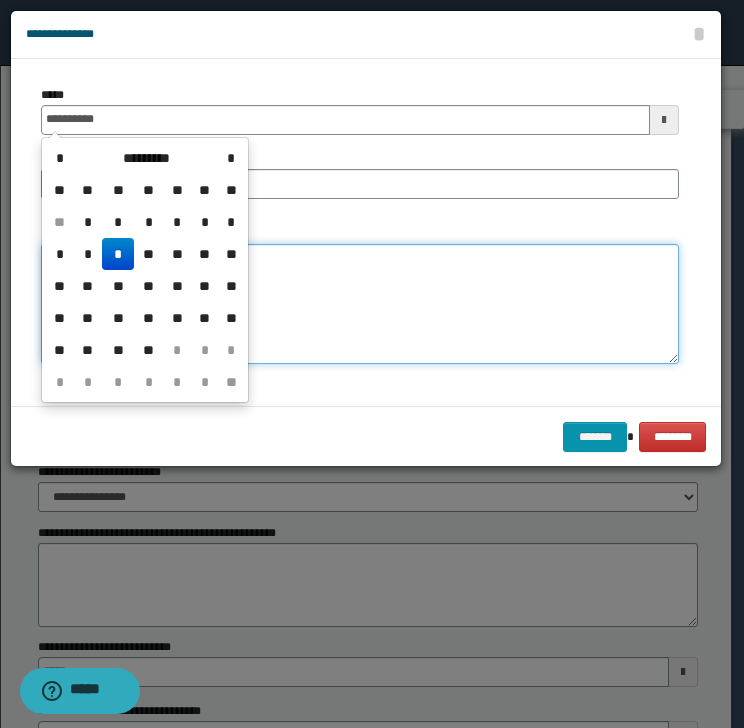 type on "**********" 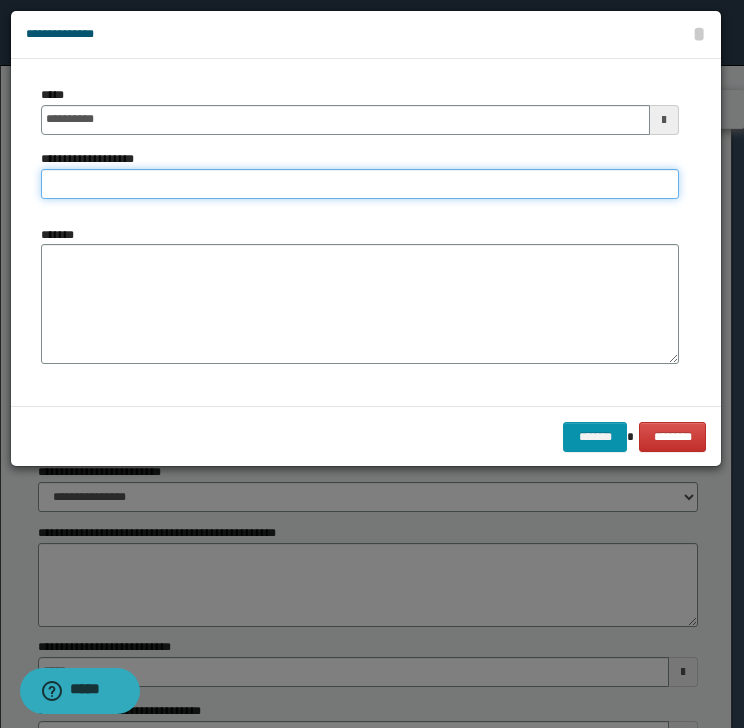 click on "**********" at bounding box center [360, 184] 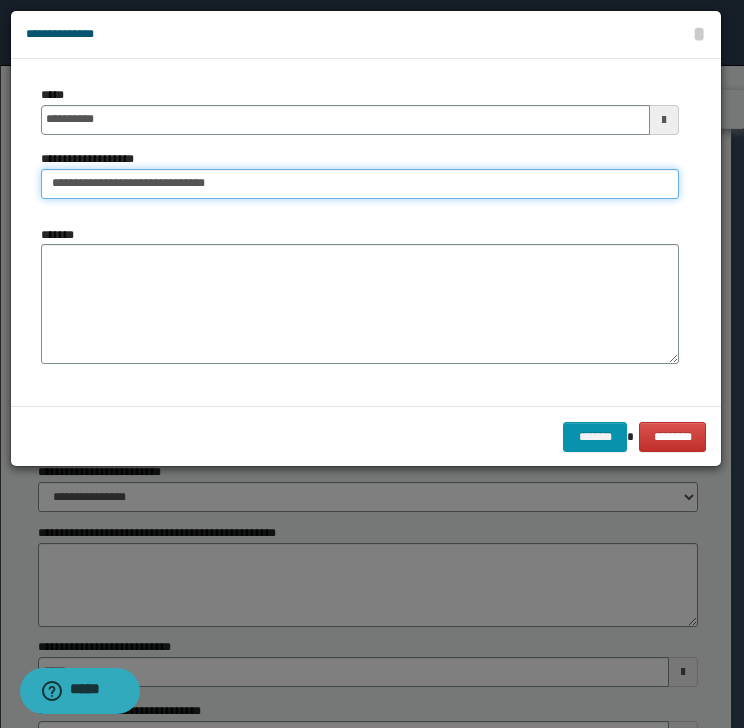 type on "**********" 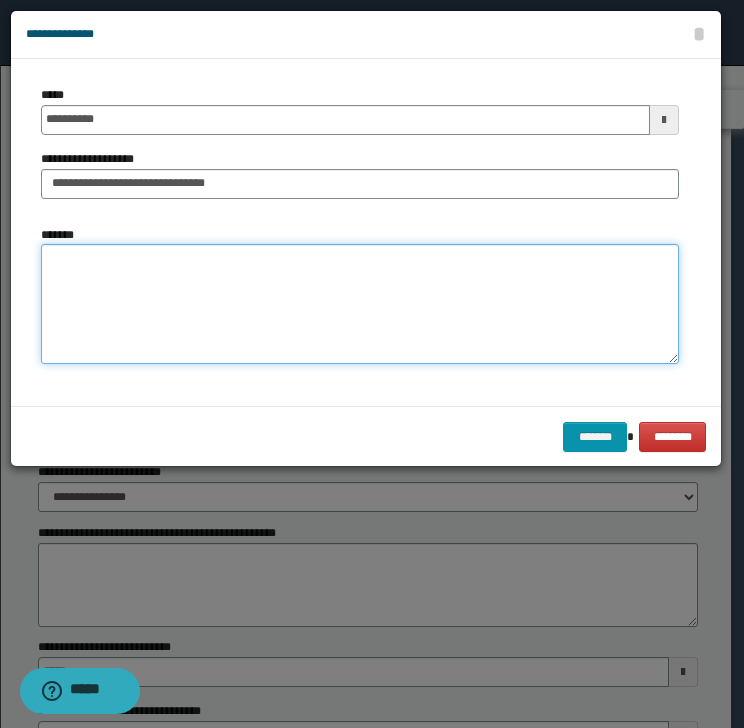 click on "*******" at bounding box center (360, 304) 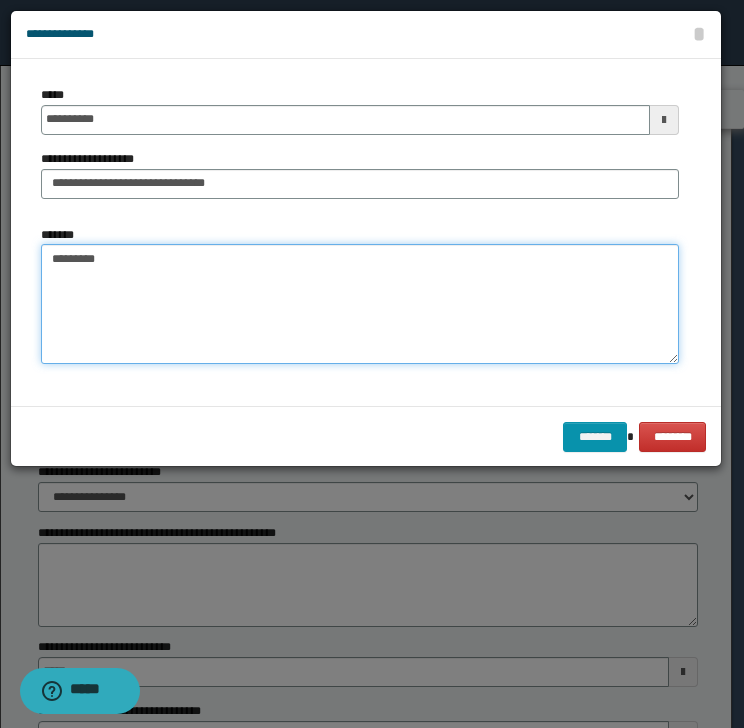 click on "********" at bounding box center [360, 304] 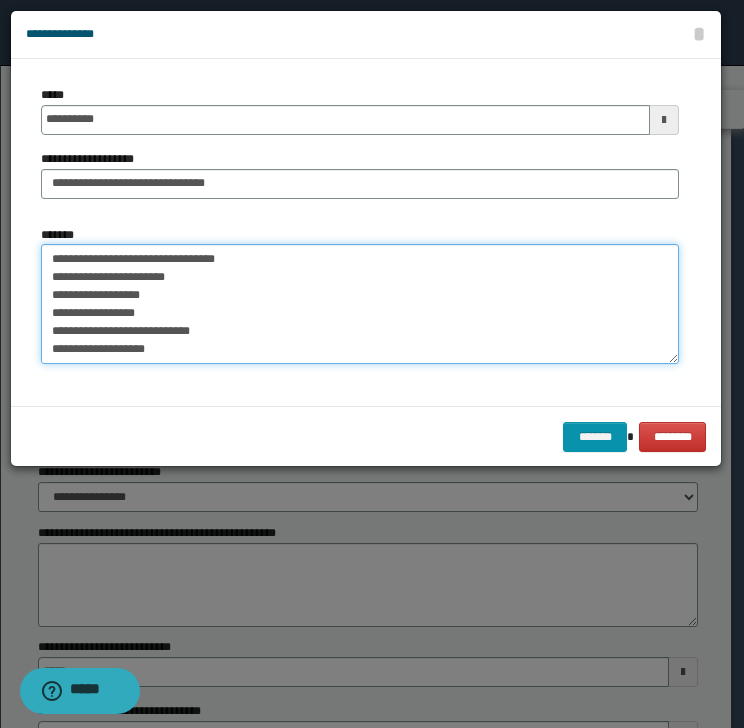 scroll, scrollTop: 84, scrollLeft: 0, axis: vertical 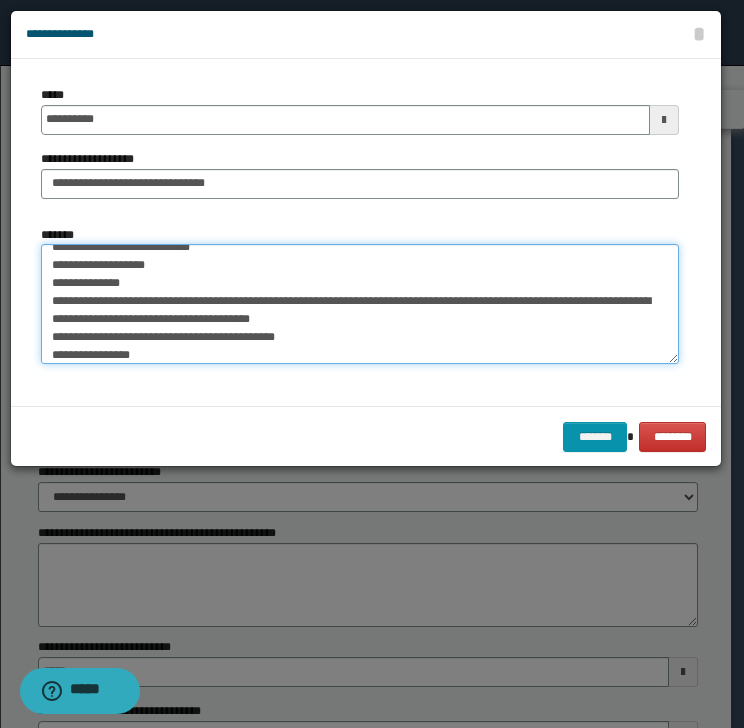 type on "**********" 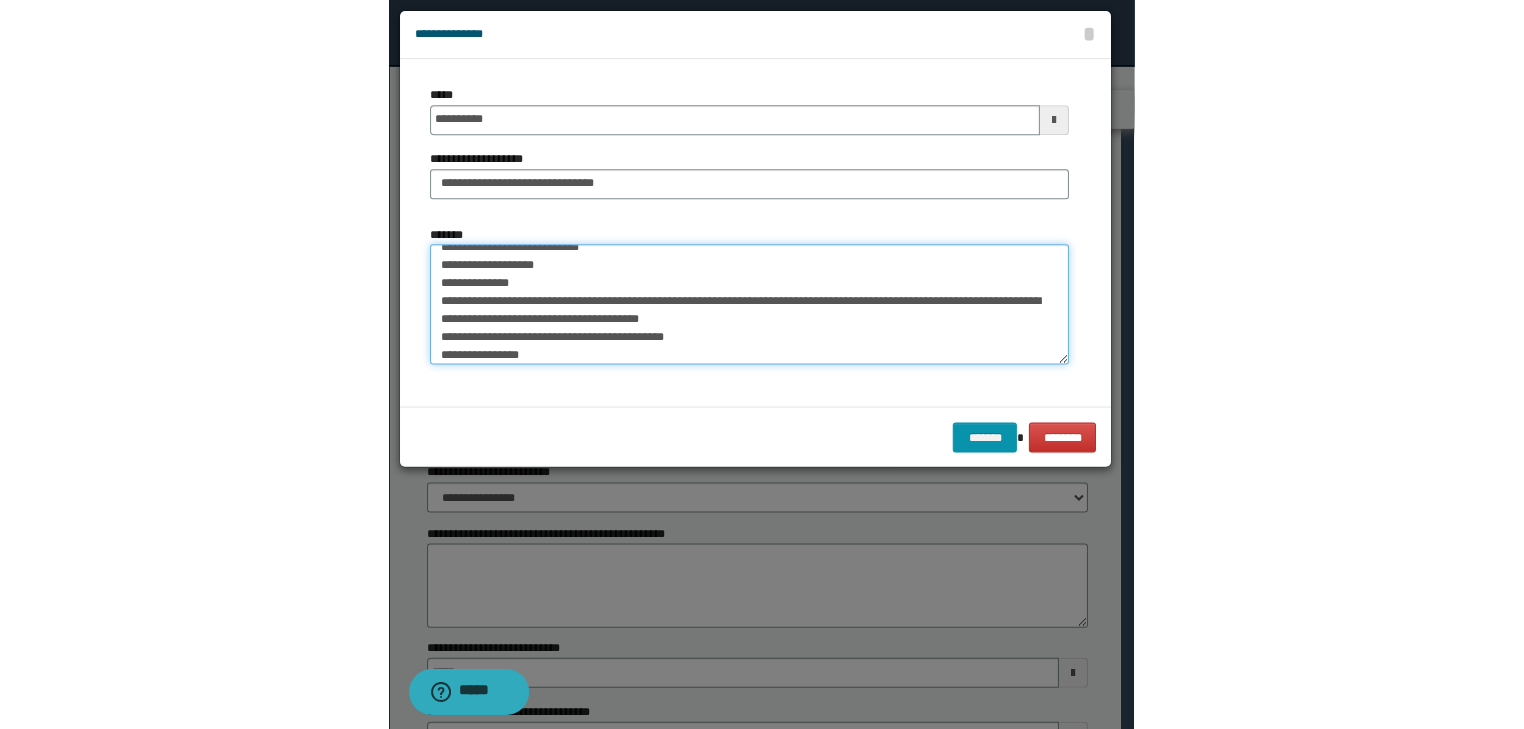 scroll, scrollTop: 1012, scrollLeft: 0, axis: vertical 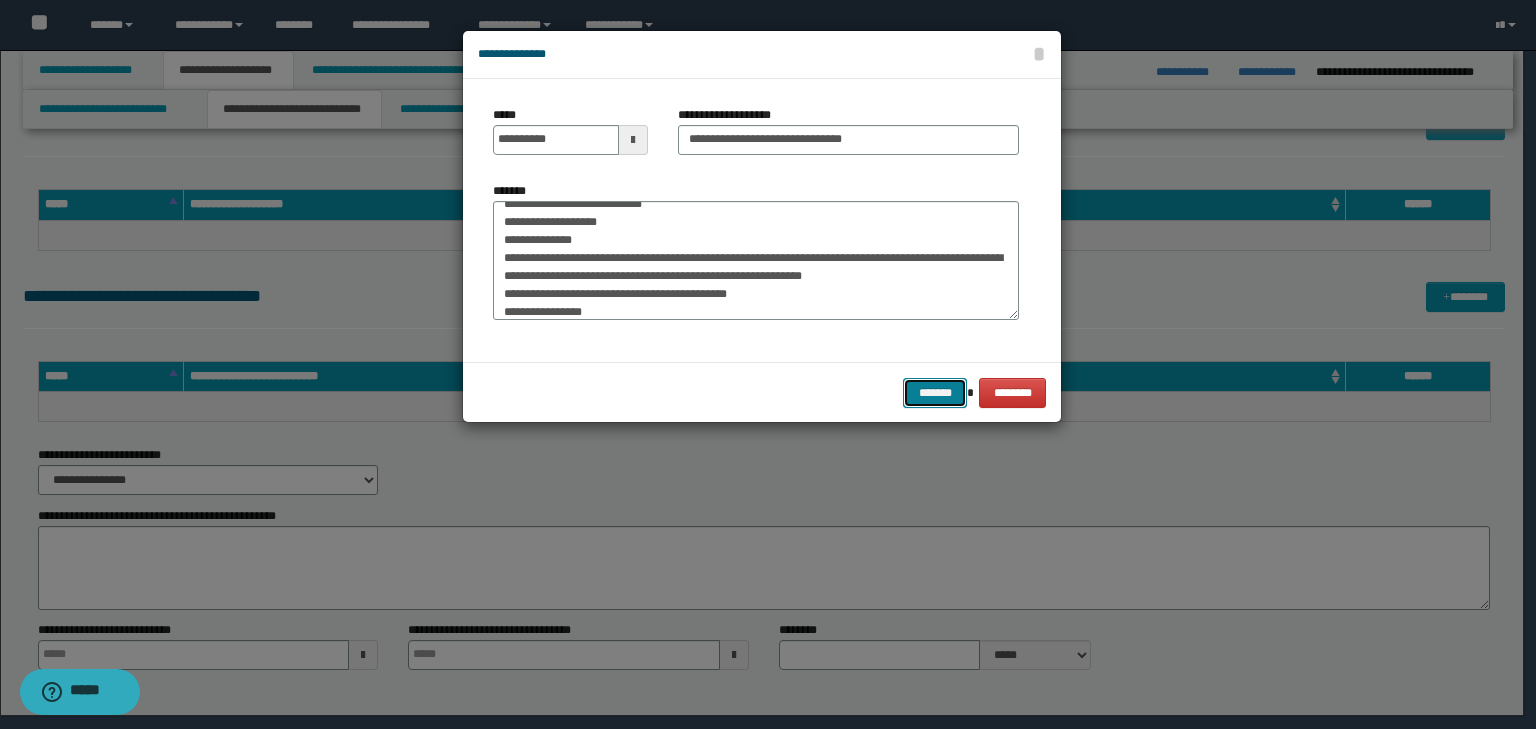 click on "*******" at bounding box center [935, 393] 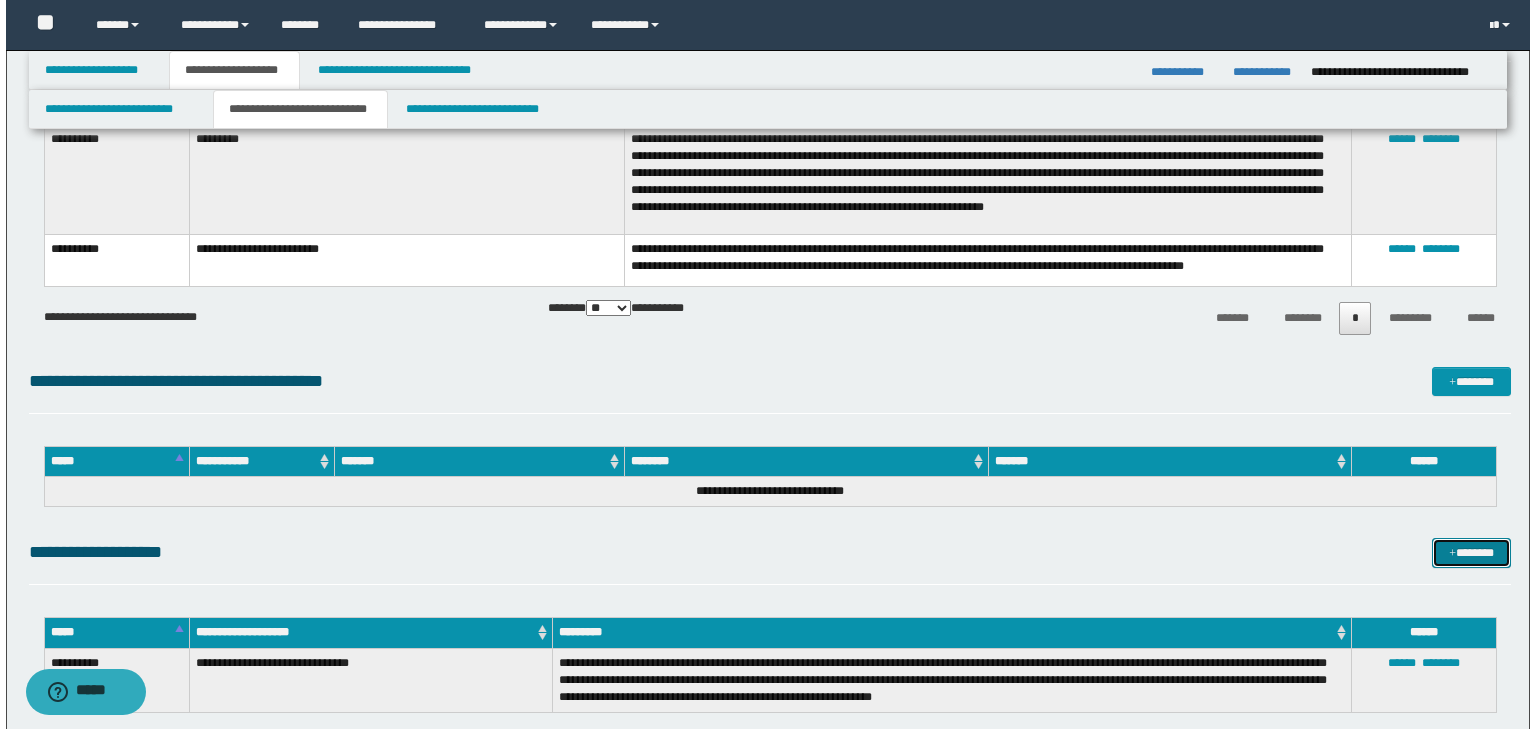 scroll, scrollTop: 745, scrollLeft: 0, axis: vertical 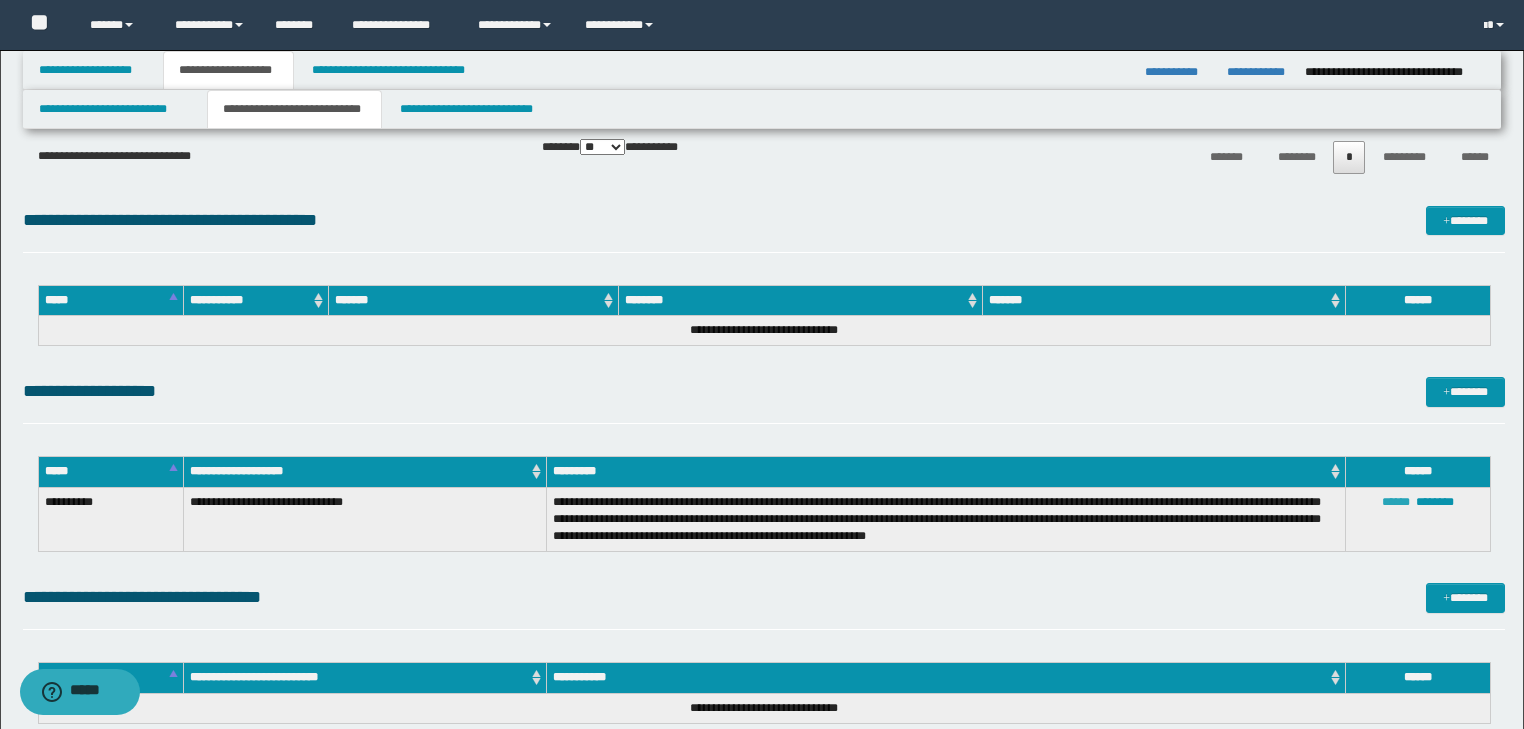 click on "******" at bounding box center [1396, 502] 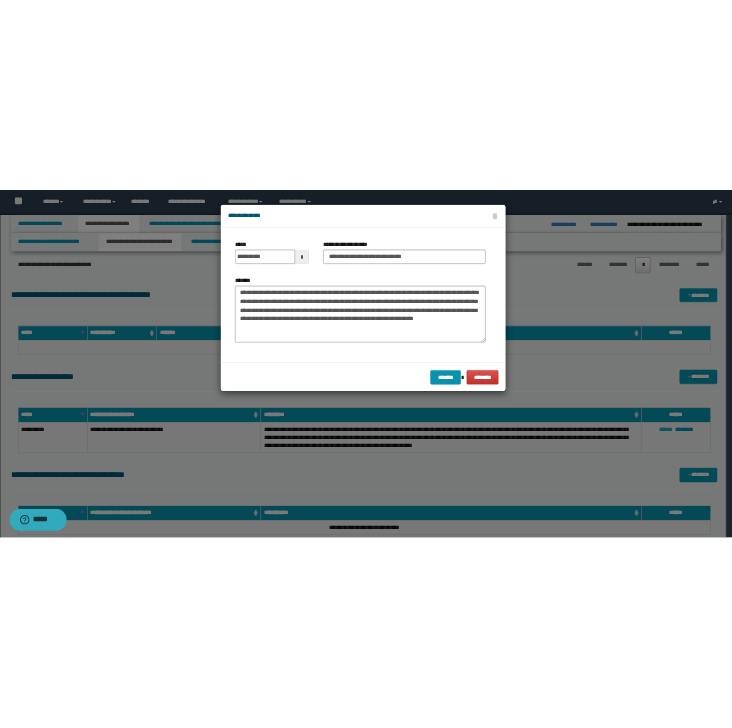 scroll, scrollTop: 0, scrollLeft: 0, axis: both 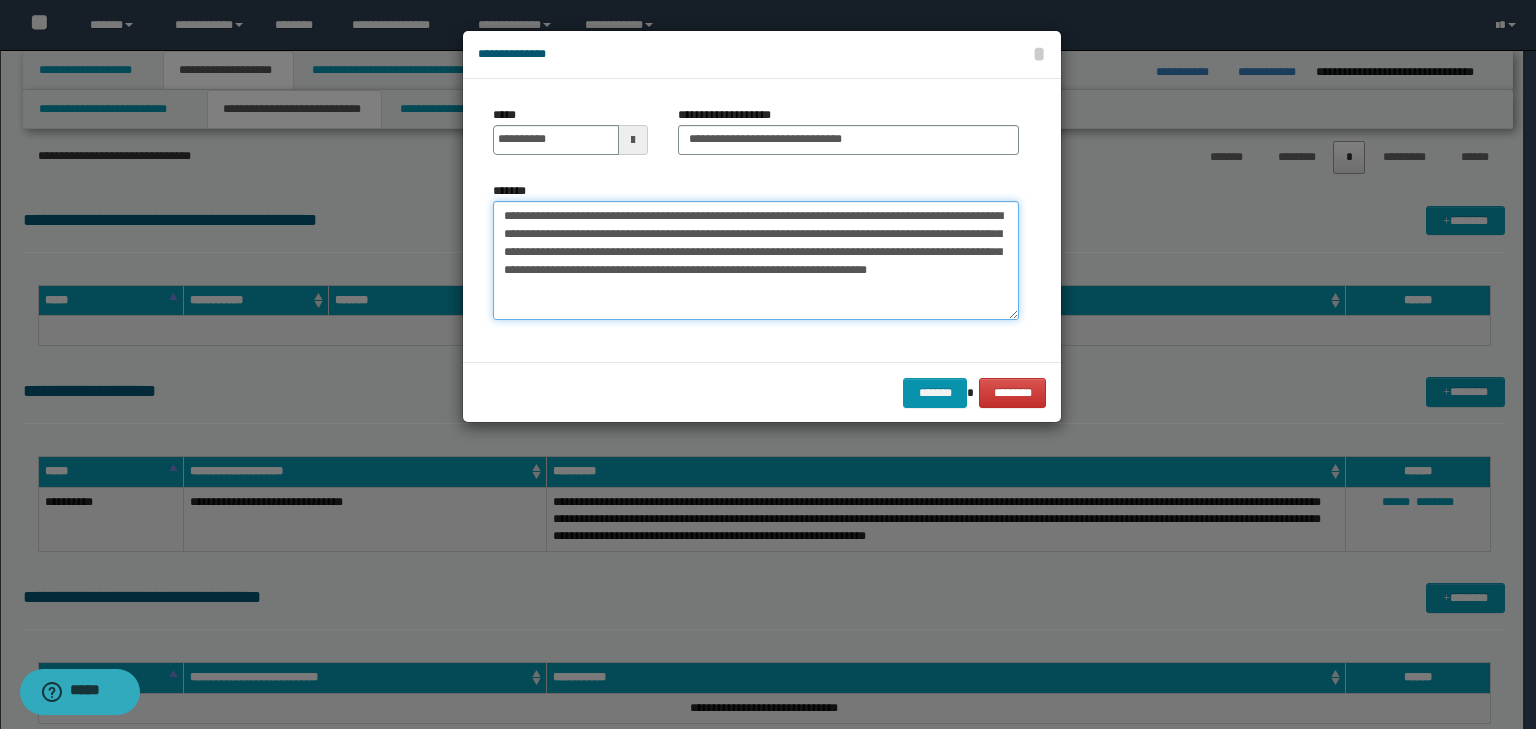 click on "**********" at bounding box center [756, 261] 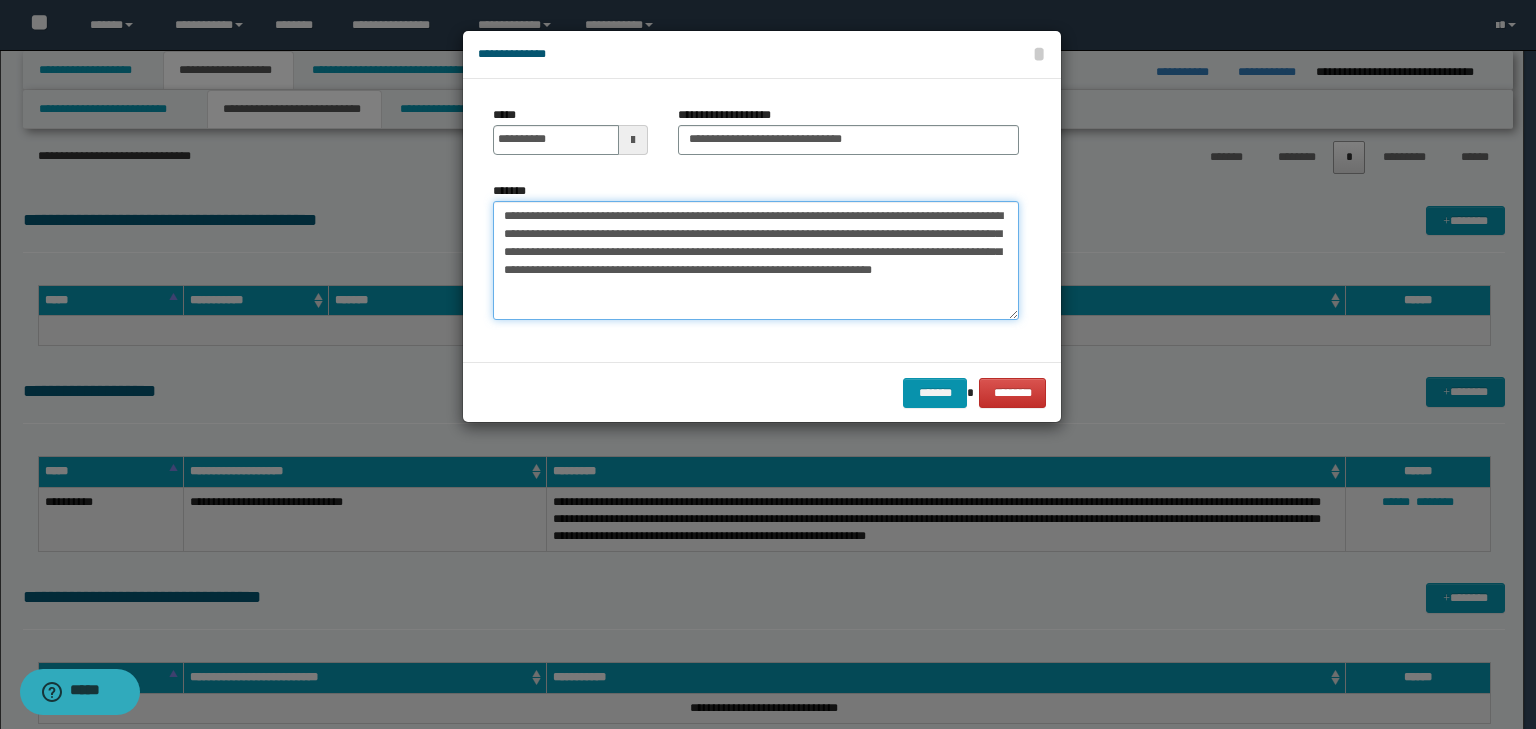 click on "**********" at bounding box center (756, 261) 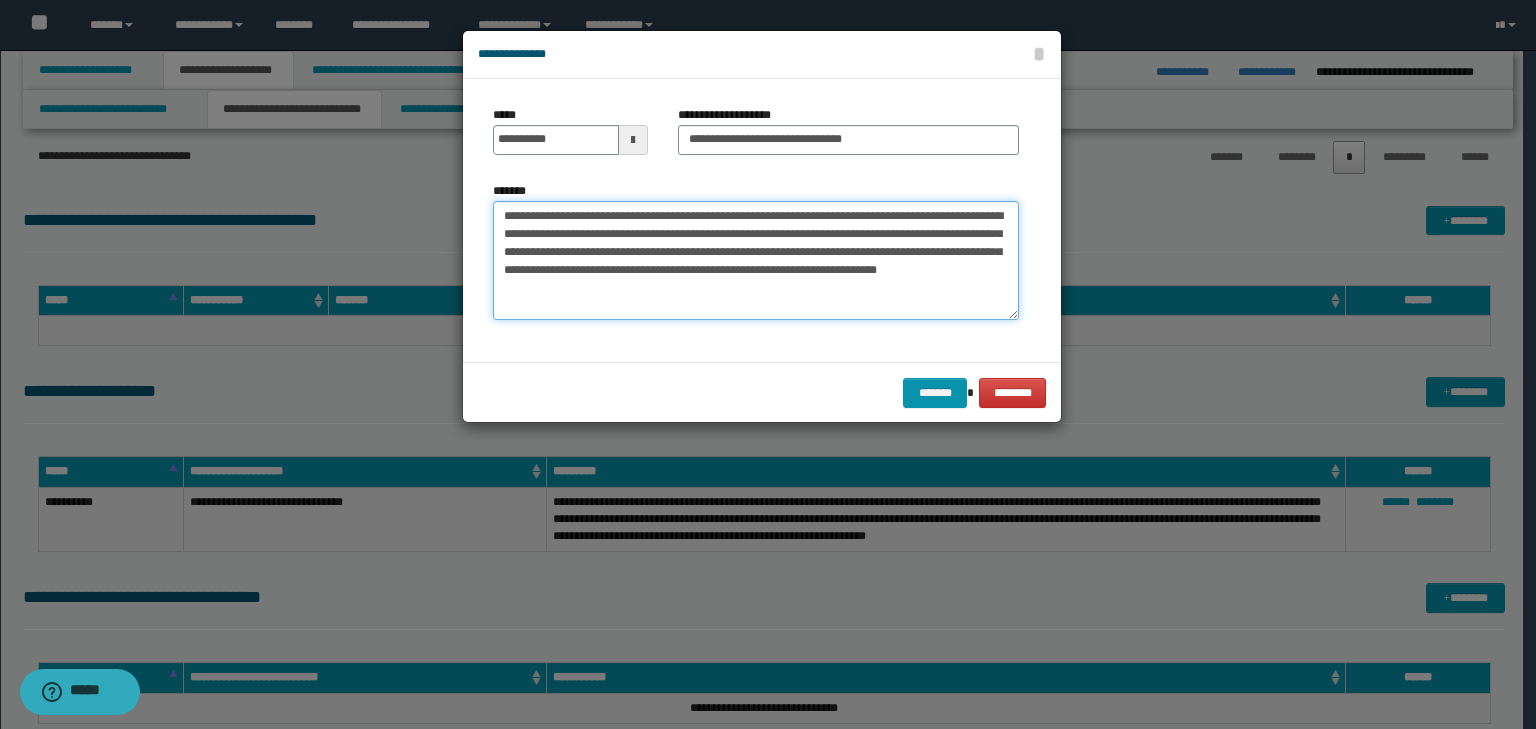 click on "**********" at bounding box center [756, 261] 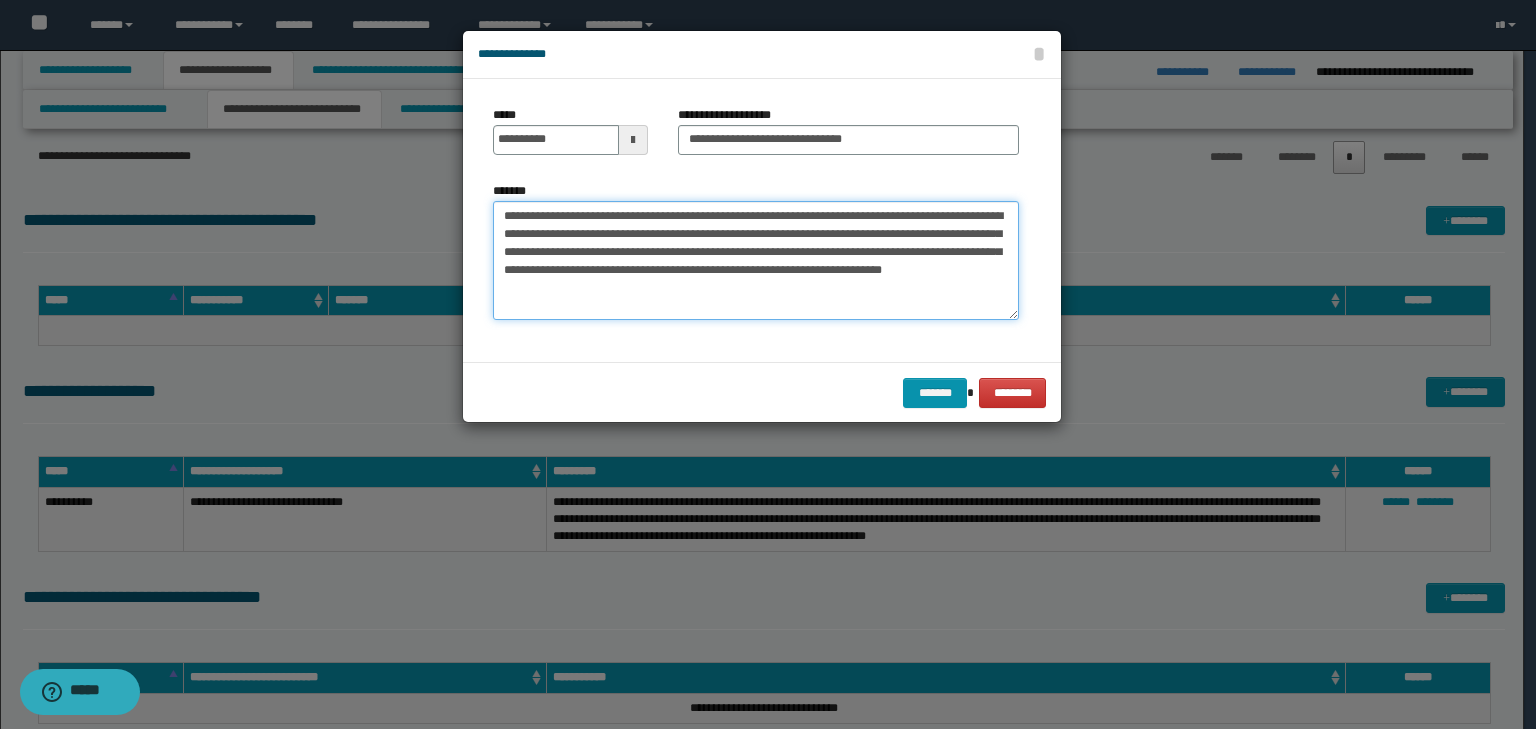 click on "**********" at bounding box center (756, 261) 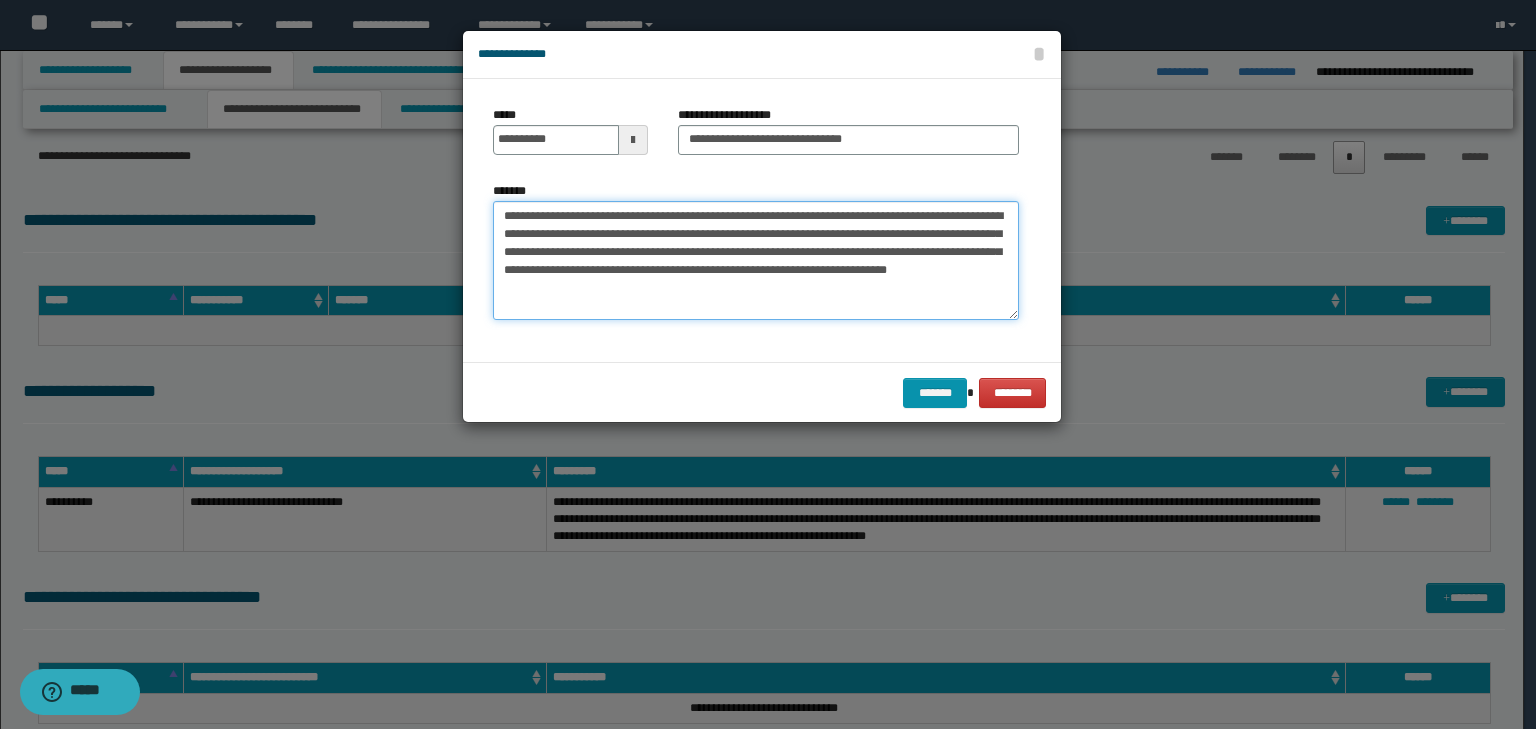 click on "**********" at bounding box center (756, 261) 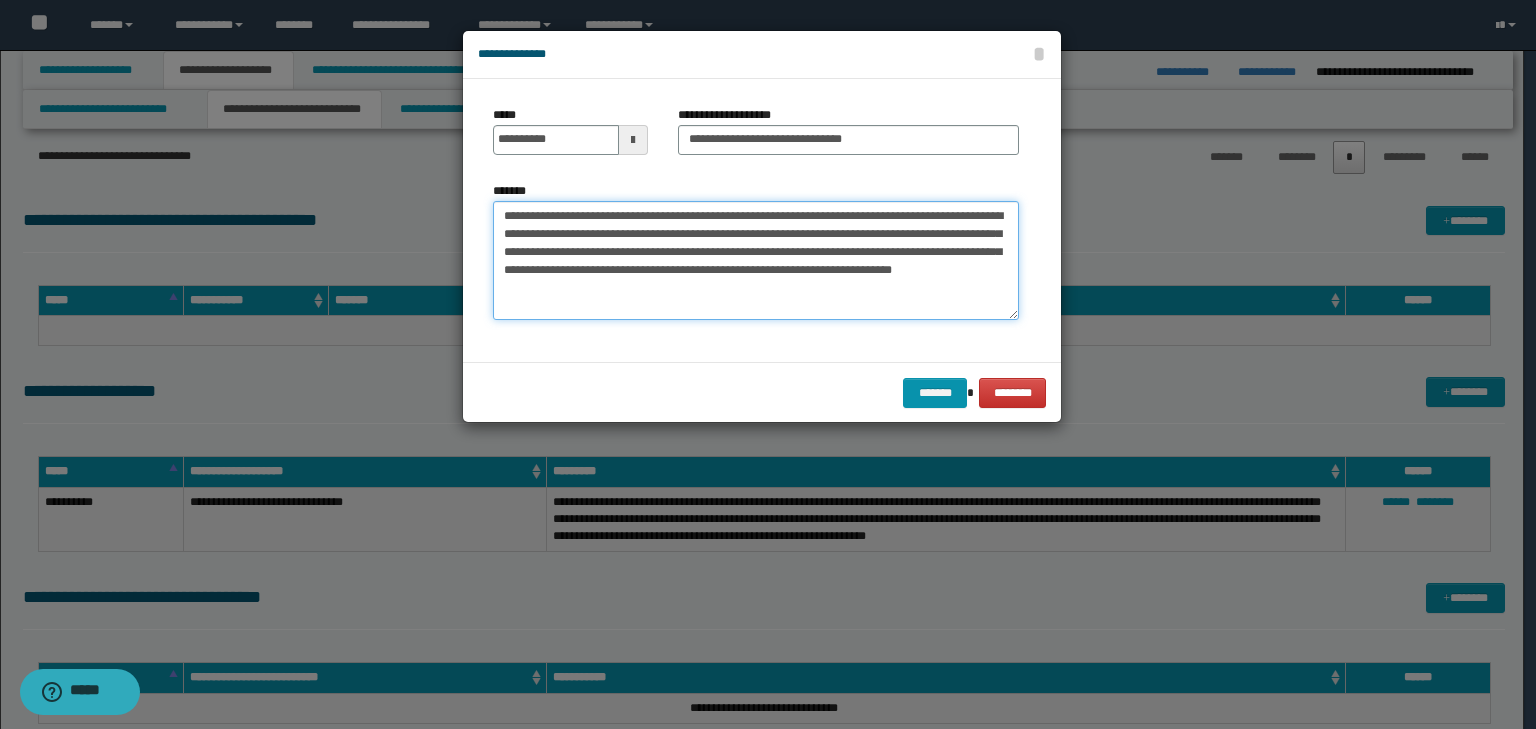 click on "**********" at bounding box center [756, 261] 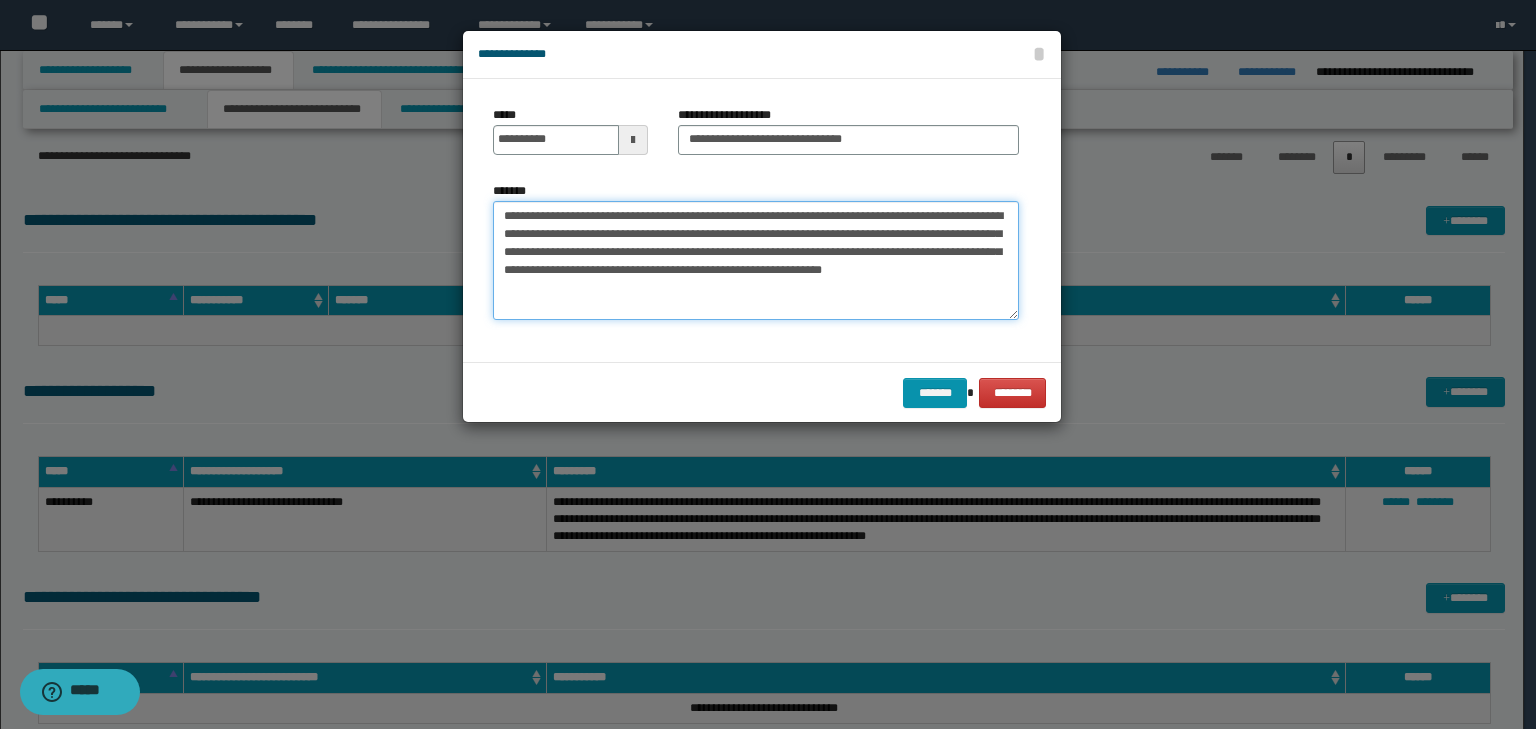 click on "**********" at bounding box center (756, 261) 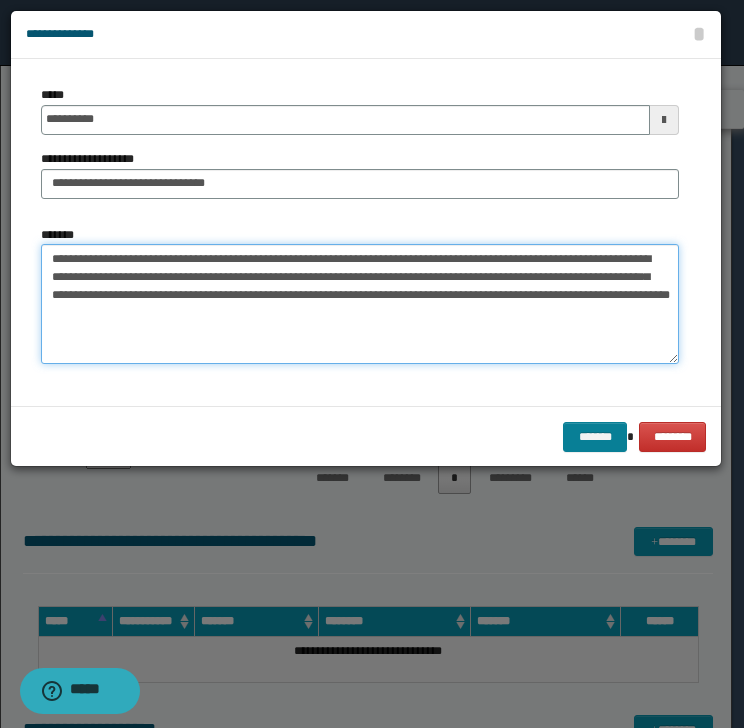 type on "**********" 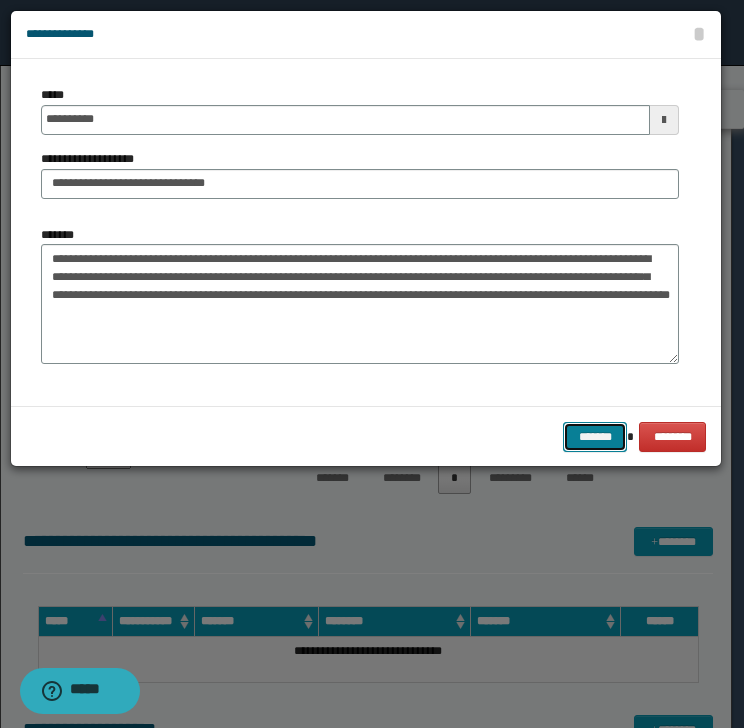 click on "*******" at bounding box center (595, 437) 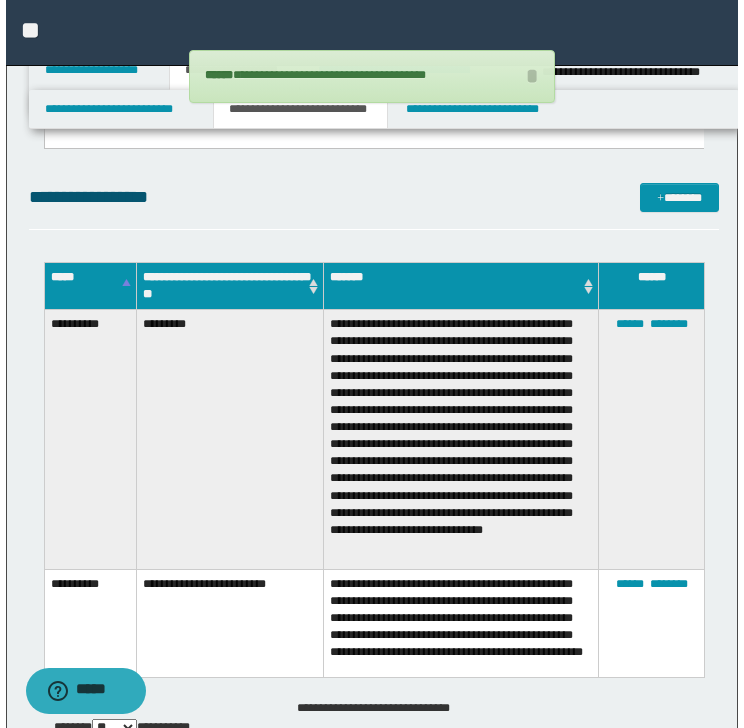 scroll, scrollTop: 345, scrollLeft: 0, axis: vertical 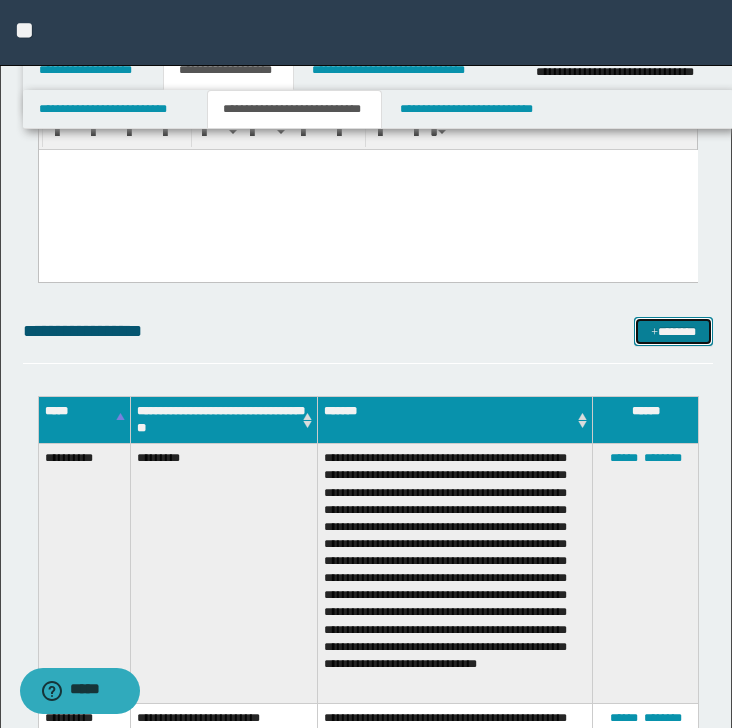 click on "*******" at bounding box center (673, 332) 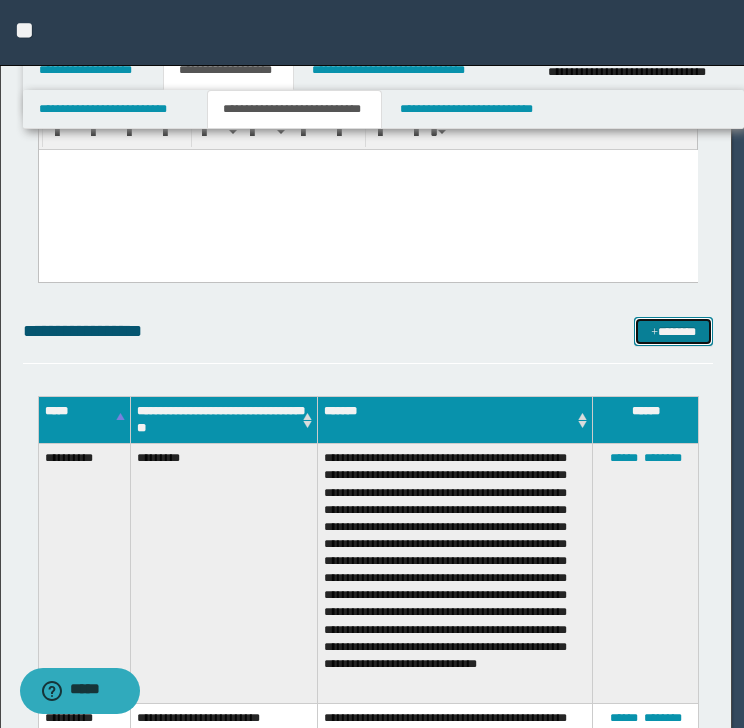 scroll, scrollTop: 0, scrollLeft: 0, axis: both 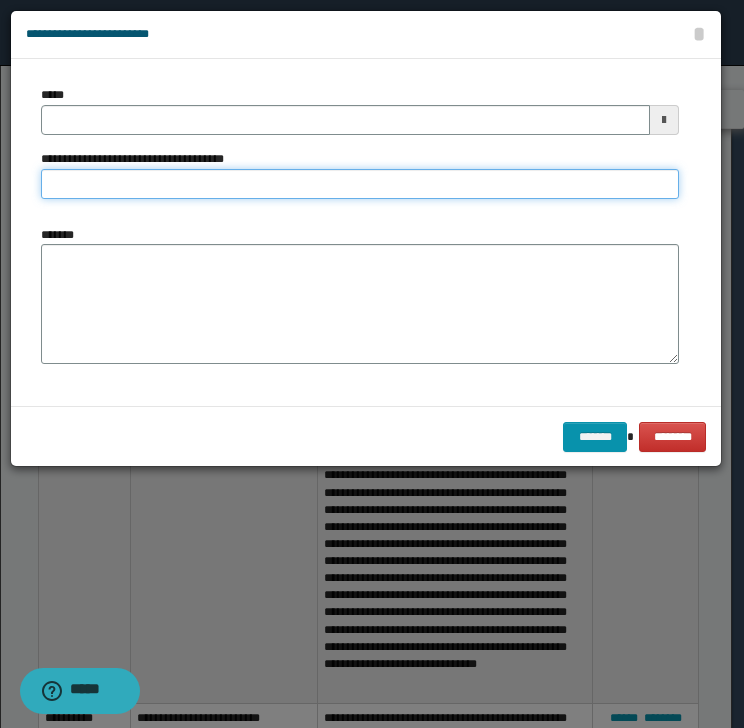 click on "**********" at bounding box center (360, 184) 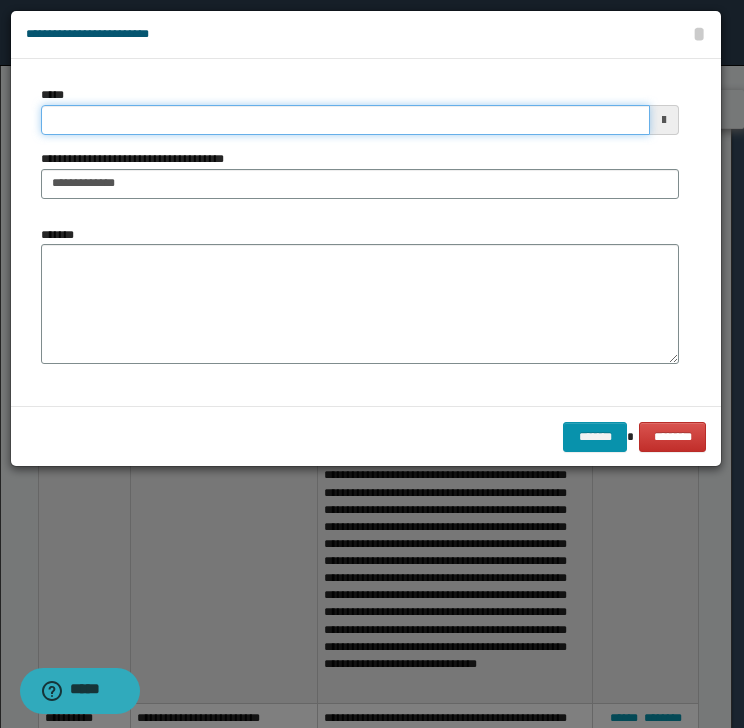 click on "*****" at bounding box center (345, 120) 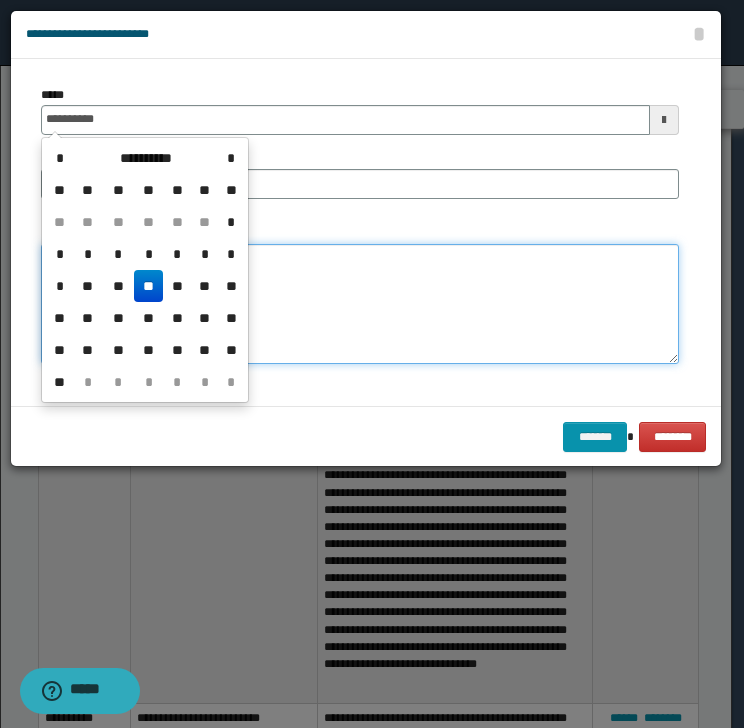 type on "**********" 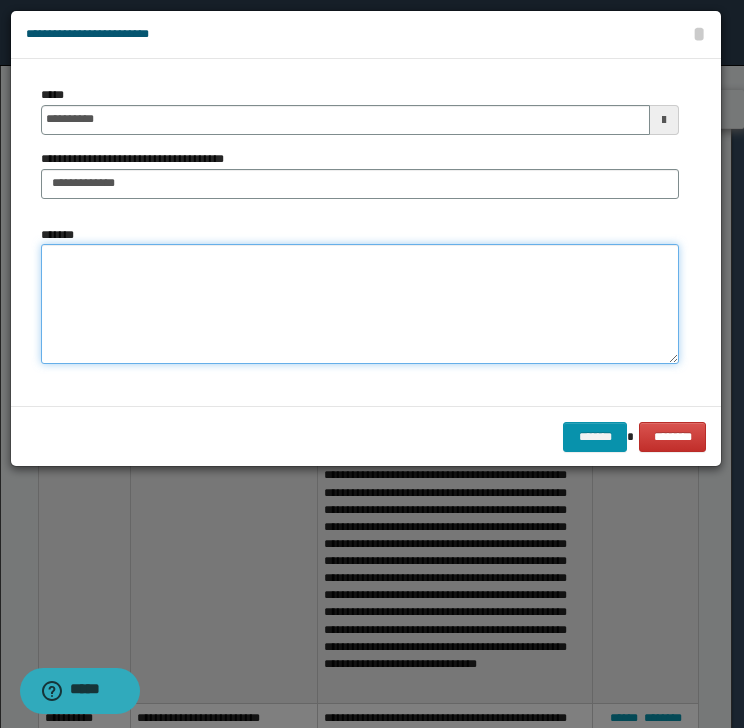 click on "*******" at bounding box center (360, 304) 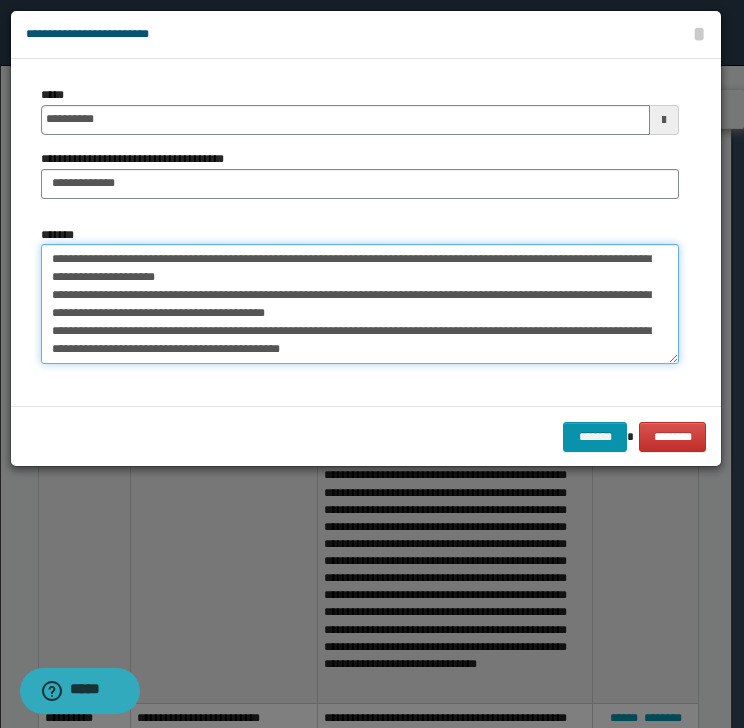 scroll, scrollTop: 30, scrollLeft: 0, axis: vertical 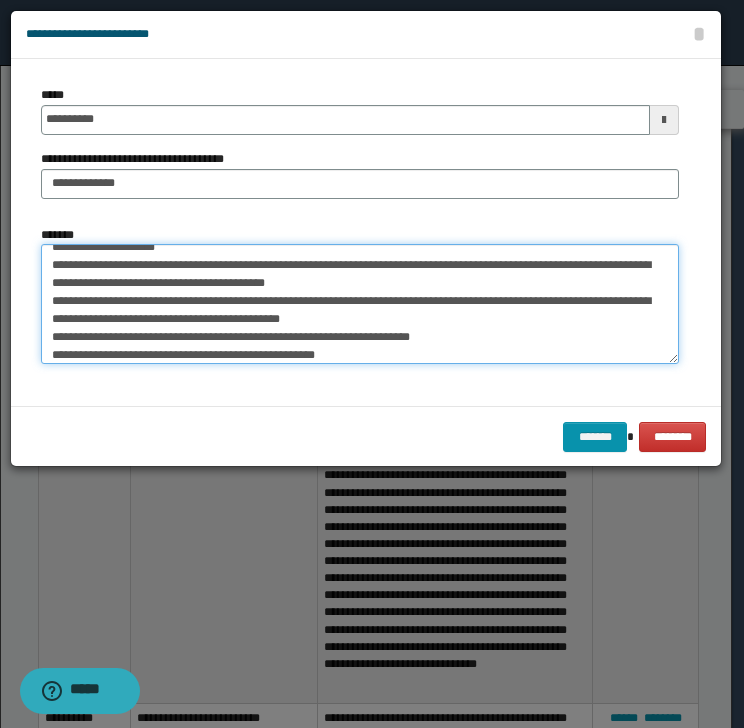 click on "**********" at bounding box center (360, 304) 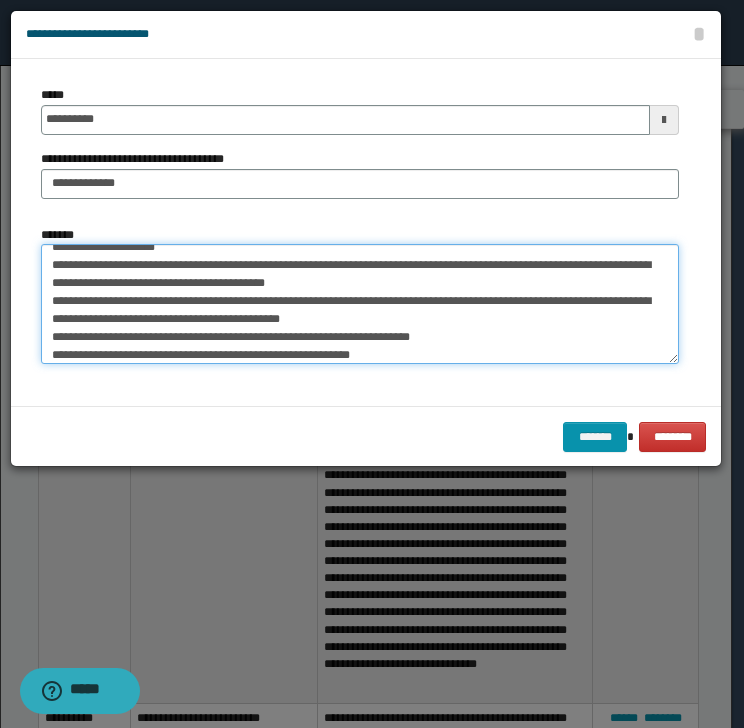 paste on "**********" 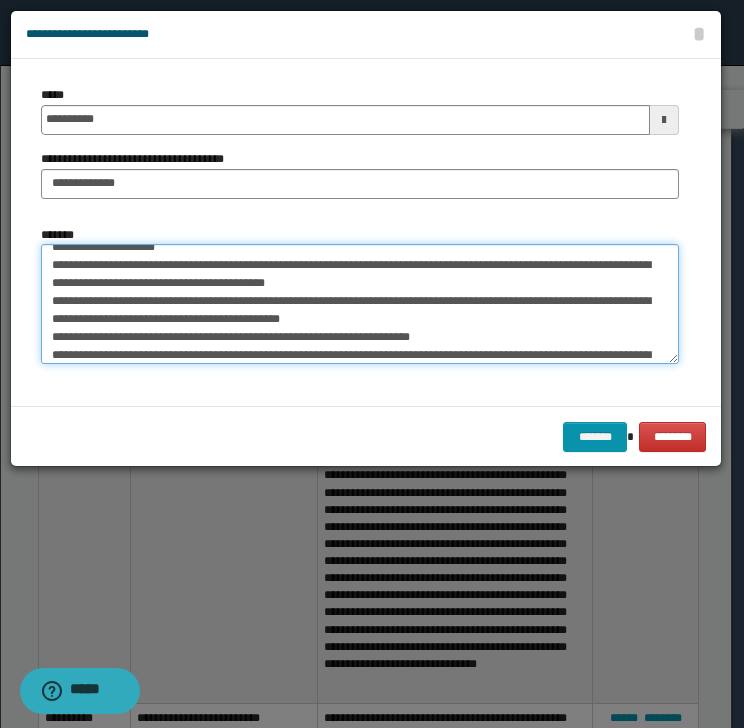 scroll, scrollTop: 192, scrollLeft: 0, axis: vertical 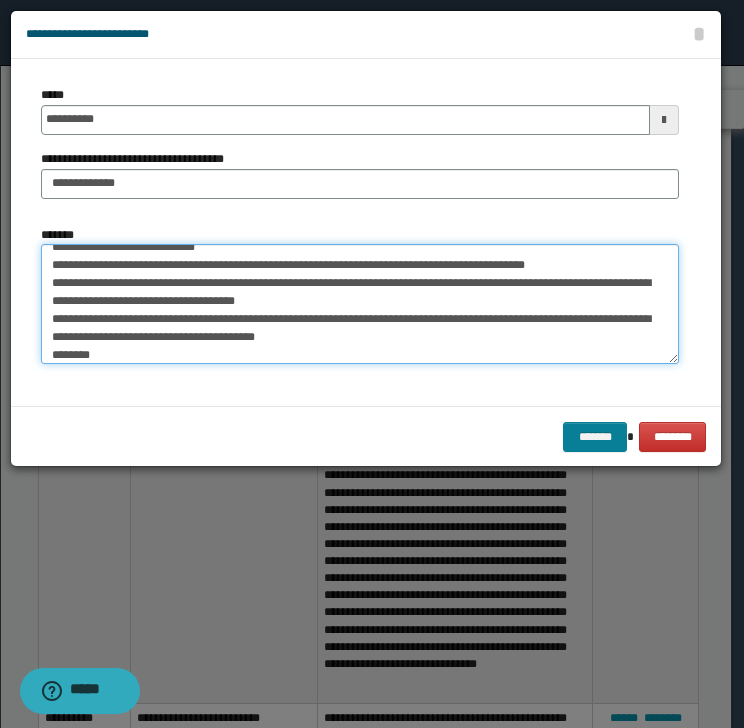 type on "**********" 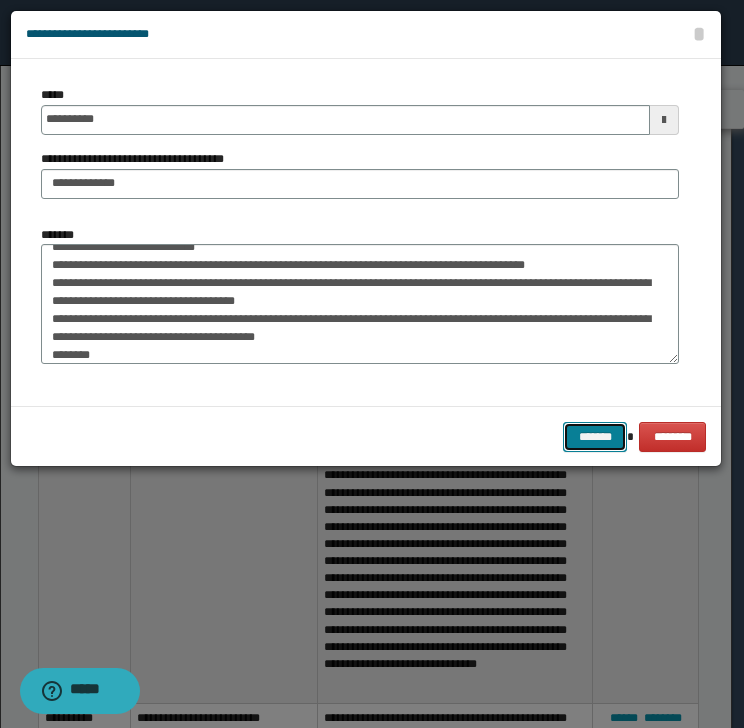 click on "*******" at bounding box center (595, 437) 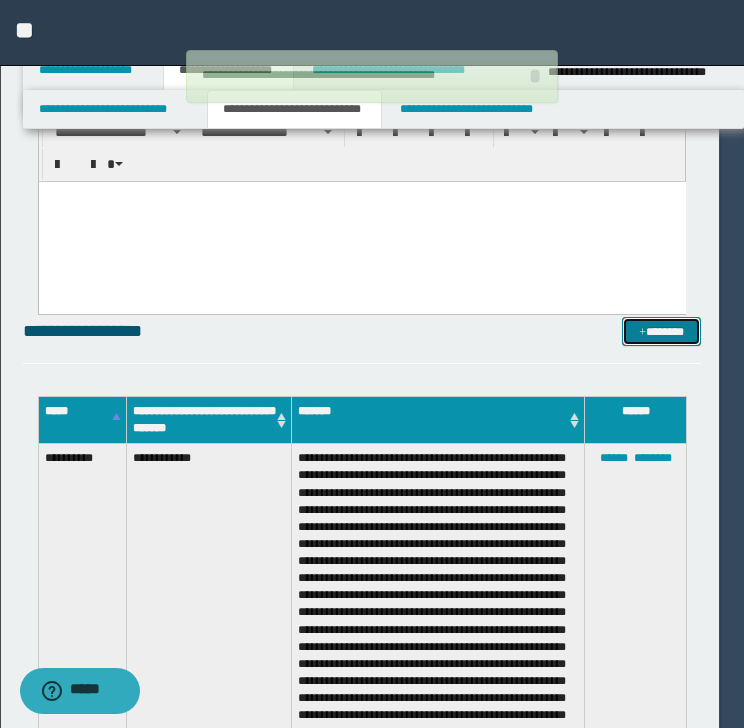 type 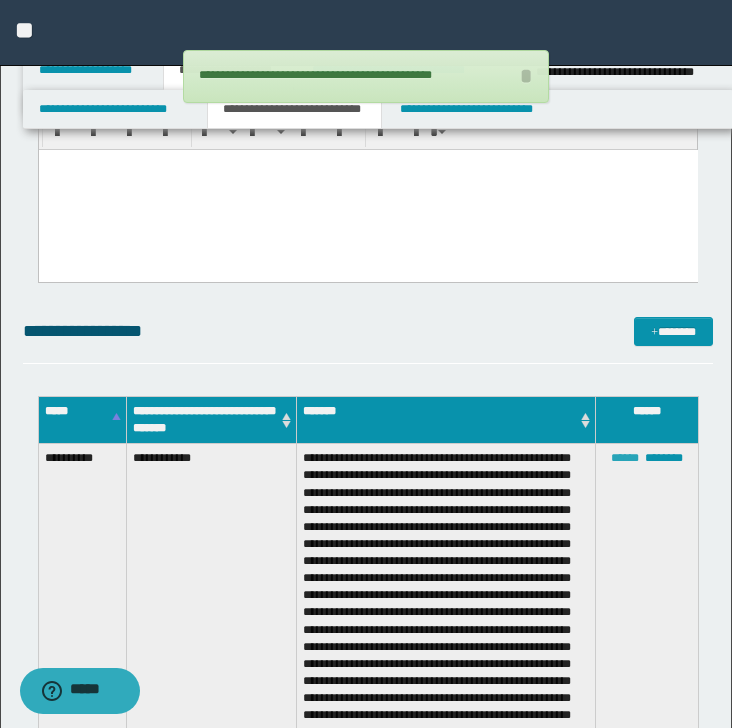 click on "******" at bounding box center [625, 458] 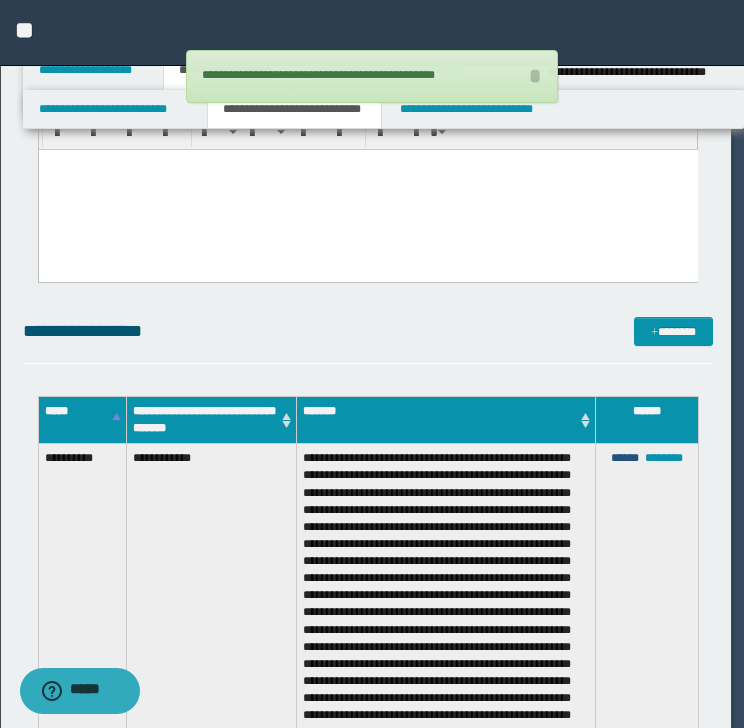 scroll, scrollTop: 108, scrollLeft: 0, axis: vertical 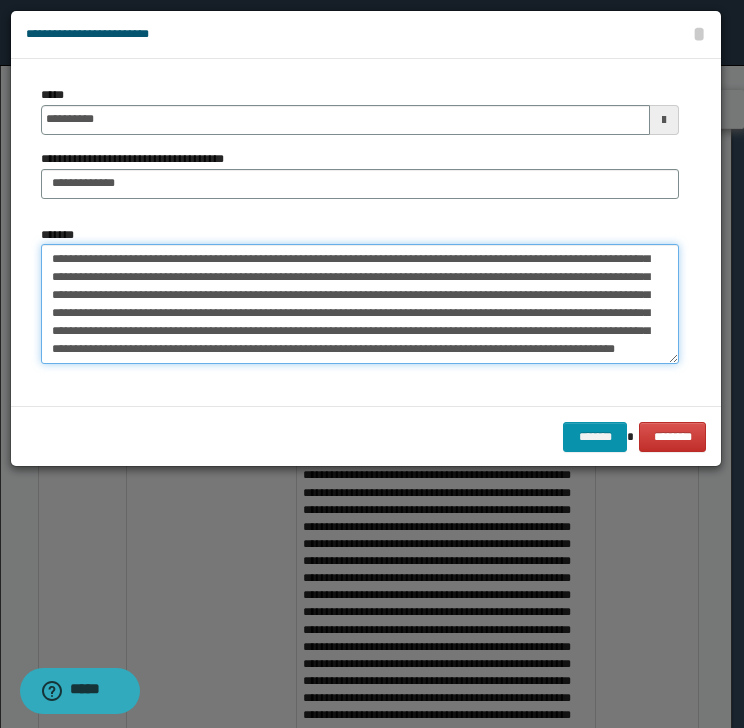 click on "*******" at bounding box center (360, 304) 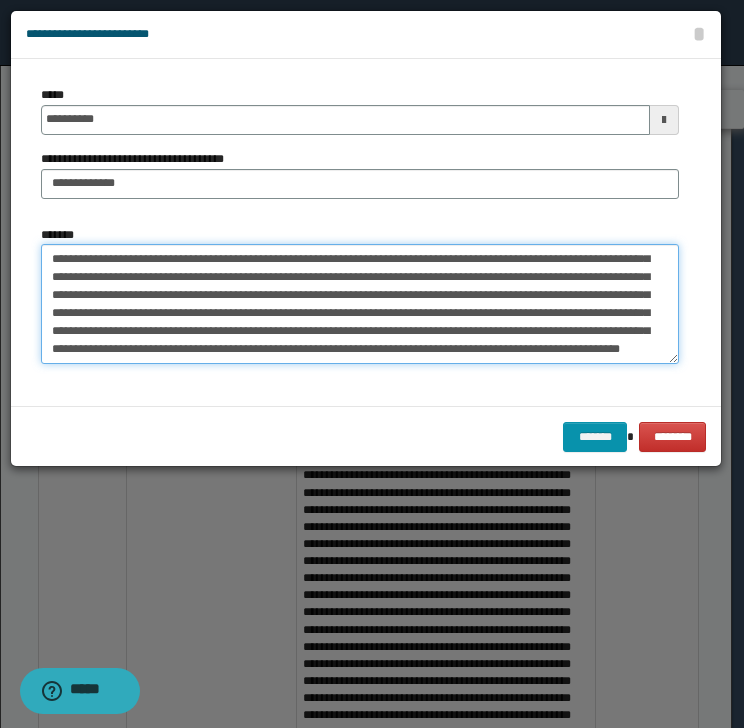 click on "*******" at bounding box center [360, 304] 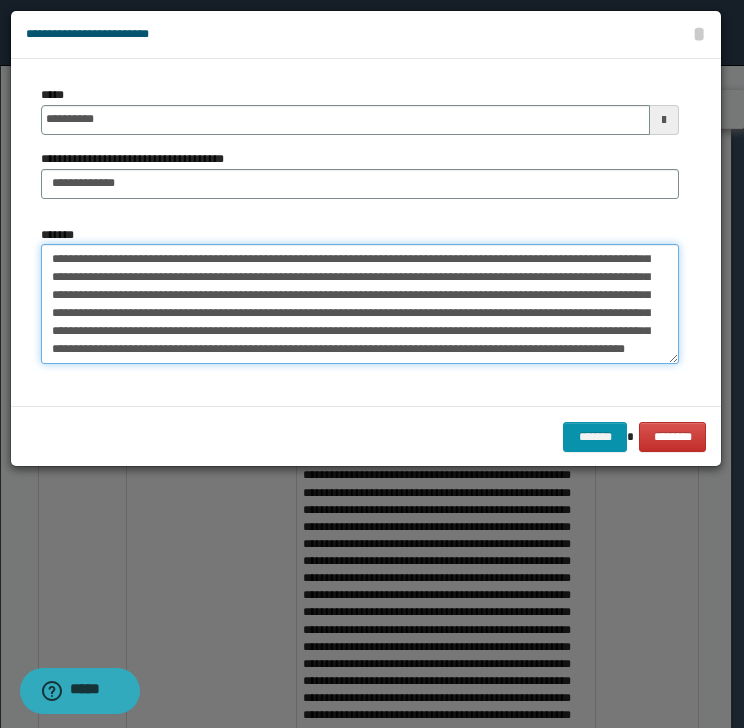 click on "*******" at bounding box center [360, 304] 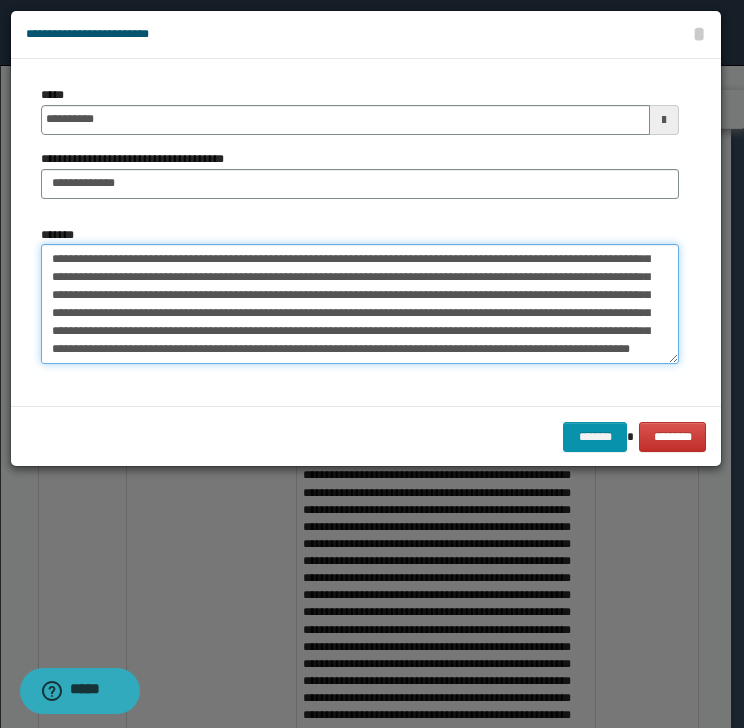 click on "*******" at bounding box center [360, 304] 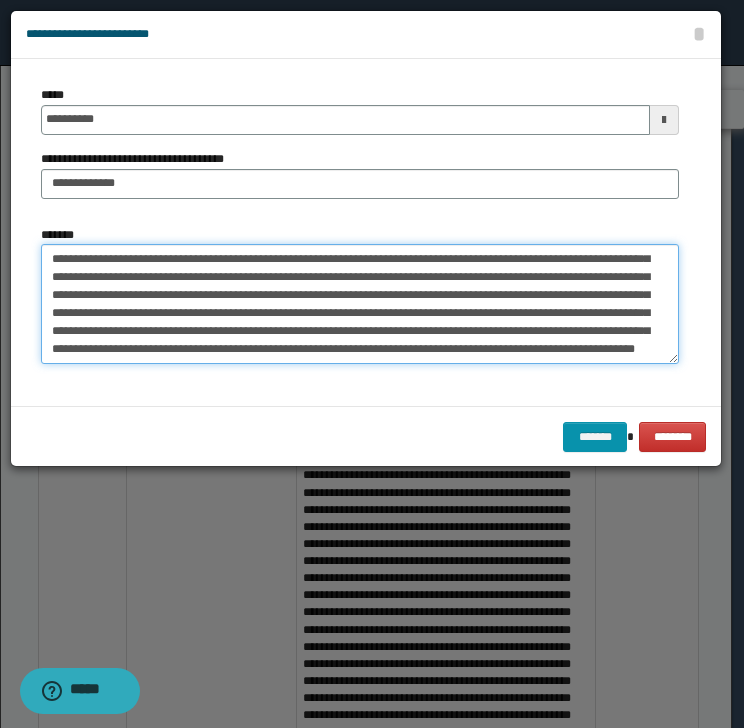 click on "*******" at bounding box center [360, 304] 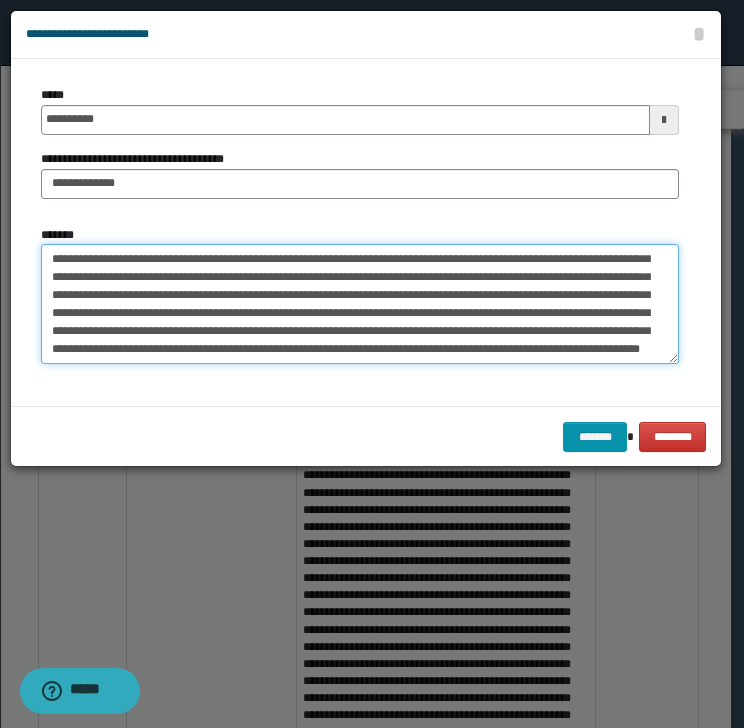 scroll, scrollTop: 0, scrollLeft: 0, axis: both 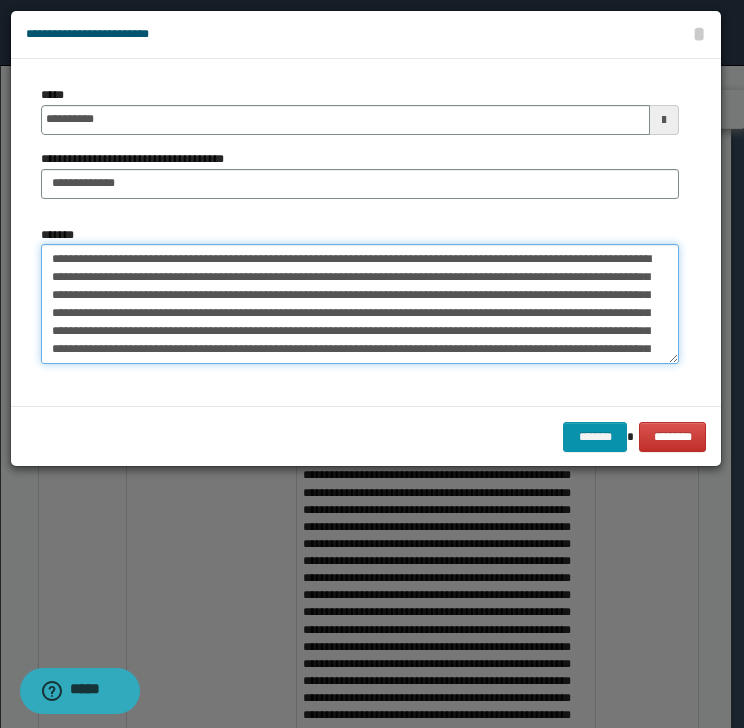 click on "*******" at bounding box center (360, 304) 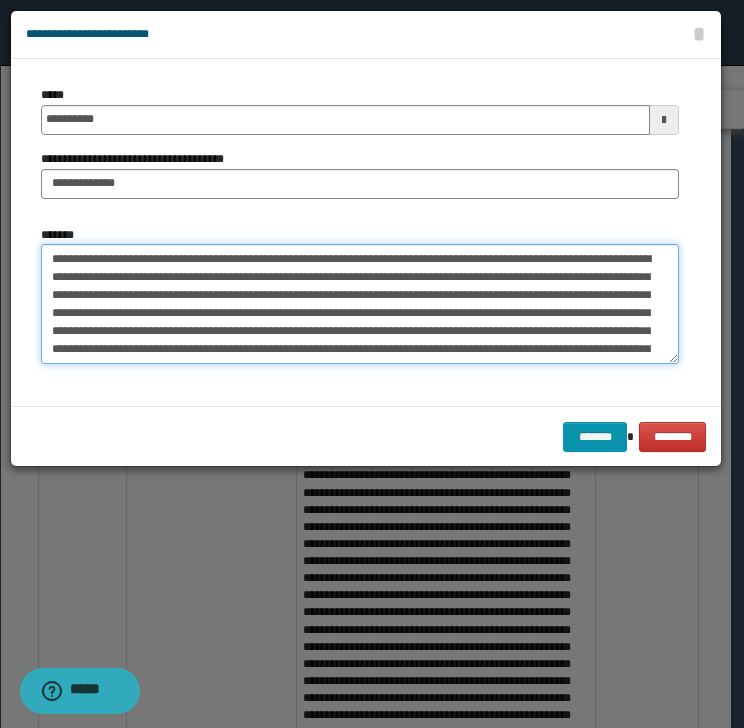 click on "*******" at bounding box center (360, 304) 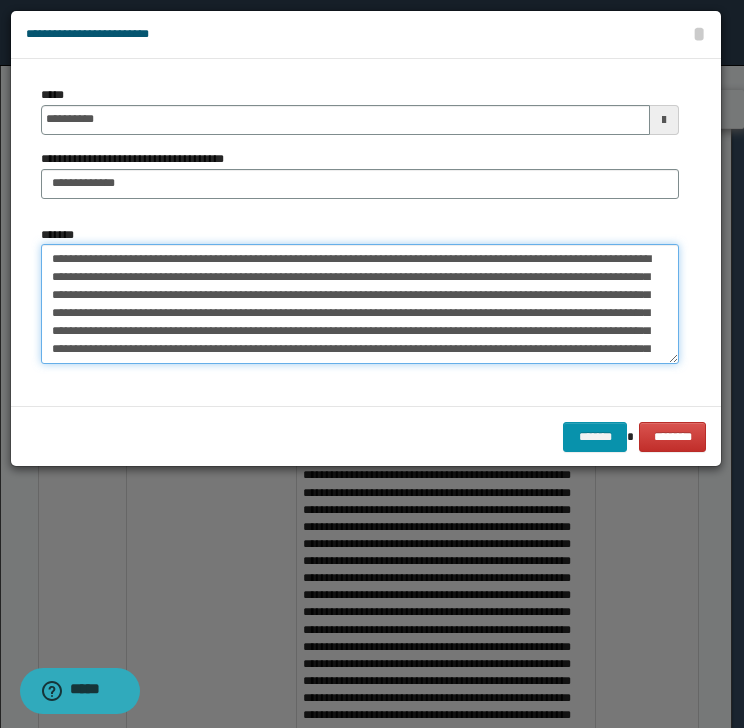 click on "*******" at bounding box center (360, 304) 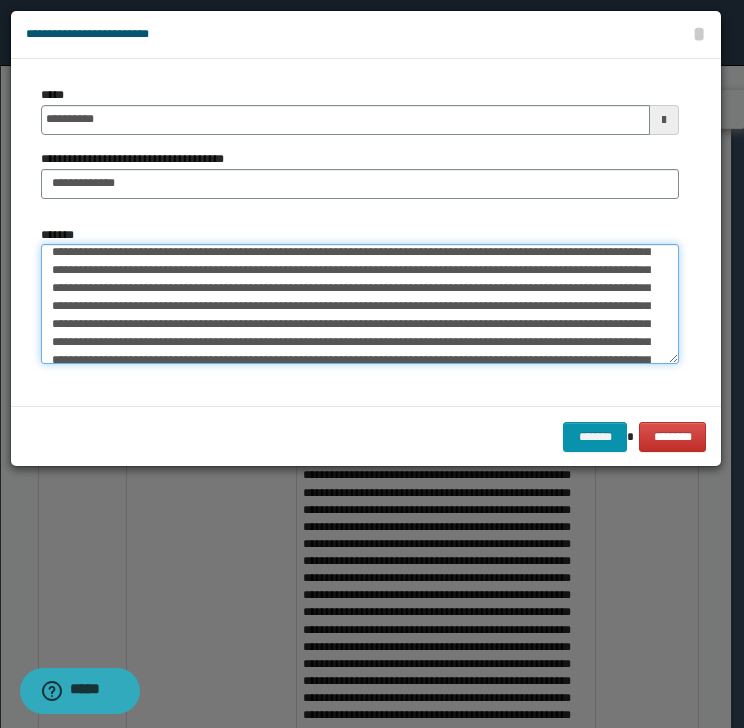 scroll, scrollTop: 108, scrollLeft: 0, axis: vertical 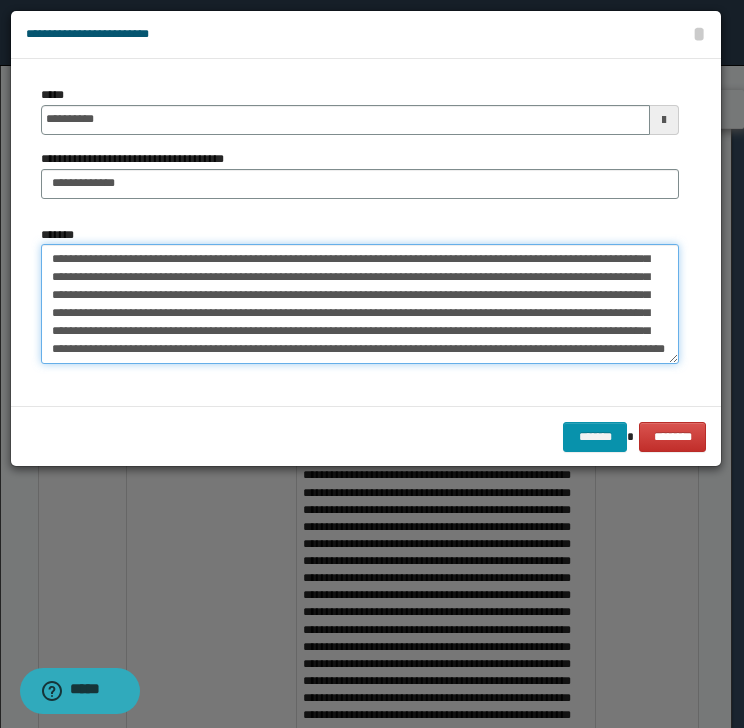 click on "*******" at bounding box center [360, 304] 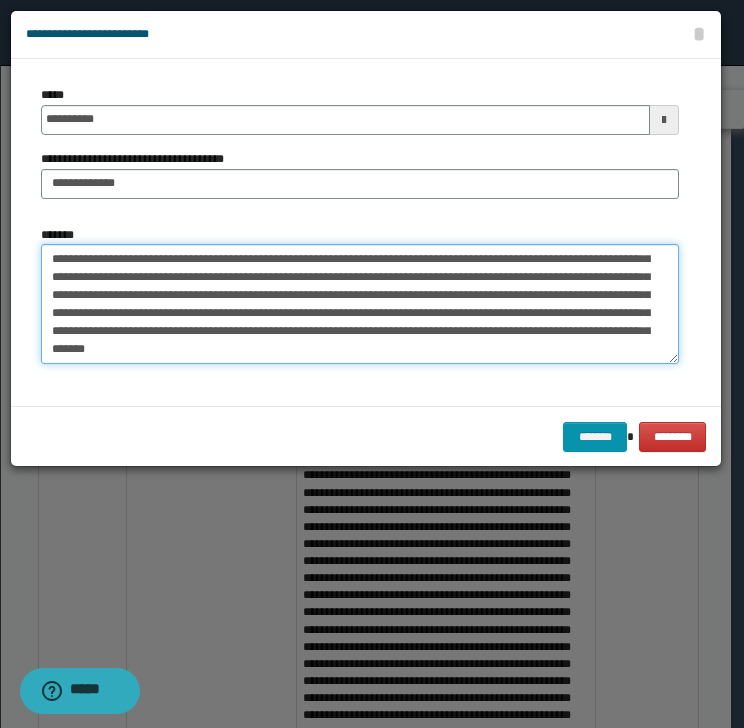 paste on "**********" 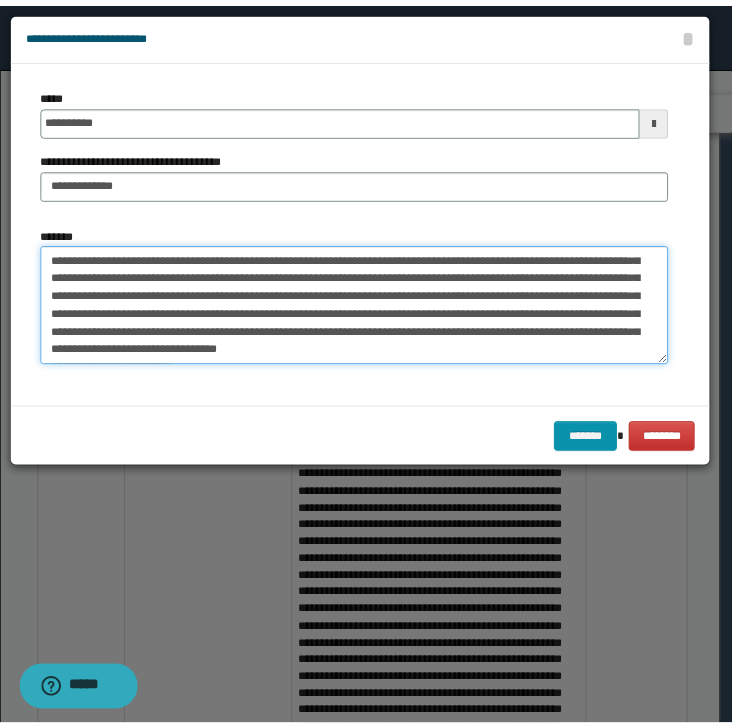 scroll, scrollTop: 192, scrollLeft: 0, axis: vertical 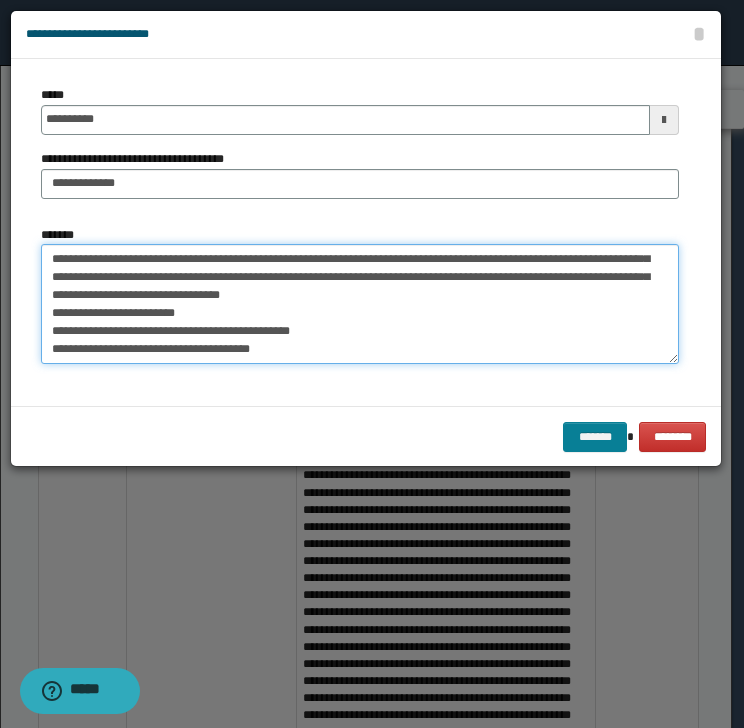 type on "**********" 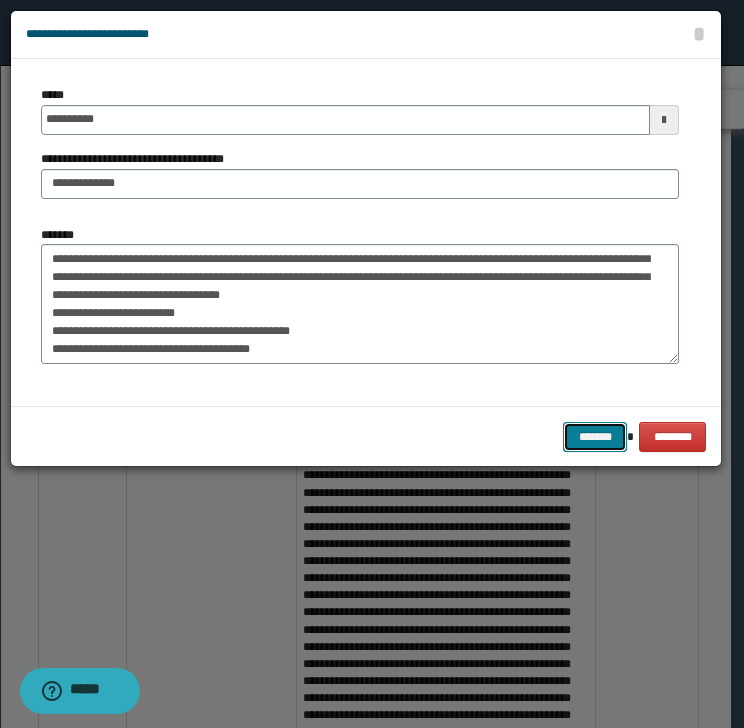 click on "*******" at bounding box center (595, 437) 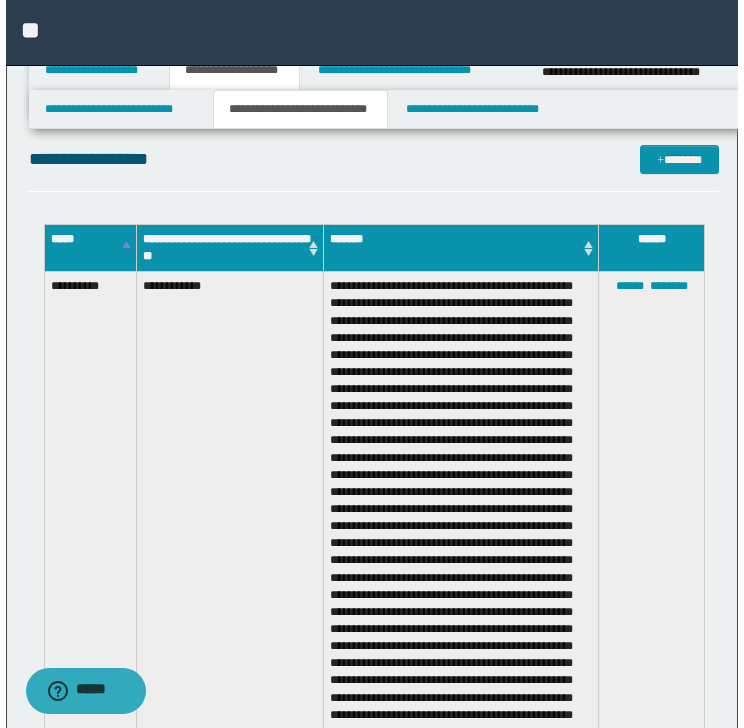 scroll, scrollTop: 479, scrollLeft: 0, axis: vertical 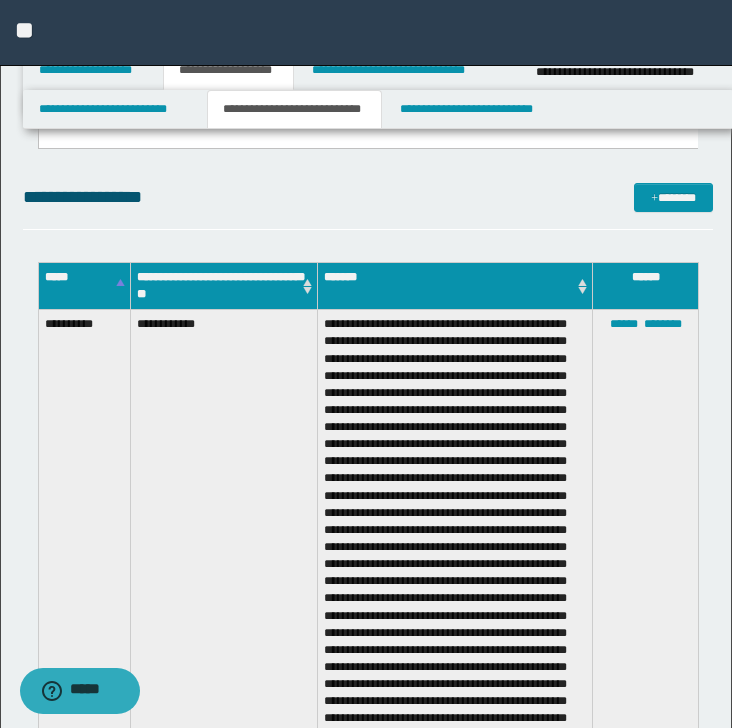 click on "******    ********" at bounding box center (646, 599) 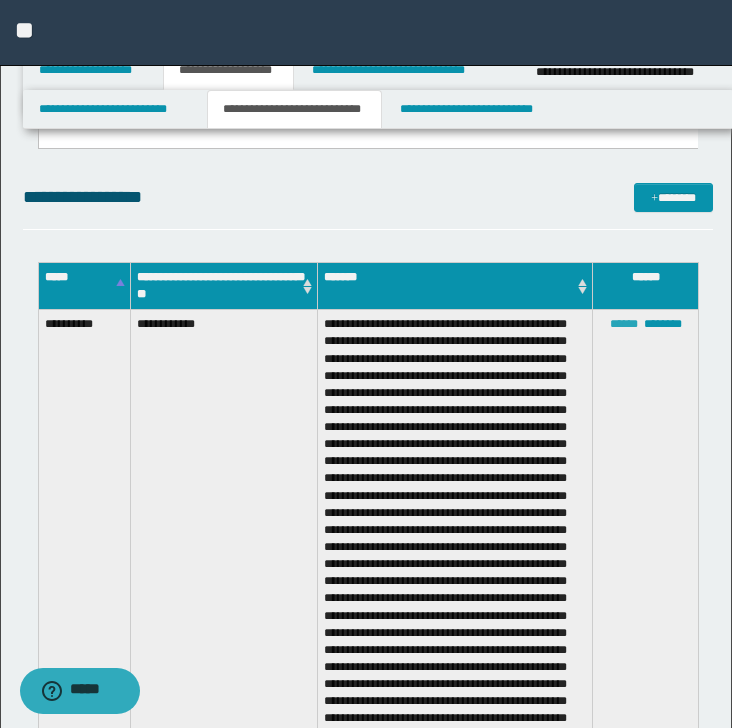 click on "******" at bounding box center (624, 324) 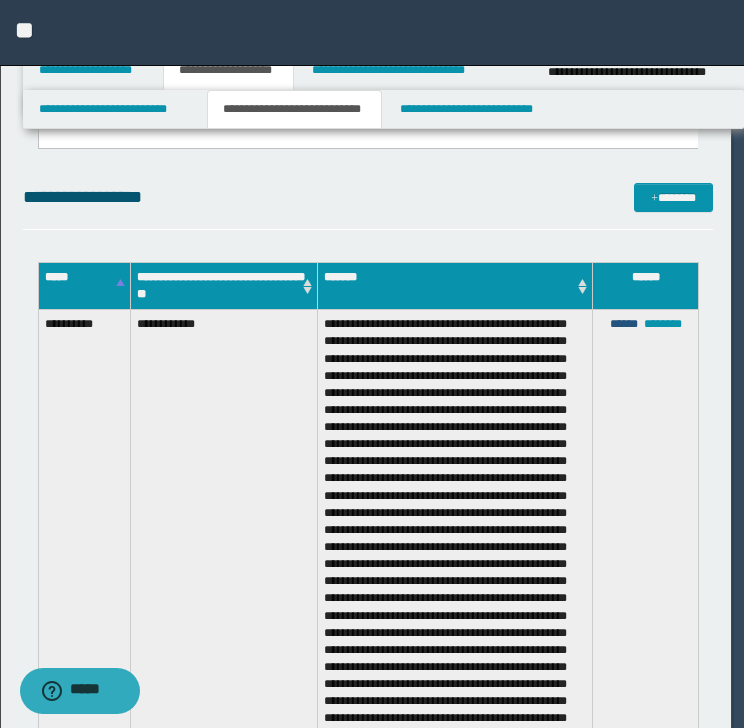 scroll, scrollTop: 144, scrollLeft: 0, axis: vertical 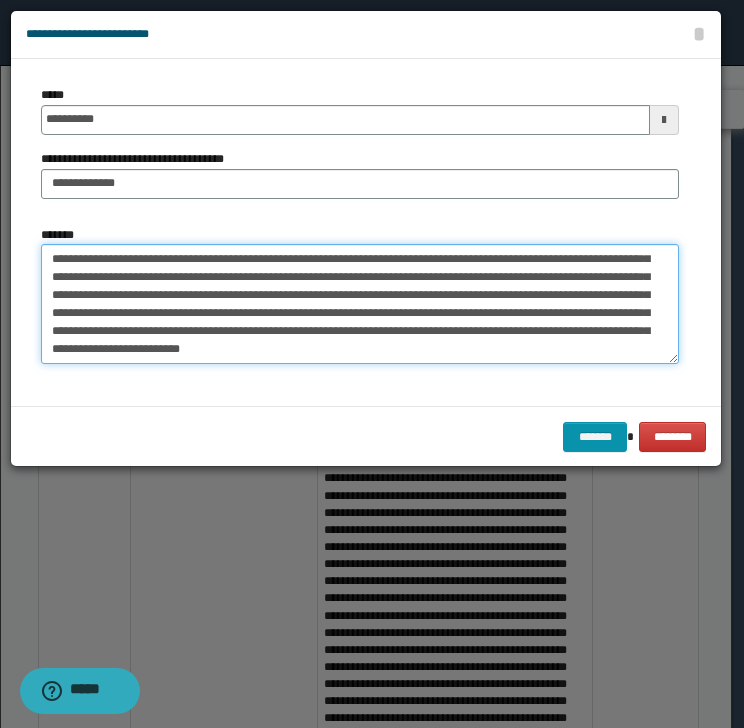 click on "*******" at bounding box center (360, 304) 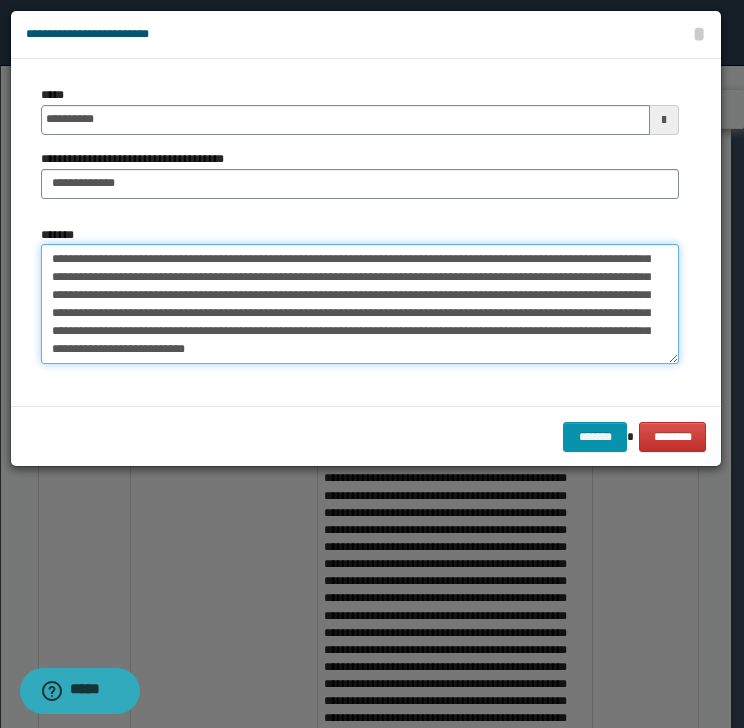 click on "*******" at bounding box center [360, 304] 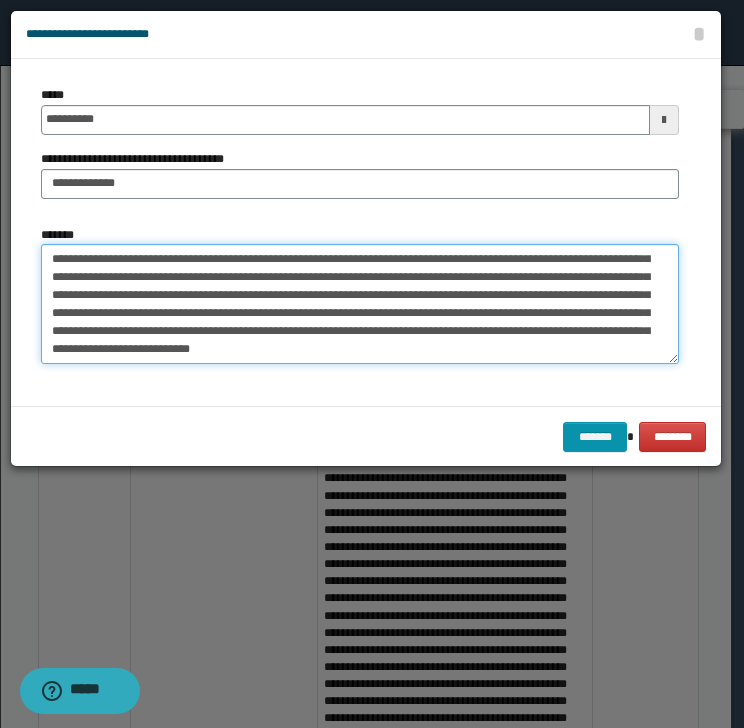 click on "*******" at bounding box center [360, 304] 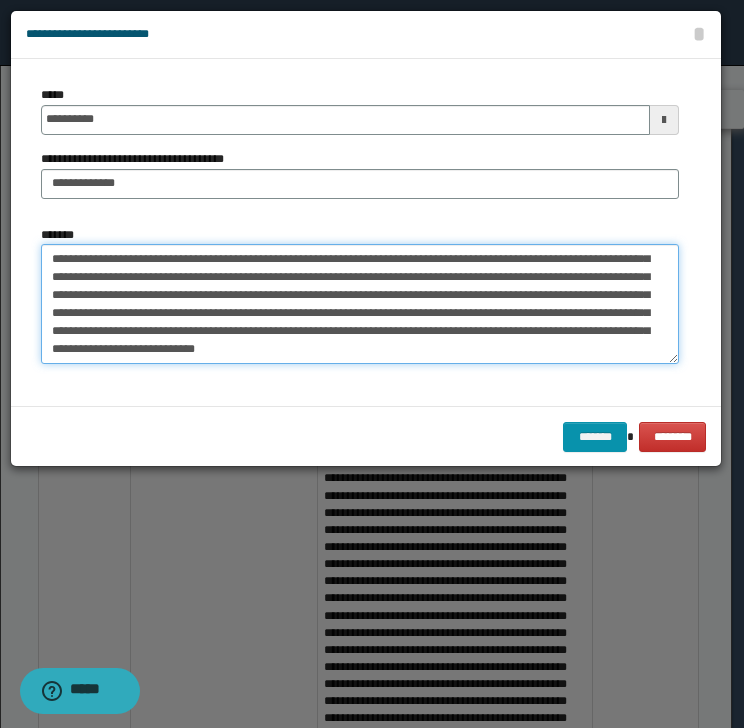click on "*******" at bounding box center (360, 304) 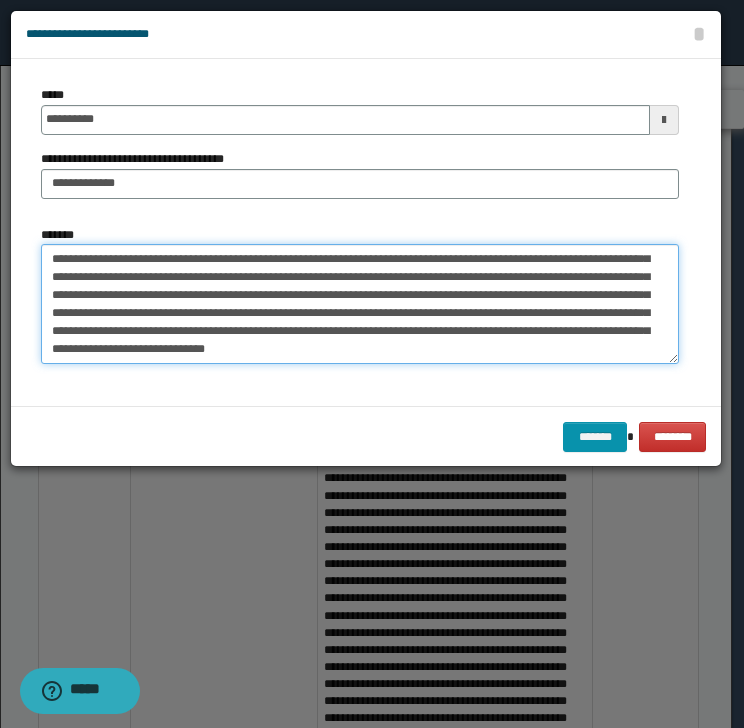 scroll, scrollTop: 156, scrollLeft: 0, axis: vertical 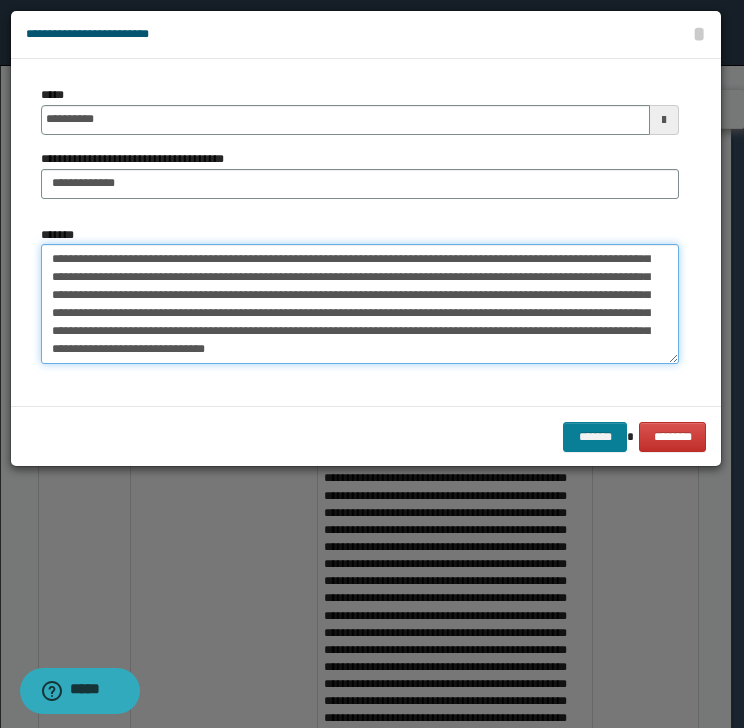 type on "**********" 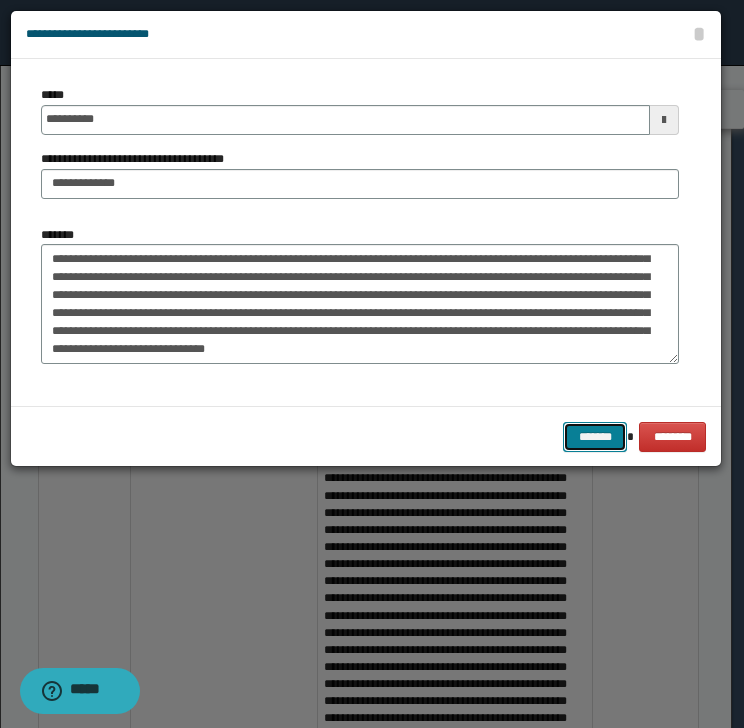 click on "*******" at bounding box center (595, 437) 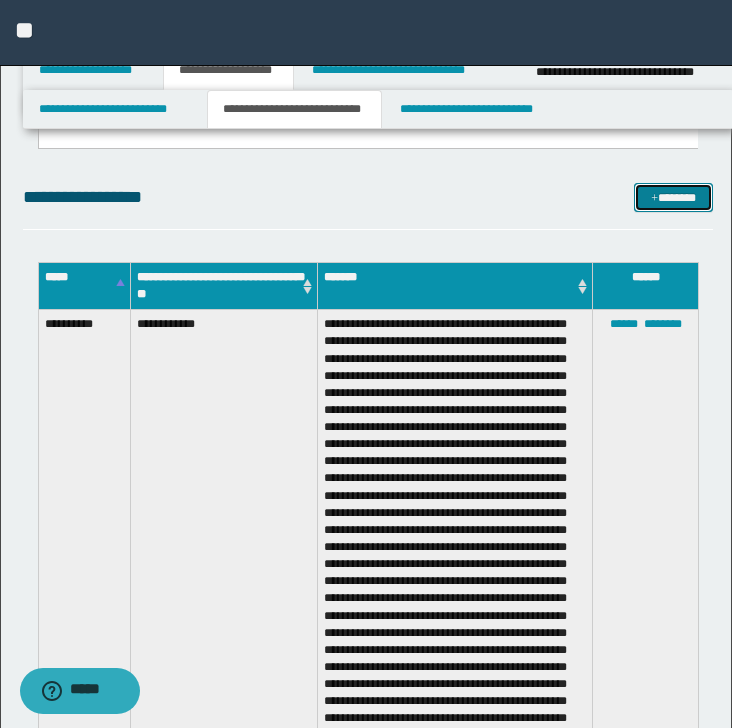 click on "*******" at bounding box center [673, 198] 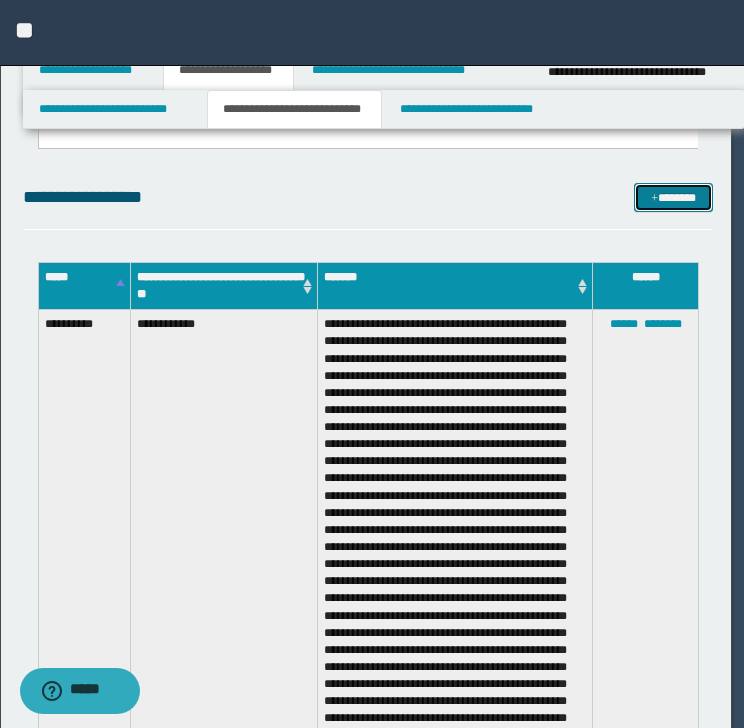 scroll, scrollTop: 0, scrollLeft: 0, axis: both 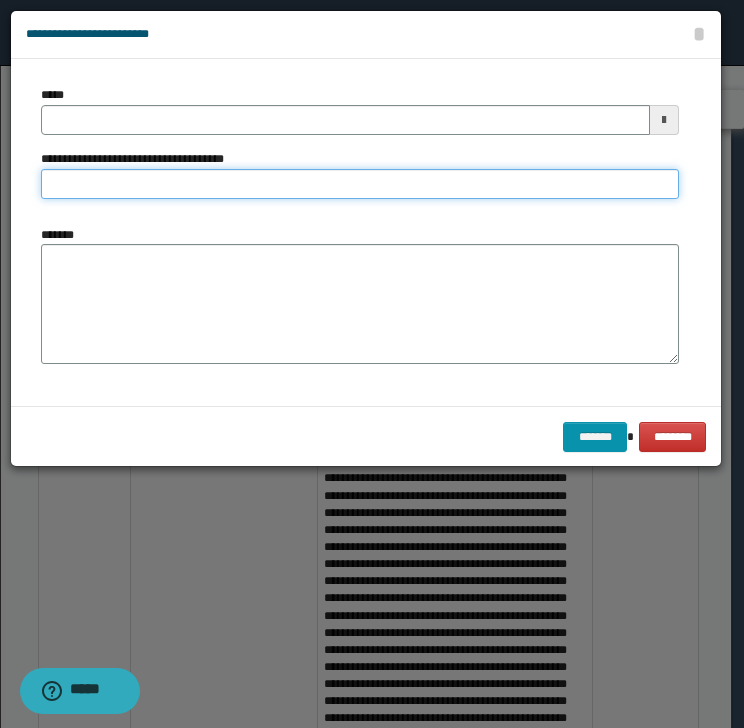 click on "**********" at bounding box center (360, 184) 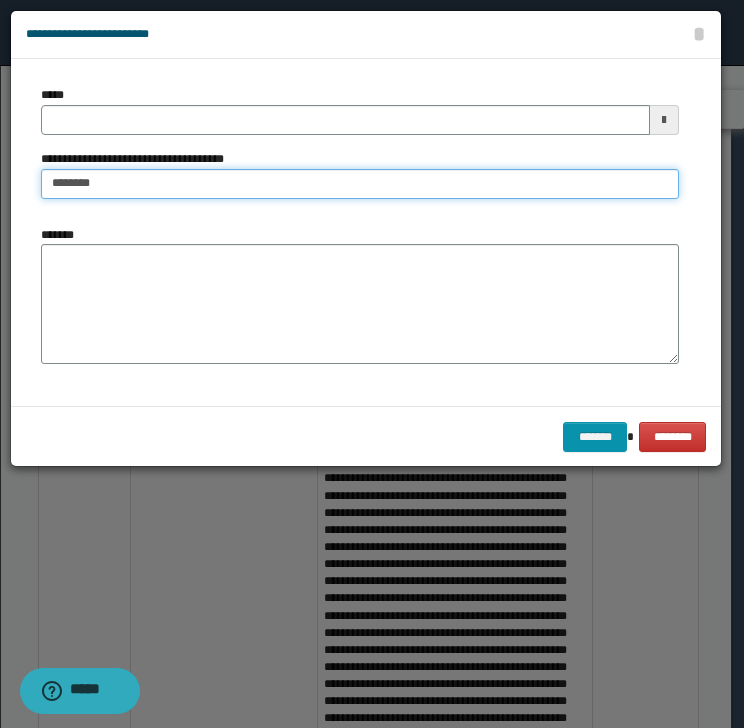 type on "*********" 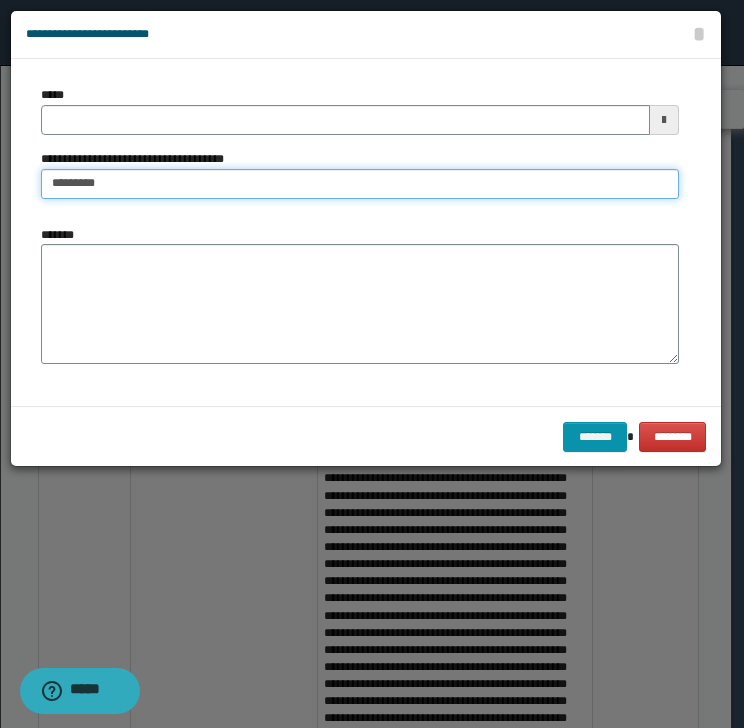 type 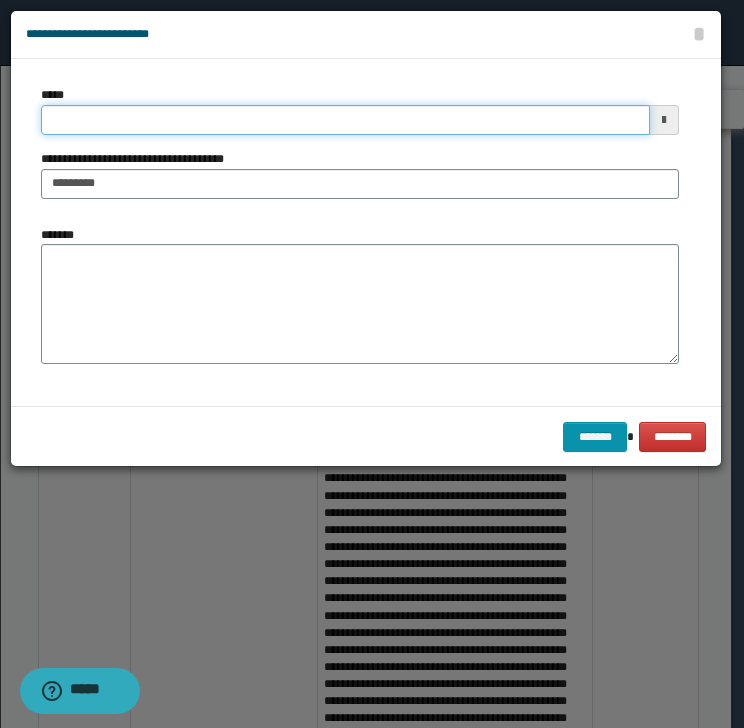 click on "*****" at bounding box center (345, 120) 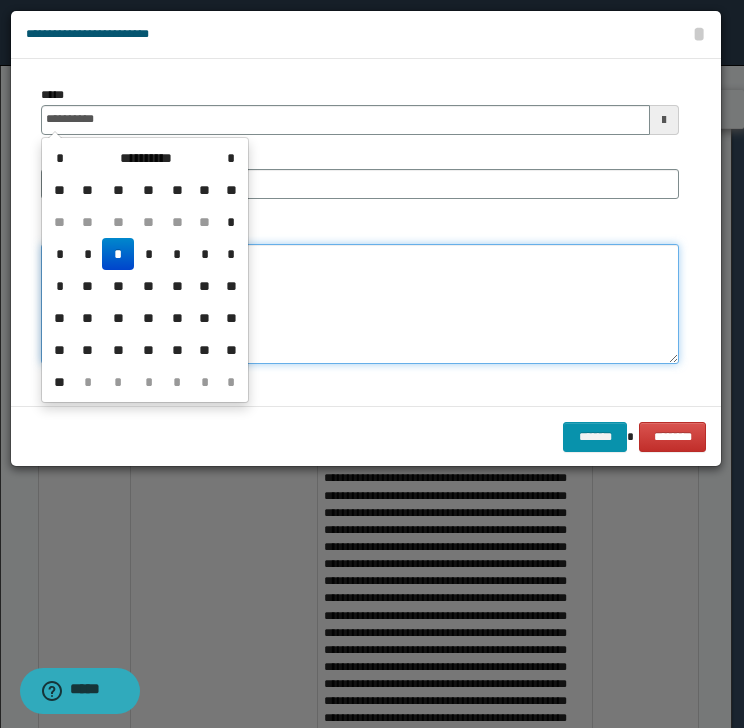 type on "**********" 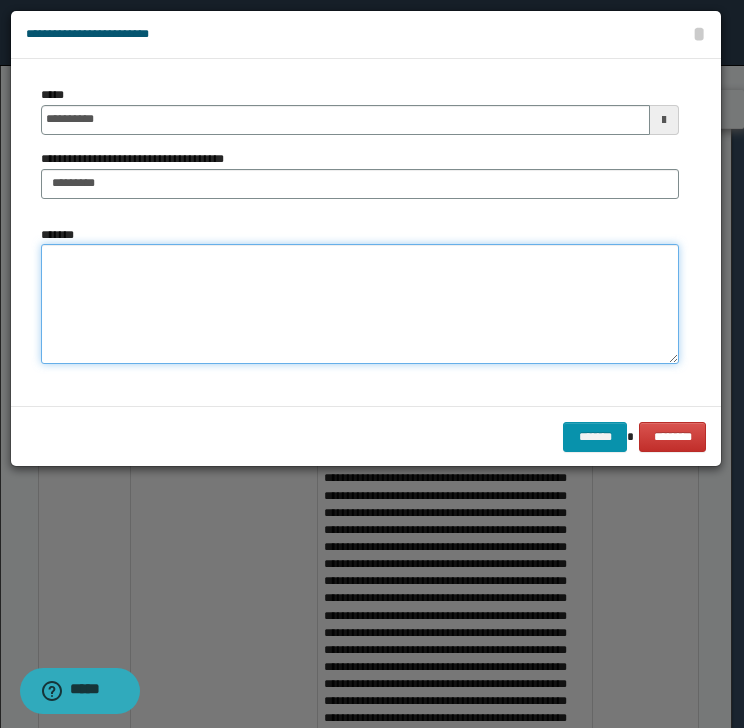 click on "*******" at bounding box center (360, 304) 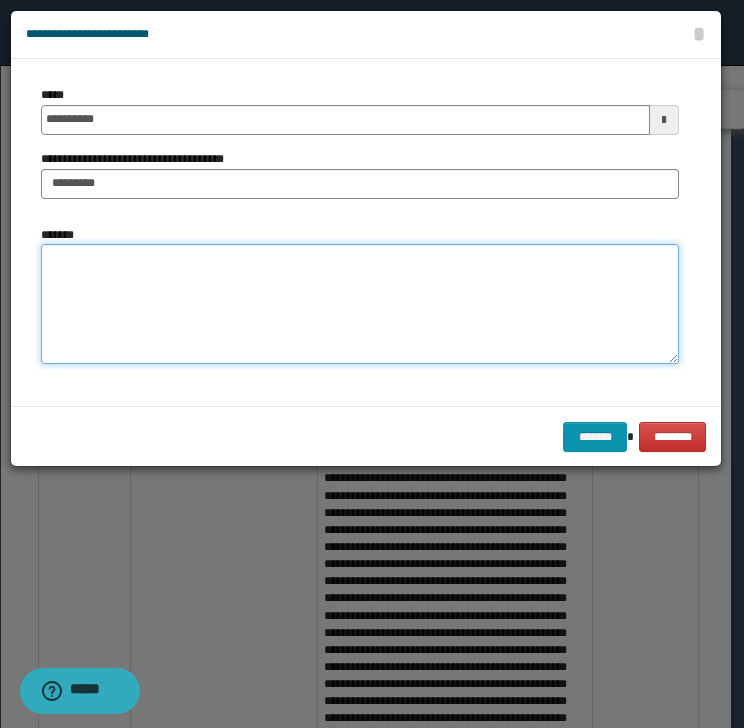 click on "*******" at bounding box center [360, 304] 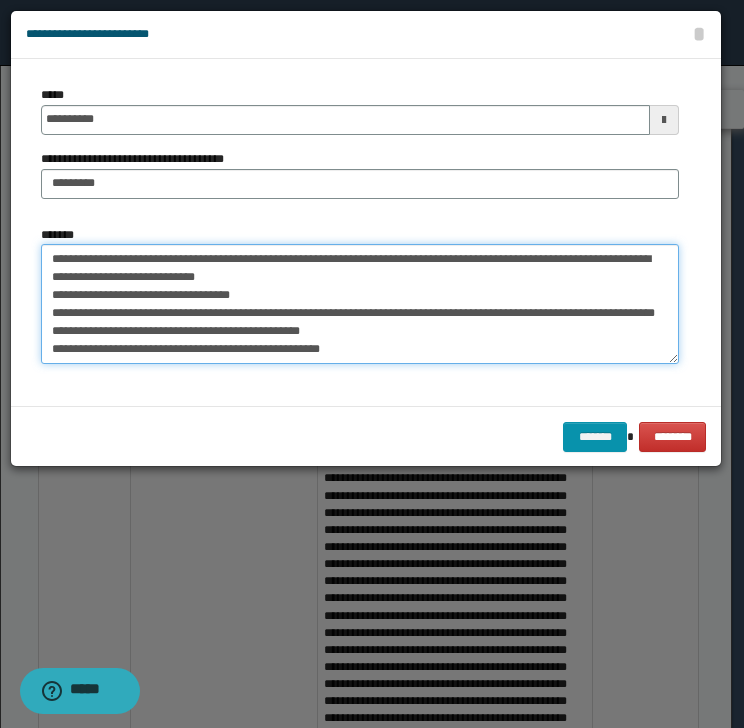 scroll, scrollTop: 12, scrollLeft: 0, axis: vertical 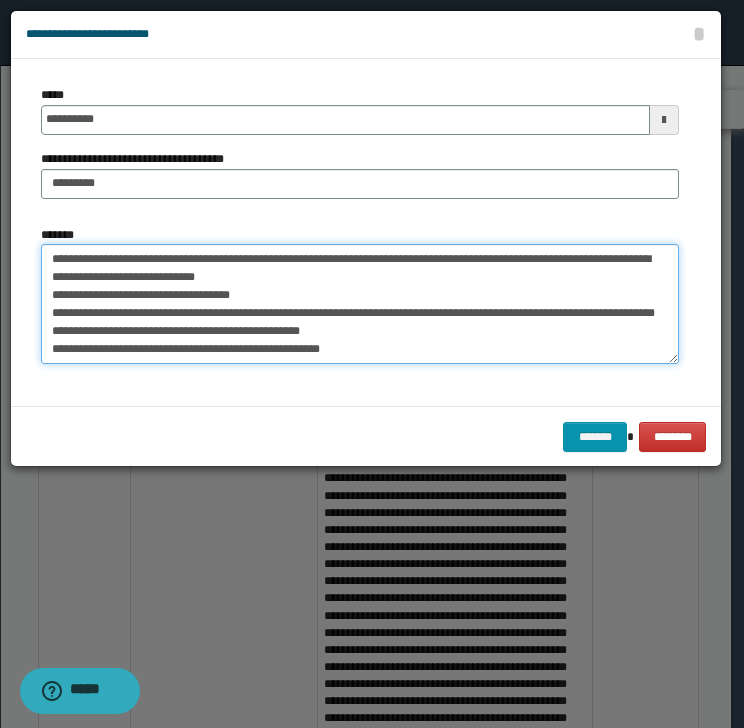 click on "**********" at bounding box center (360, 304) 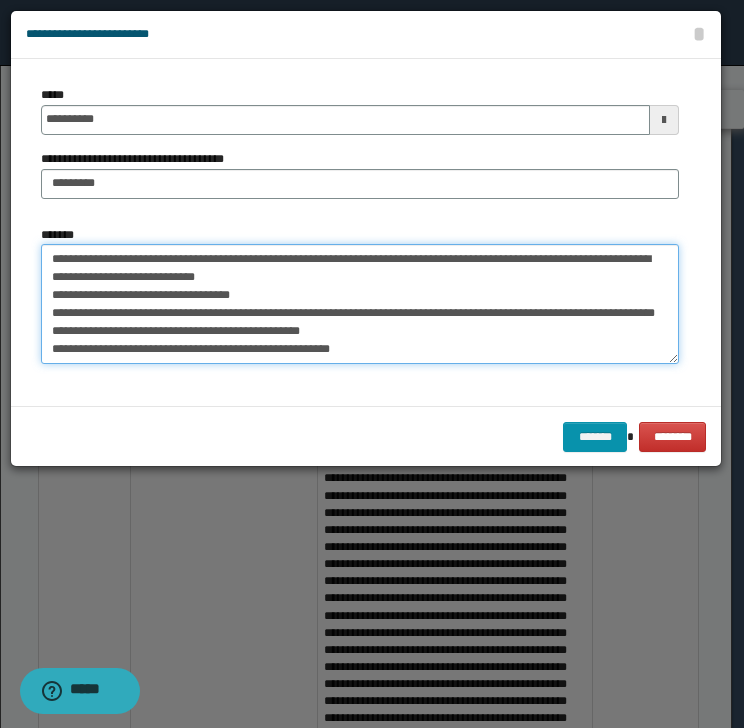 paste on "**********" 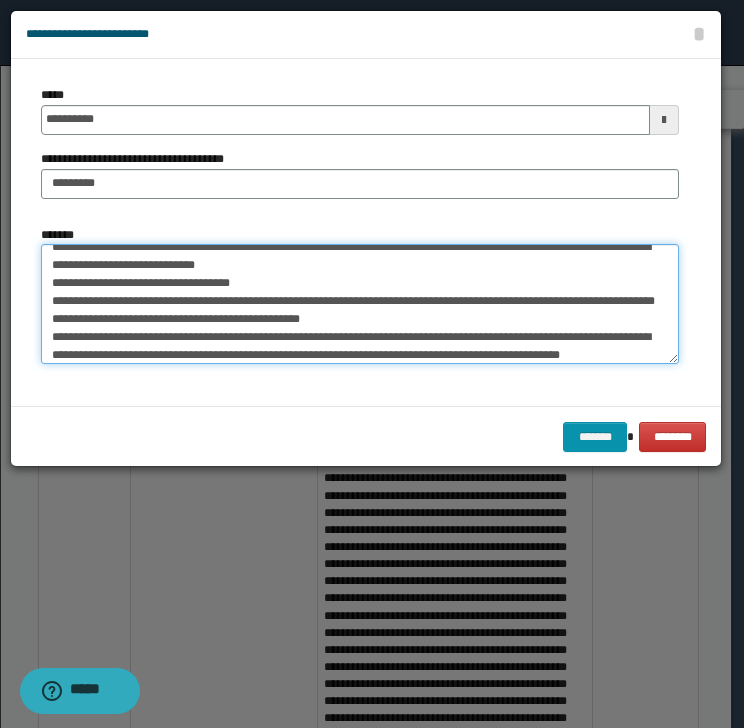 scroll, scrollTop: 120, scrollLeft: 0, axis: vertical 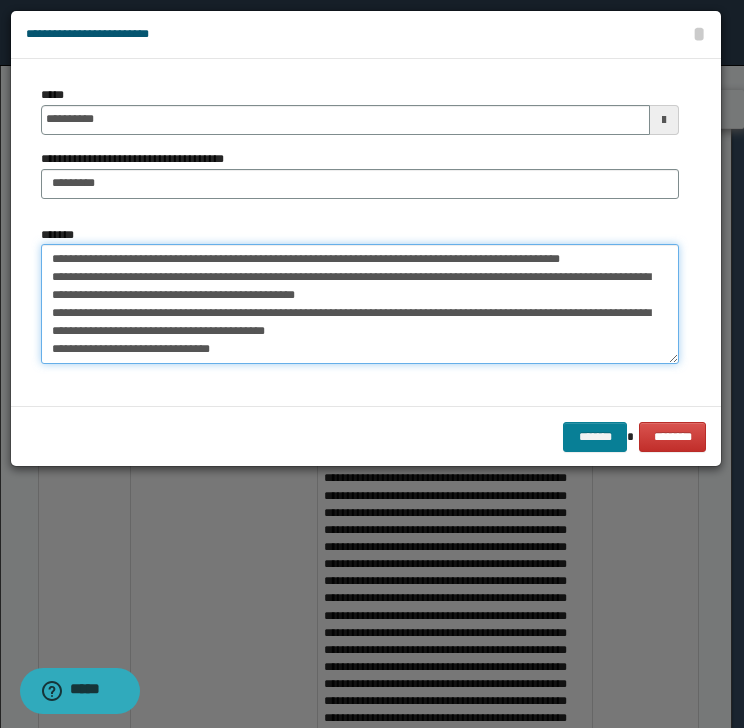 type on "**********" 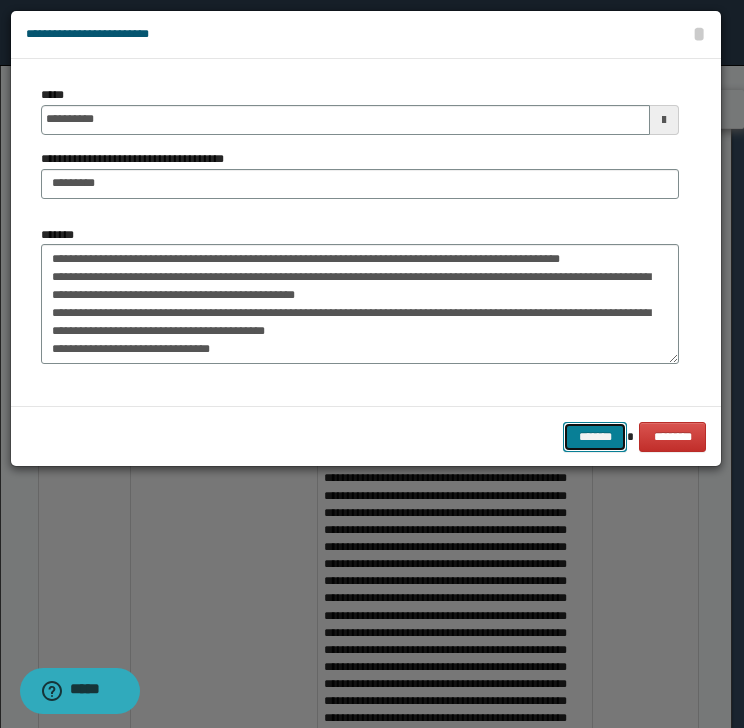 click on "*******" at bounding box center (595, 437) 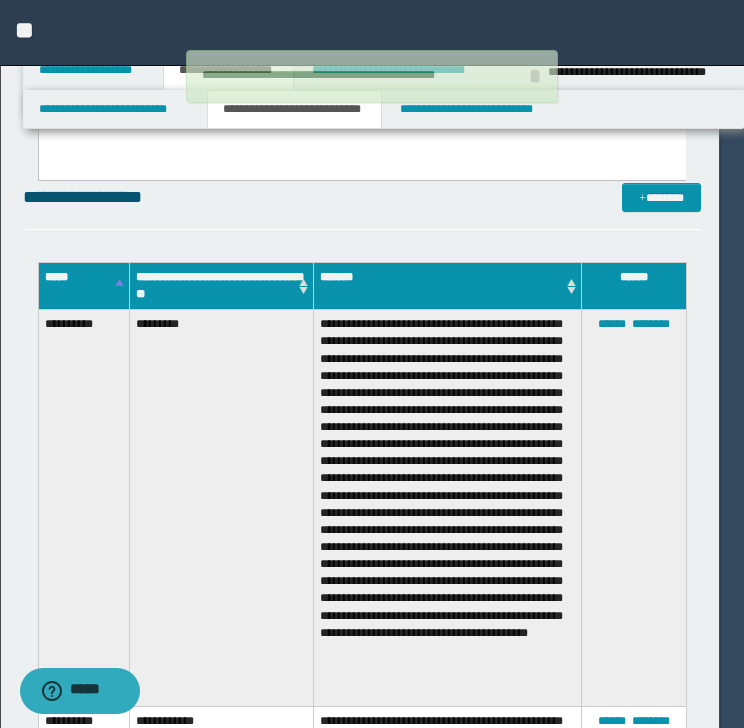 type 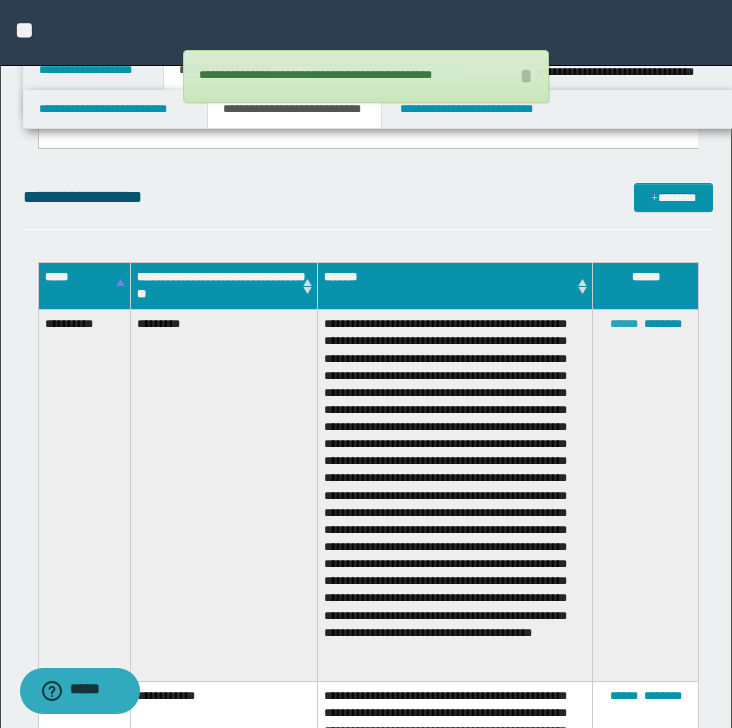 click on "******" at bounding box center [624, 324] 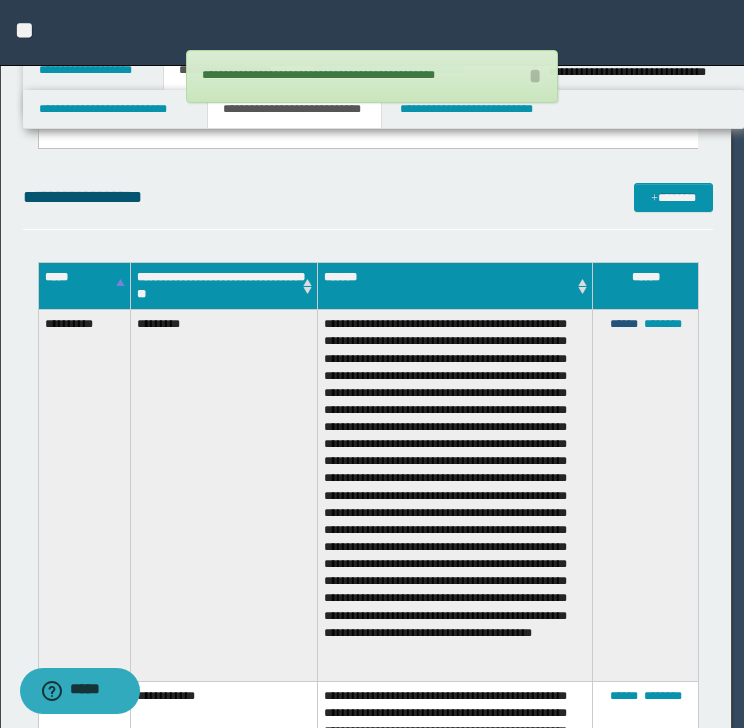 scroll, scrollTop: 53, scrollLeft: 0, axis: vertical 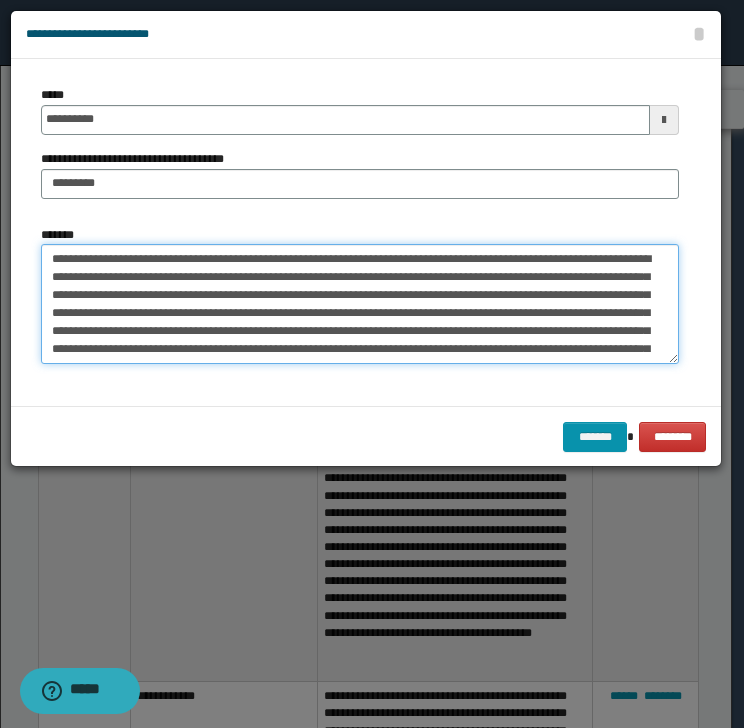 drag, startPoint x: 58, startPoint y: 262, endPoint x: 84, endPoint y: 257, distance: 26.476404 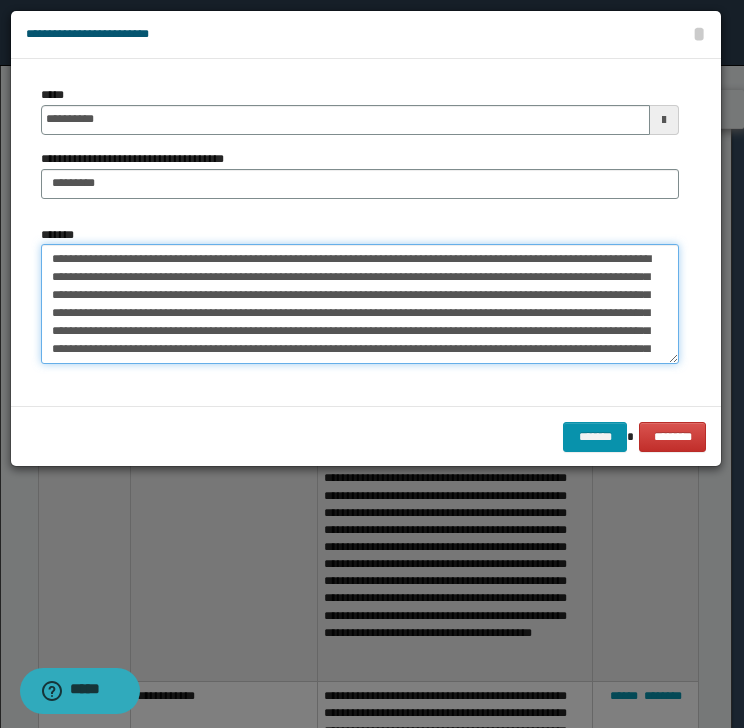 click on "**********" at bounding box center (360, 304) 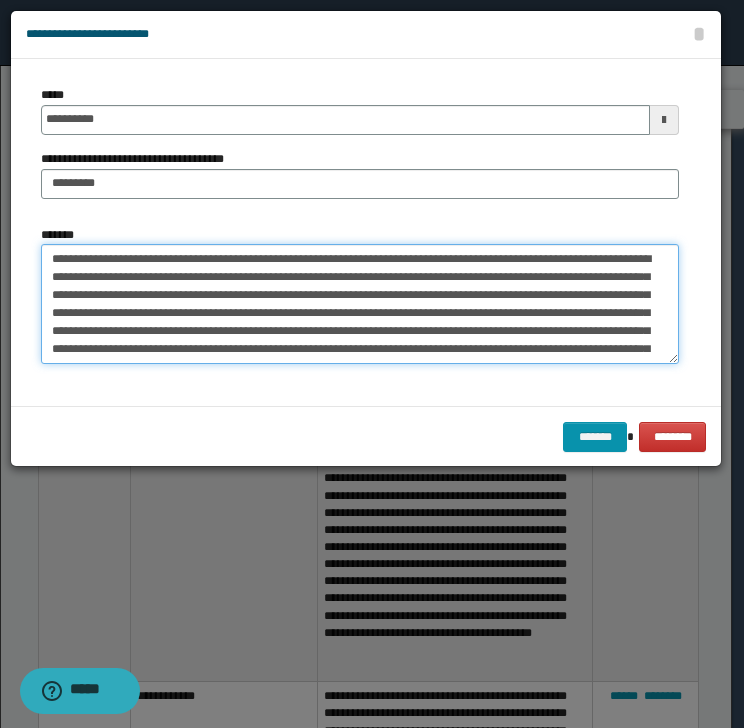 drag, startPoint x: 135, startPoint y: 347, endPoint x: 117, endPoint y: 354, distance: 19.313208 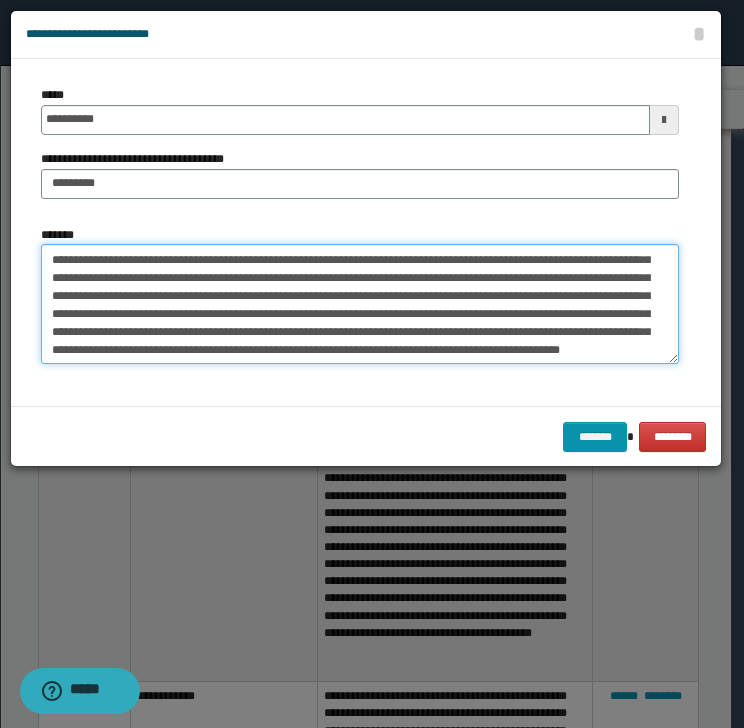 scroll, scrollTop: 53, scrollLeft: 0, axis: vertical 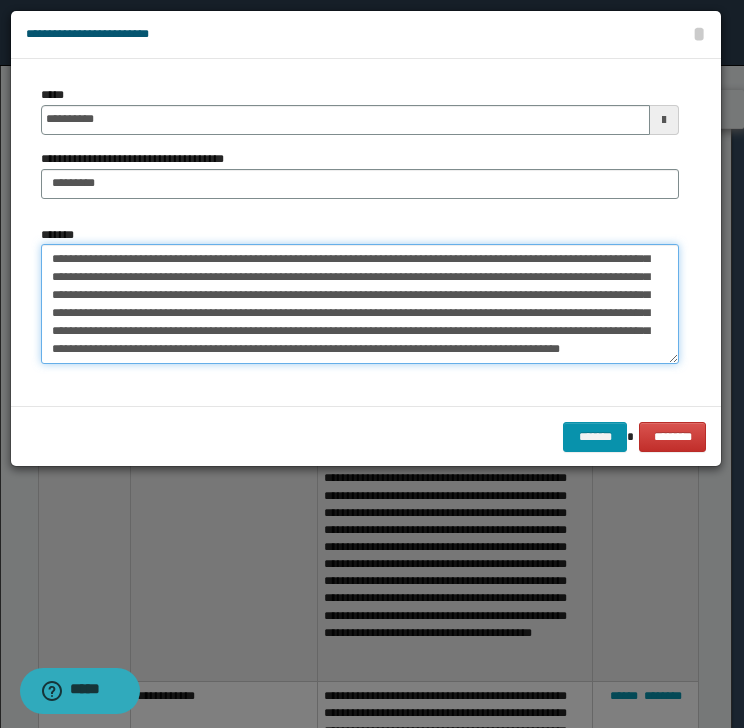 click on "**********" at bounding box center [360, 304] 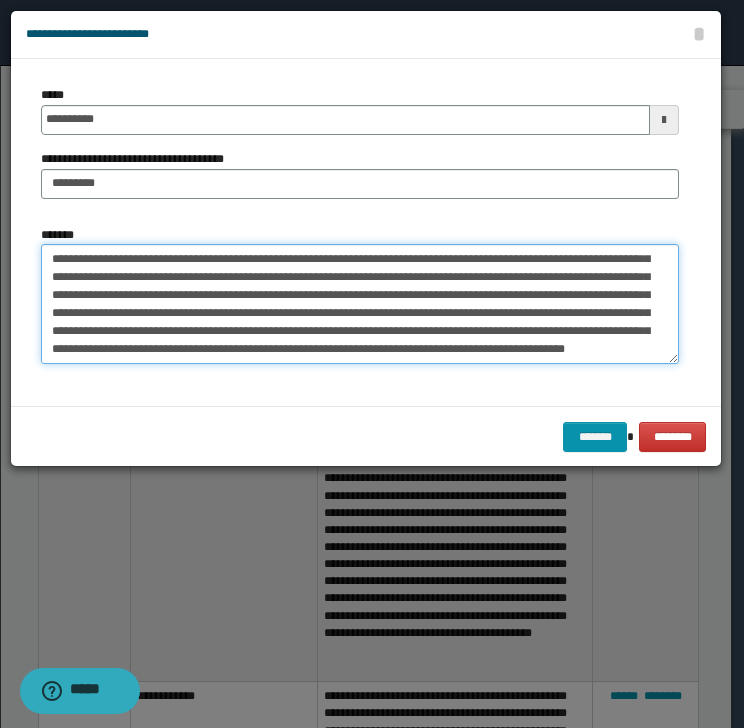 click on "**********" at bounding box center [360, 304] 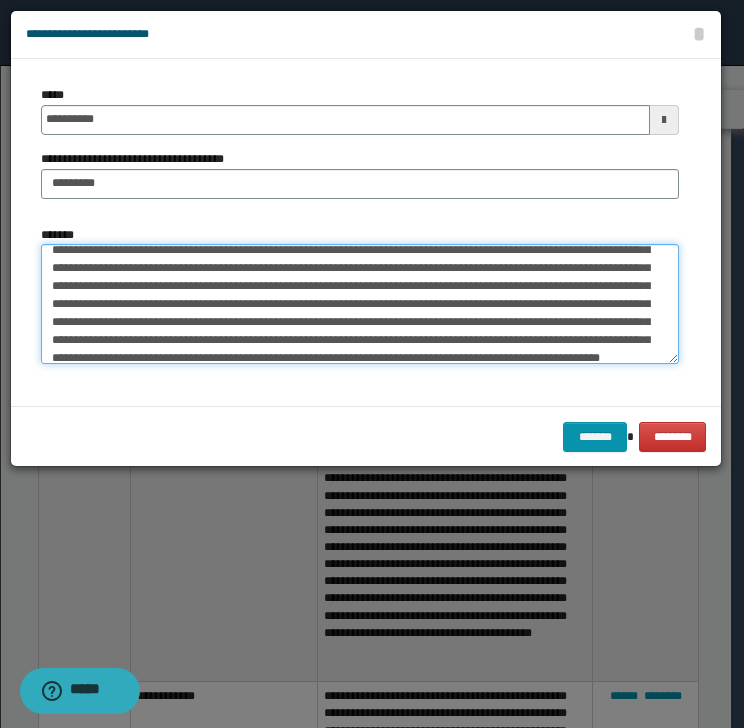 scroll, scrollTop: 53, scrollLeft: 0, axis: vertical 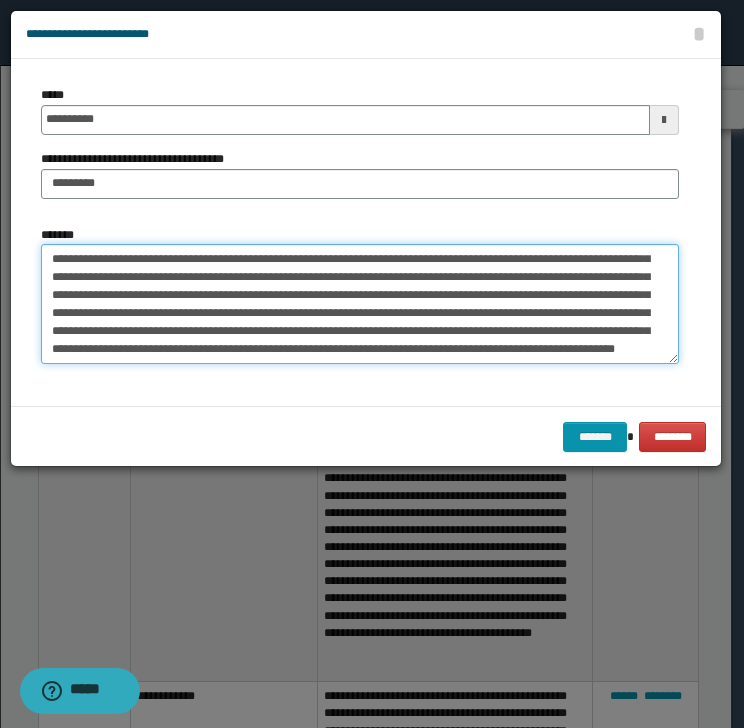 click on "**********" at bounding box center [360, 304] 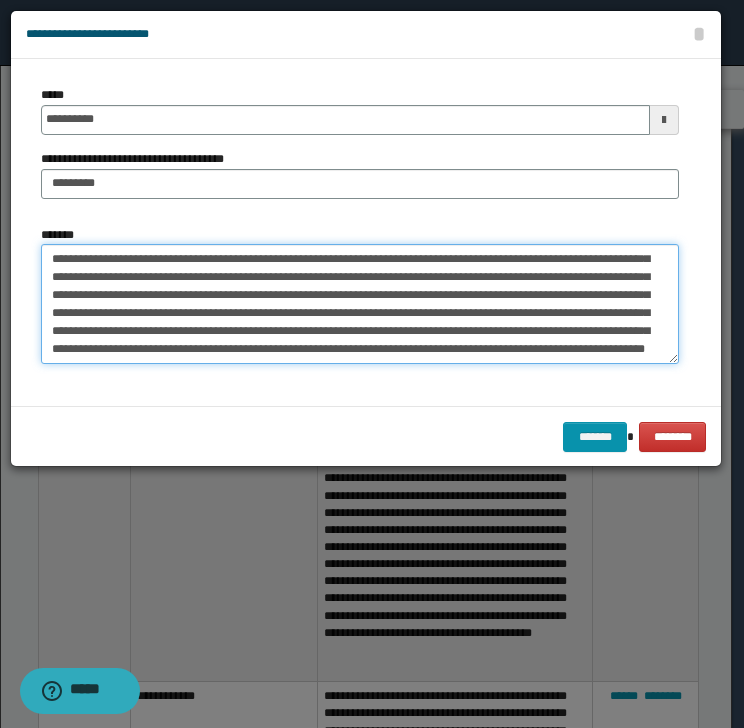 click on "**********" at bounding box center (360, 304) 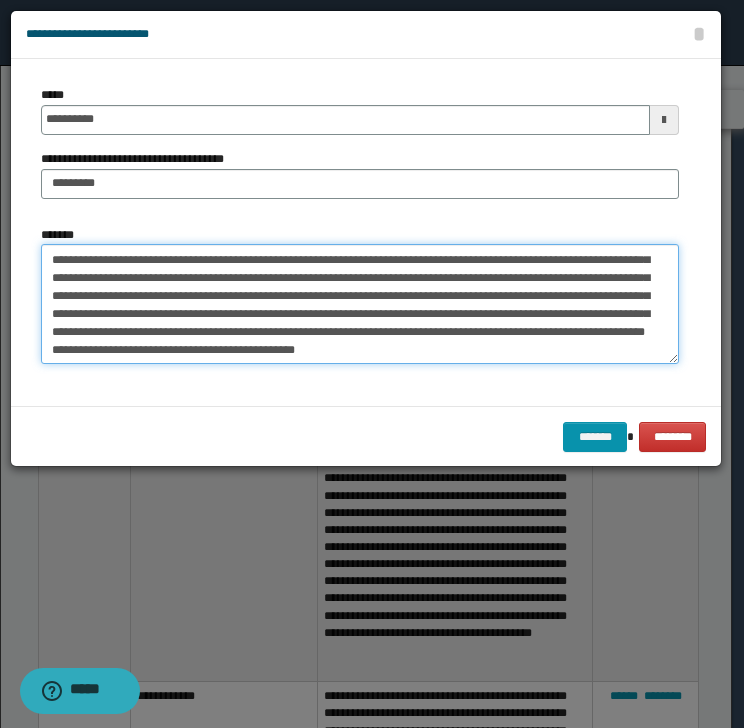 scroll, scrollTop: 84, scrollLeft: 0, axis: vertical 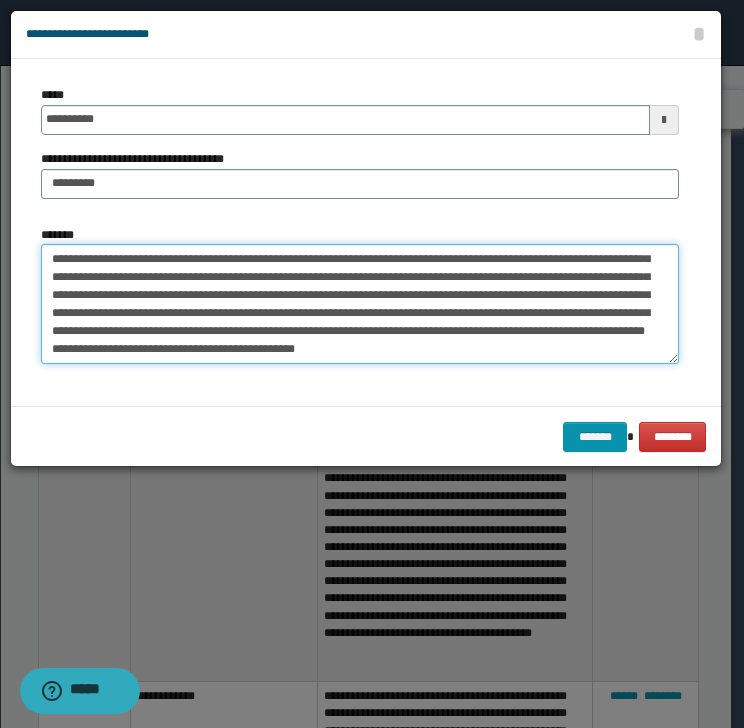 click on "**********" at bounding box center (360, 304) 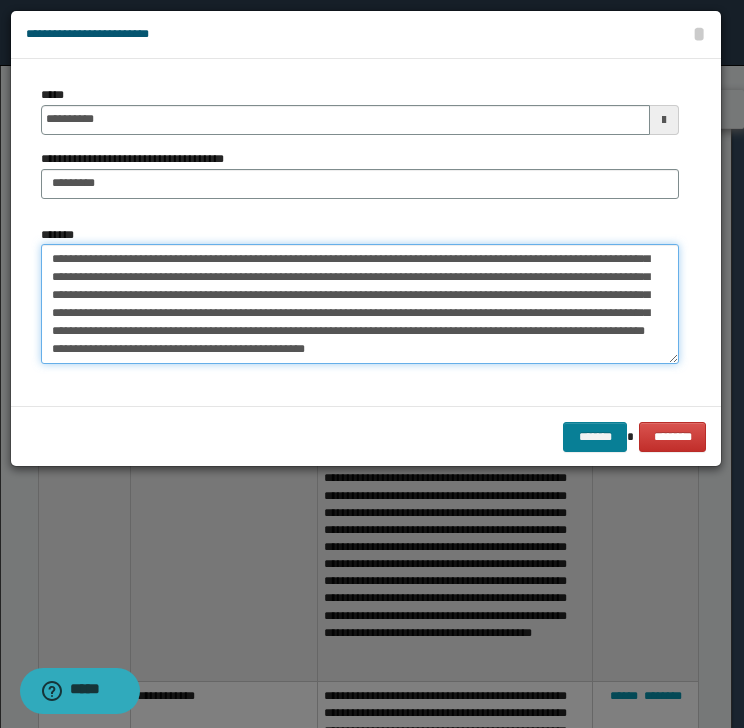 type on "**********" 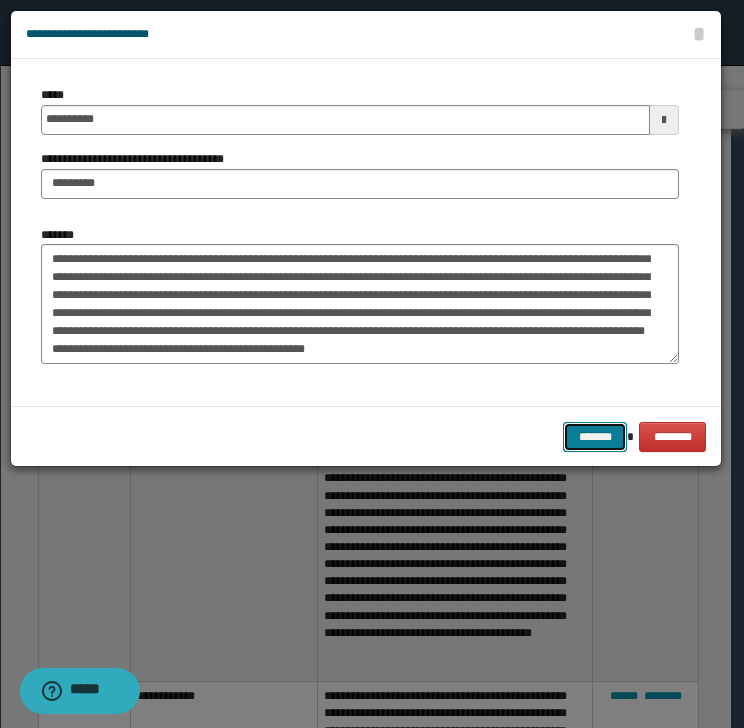 click on "*******" at bounding box center [595, 437] 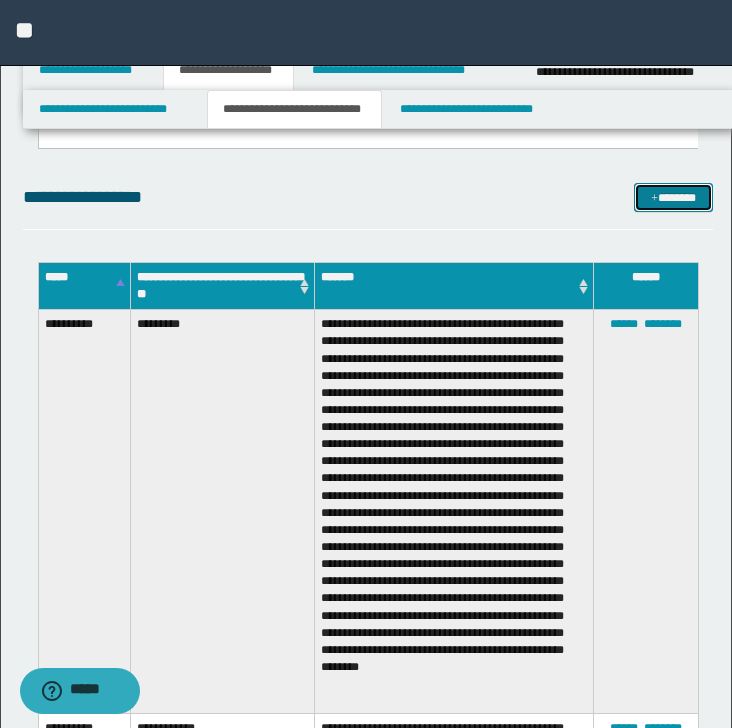 click on "*******" at bounding box center [673, 198] 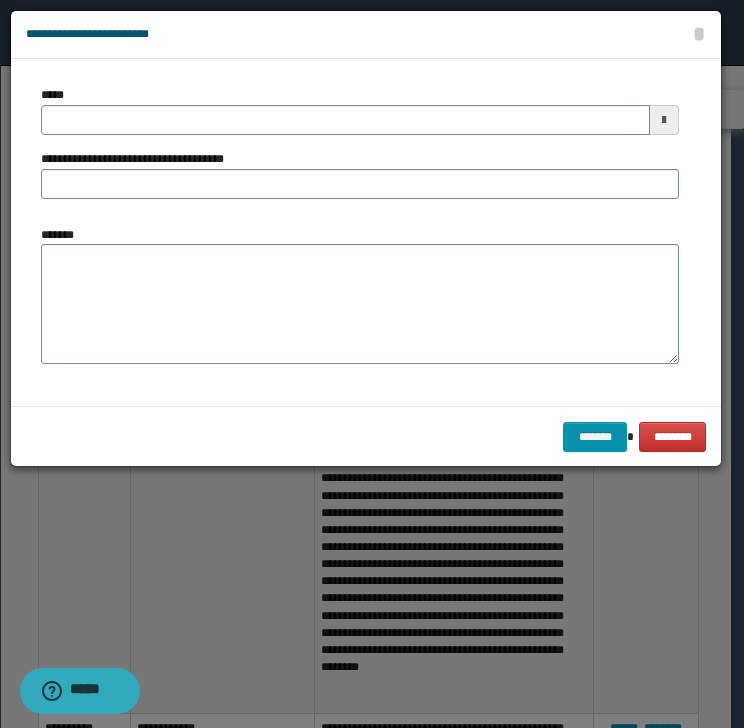 scroll, scrollTop: 0, scrollLeft: 0, axis: both 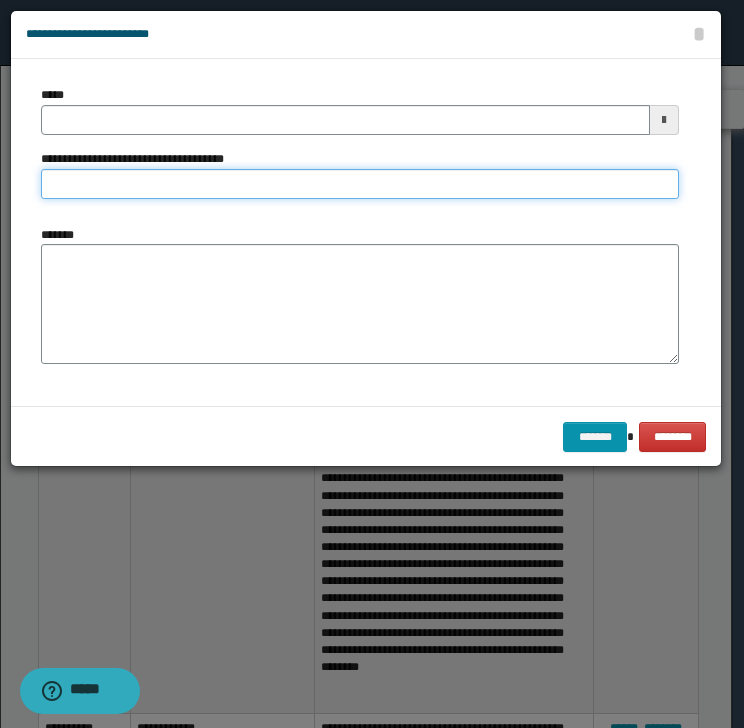 click on "**********" at bounding box center [360, 184] 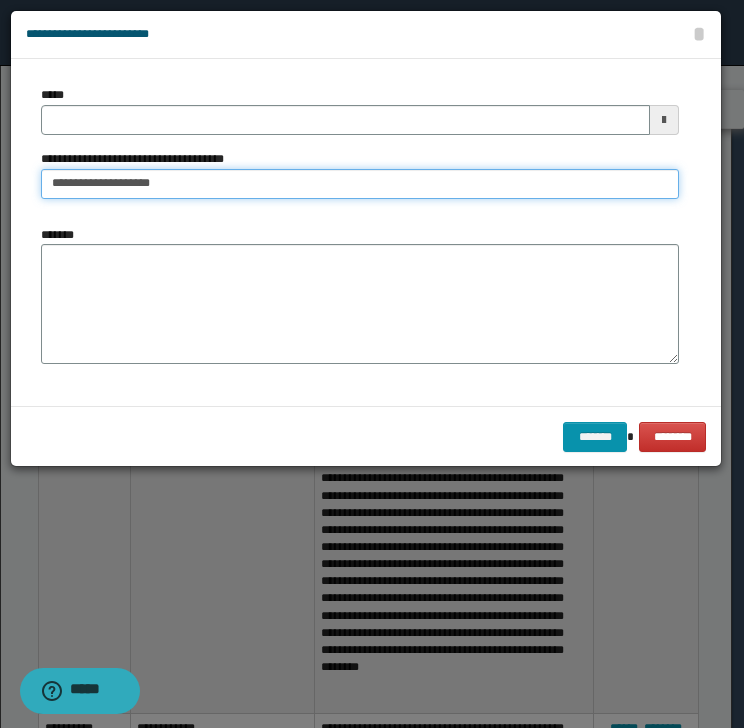 type on "**********" 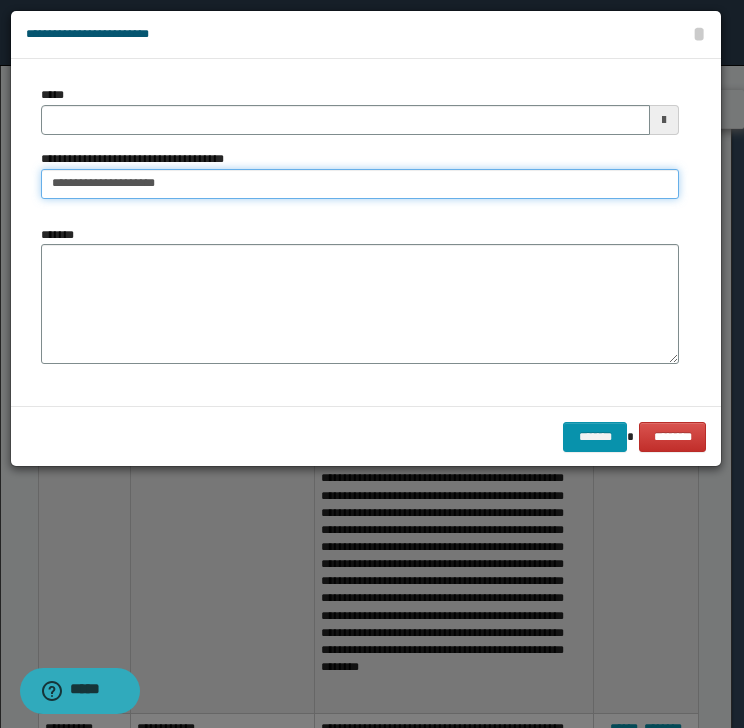 type 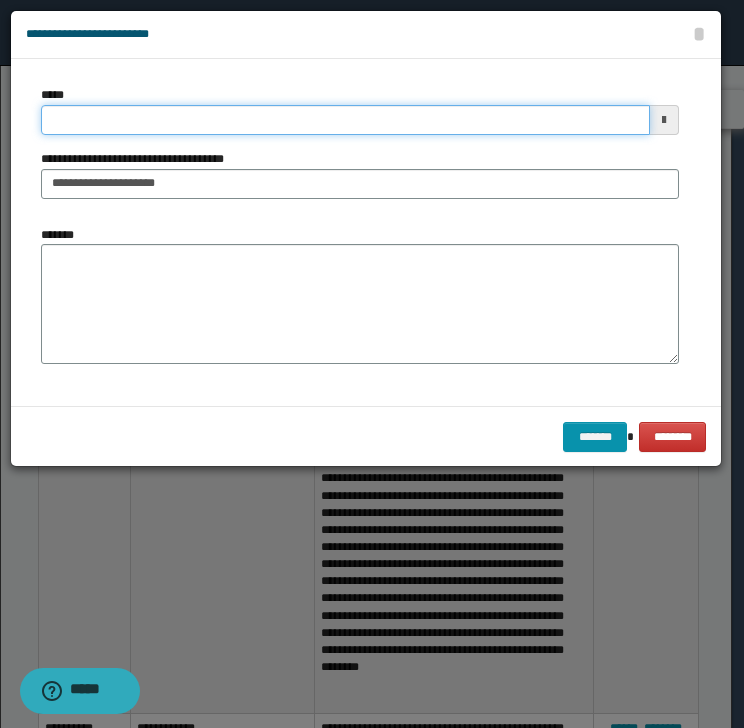 click on "*****" at bounding box center [345, 120] 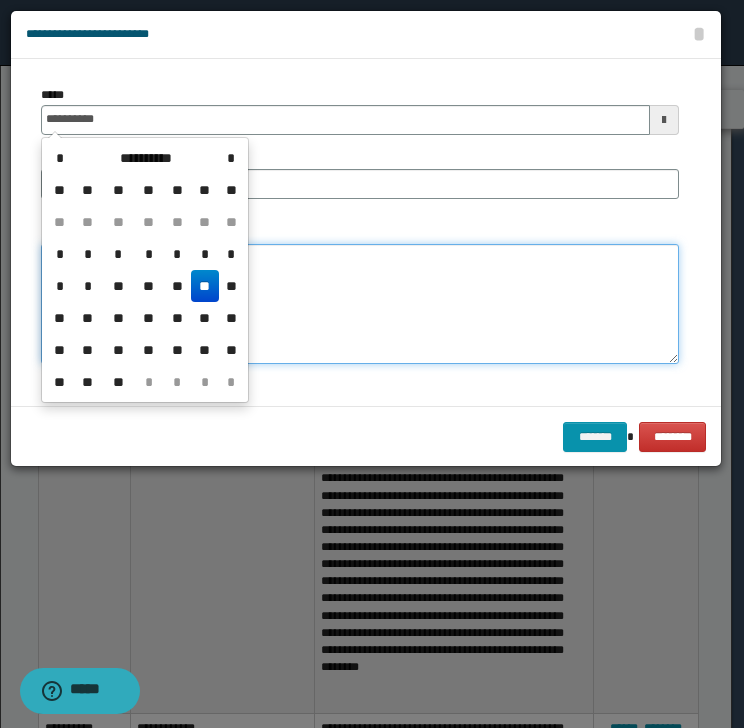 type on "**********" 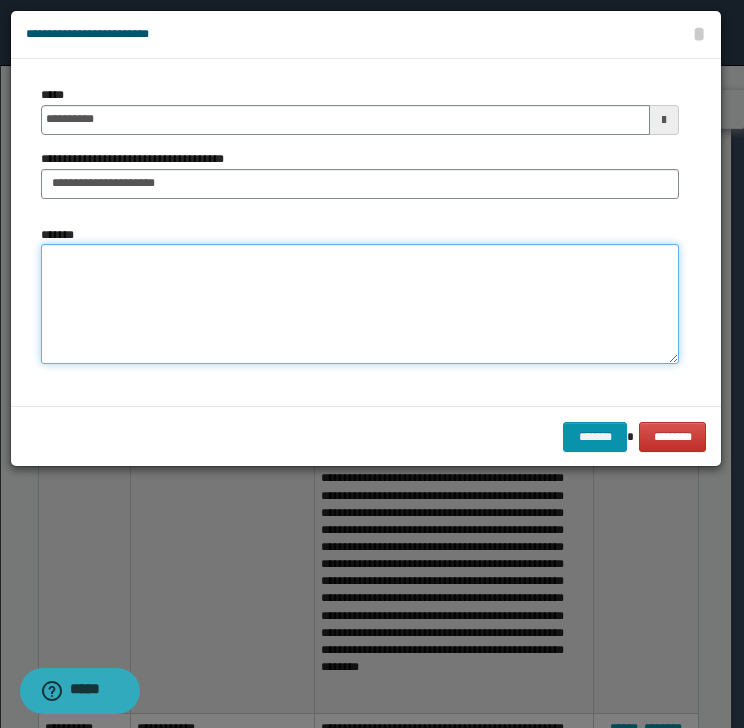 click on "*******" at bounding box center (360, 304) 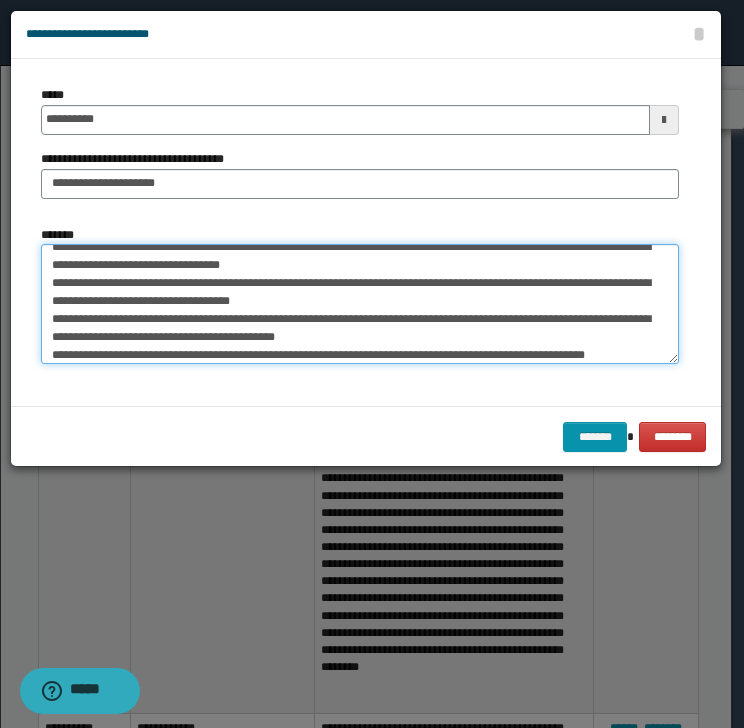 scroll, scrollTop: 0, scrollLeft: 0, axis: both 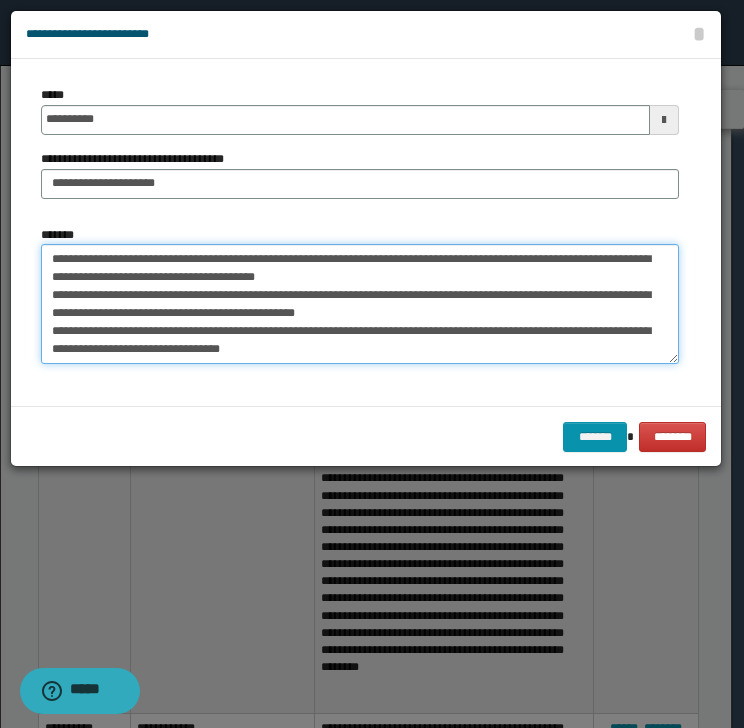 drag, startPoint x: 102, startPoint y: 260, endPoint x: -25, endPoint y: 264, distance: 127.06297 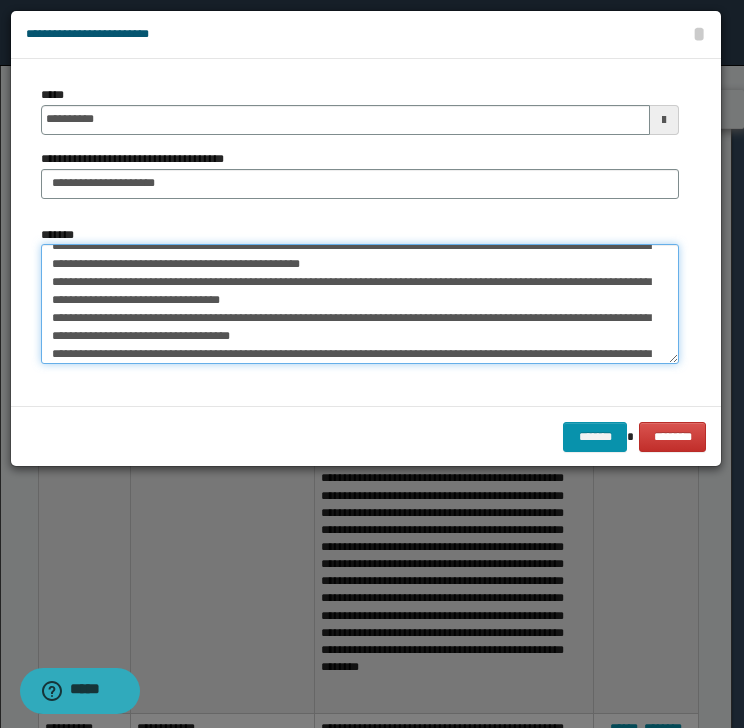 scroll, scrollTop: 89, scrollLeft: 0, axis: vertical 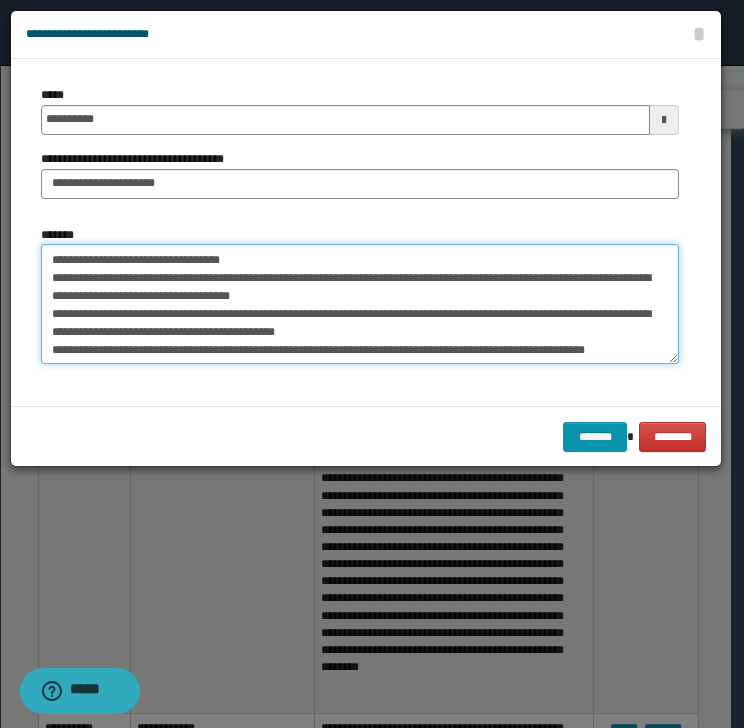 click on "**********" at bounding box center [360, 304] 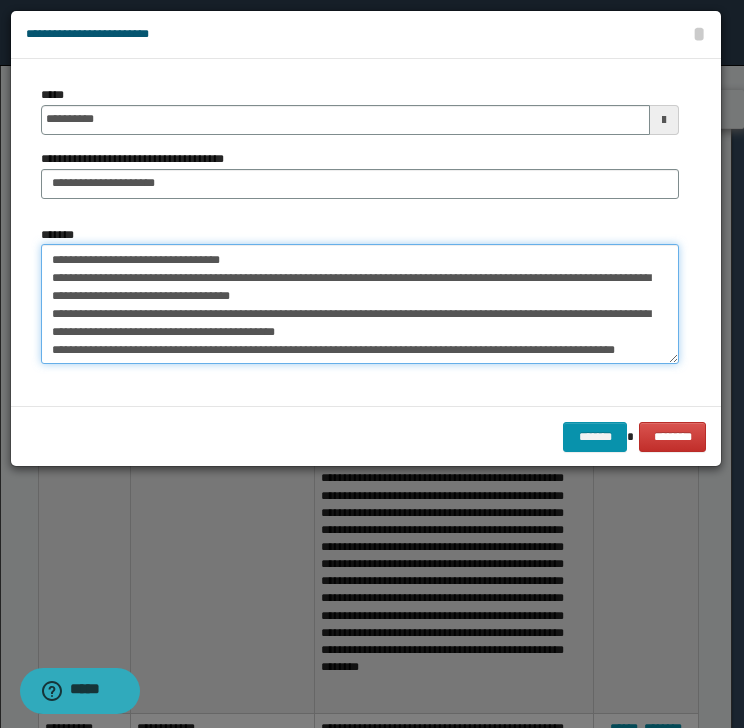 click on "**********" at bounding box center [360, 304] 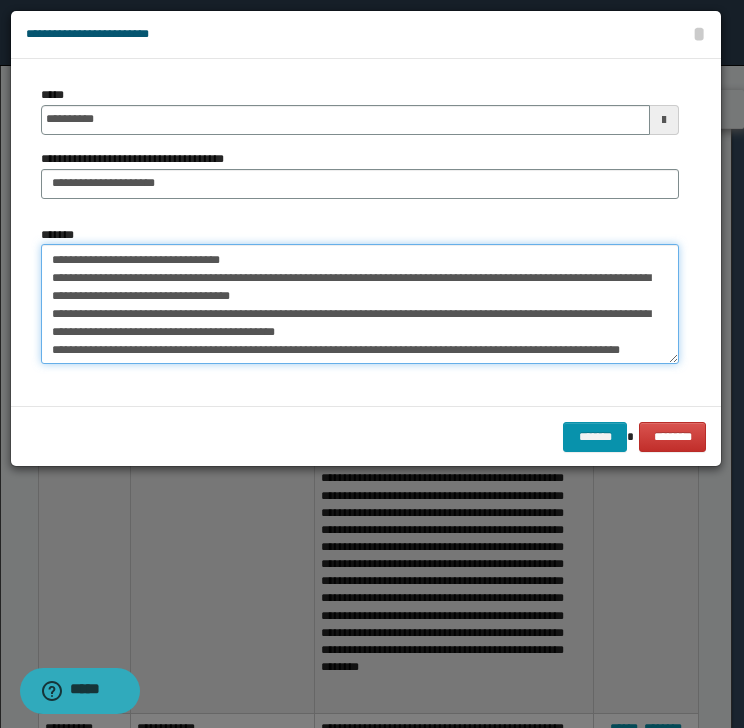 paste on "**********" 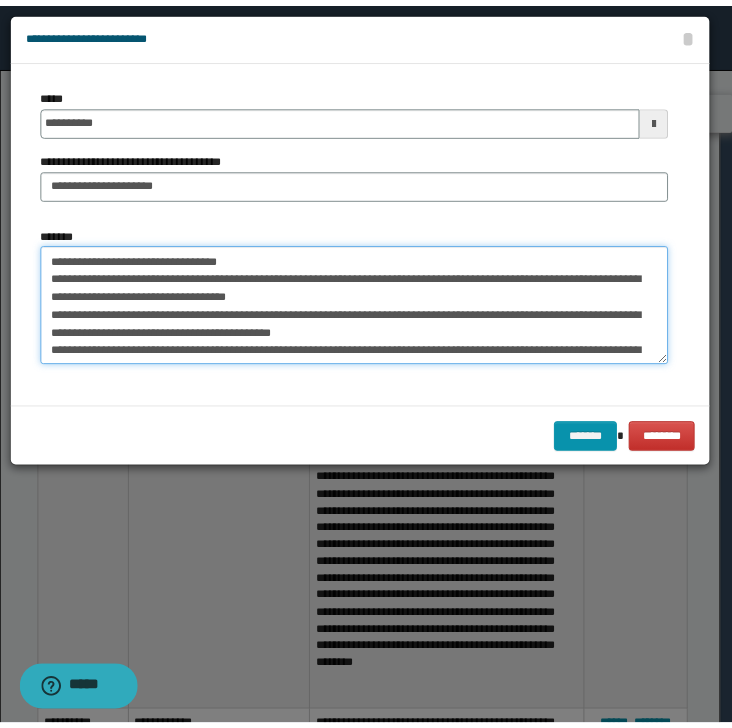 scroll, scrollTop: 102, scrollLeft: 0, axis: vertical 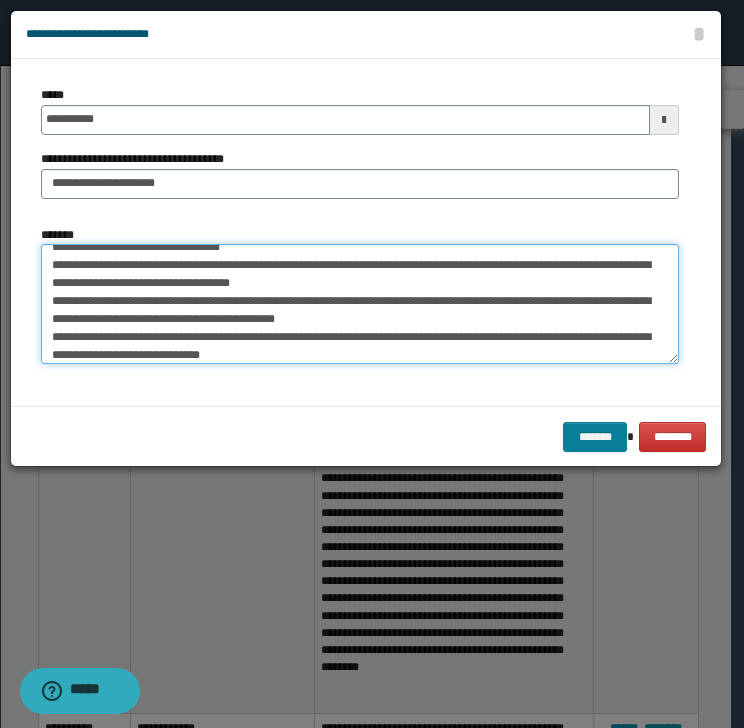type on "**********" 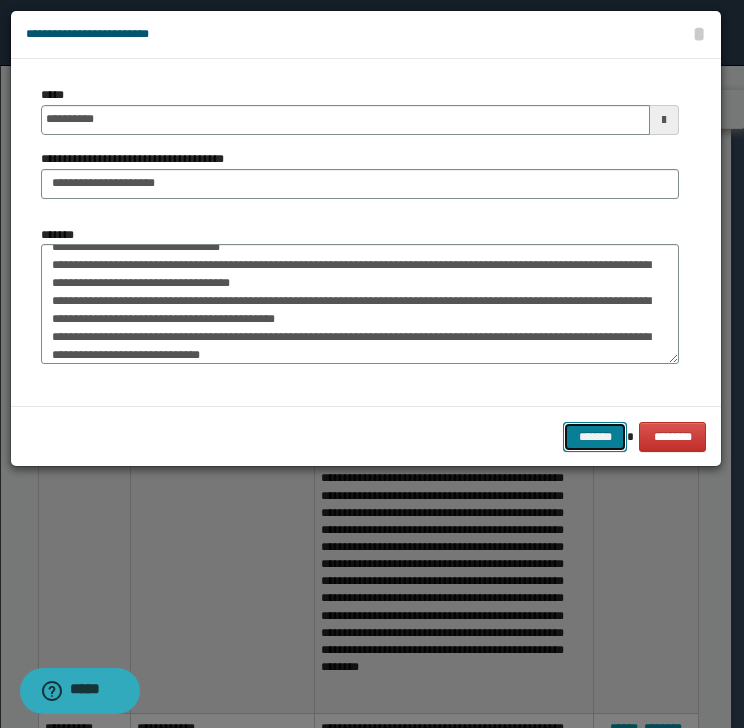 click on "*******" at bounding box center [595, 437] 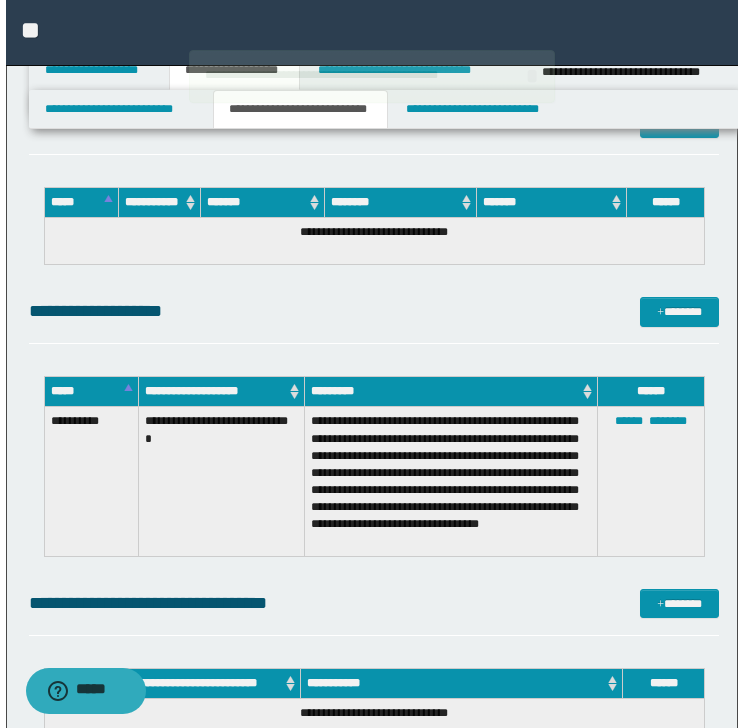 scroll, scrollTop: 2879, scrollLeft: 0, axis: vertical 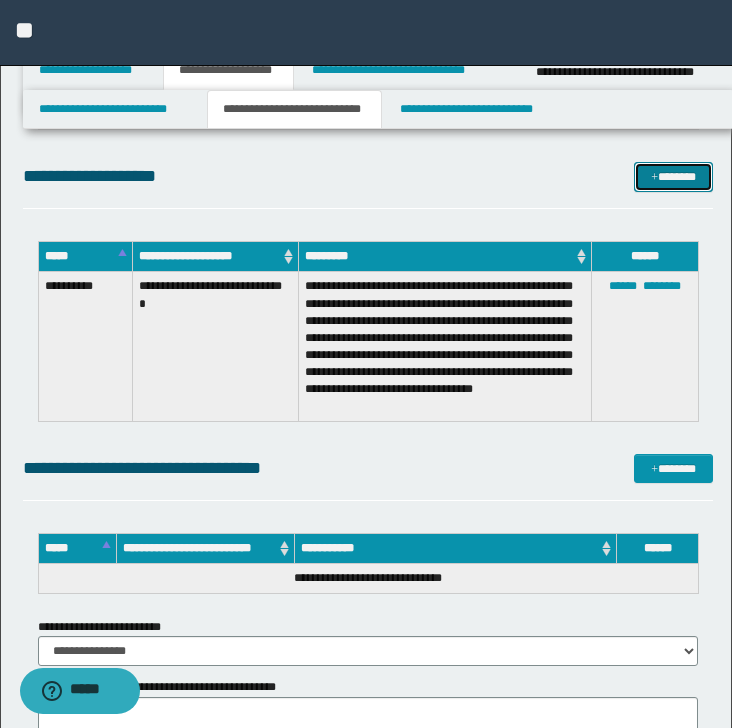 click on "*******" at bounding box center (673, 177) 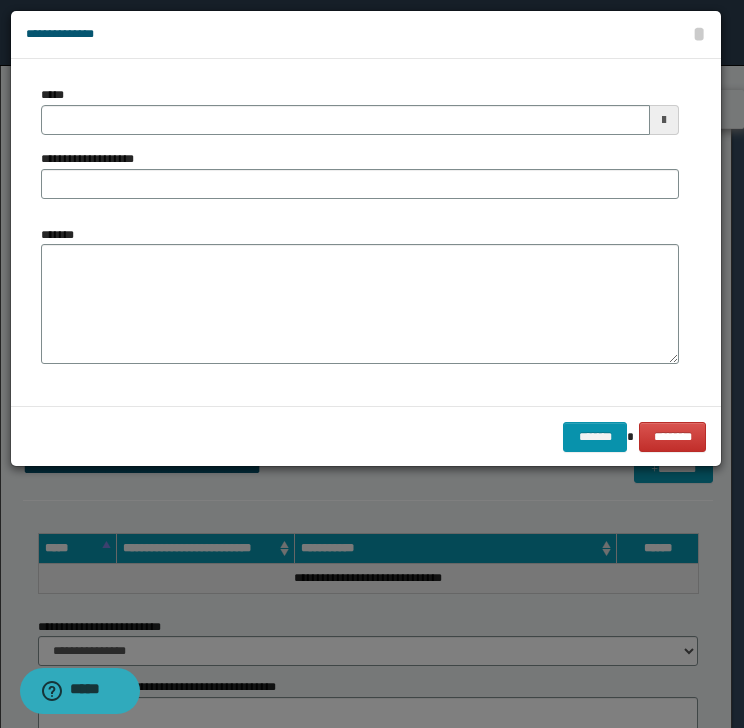 type 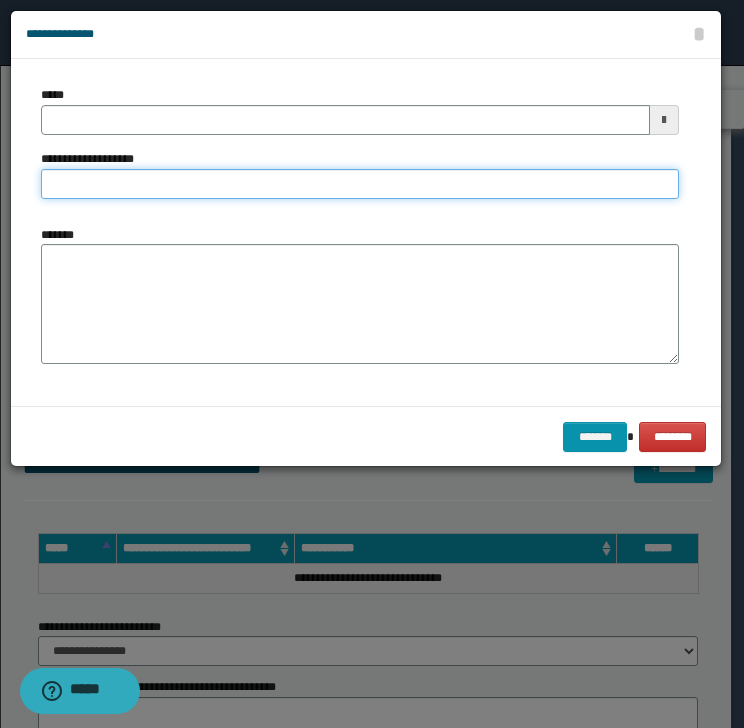 click on "**********" at bounding box center [360, 184] 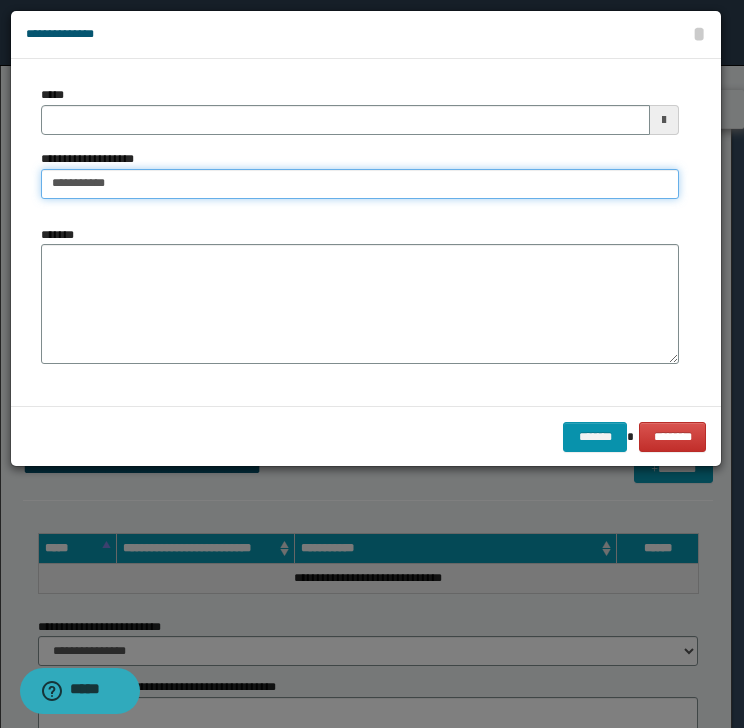 type 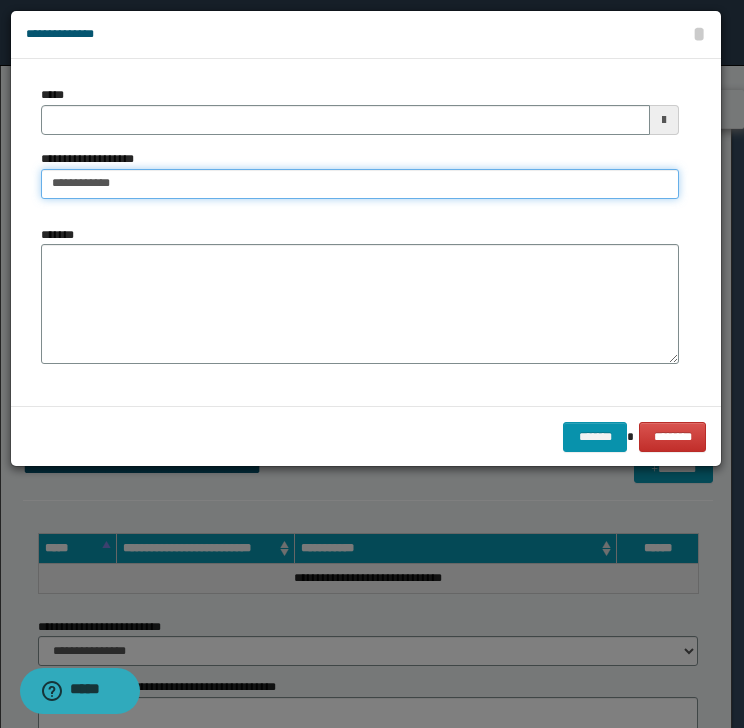 type 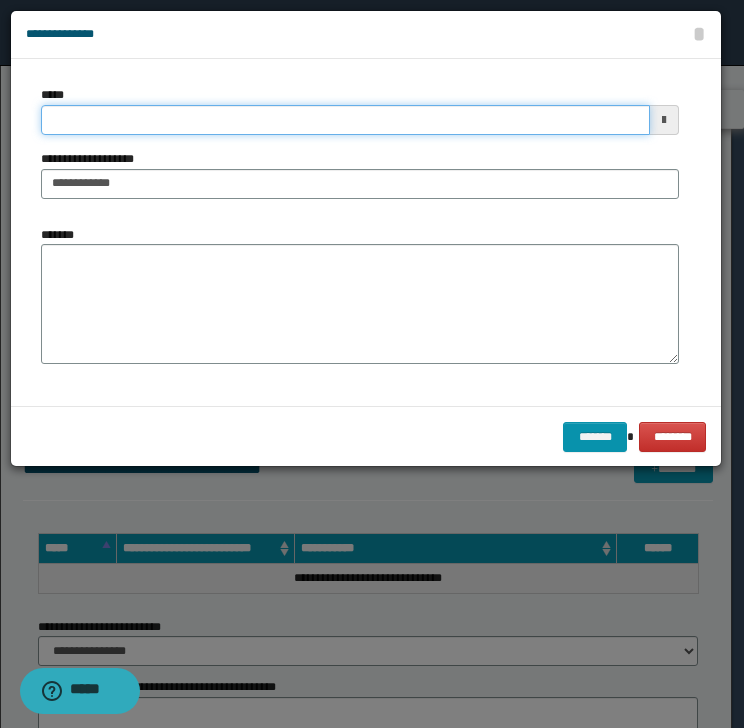 click on "*****" at bounding box center [345, 120] 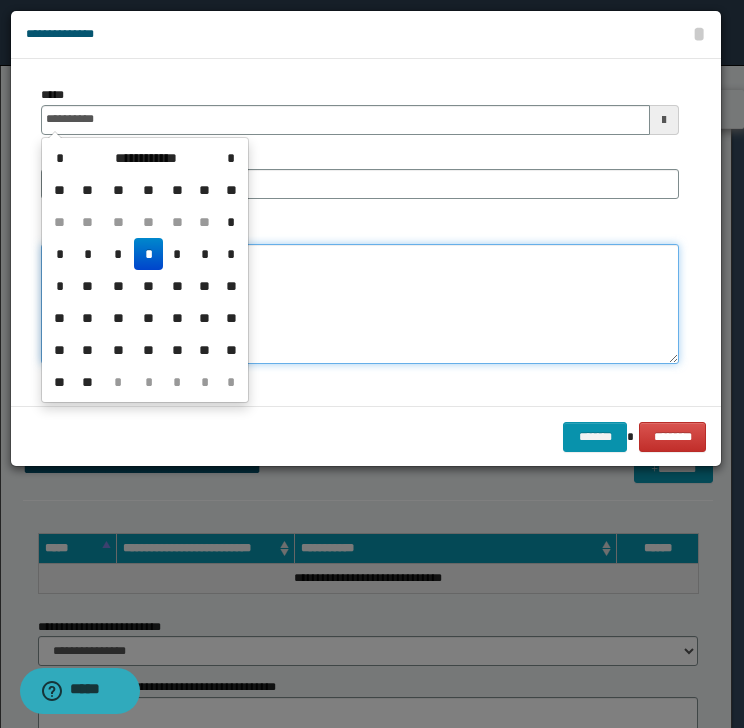 type on "**********" 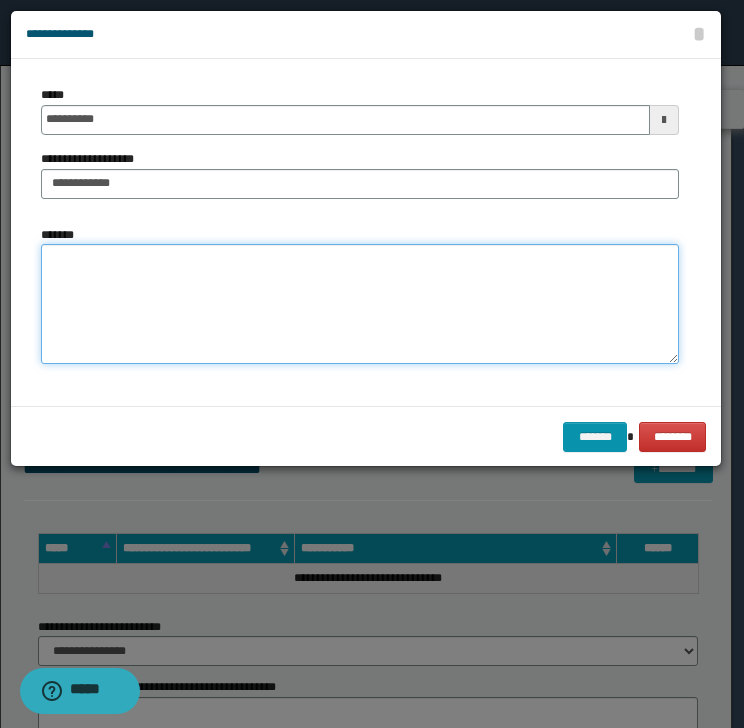 click on "*******" at bounding box center [360, 304] 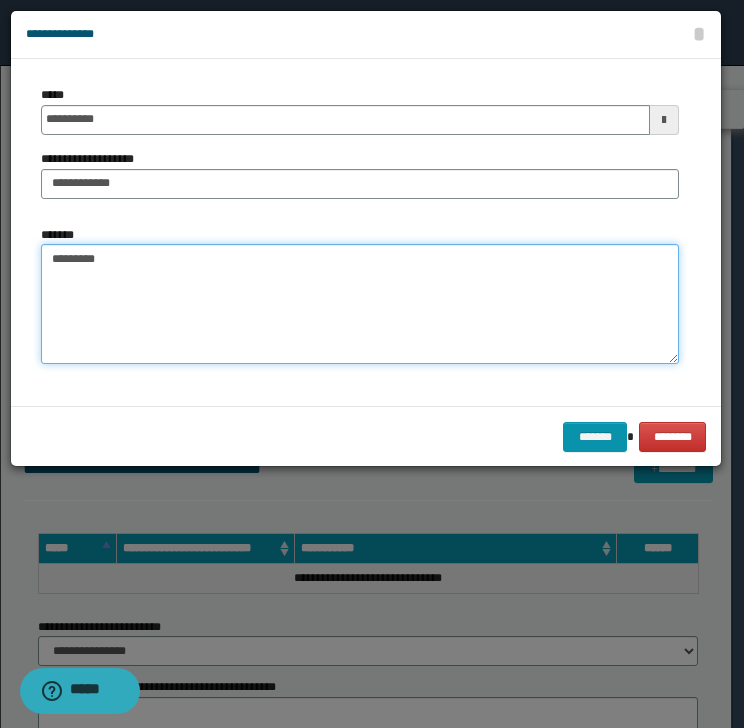 click on "********" at bounding box center [360, 304] 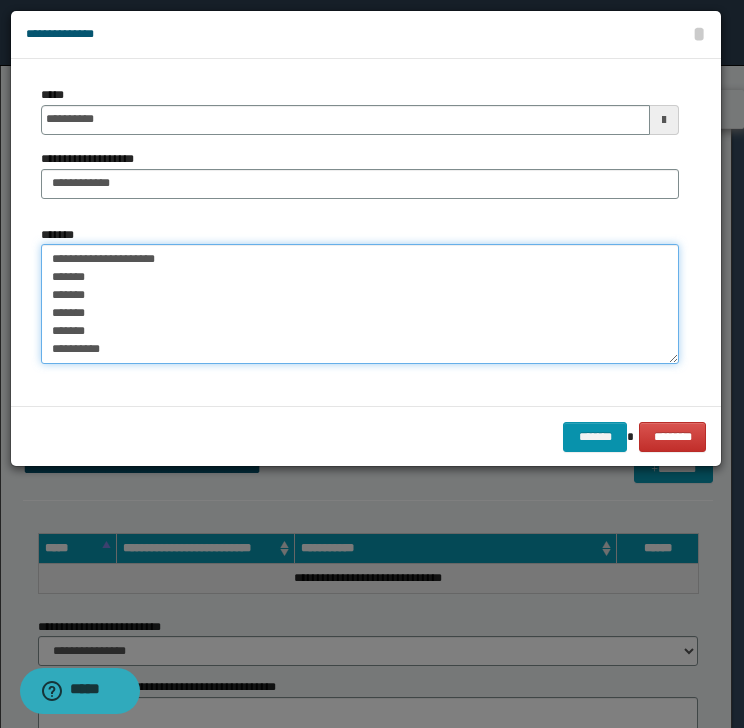 scroll, scrollTop: 102, scrollLeft: 0, axis: vertical 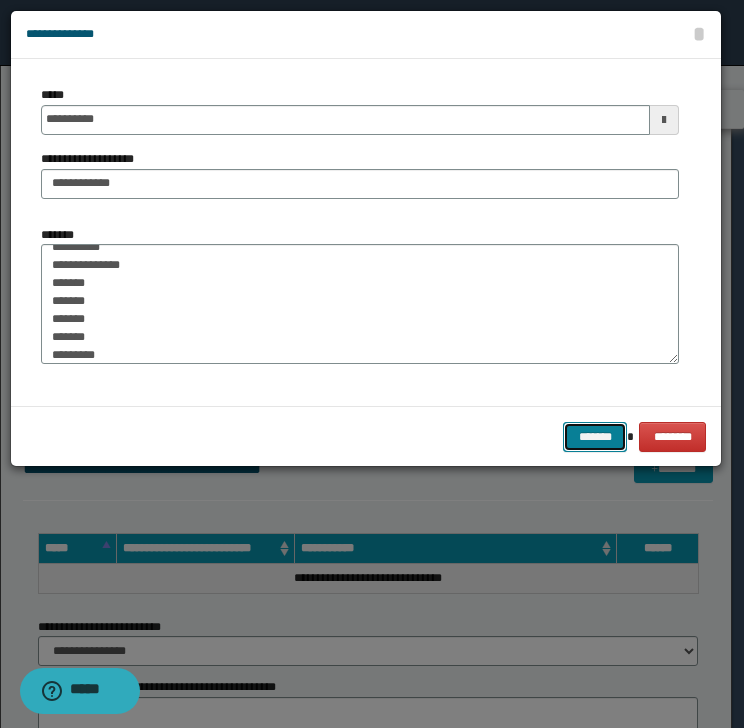 click on "*******" at bounding box center [595, 437] 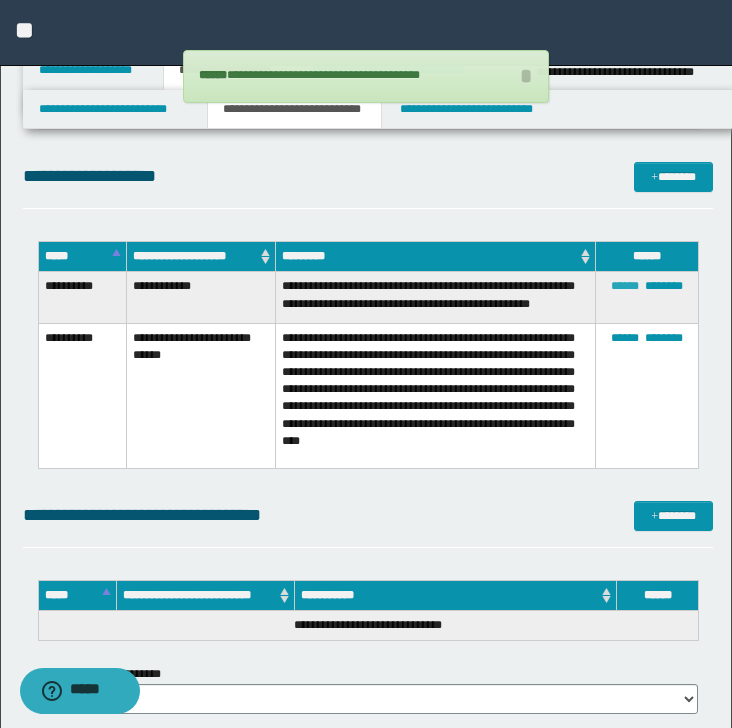 click on "******" at bounding box center (625, 286) 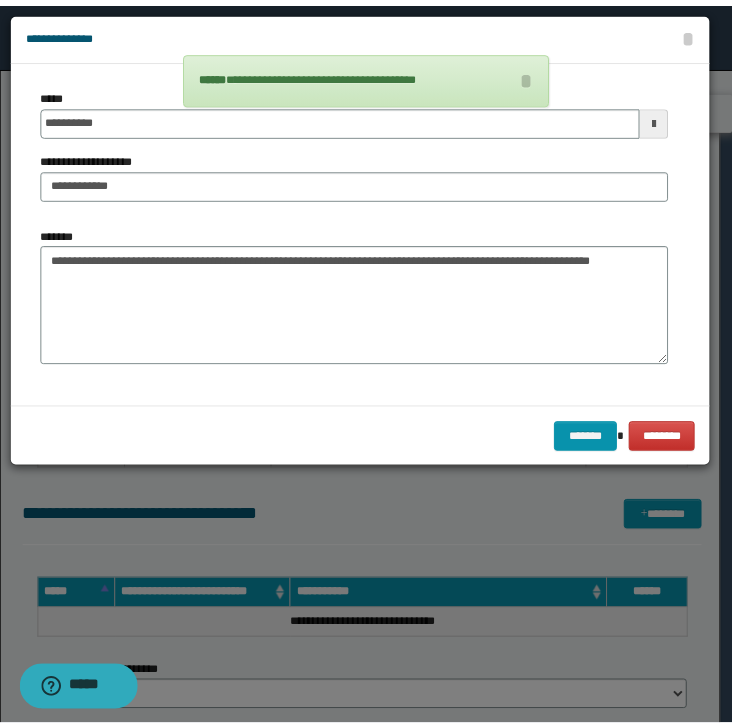 scroll, scrollTop: 0, scrollLeft: 0, axis: both 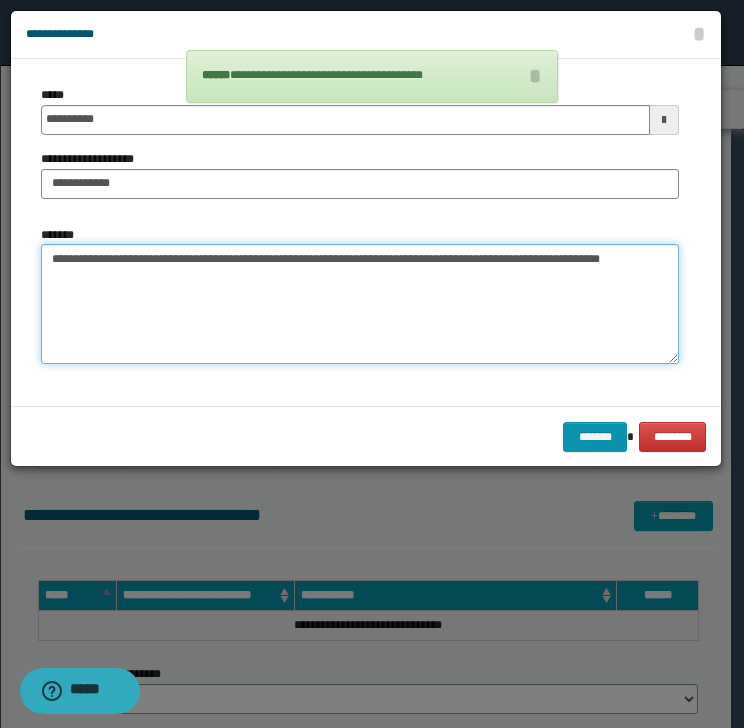 click on "**********" at bounding box center (360, 304) 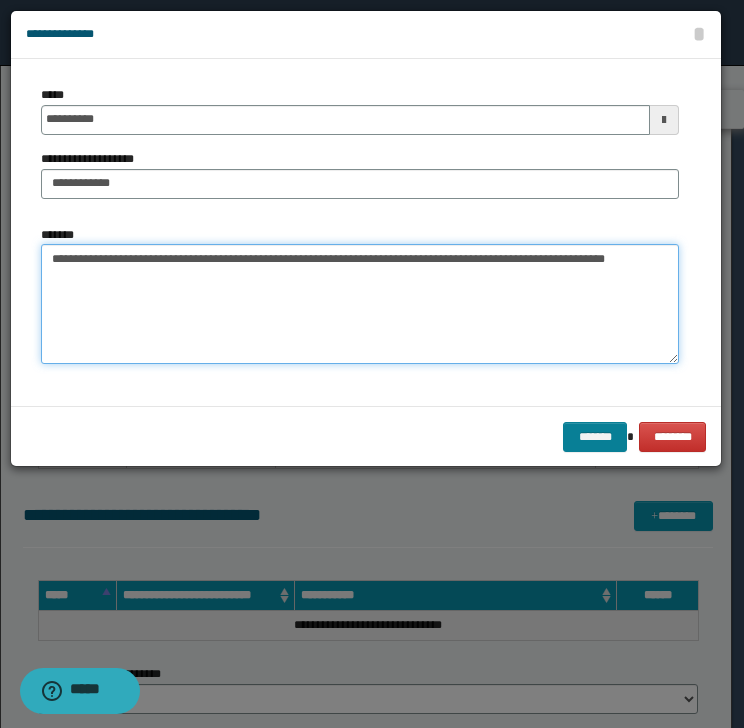 type on "**********" 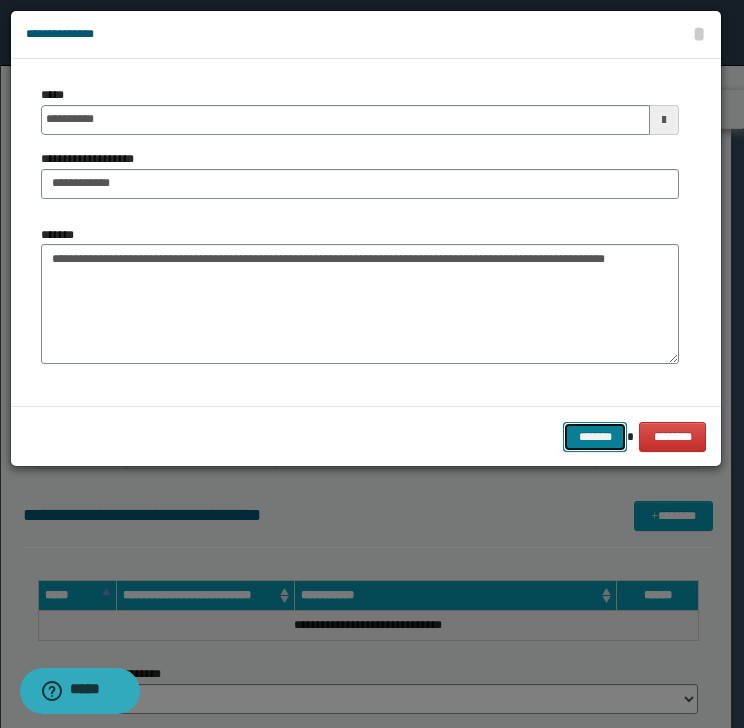 click on "*******" at bounding box center [595, 437] 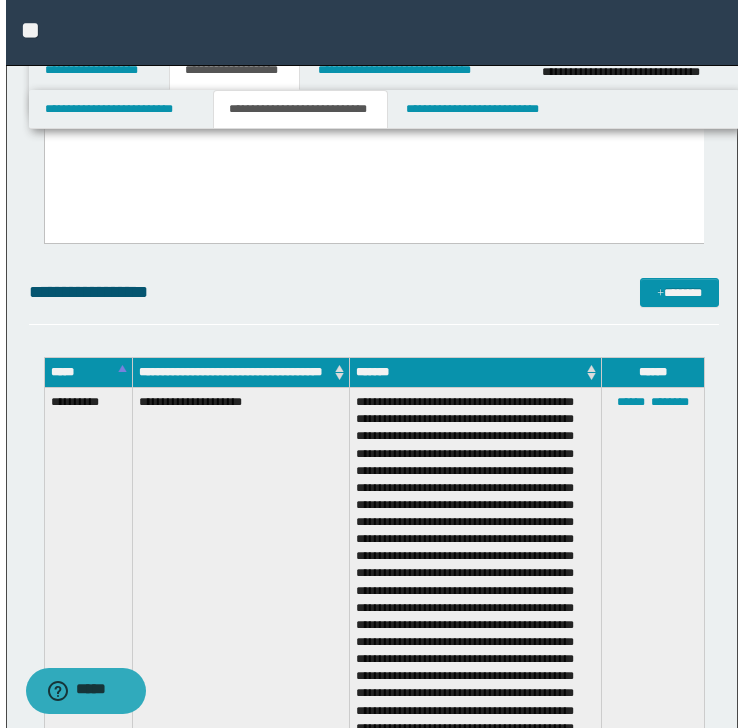 scroll, scrollTop: 345, scrollLeft: 0, axis: vertical 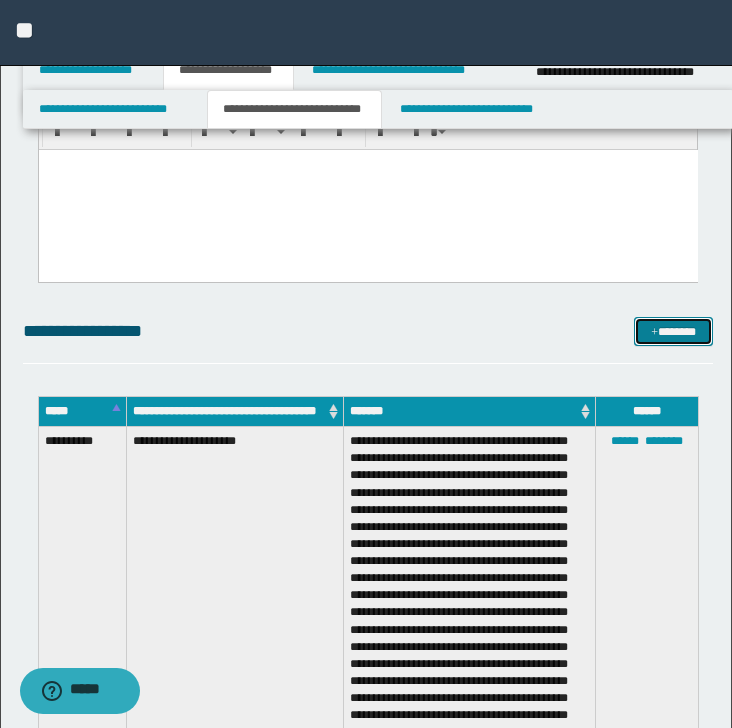 click on "*******" at bounding box center (673, 332) 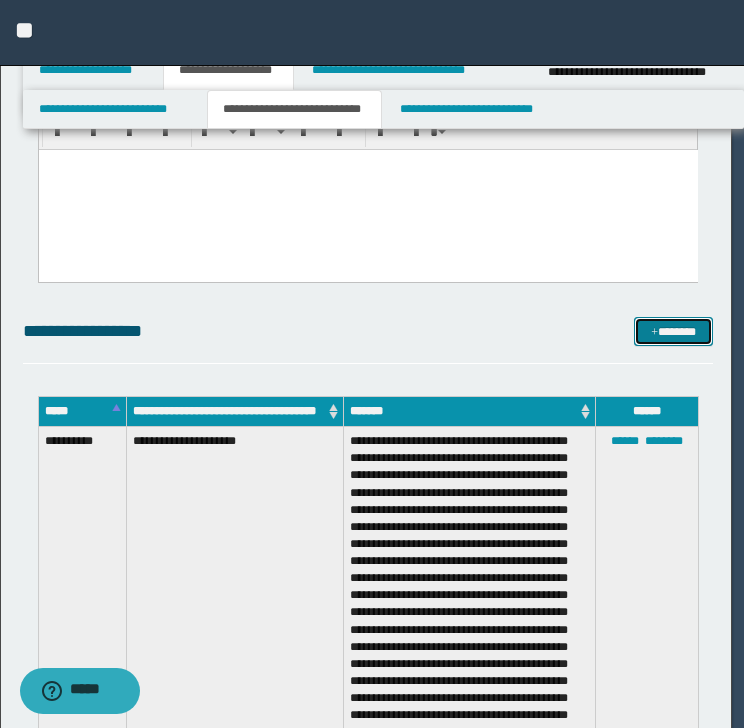 scroll, scrollTop: 0, scrollLeft: 0, axis: both 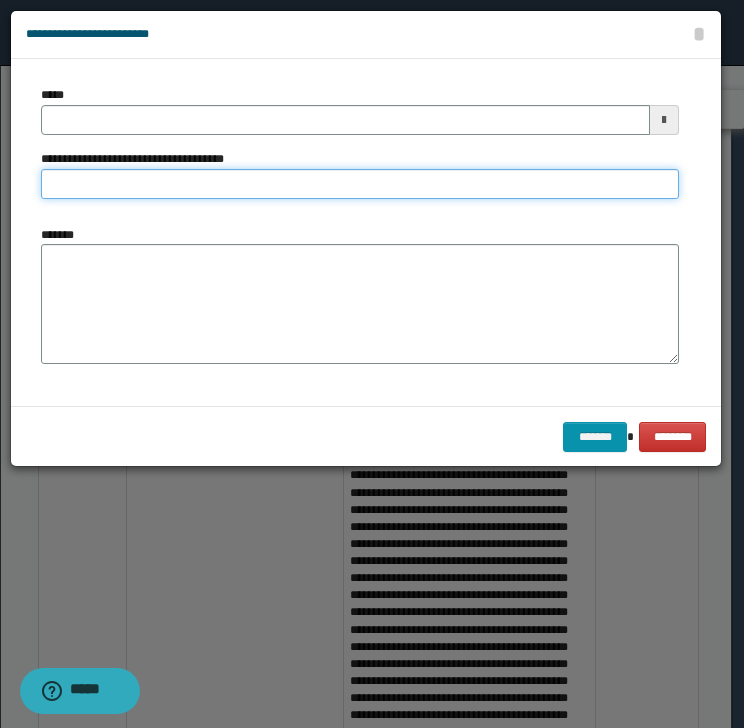 click on "**********" at bounding box center (360, 184) 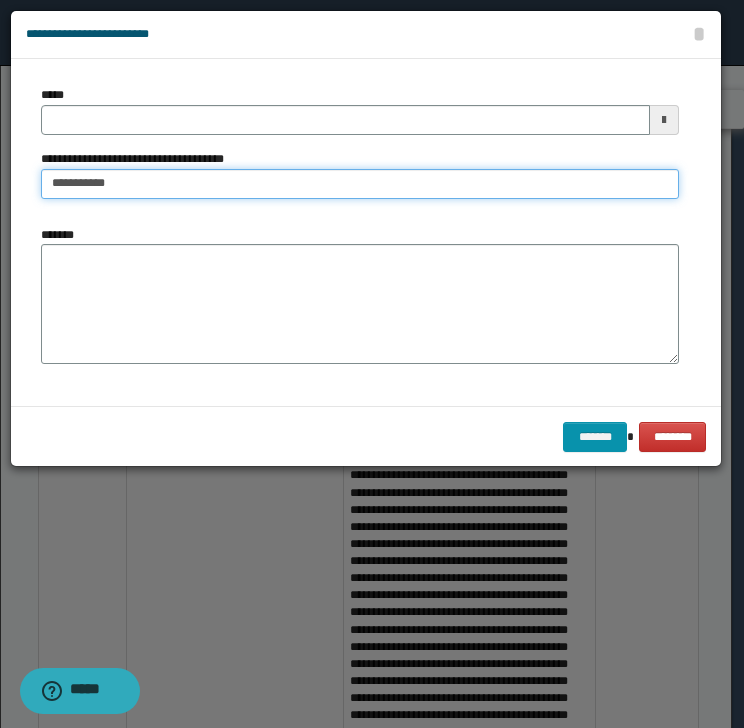 type on "**********" 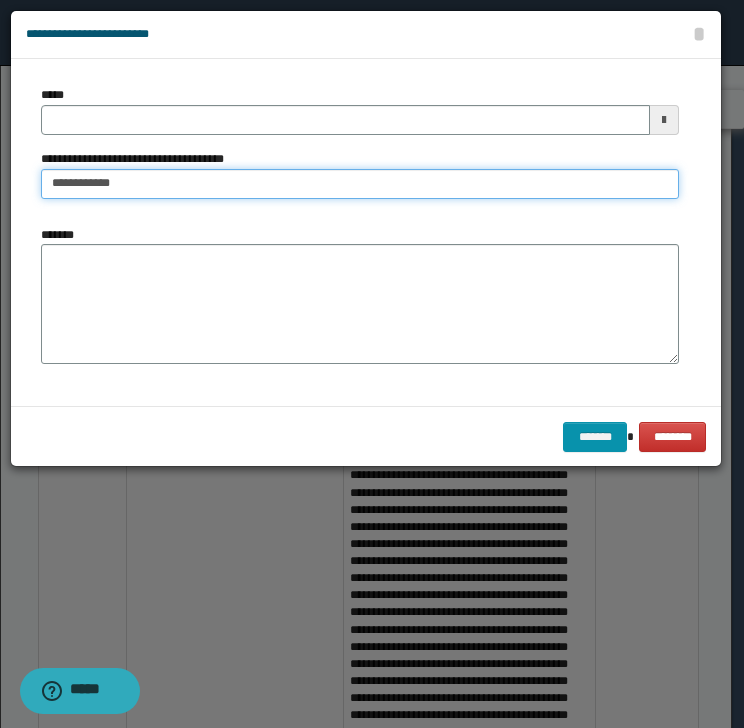 type 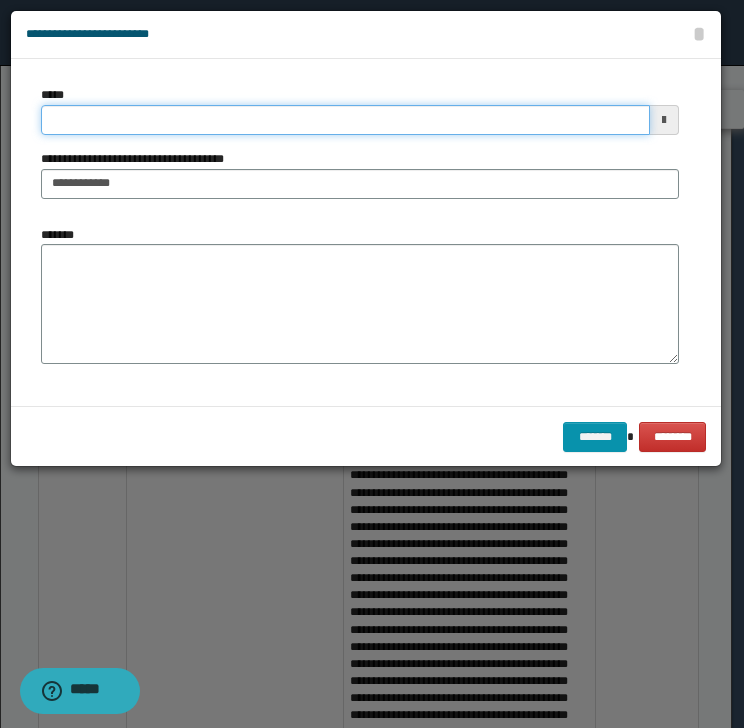 click on "*****" at bounding box center (345, 120) 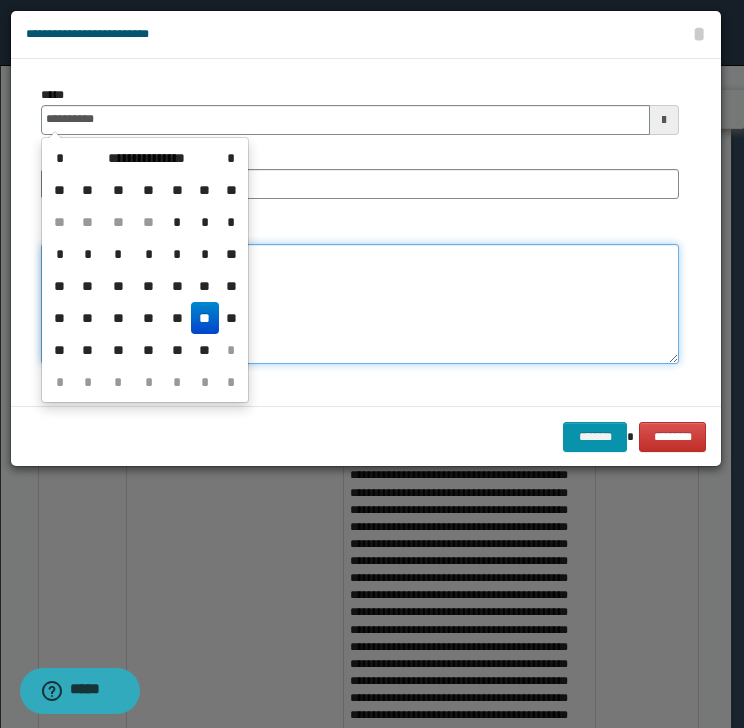 type on "**********" 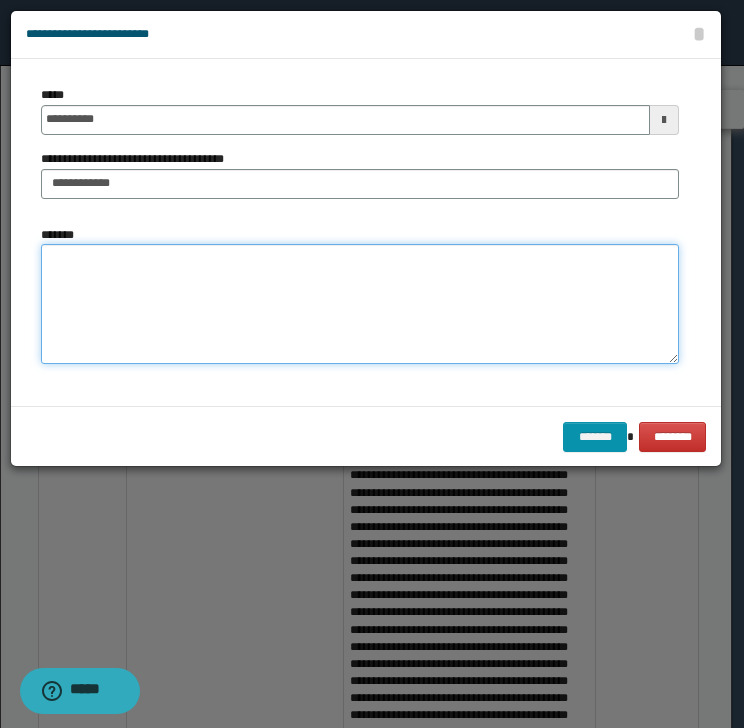 click on "*******" at bounding box center [360, 304] 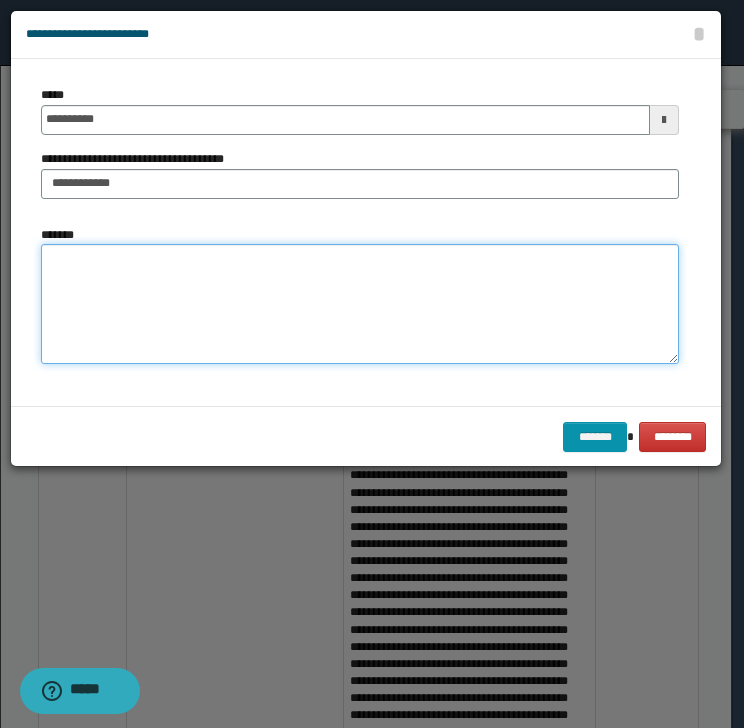 click on "*******" at bounding box center (360, 304) 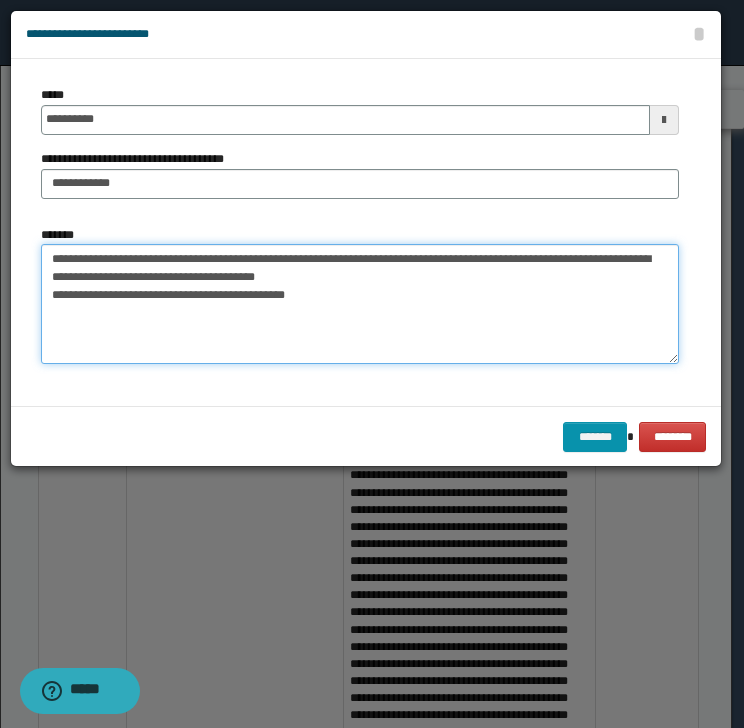 click on "**********" at bounding box center (360, 304) 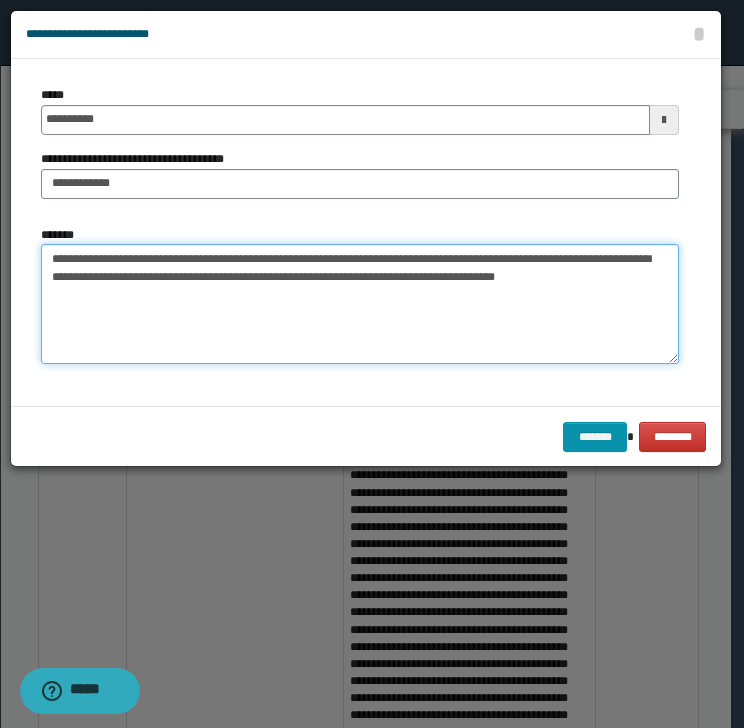 type on "**********" 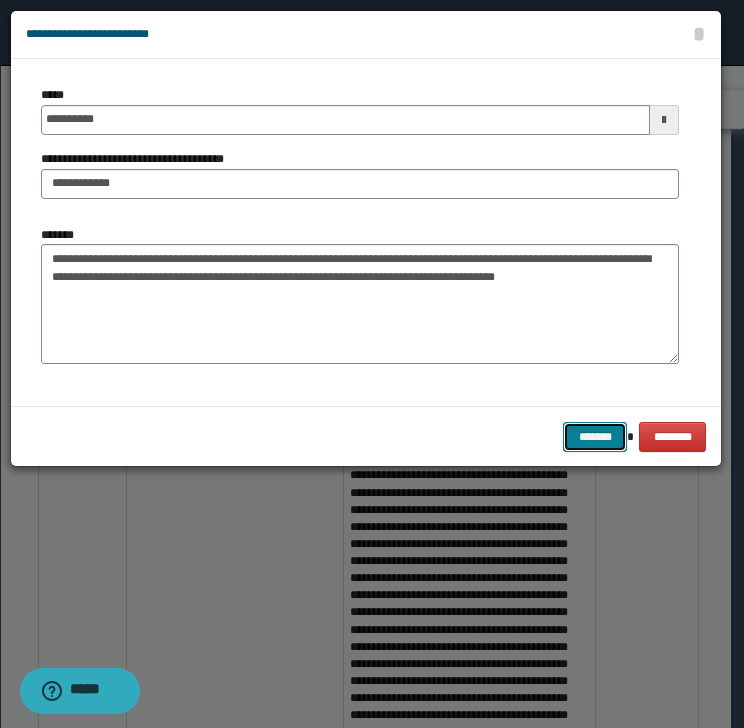 click on "*******" at bounding box center [595, 437] 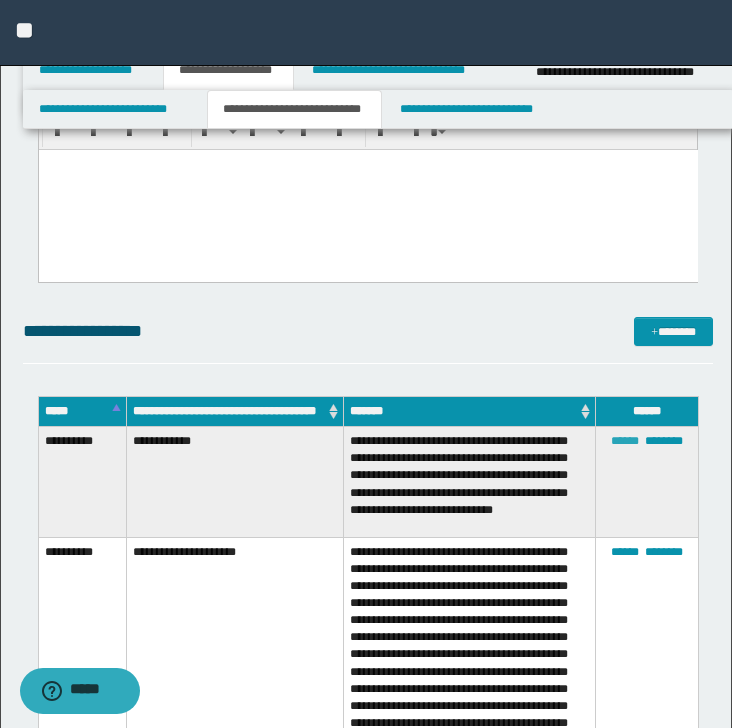 click on "******" at bounding box center [625, 441] 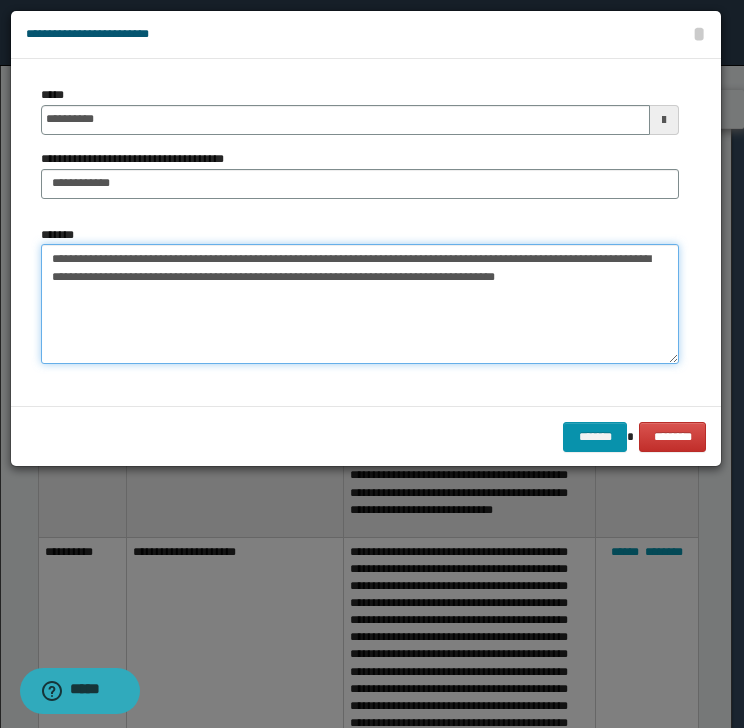 click on "**********" at bounding box center (360, 304) 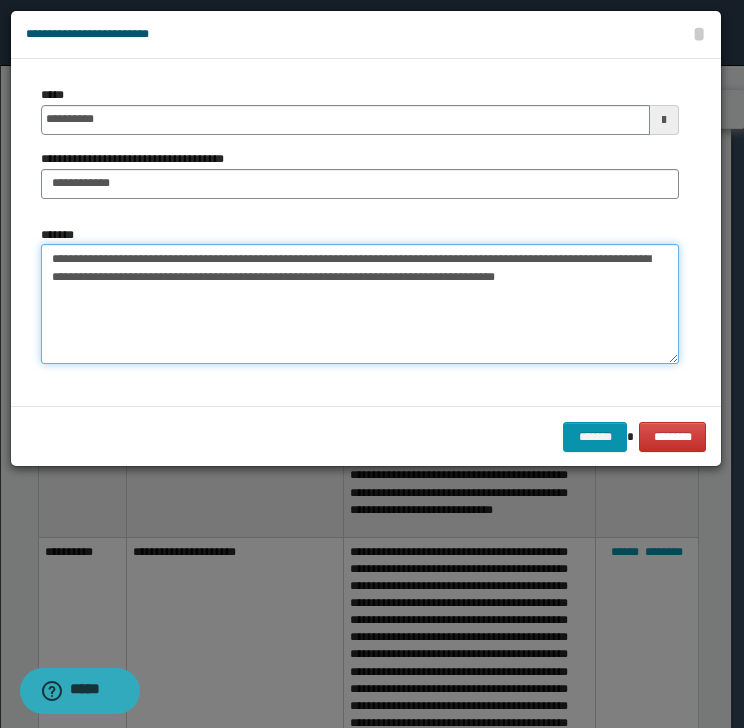 drag, startPoint x: 46, startPoint y: 261, endPoint x: 743, endPoint y: 319, distance: 699.40906 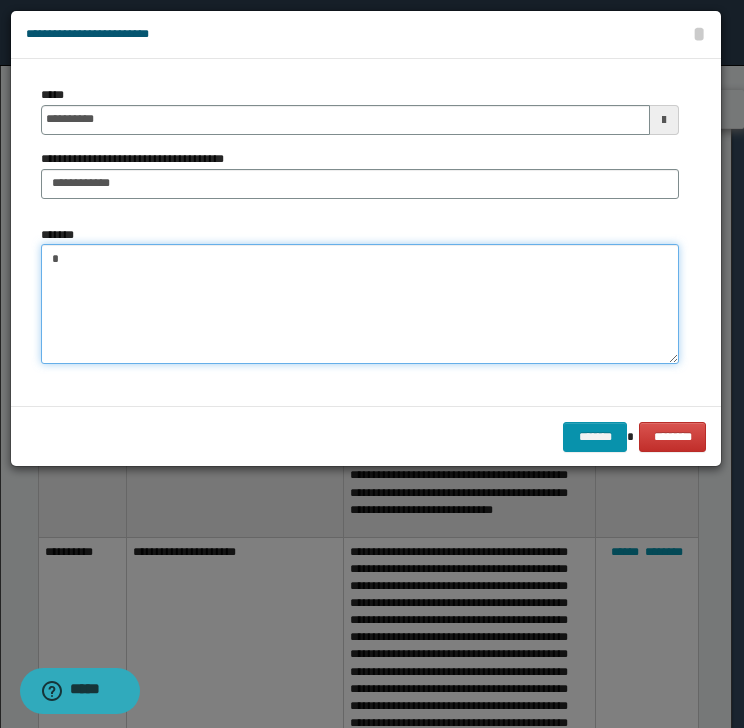 click on "*******" at bounding box center [360, 304] 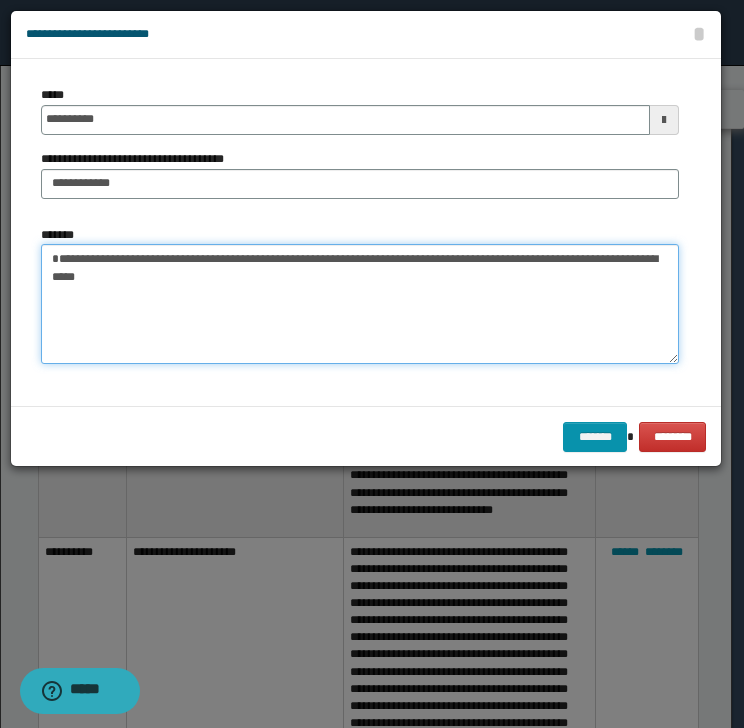 drag, startPoint x: 60, startPoint y: 259, endPoint x: 90, endPoint y: 256, distance: 30.149628 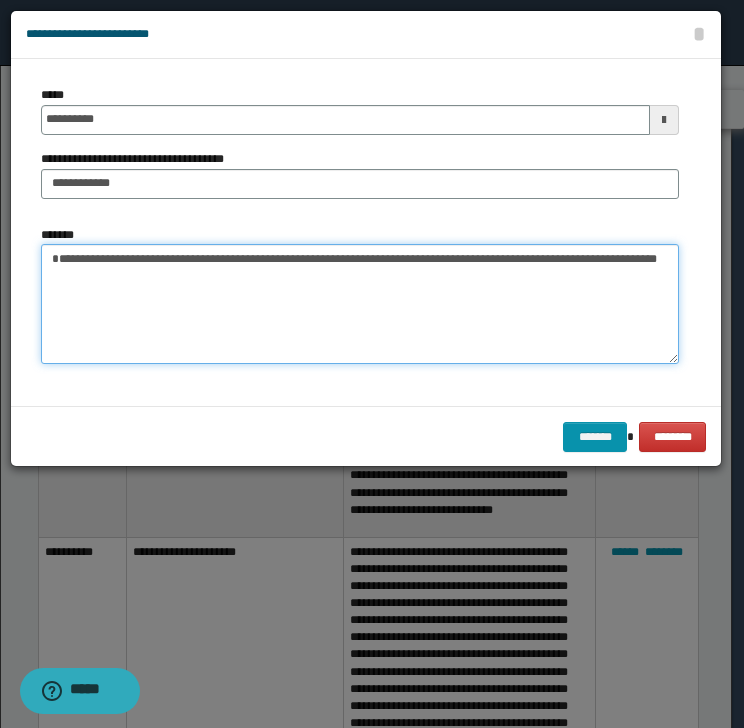 click on "**********" at bounding box center [360, 304] 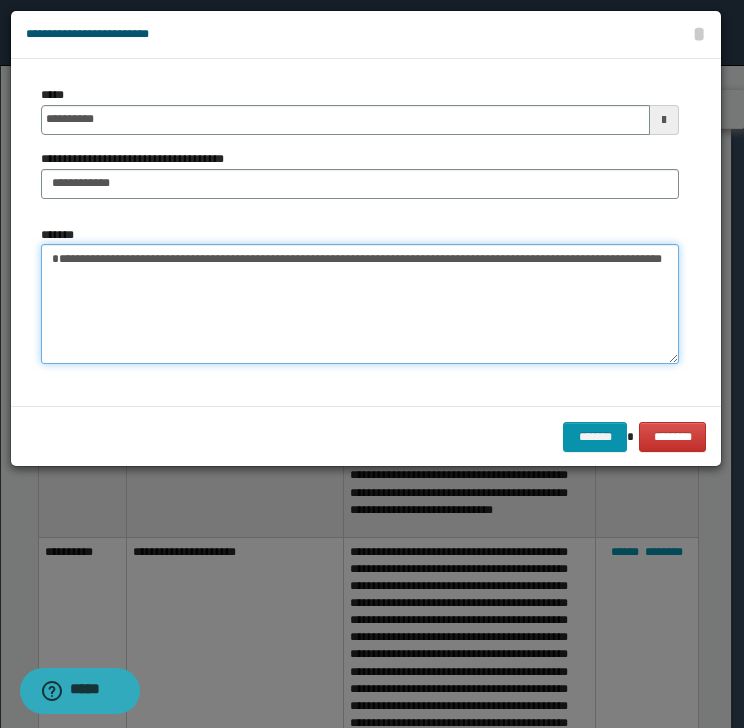 paste on "**********" 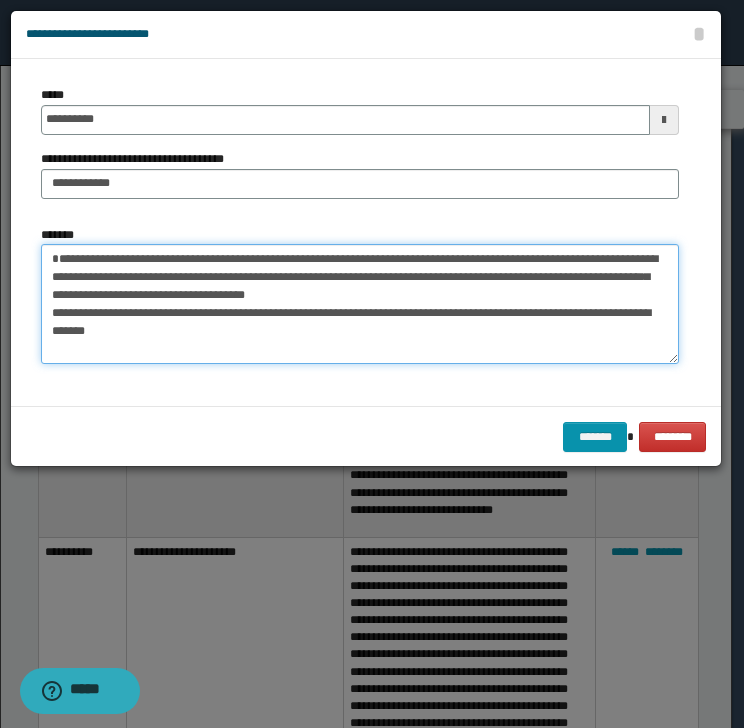 click on "**********" at bounding box center [360, 304] 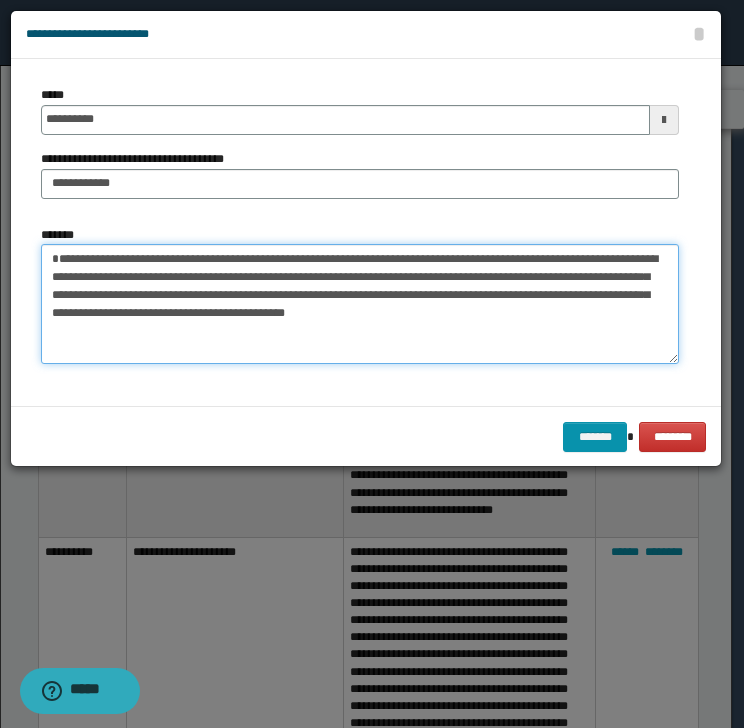 click on "**********" at bounding box center [360, 304] 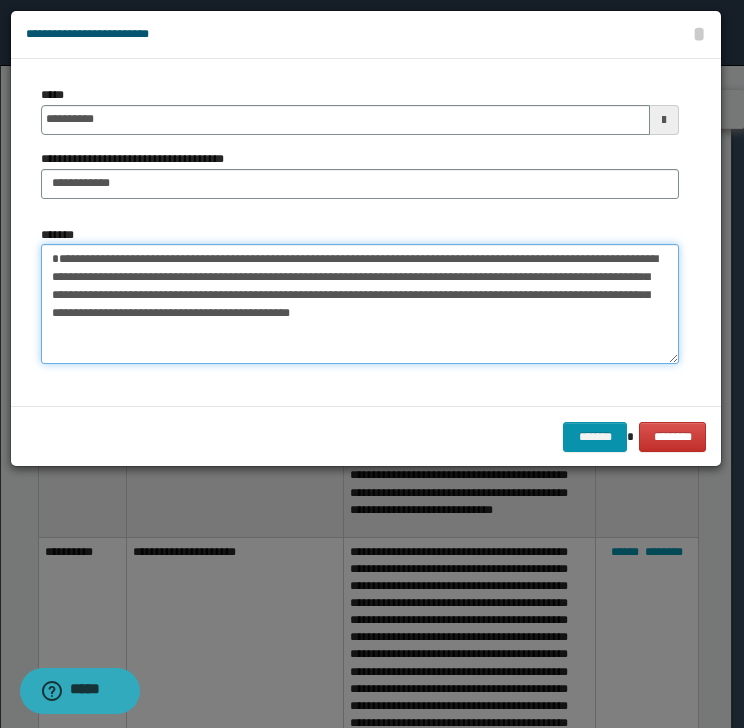 click on "**********" at bounding box center (360, 304) 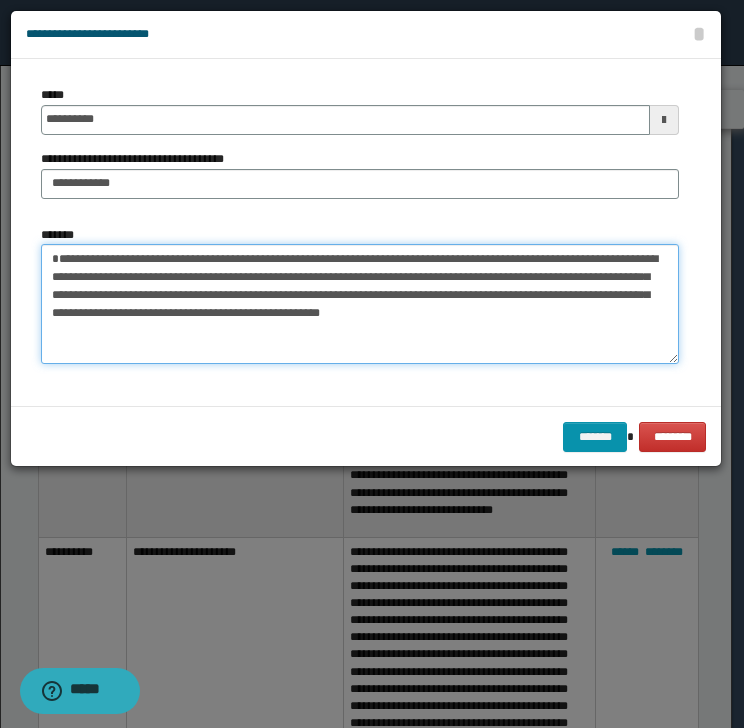 click on "**********" at bounding box center [360, 304] 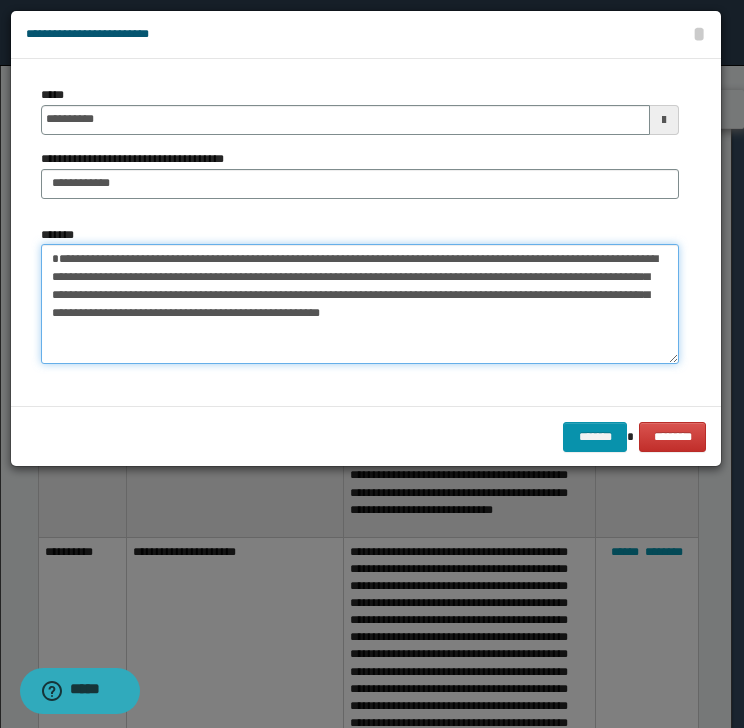 paste on "**********" 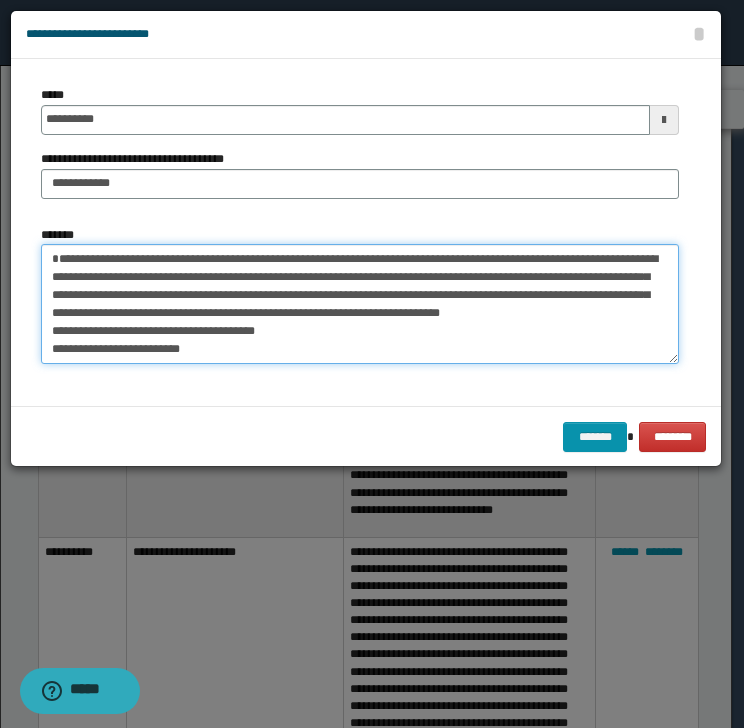 scroll, scrollTop: 30, scrollLeft: 0, axis: vertical 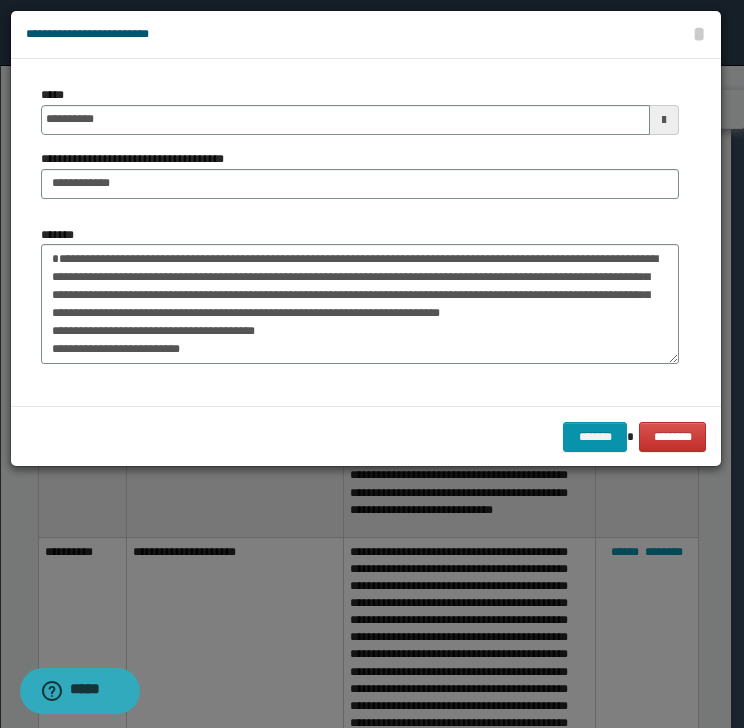 click on "*******
********" at bounding box center [366, 436] 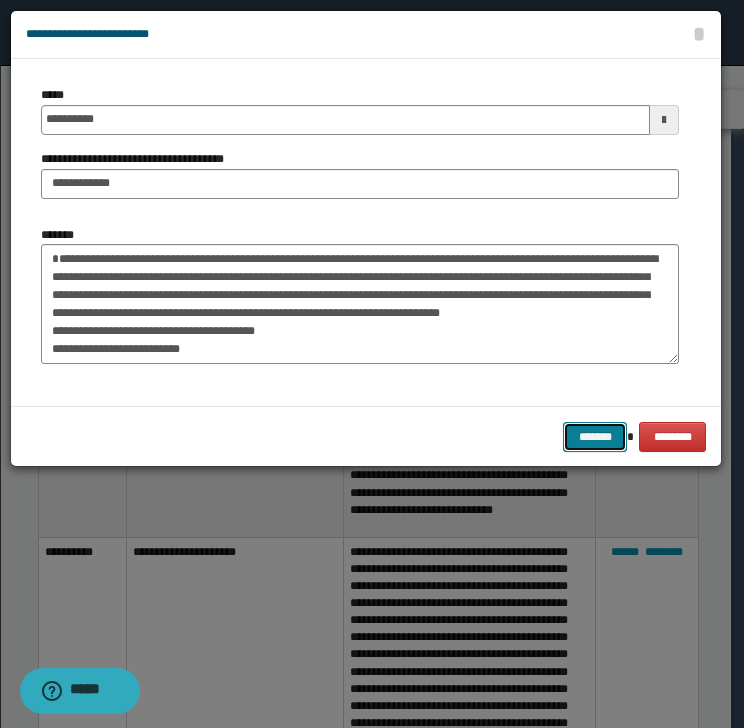 click on "*******" at bounding box center (595, 437) 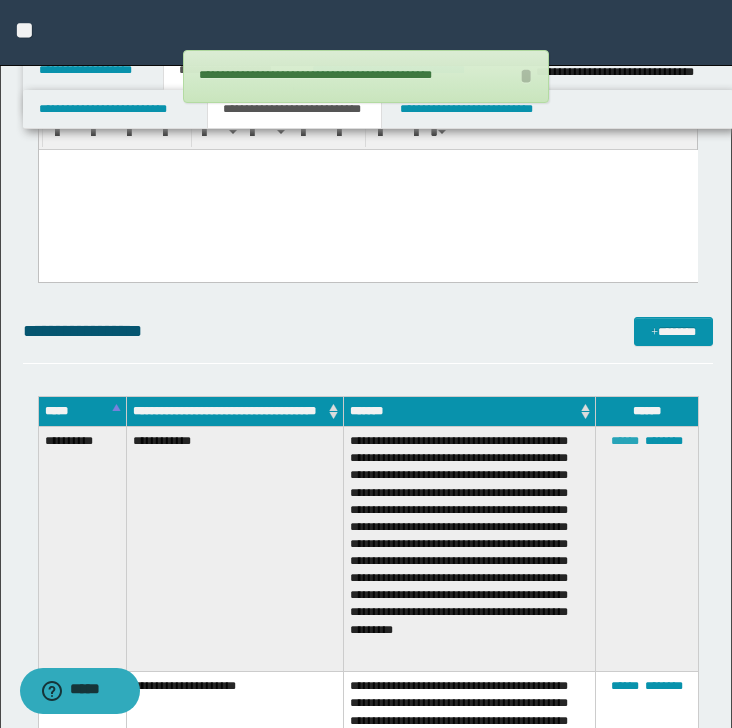 click on "******" at bounding box center [625, 441] 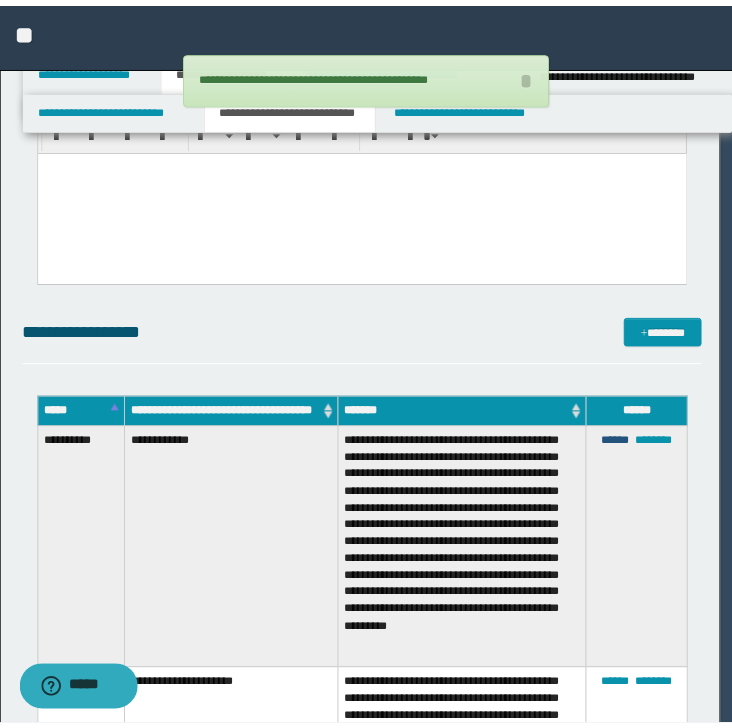 scroll, scrollTop: 0, scrollLeft: 0, axis: both 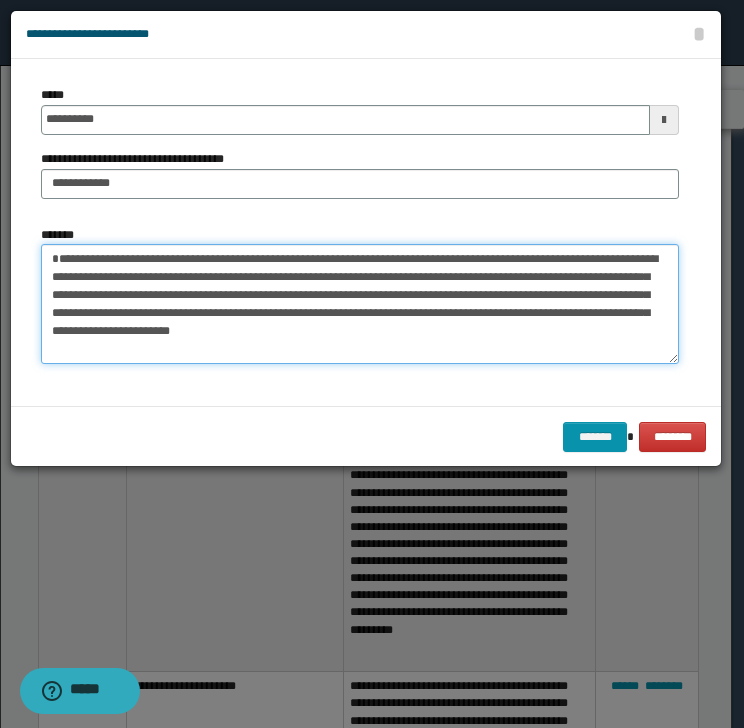 click on "**********" at bounding box center [360, 304] 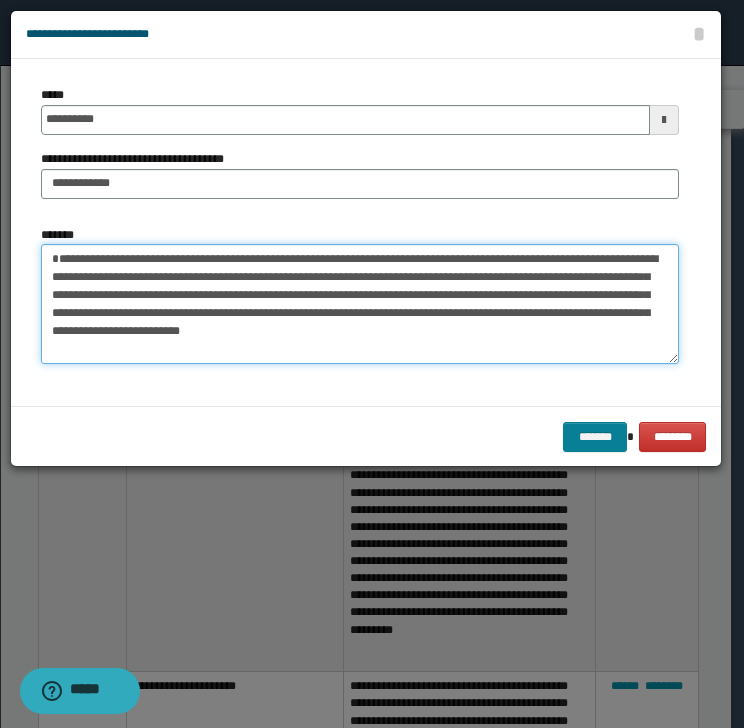 type on "**********" 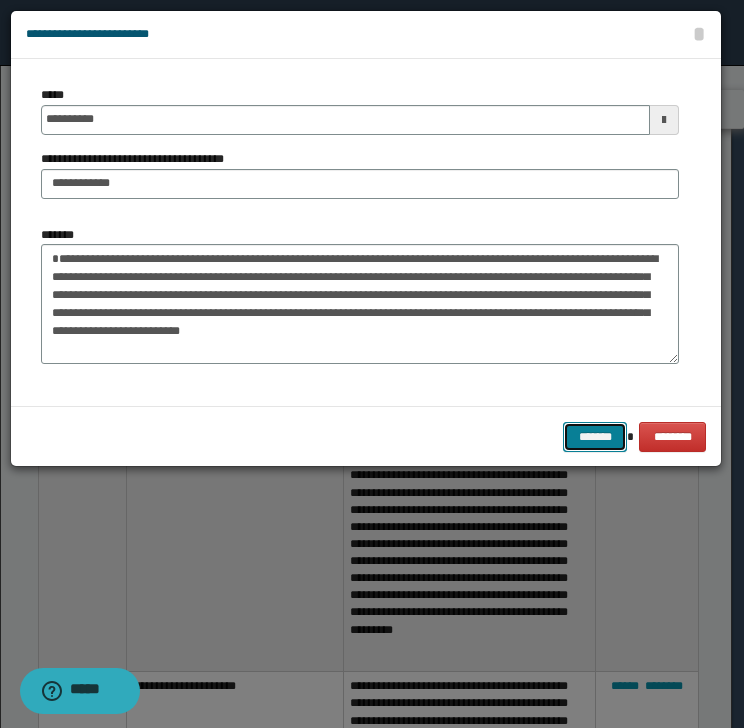 click on "*******" at bounding box center [595, 437] 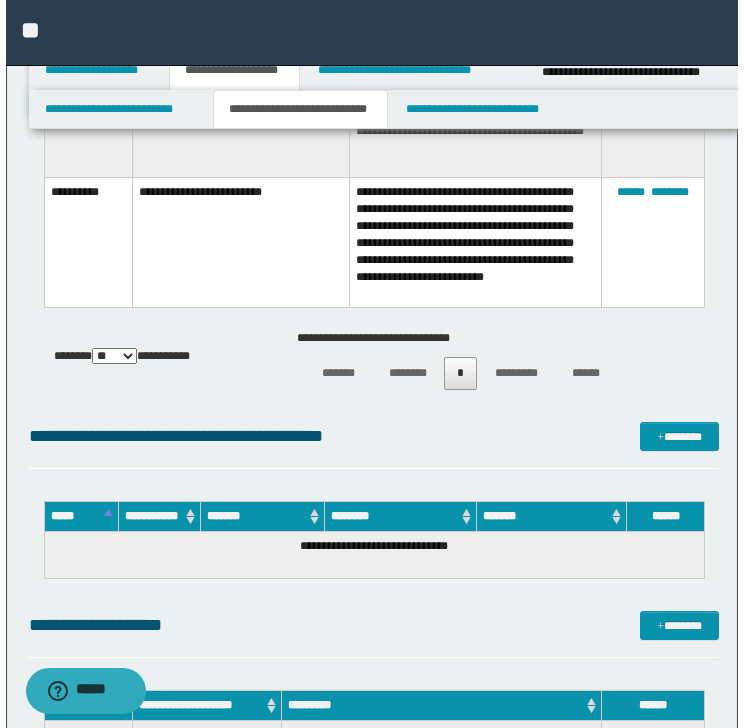 scroll, scrollTop: 2933, scrollLeft: 0, axis: vertical 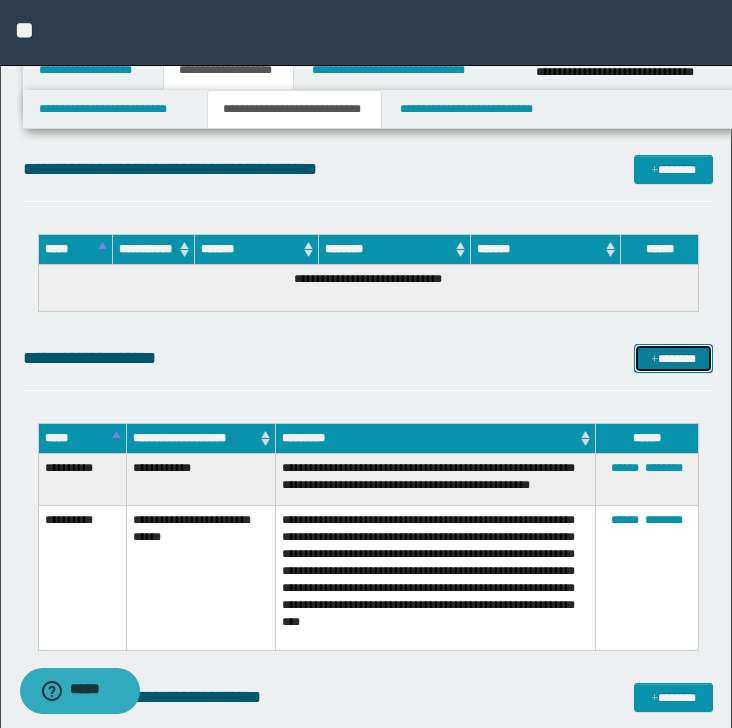 click on "*******" at bounding box center [673, 359] 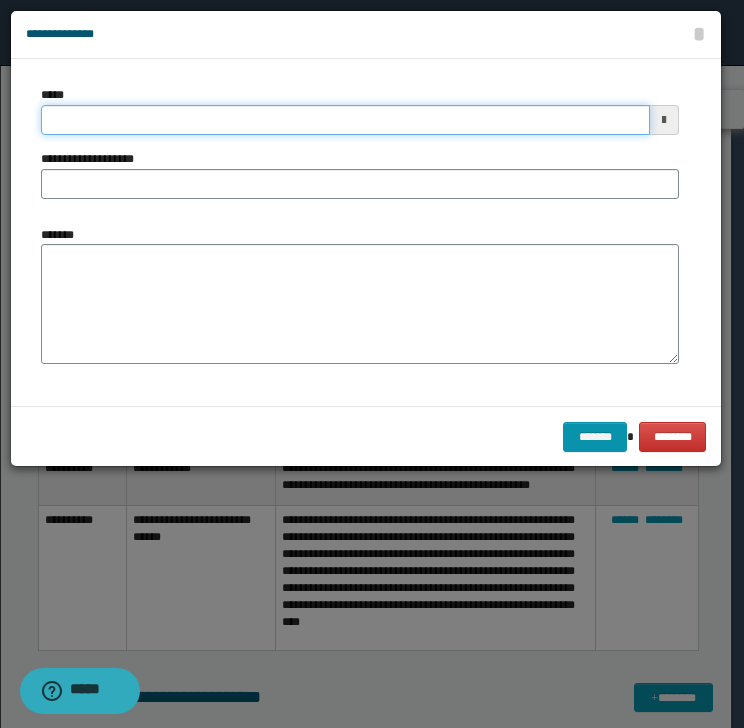 click on "*****" at bounding box center (345, 120) 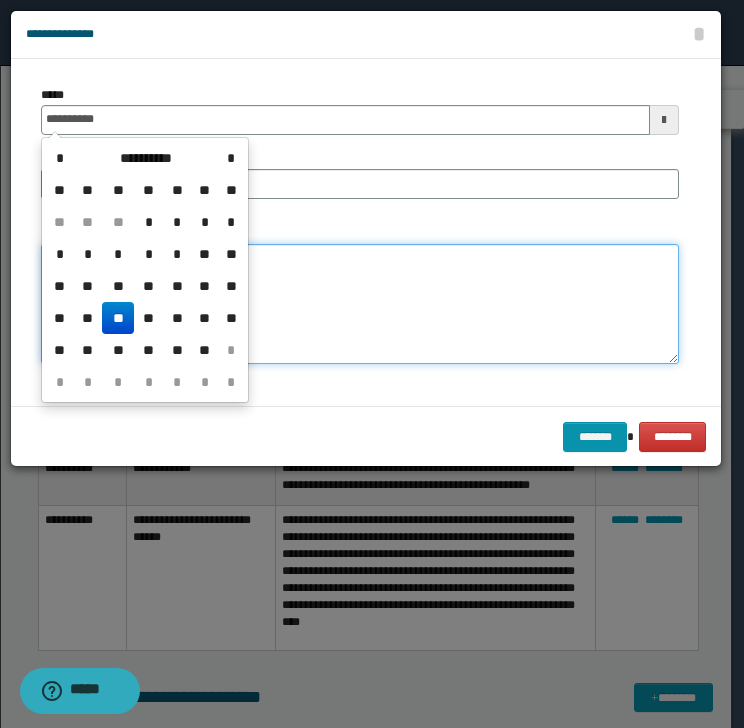 type on "**********" 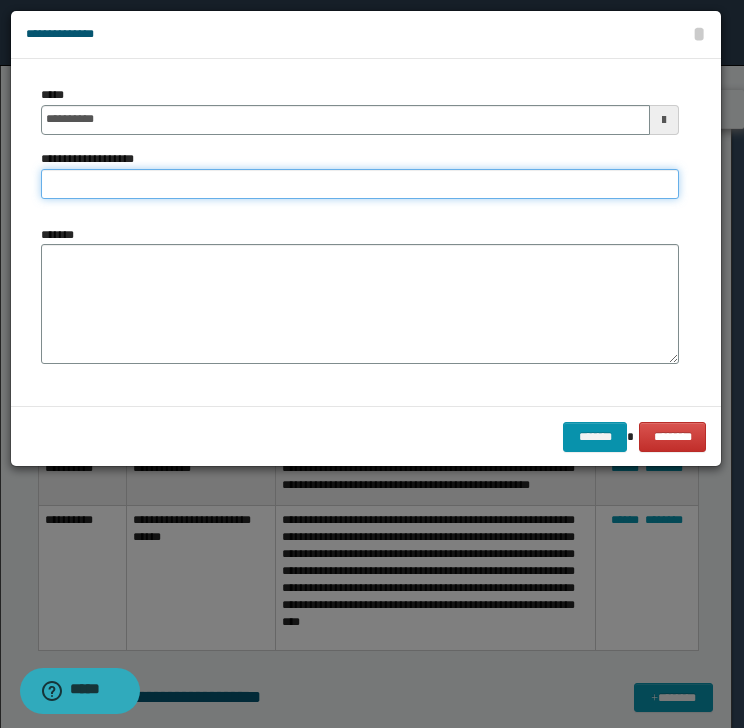 click on "**********" at bounding box center (360, 184) 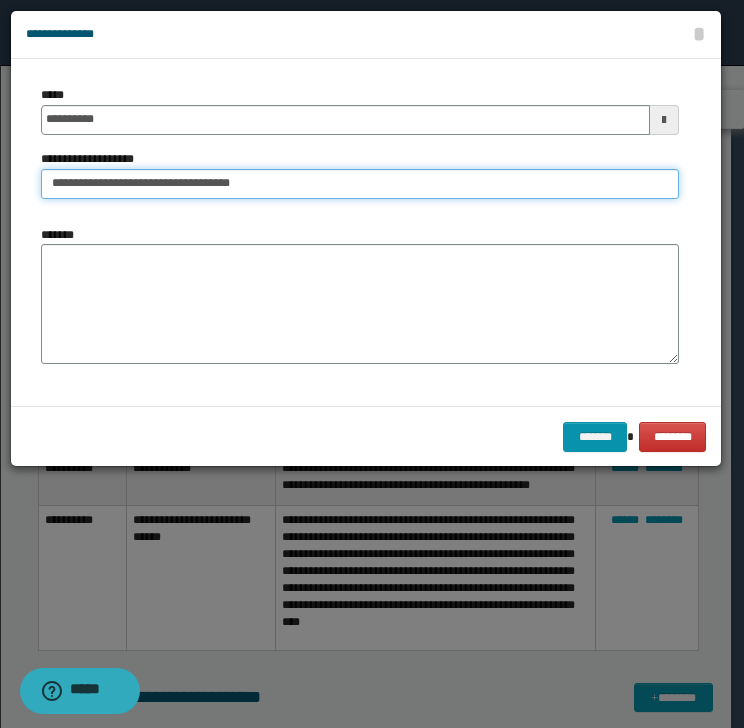 type on "**********" 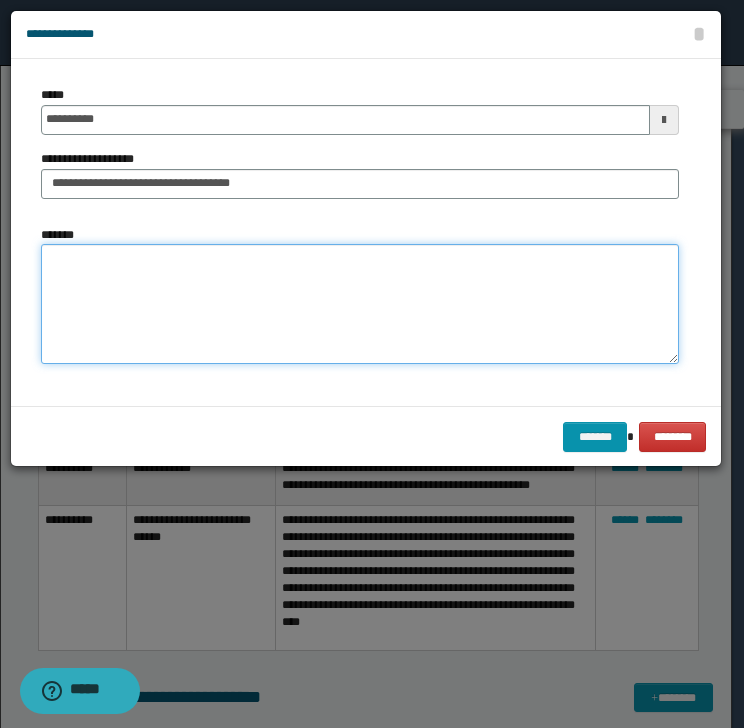 click on "*******" at bounding box center [360, 304] 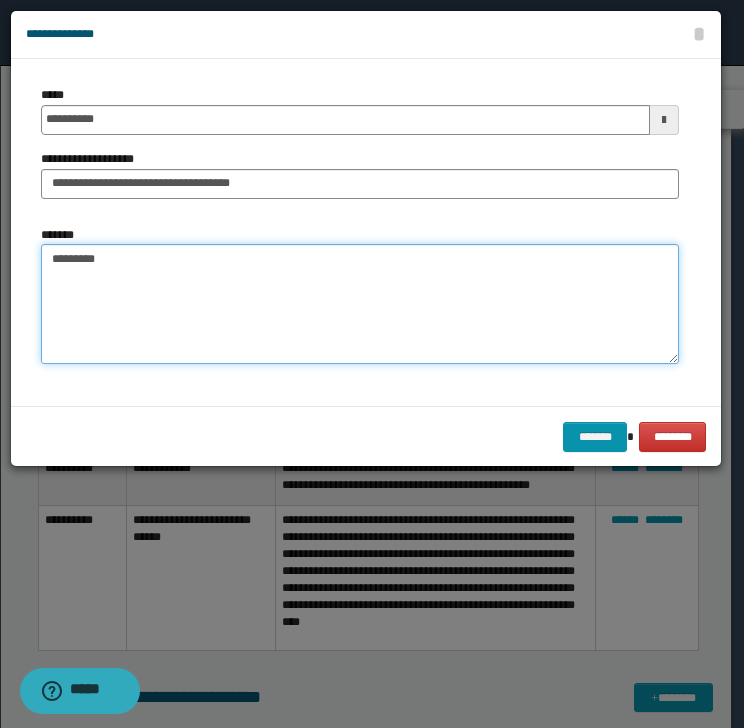 paste on "**********" 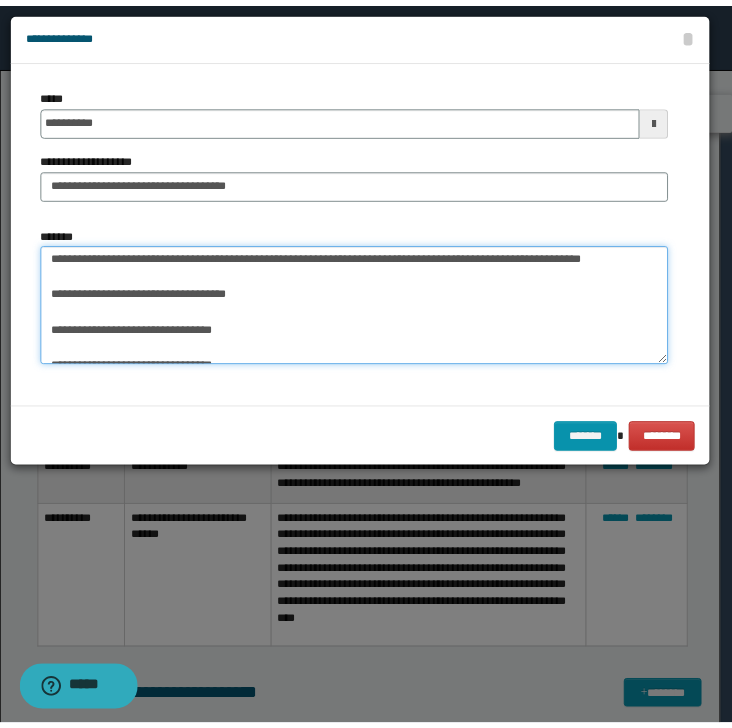 scroll, scrollTop: 0, scrollLeft: 0, axis: both 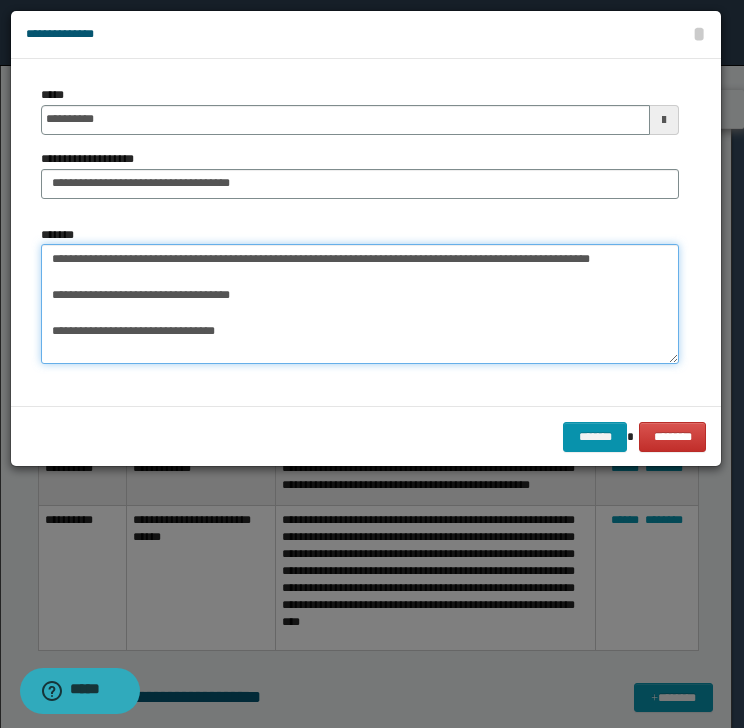 click on "**********" at bounding box center [360, 304] 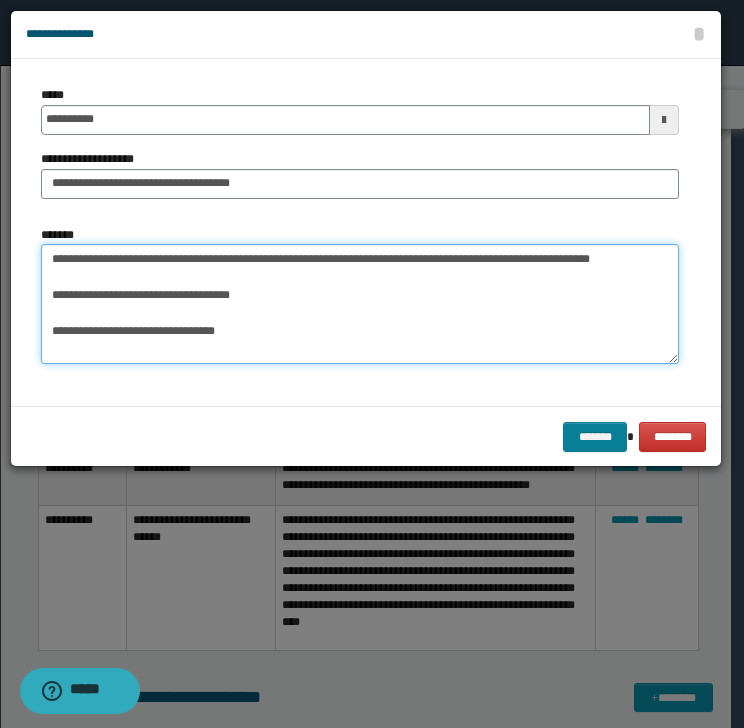 type on "**********" 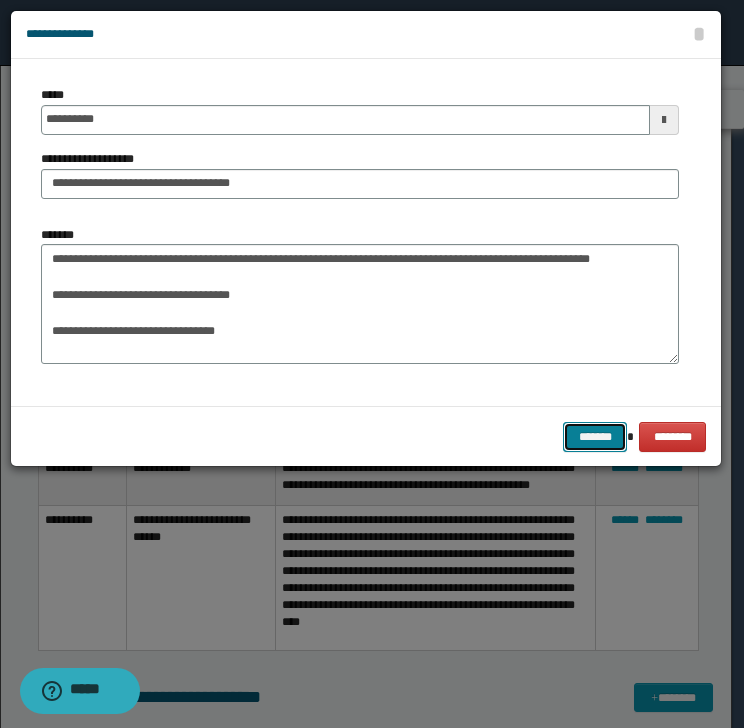 click on "*******" at bounding box center (595, 437) 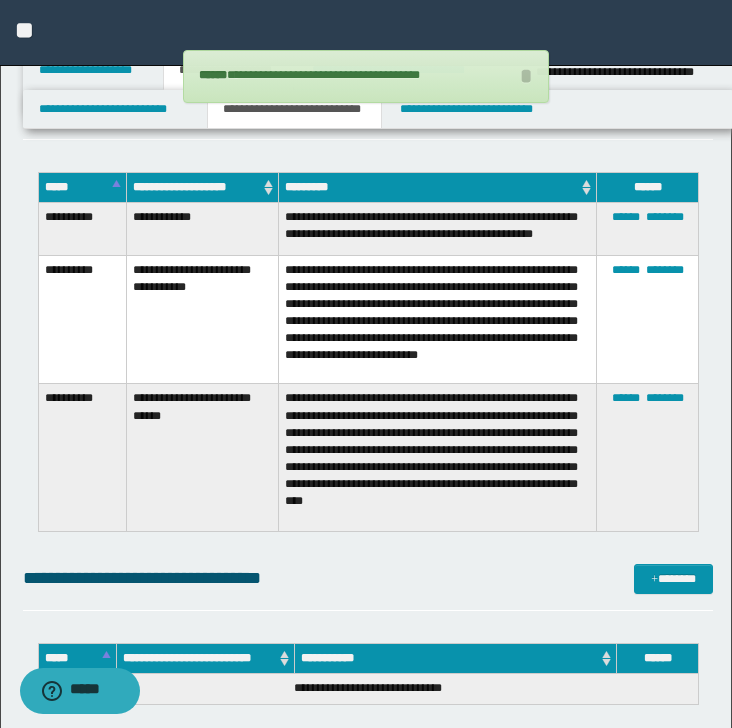 scroll, scrollTop: 3200, scrollLeft: 0, axis: vertical 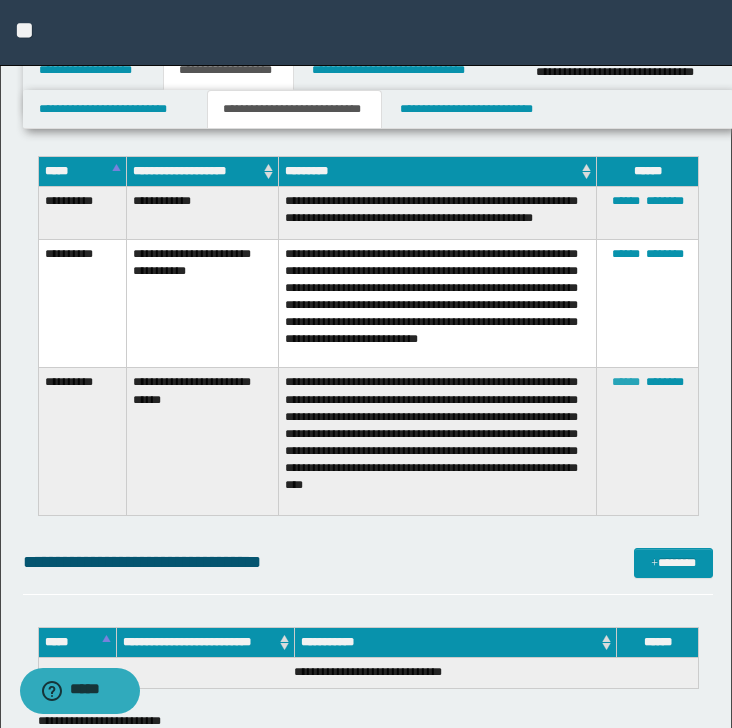click on "******" at bounding box center (626, 382) 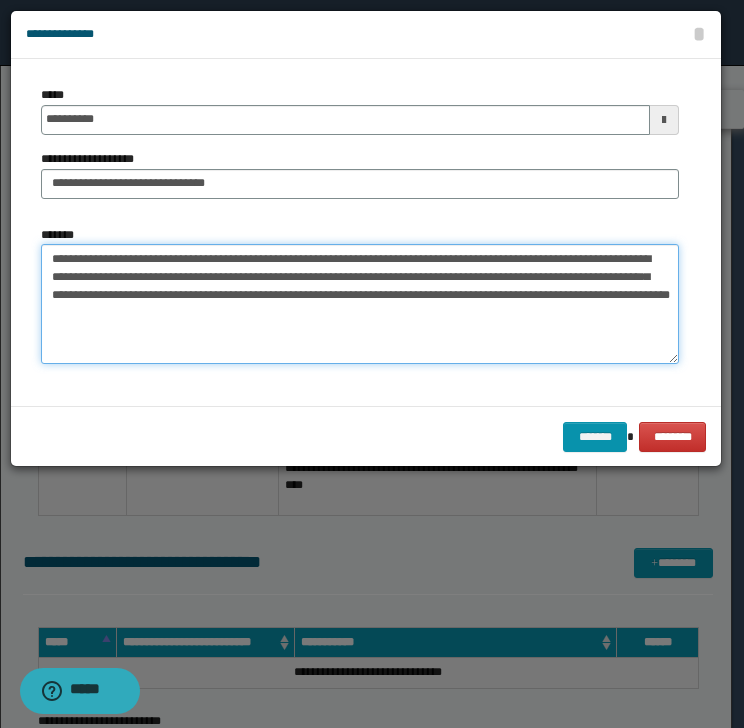 click on "**********" at bounding box center [360, 304] 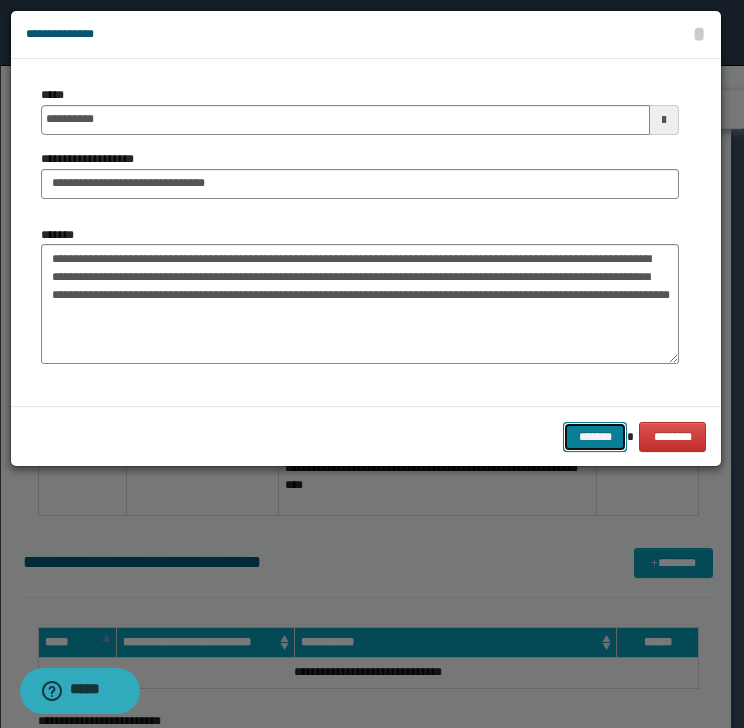 click on "*******" at bounding box center (595, 437) 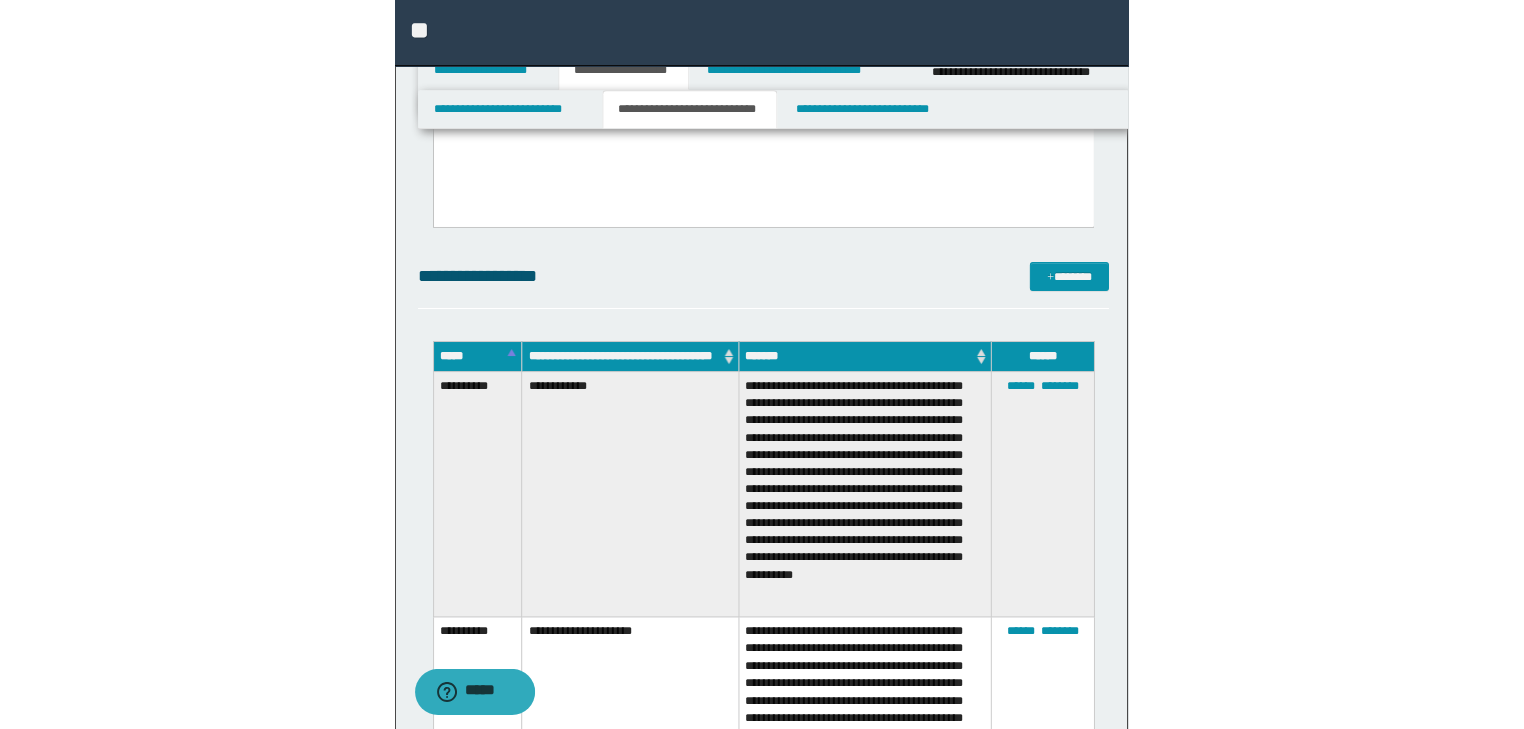 scroll, scrollTop: 368, scrollLeft: 0, axis: vertical 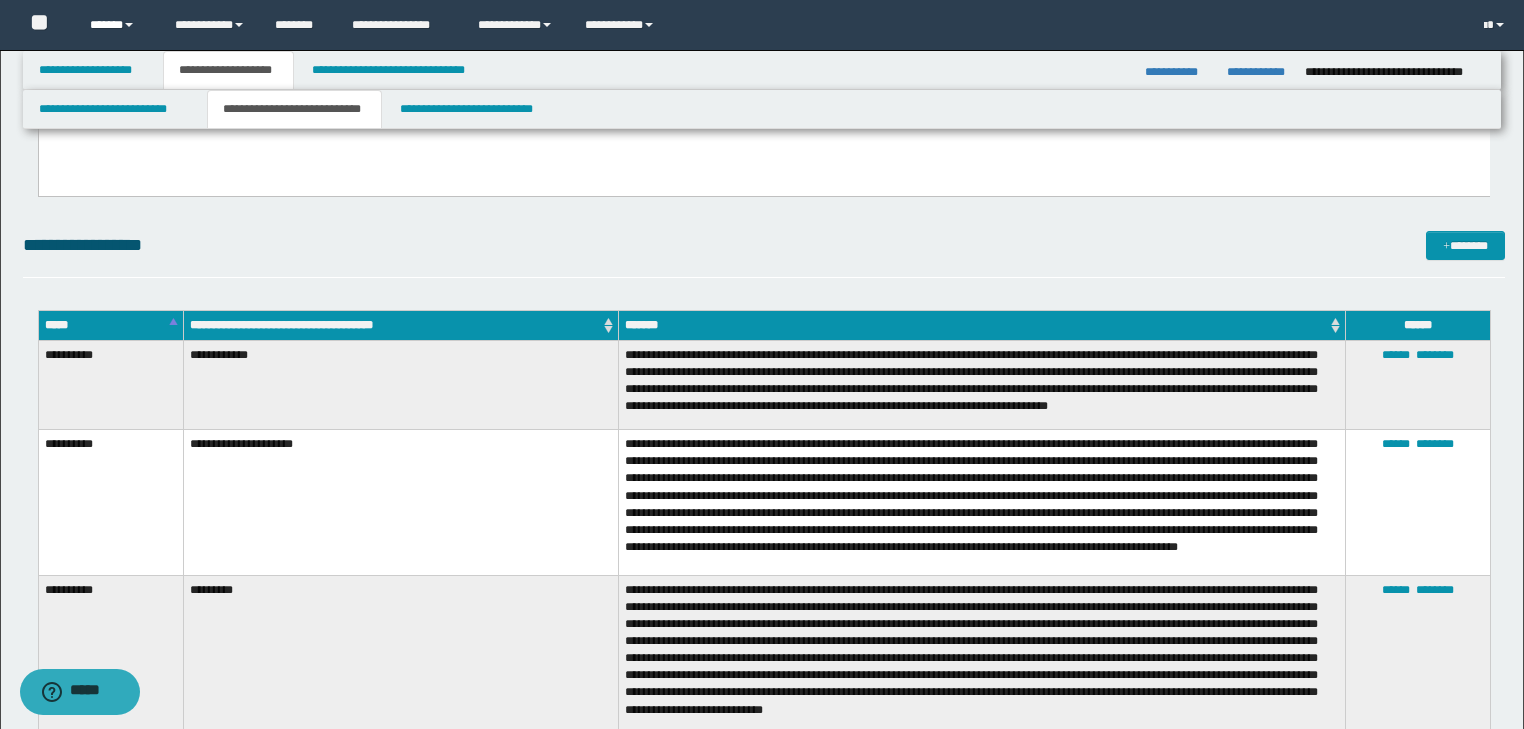 click on "******" at bounding box center [117, 25] 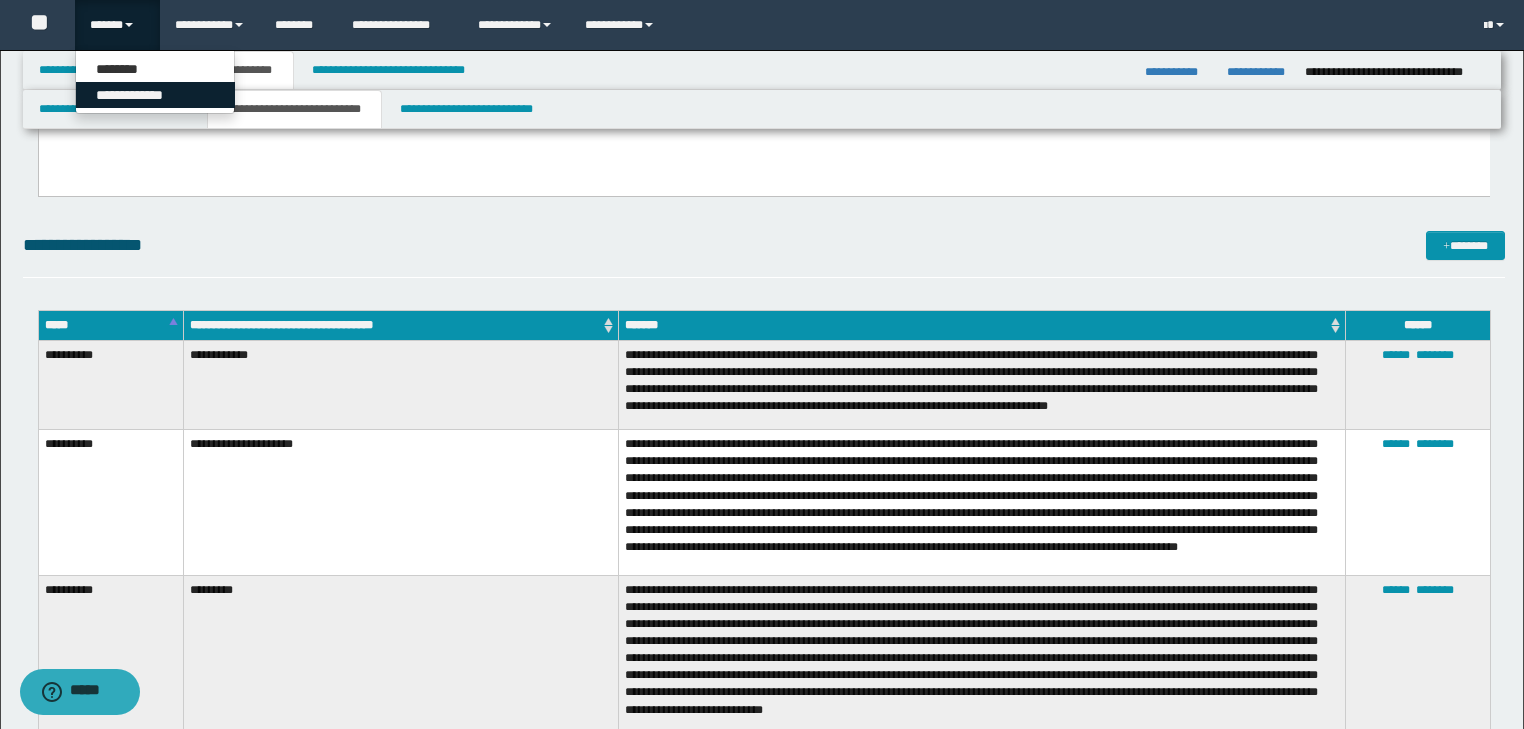 click on "**********" at bounding box center [155, 95] 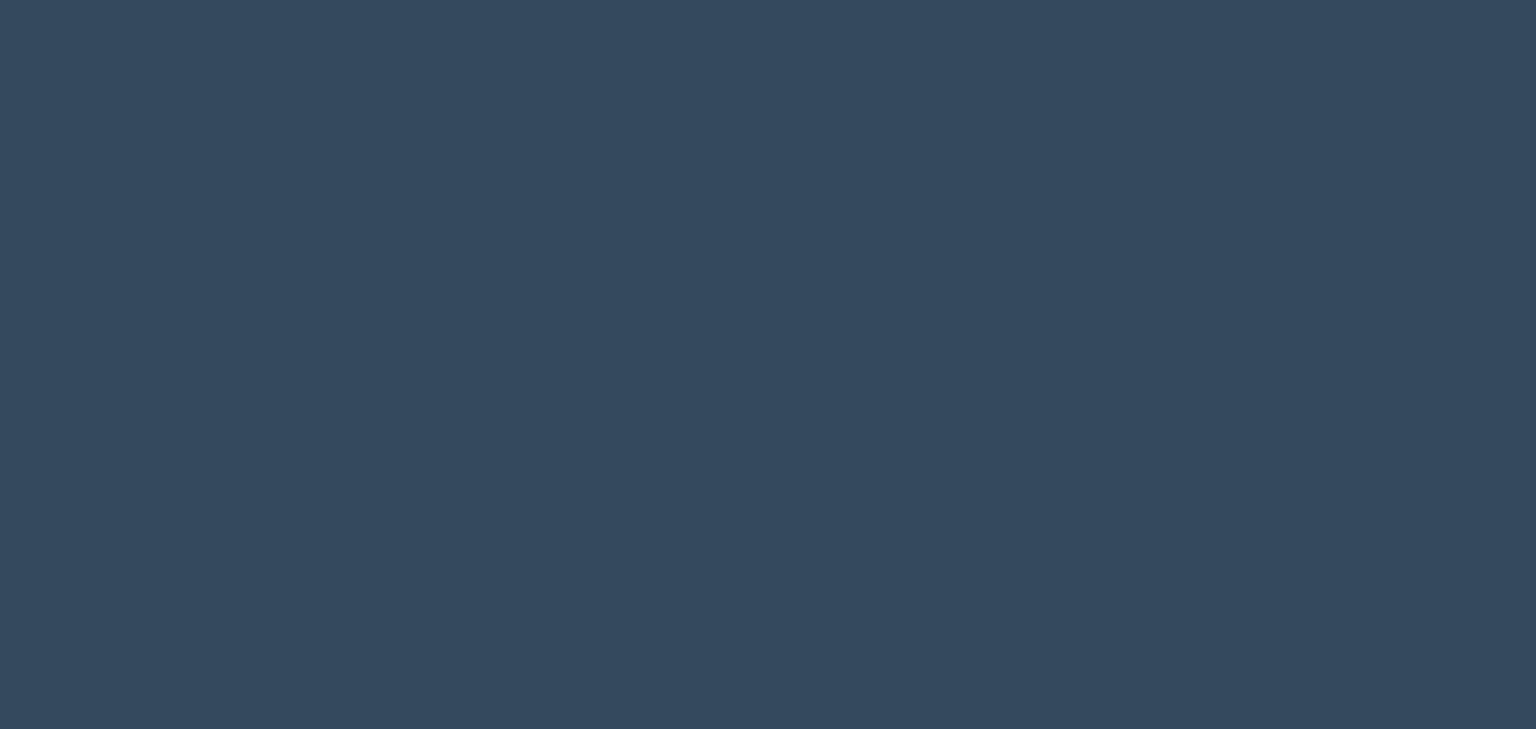 scroll, scrollTop: 0, scrollLeft: 0, axis: both 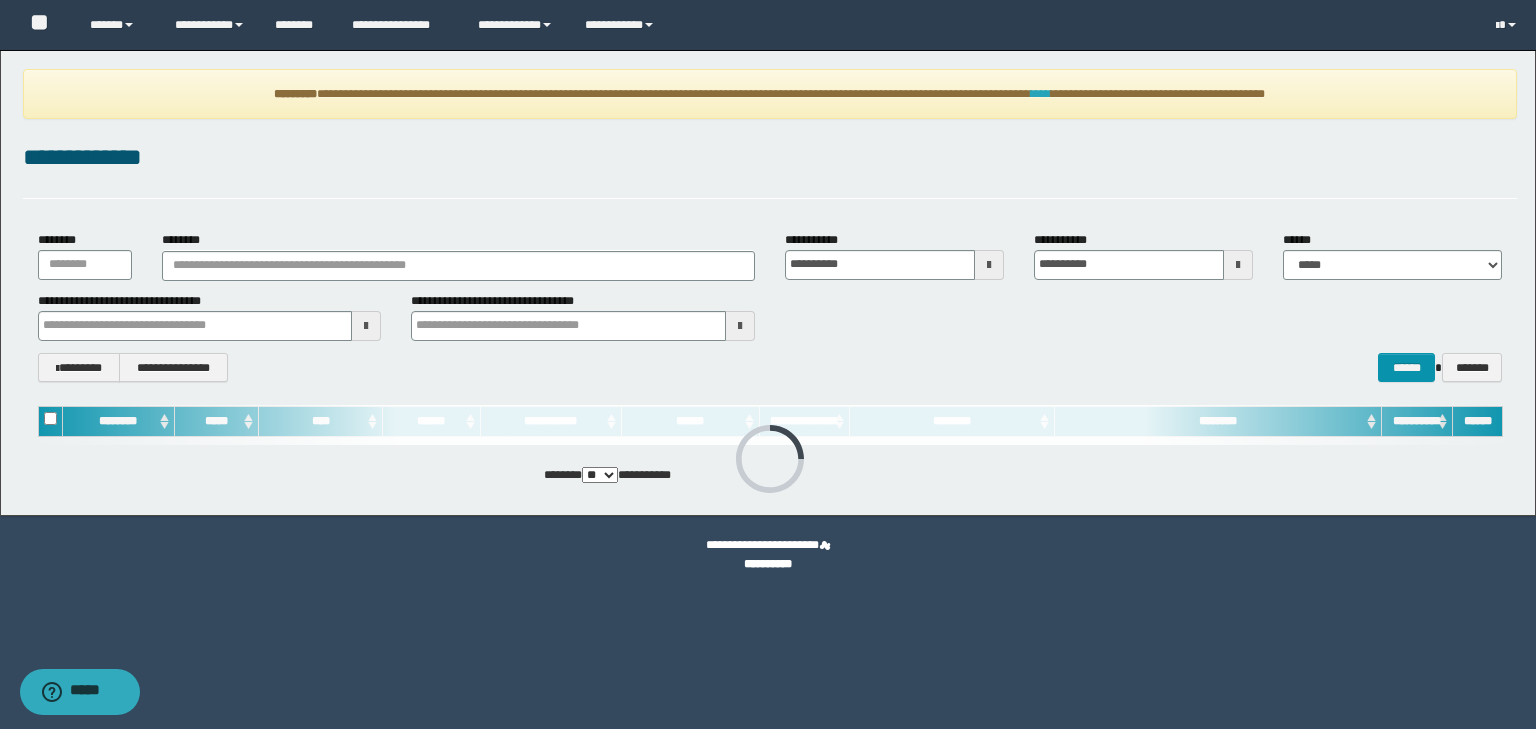 click on "****" at bounding box center (1041, 94) 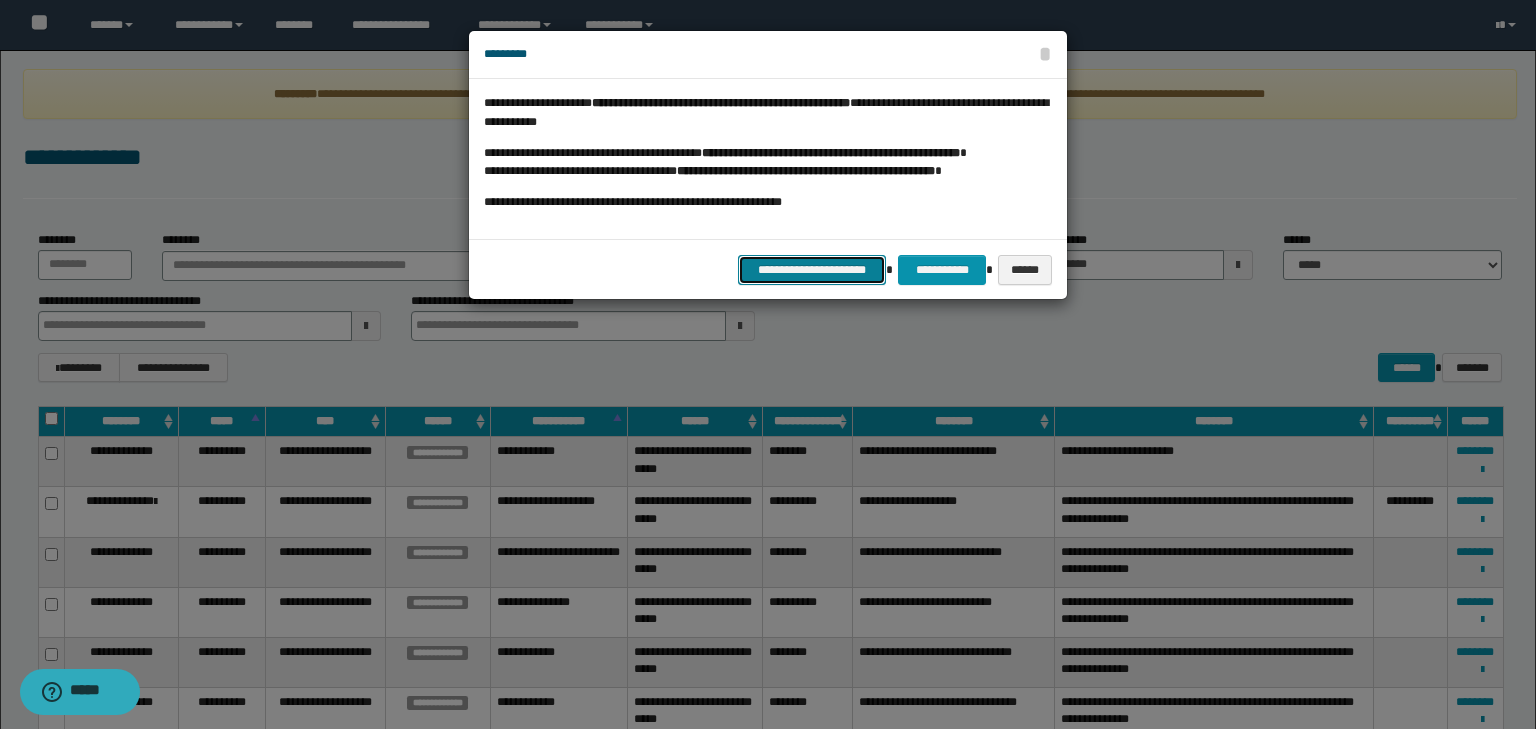 click on "**********" at bounding box center (812, 270) 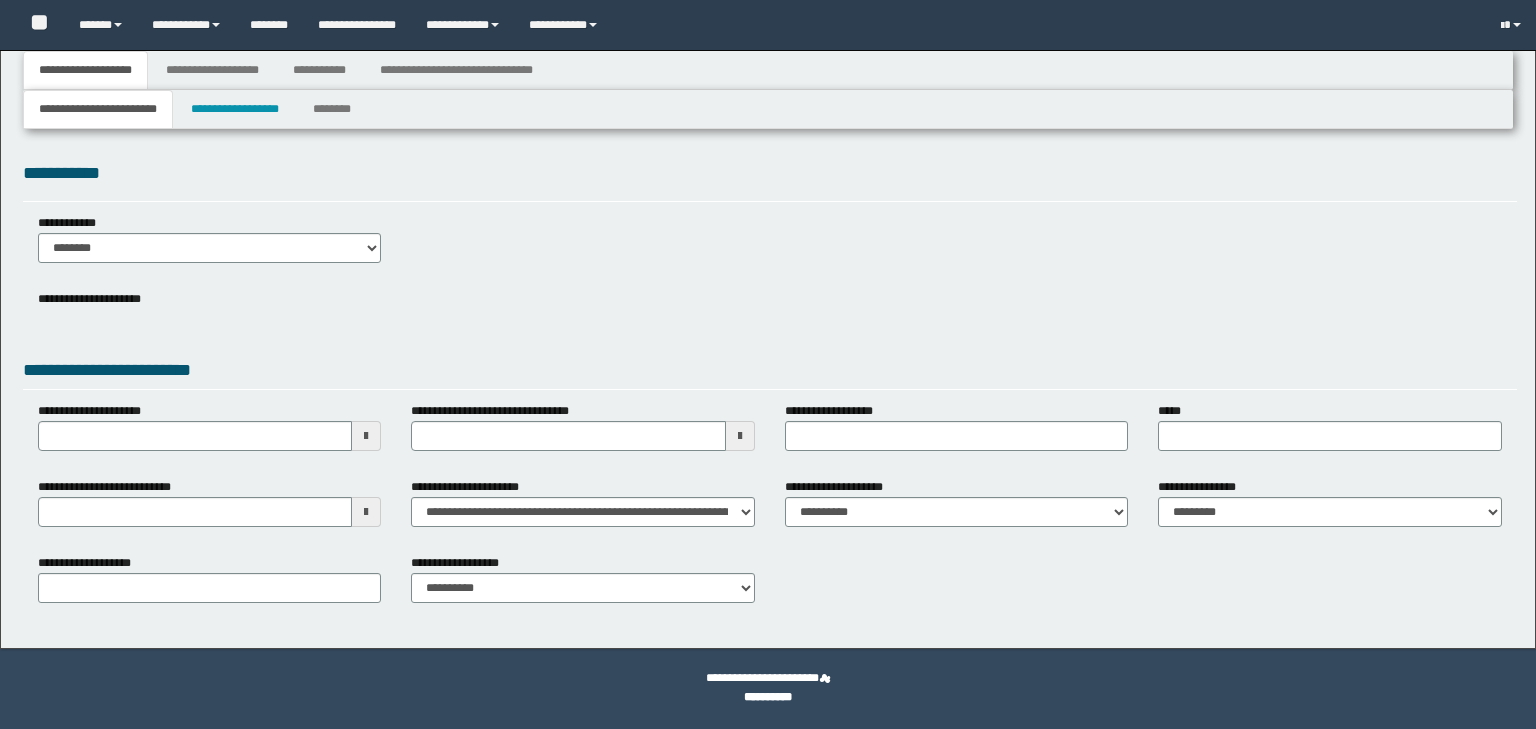 type 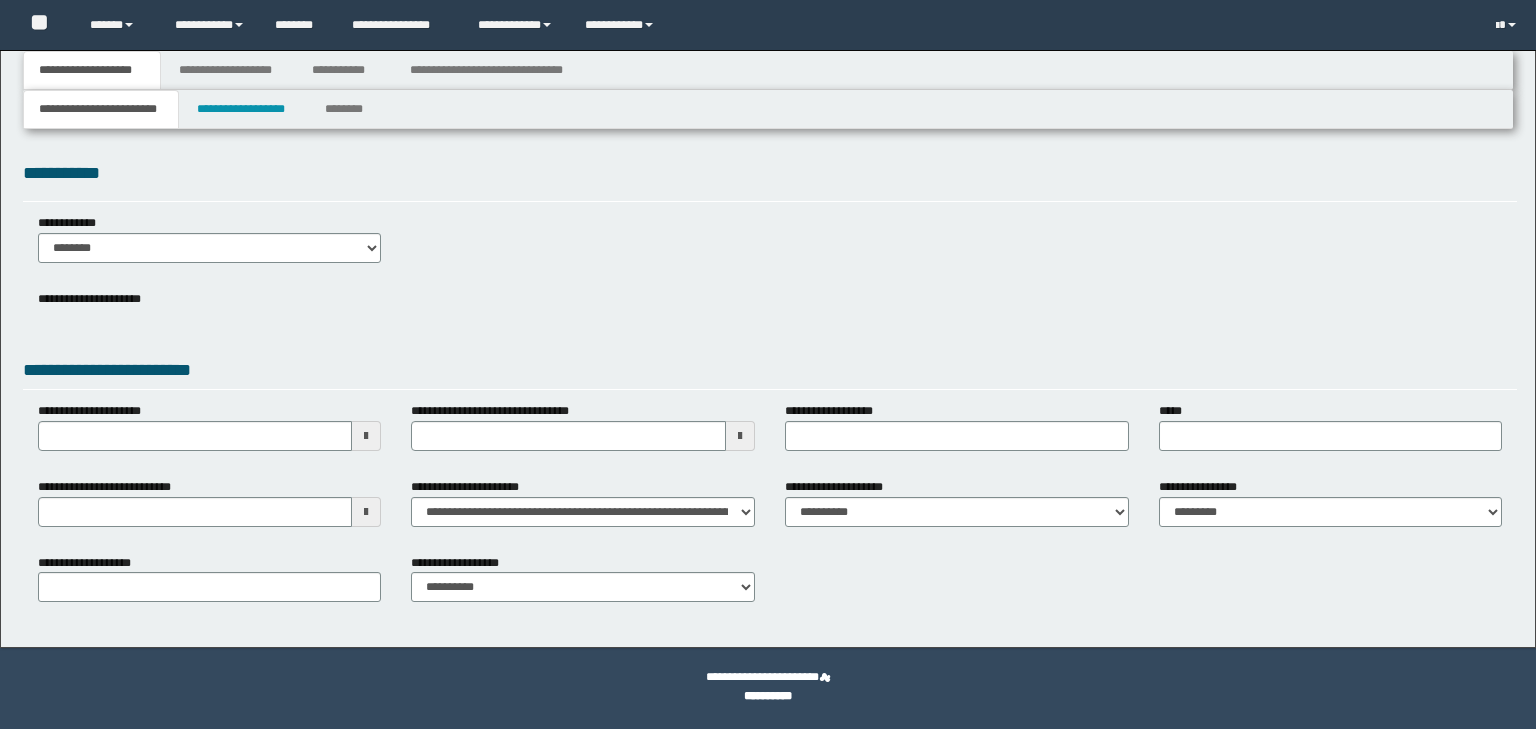 scroll, scrollTop: 0, scrollLeft: 0, axis: both 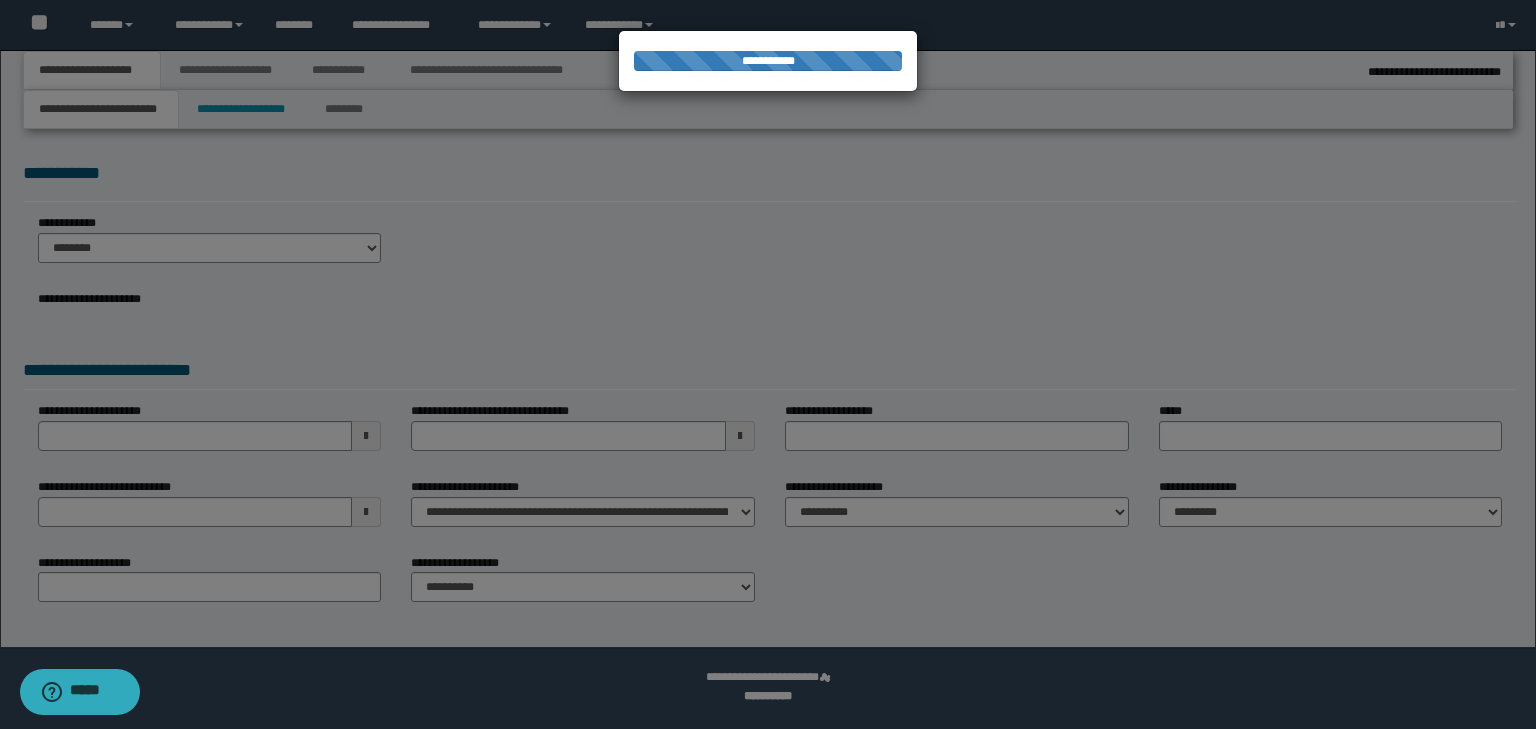 type on "**********" 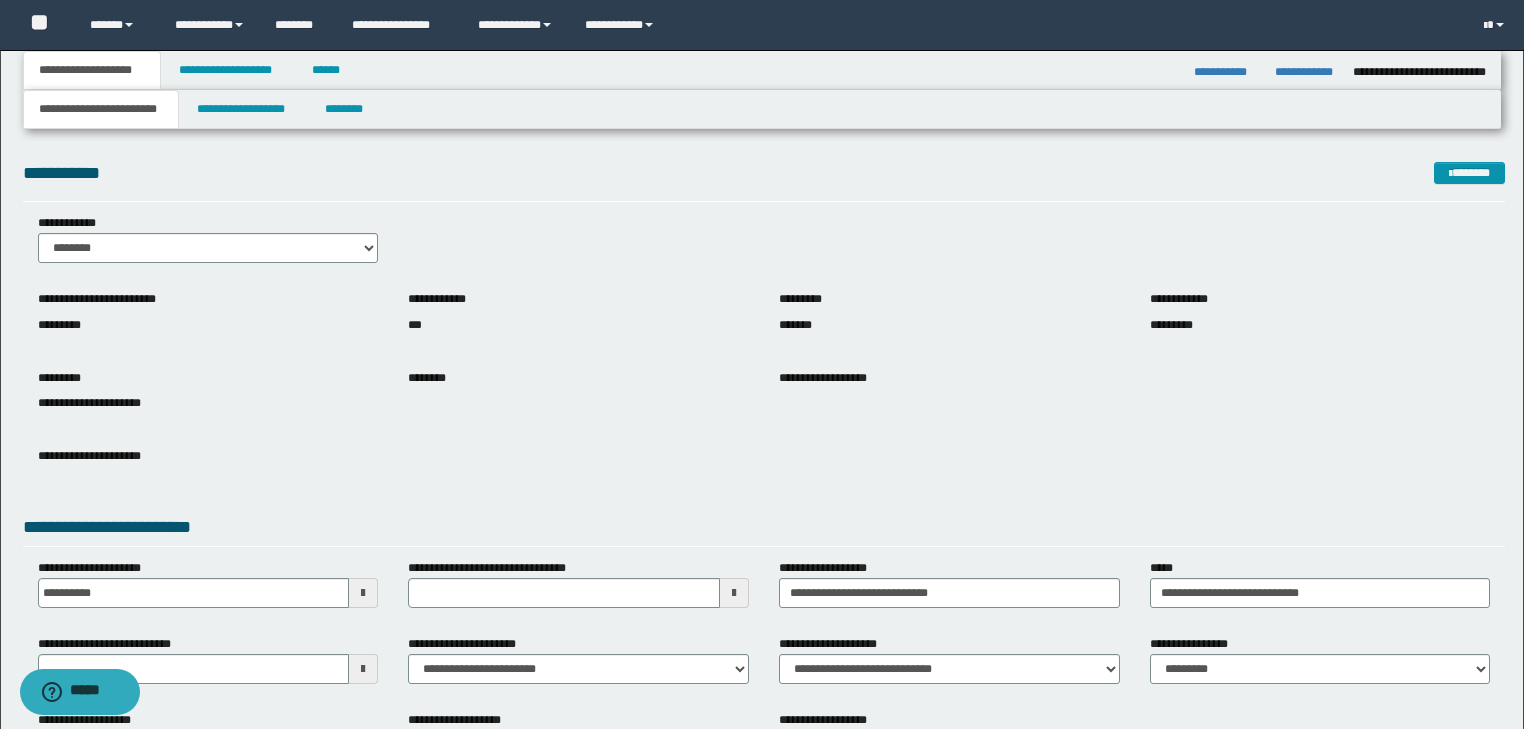 click on "**********" at bounding box center [101, 109] 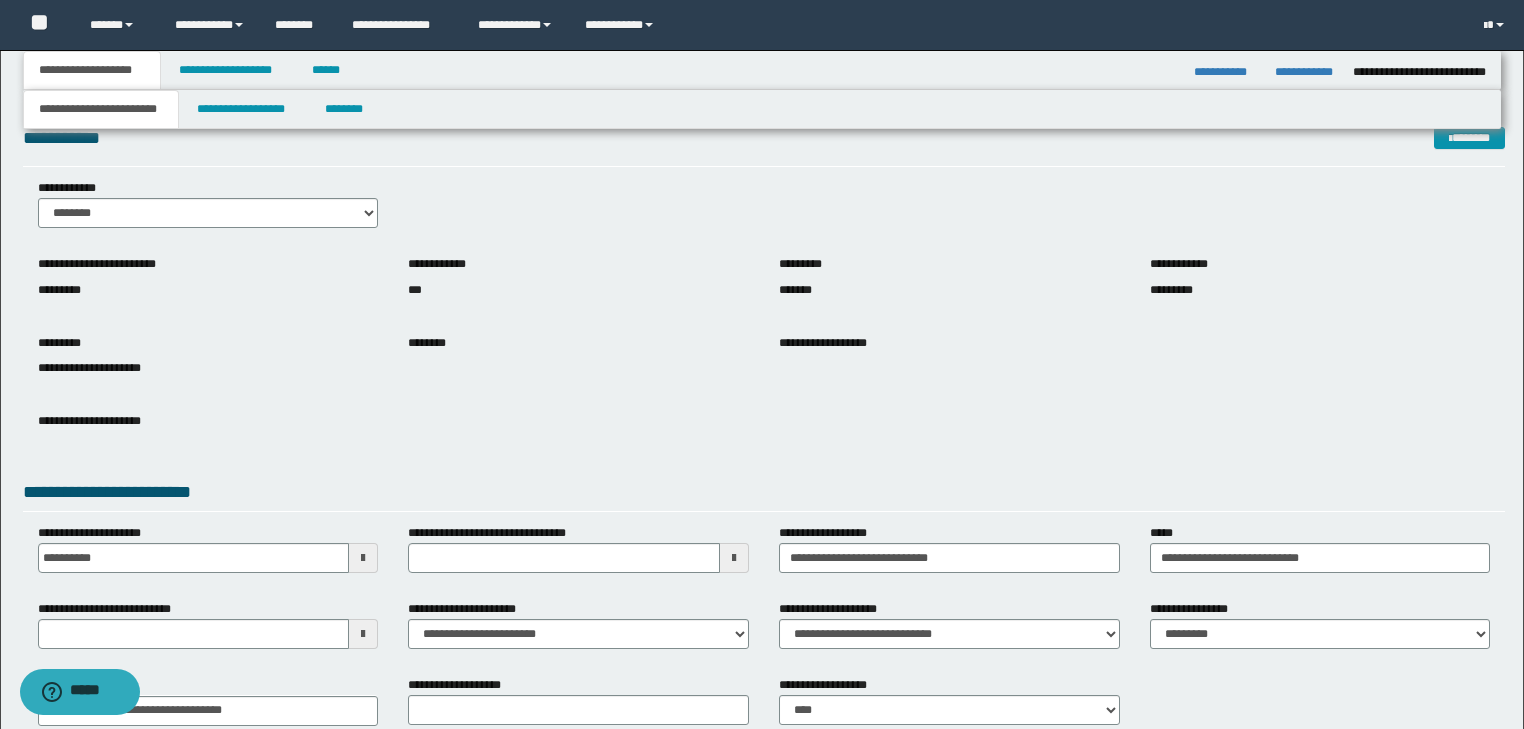 scroll, scrollTop: 154, scrollLeft: 0, axis: vertical 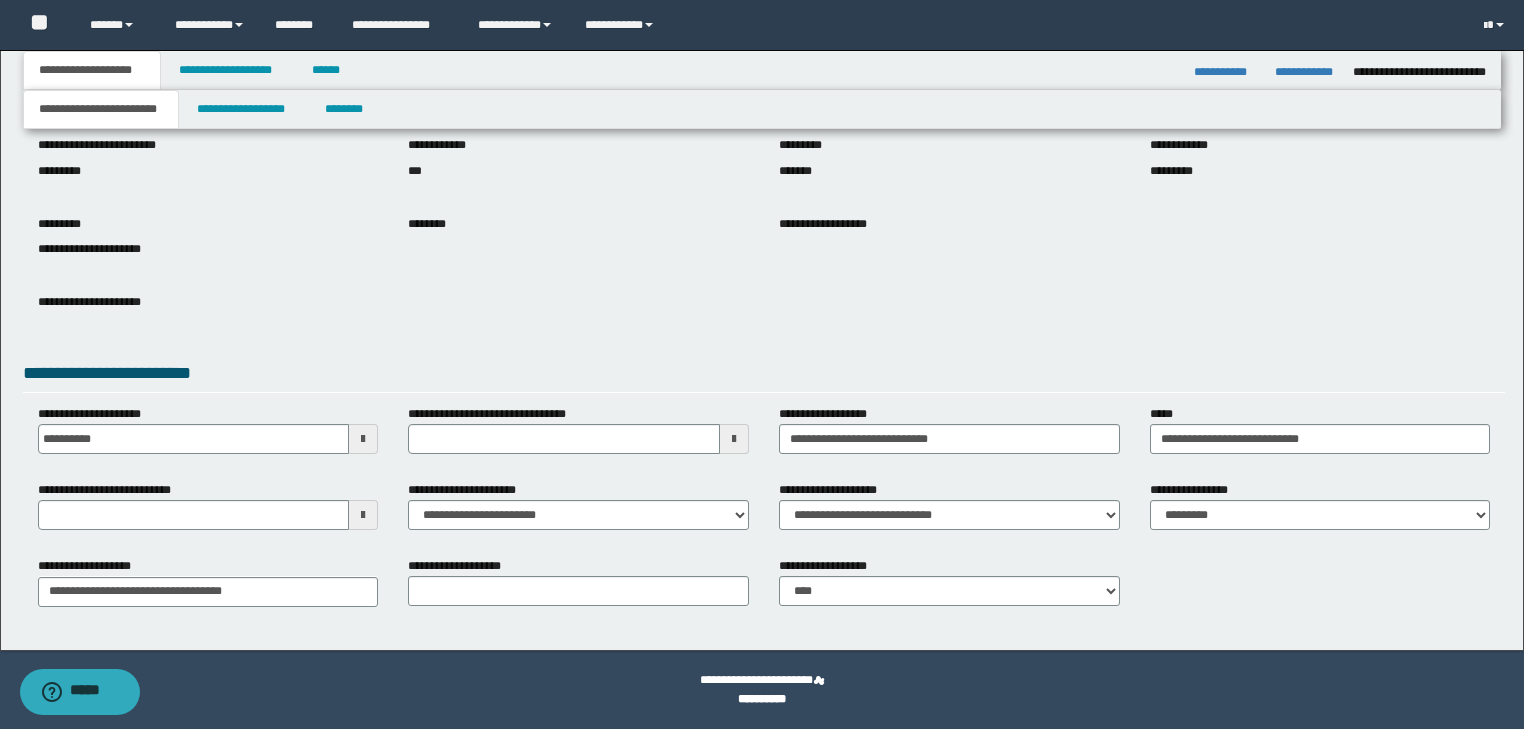 click on "**********" at bounding box center [101, 109] 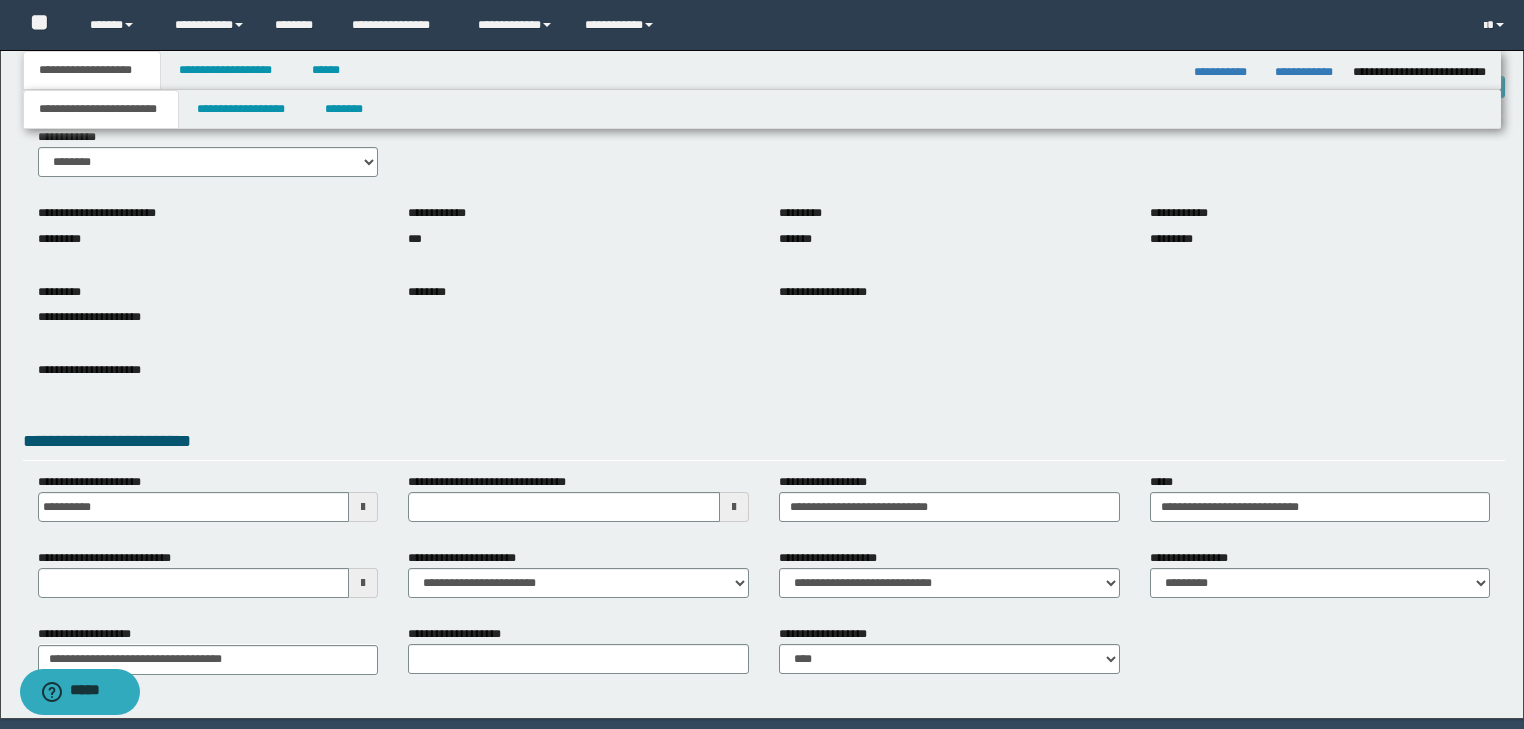 scroll, scrollTop: 0, scrollLeft: 0, axis: both 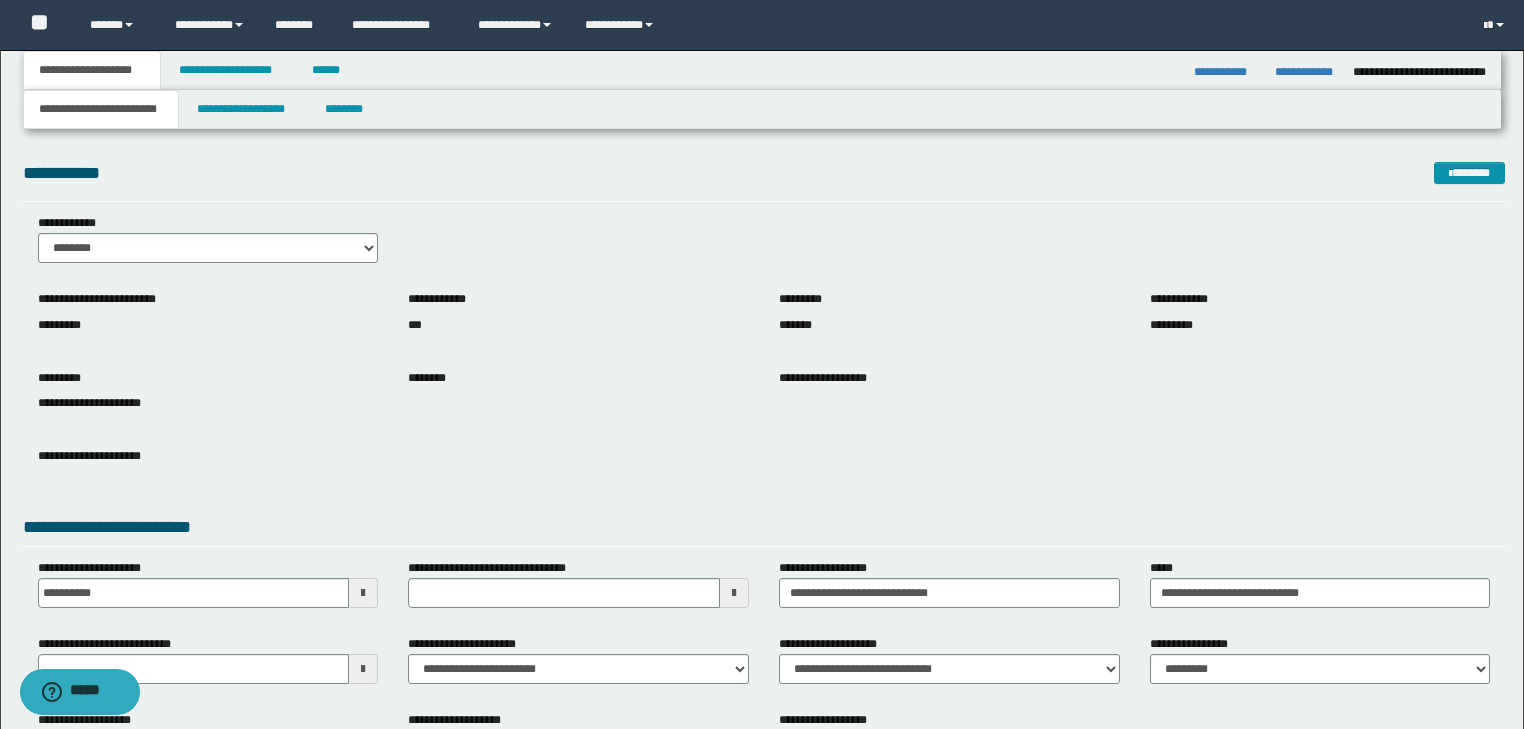 click on "**********" at bounding box center [101, 109] 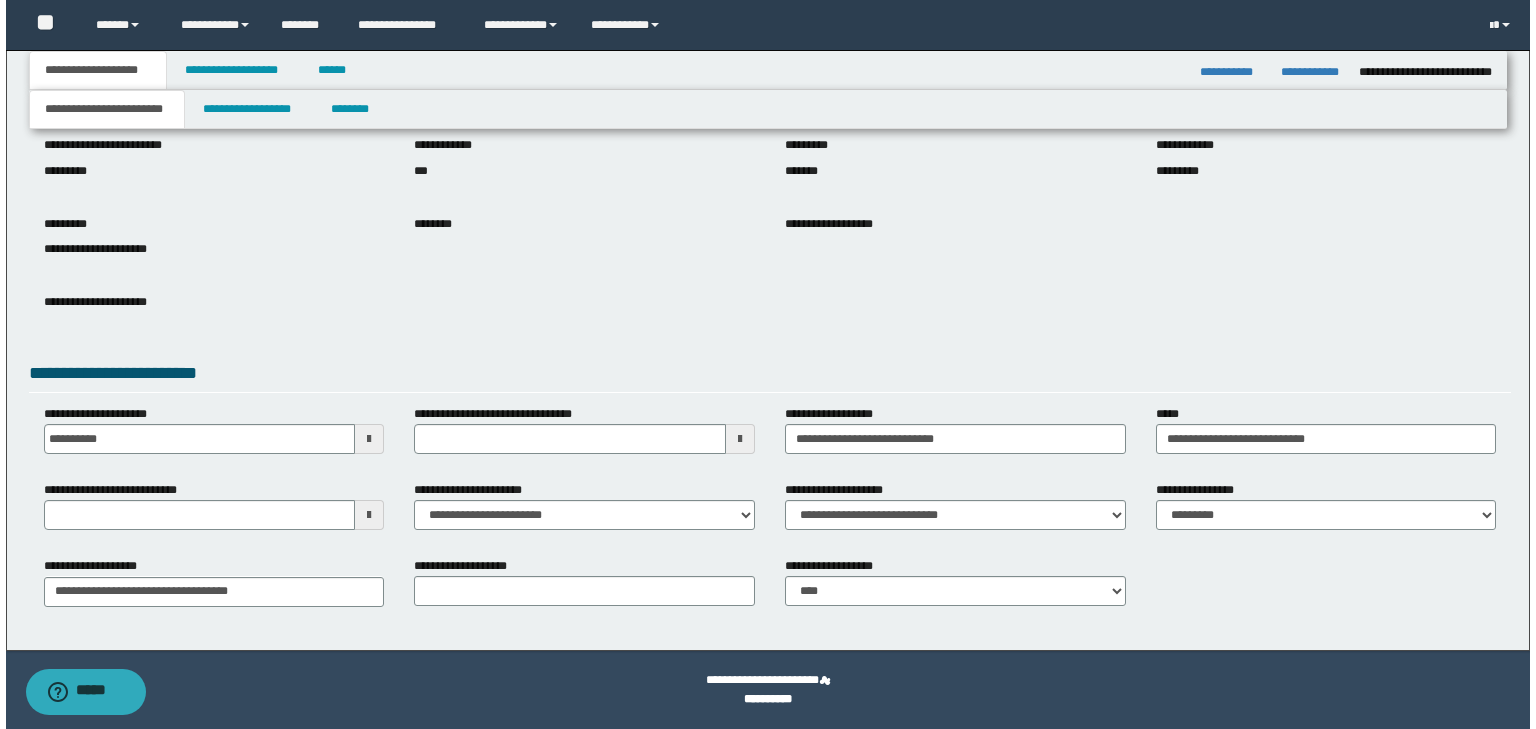 scroll, scrollTop: 0, scrollLeft: 0, axis: both 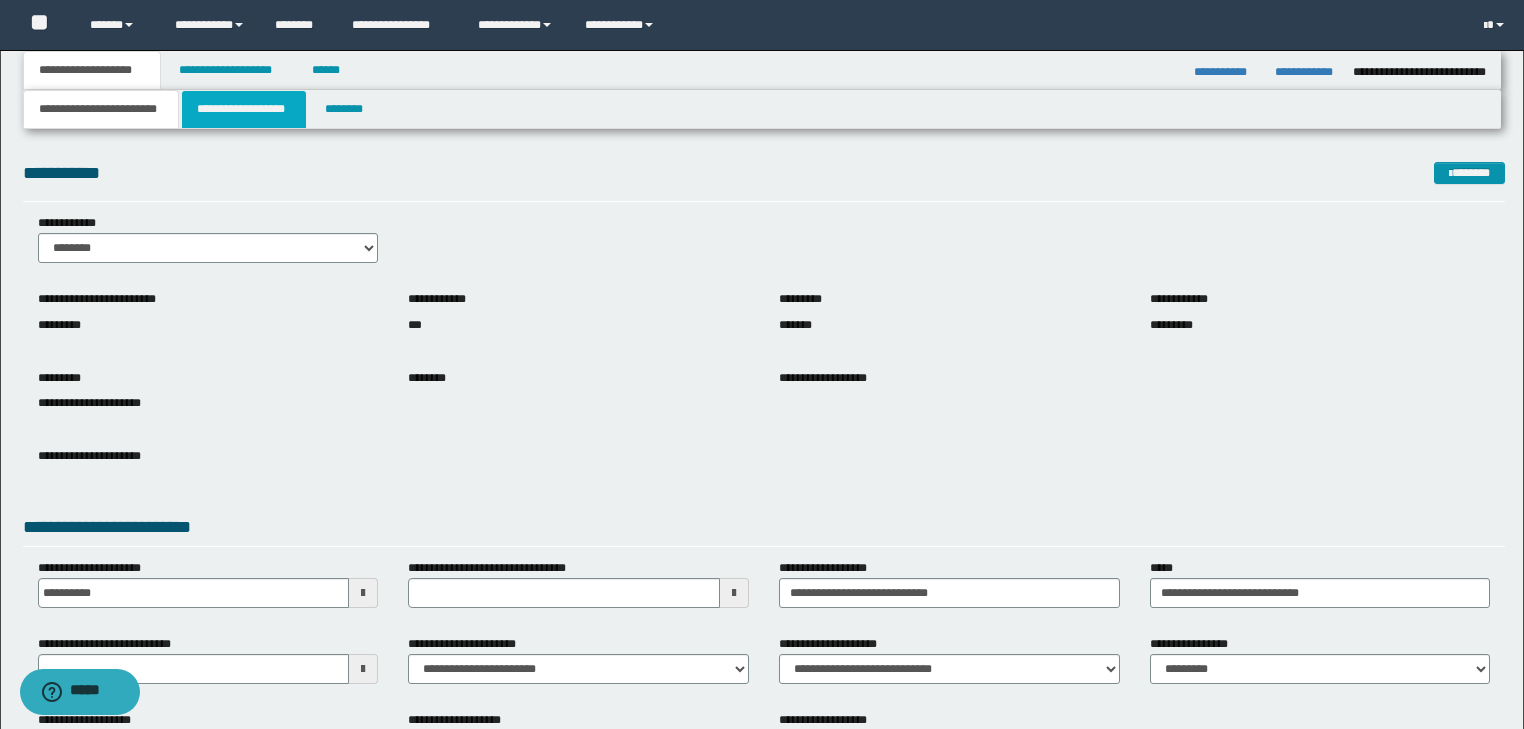 click on "**********" at bounding box center (244, 109) 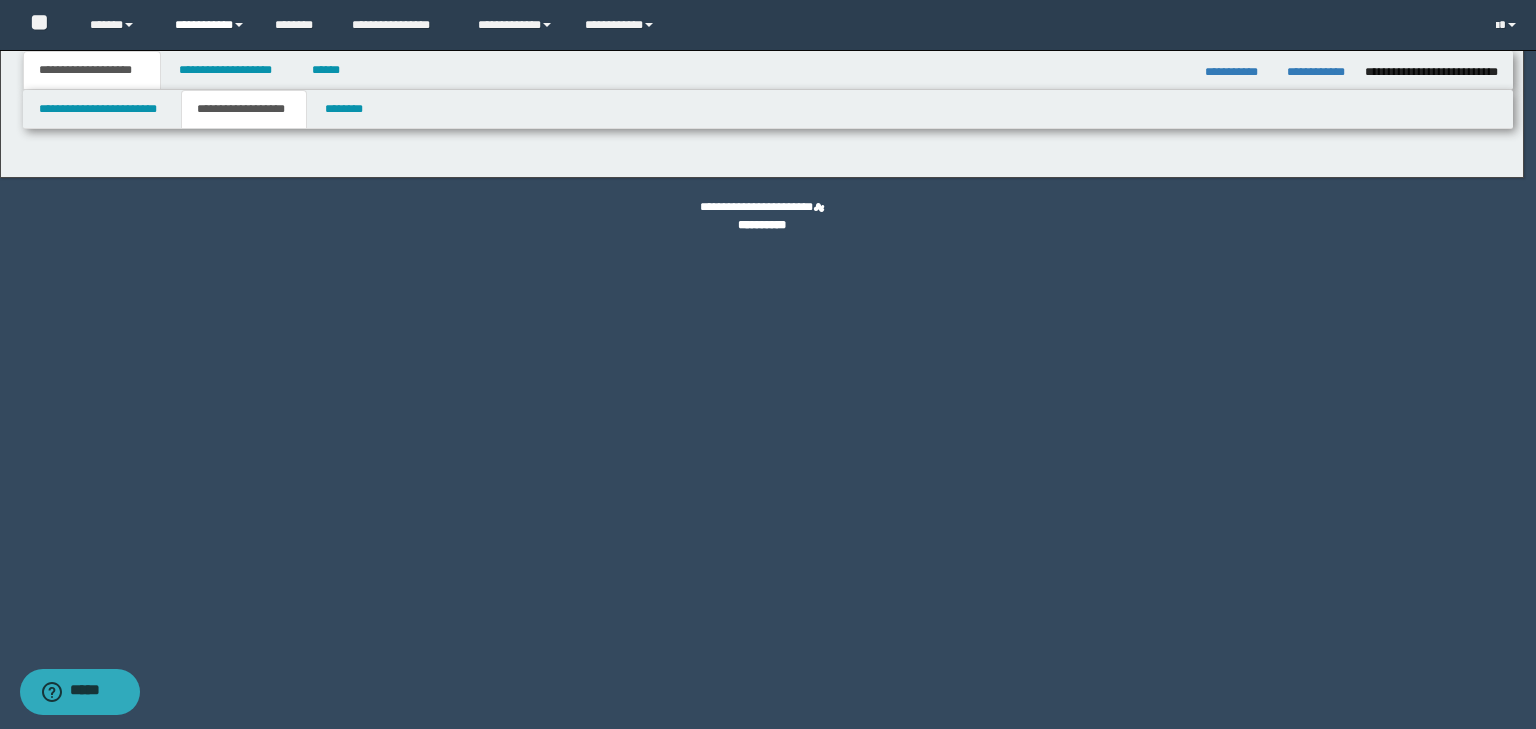 type on "********" 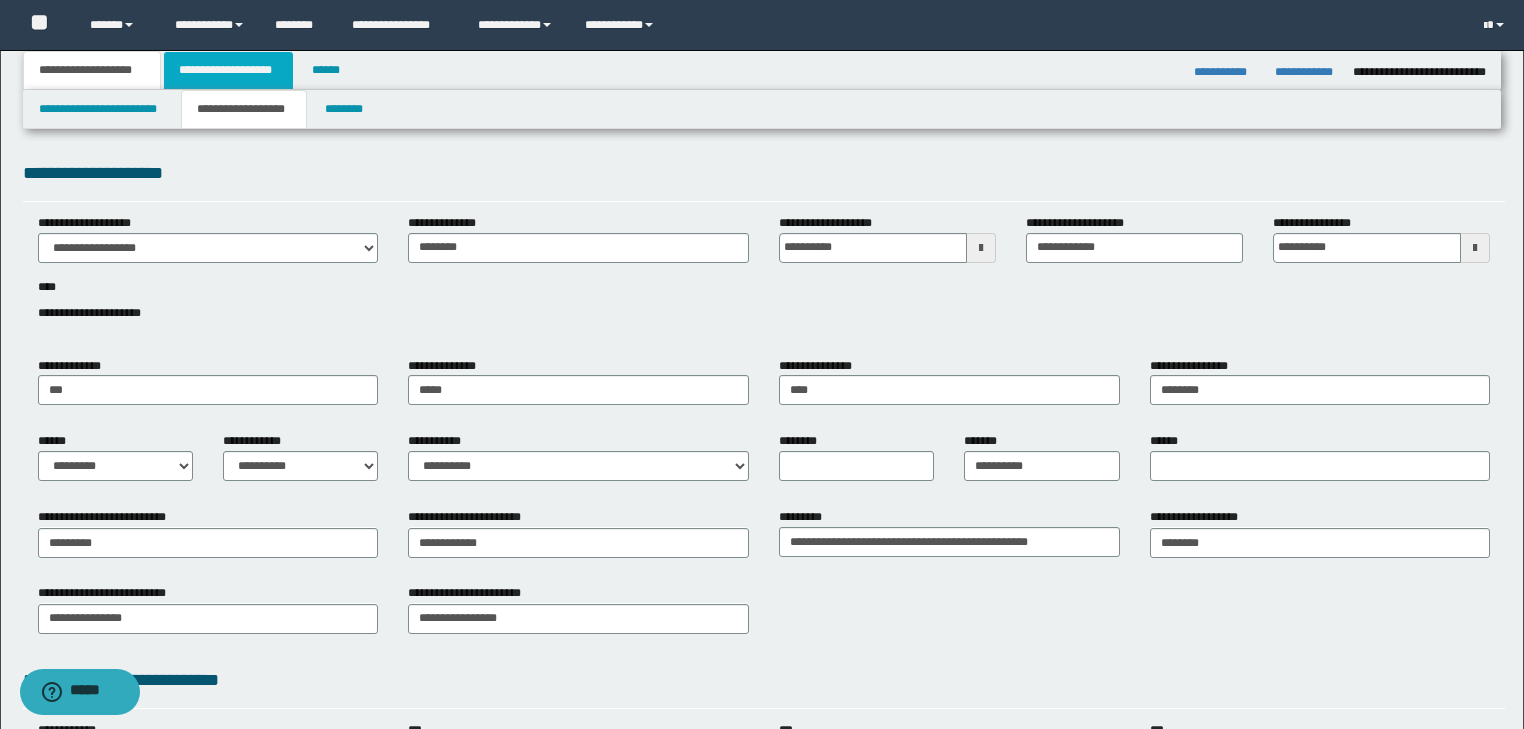 click on "**********" at bounding box center [228, 70] 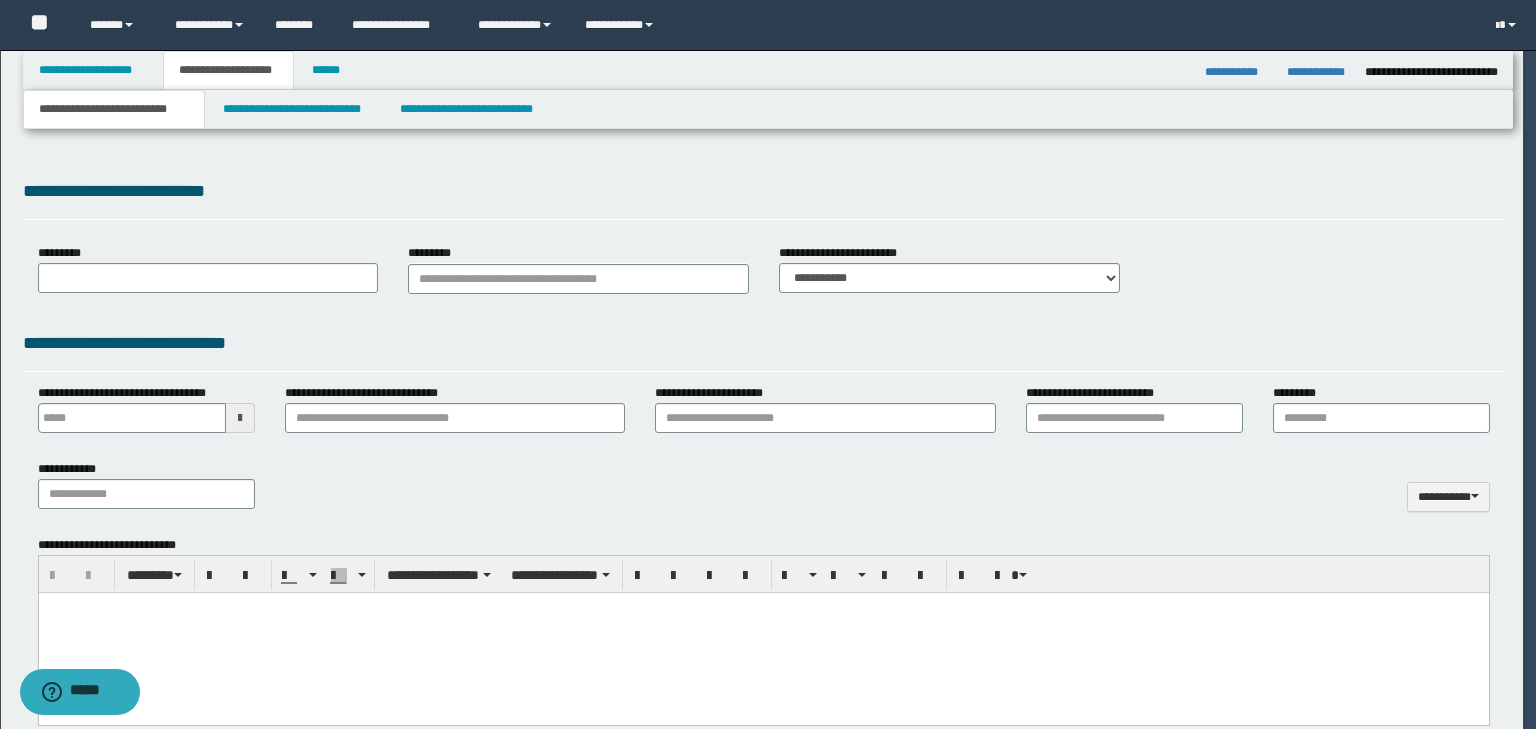 type on "**********" 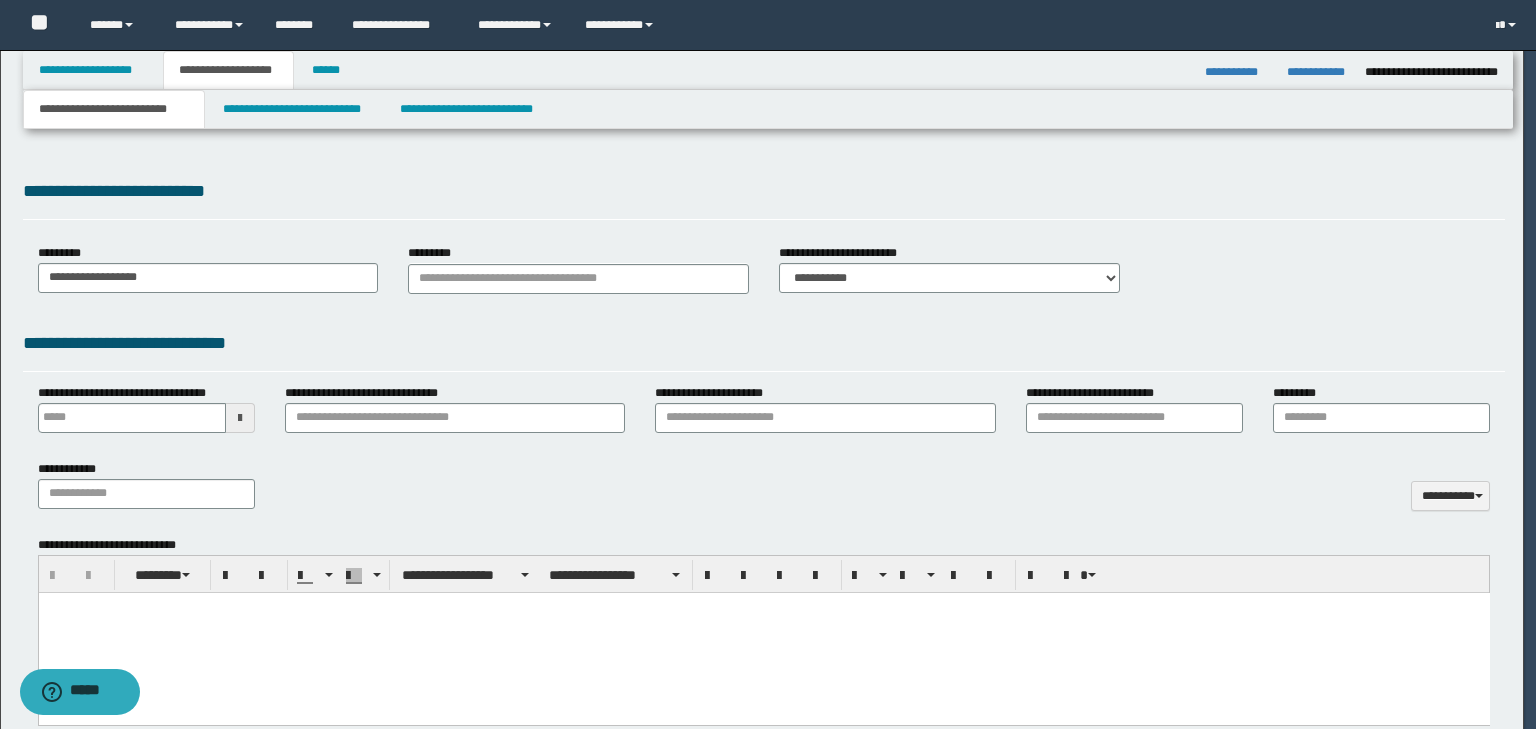 scroll, scrollTop: 0, scrollLeft: 0, axis: both 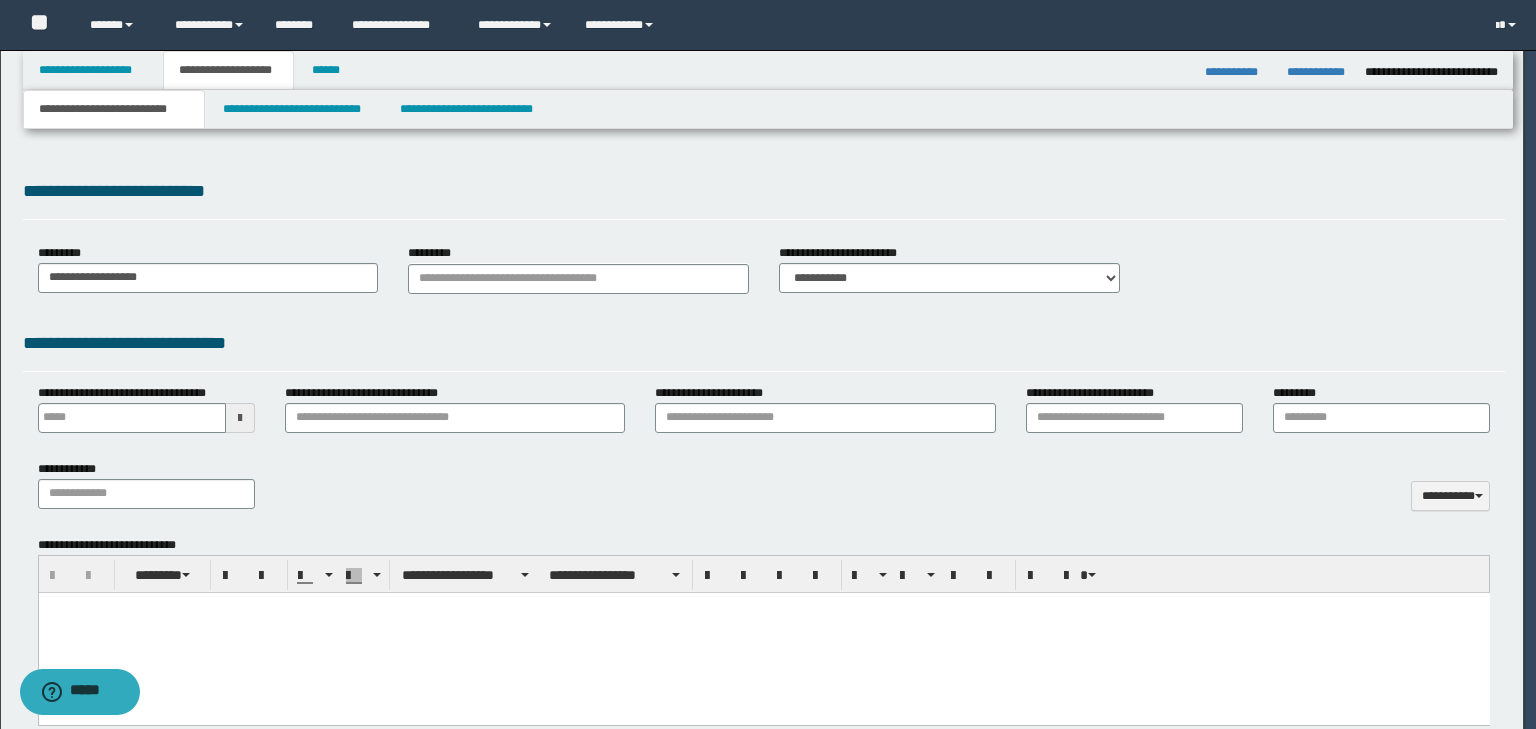 type 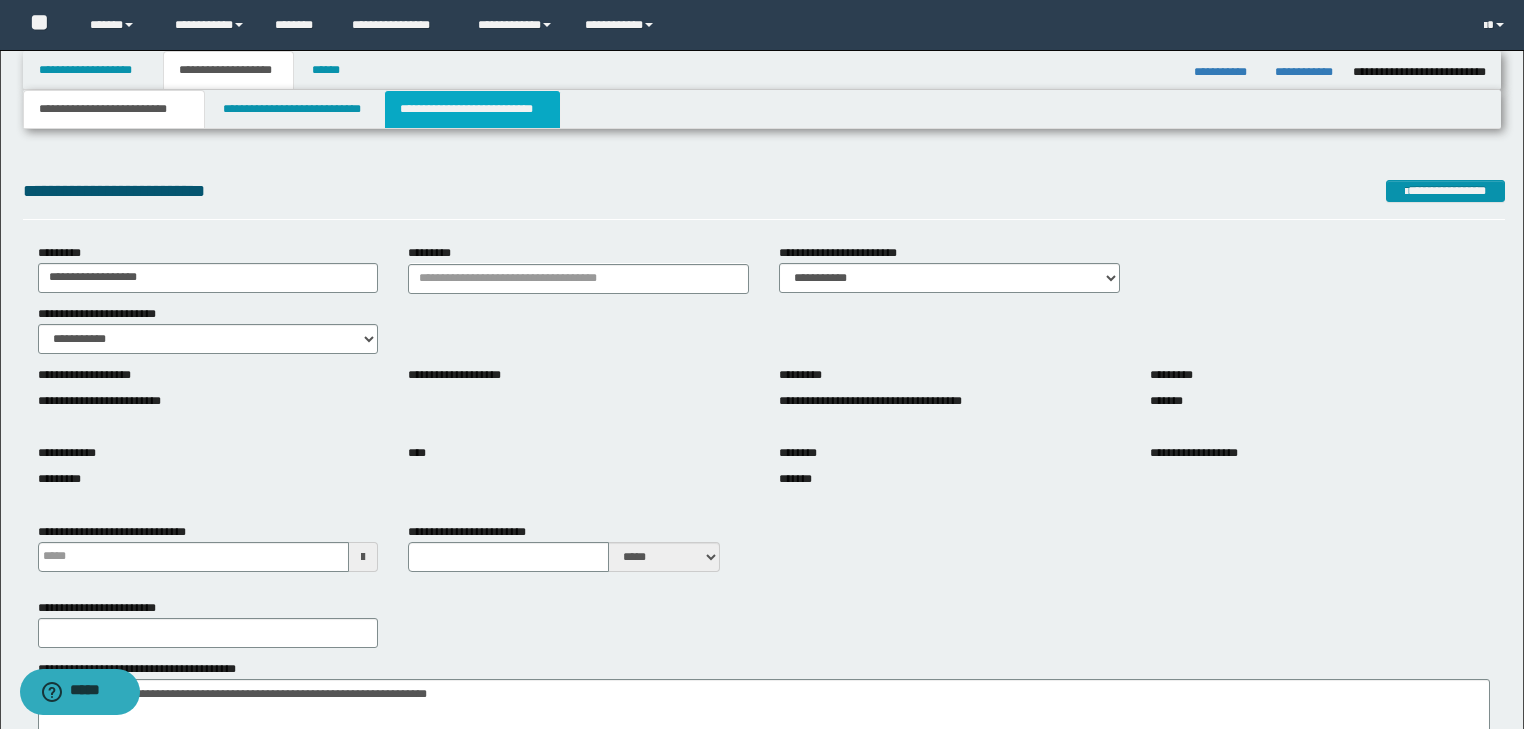 click on "**********" at bounding box center (472, 109) 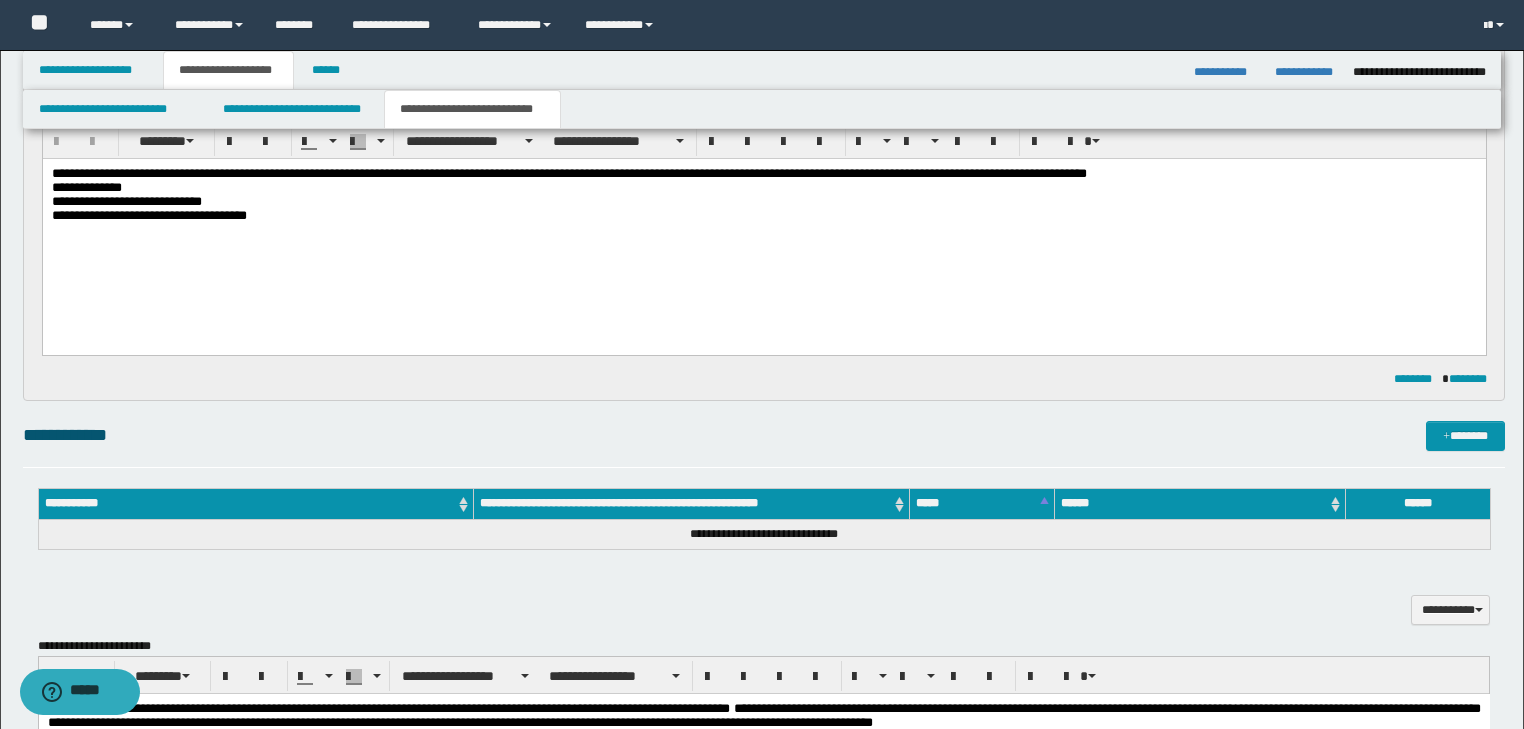 scroll, scrollTop: 63, scrollLeft: 0, axis: vertical 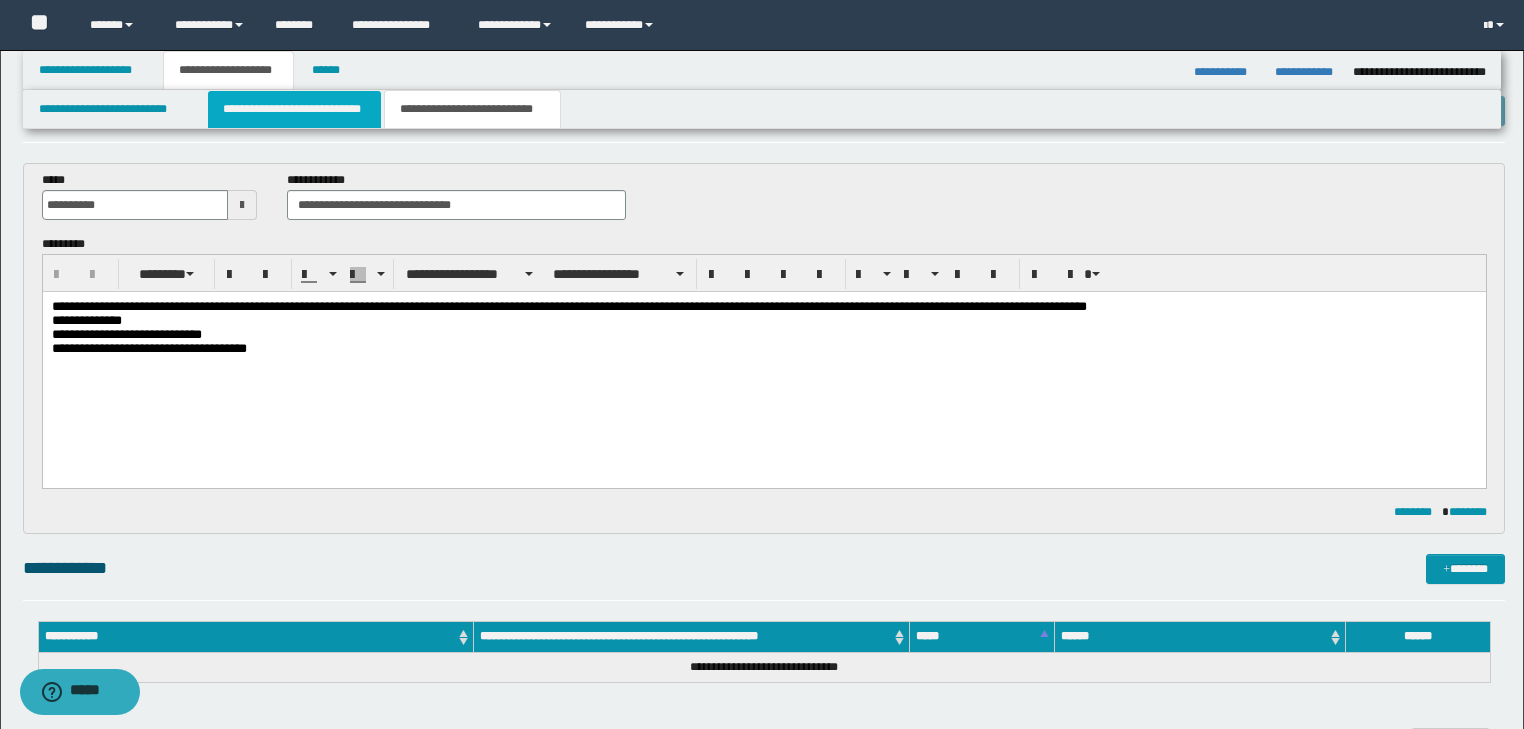 click on "**********" at bounding box center [294, 109] 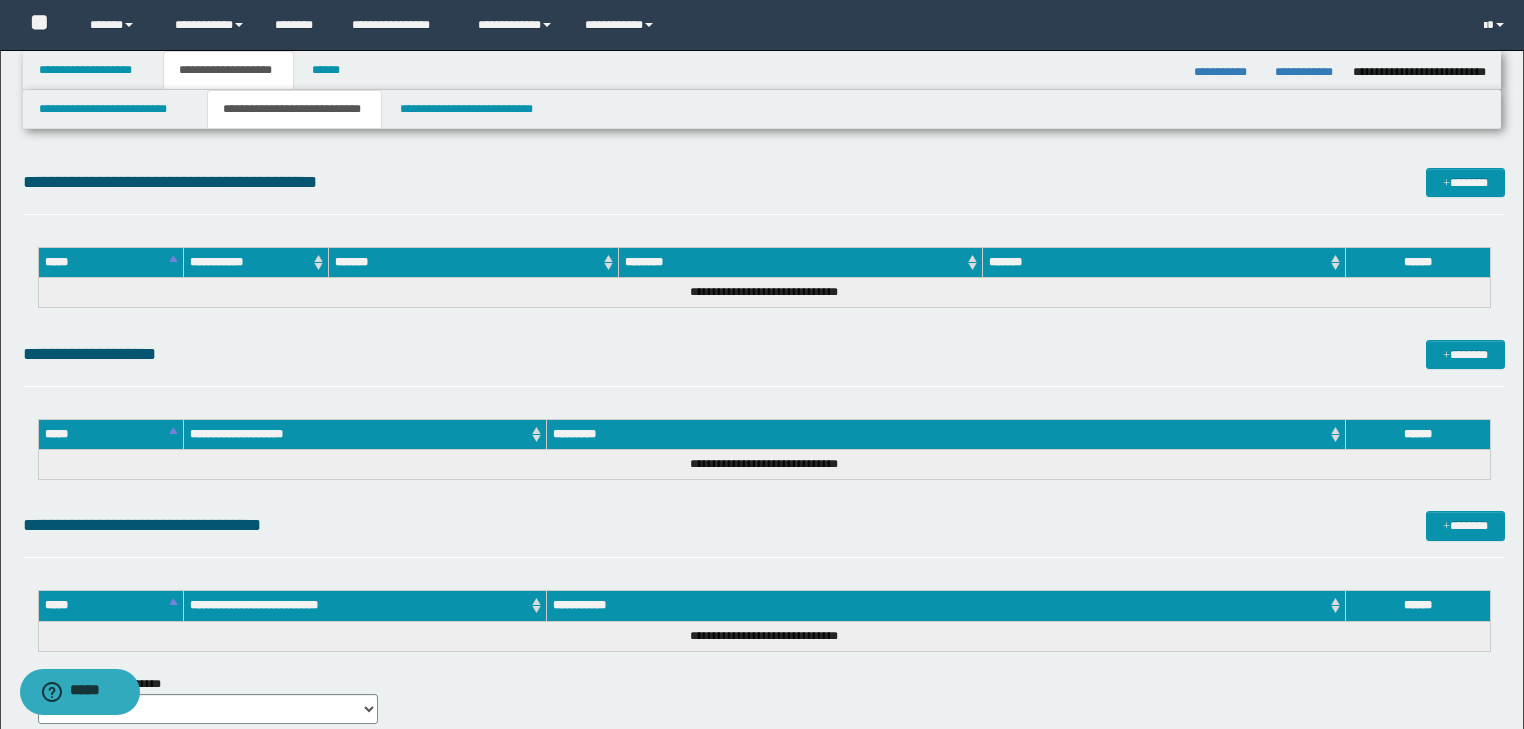 scroll, scrollTop: 0, scrollLeft: 0, axis: both 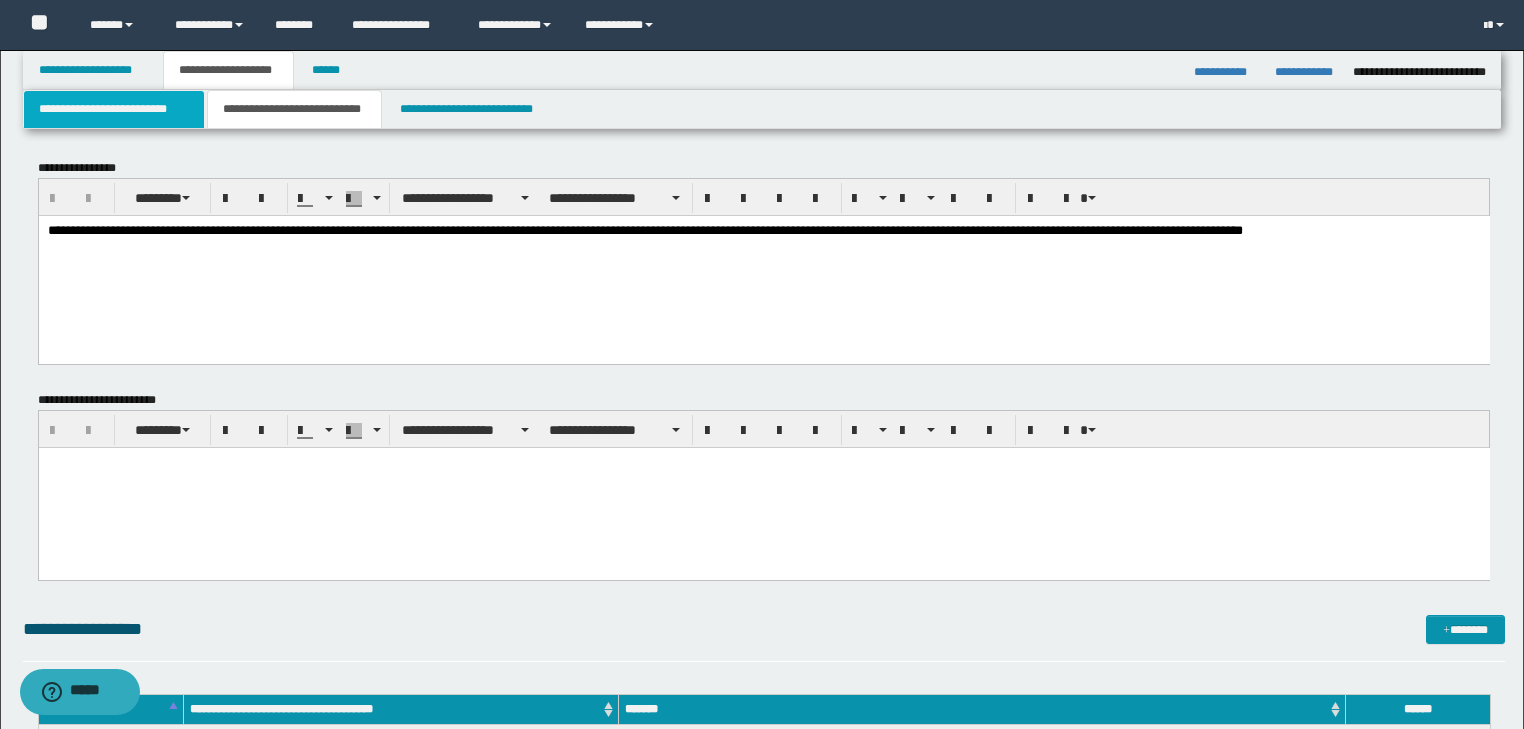 click on "**********" at bounding box center [114, 109] 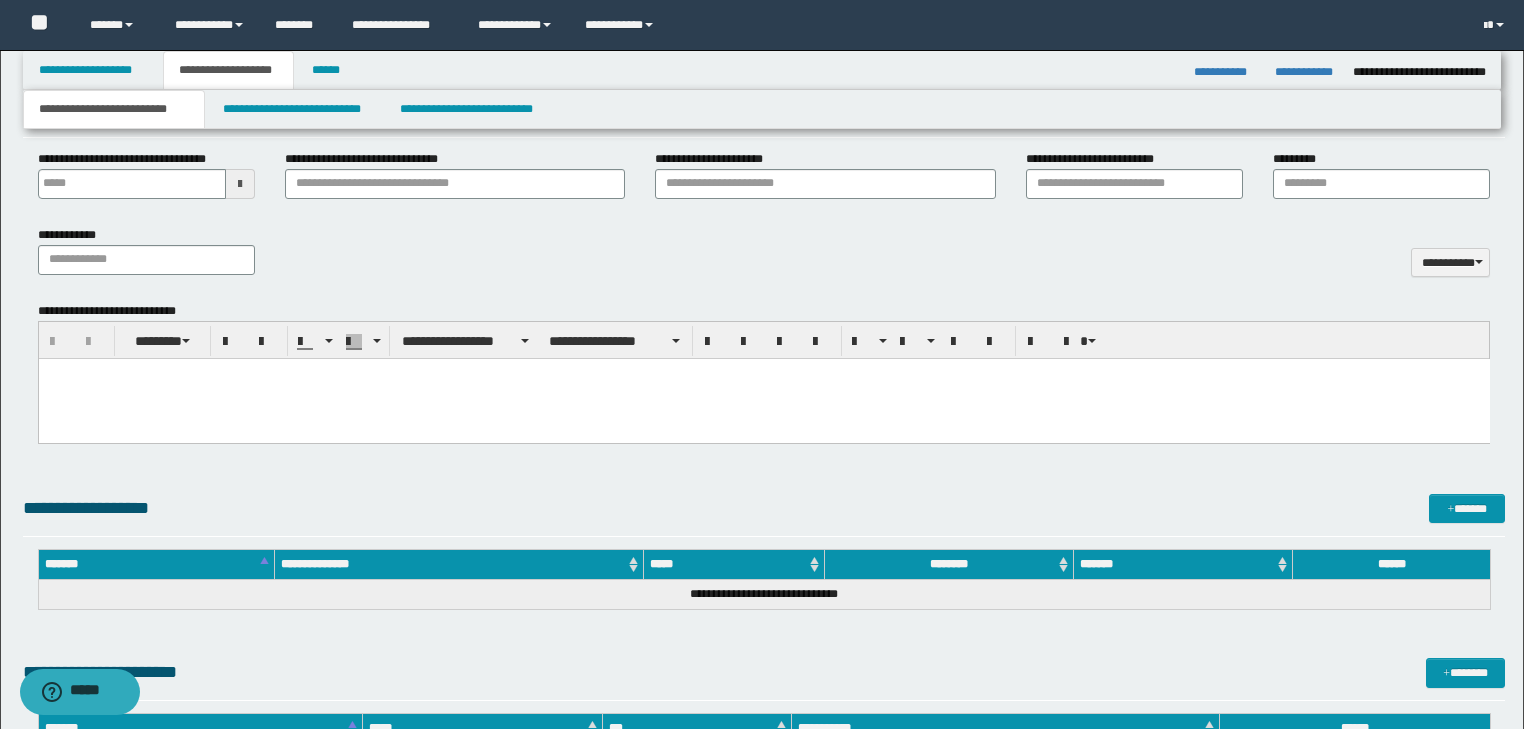 scroll, scrollTop: 914, scrollLeft: 0, axis: vertical 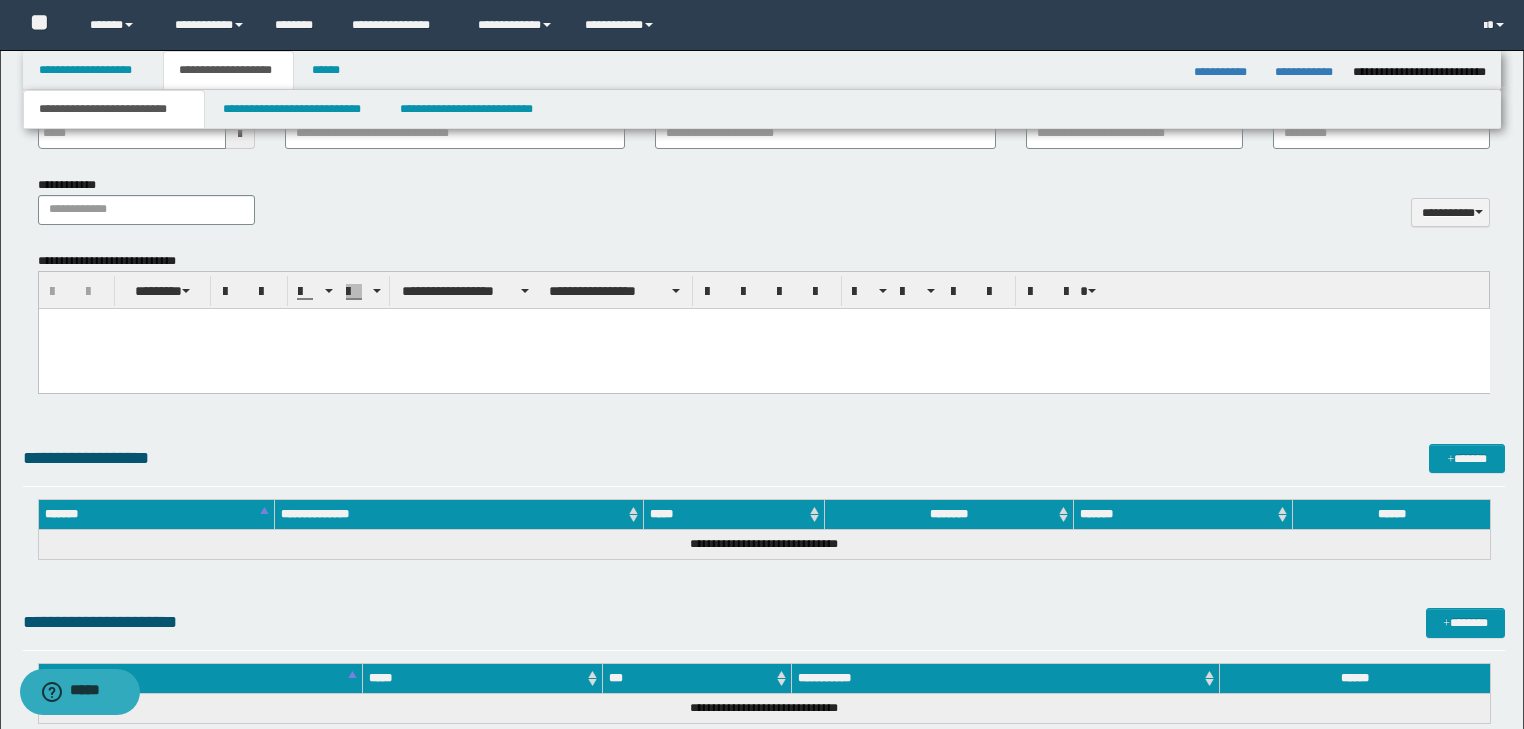 type 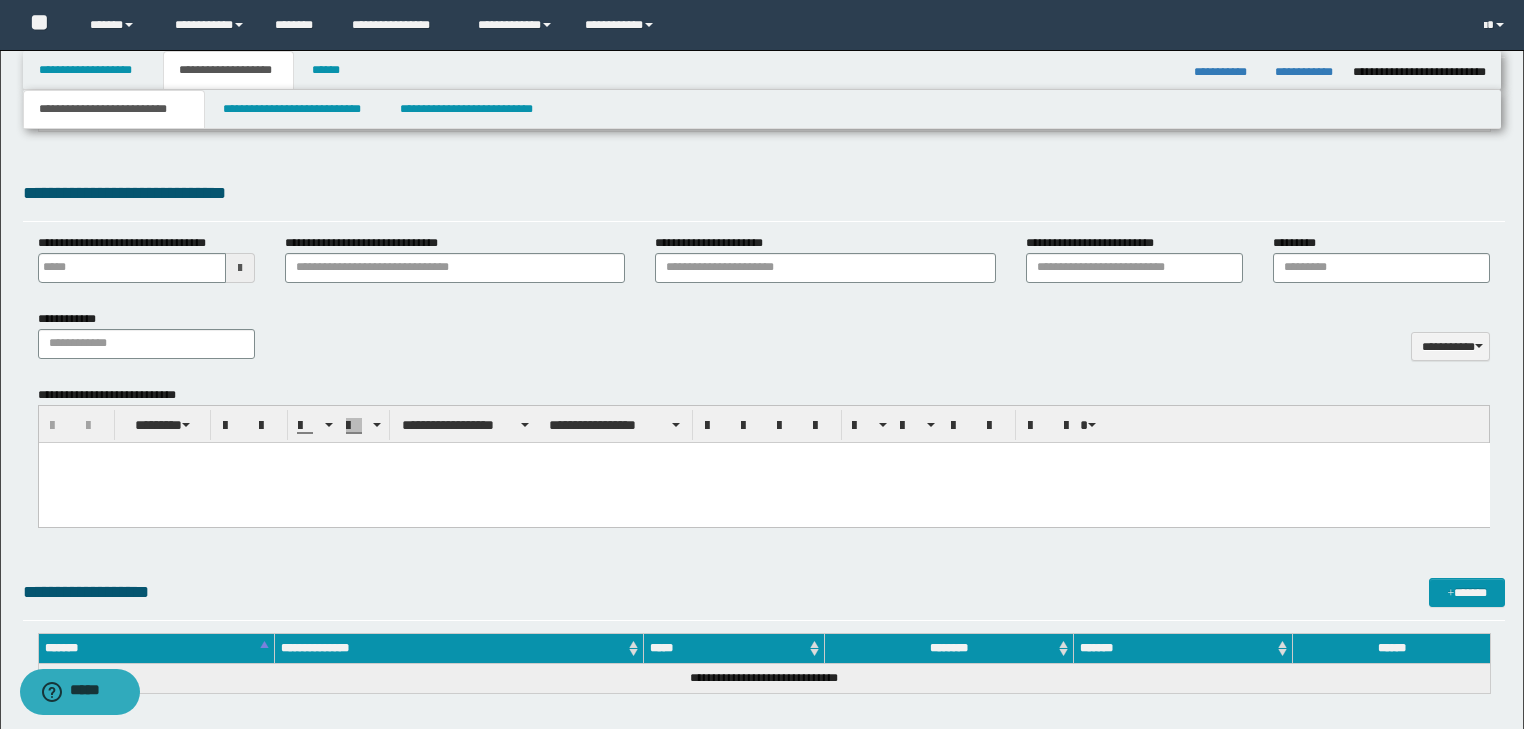 click on "**********" at bounding box center [114, 109] 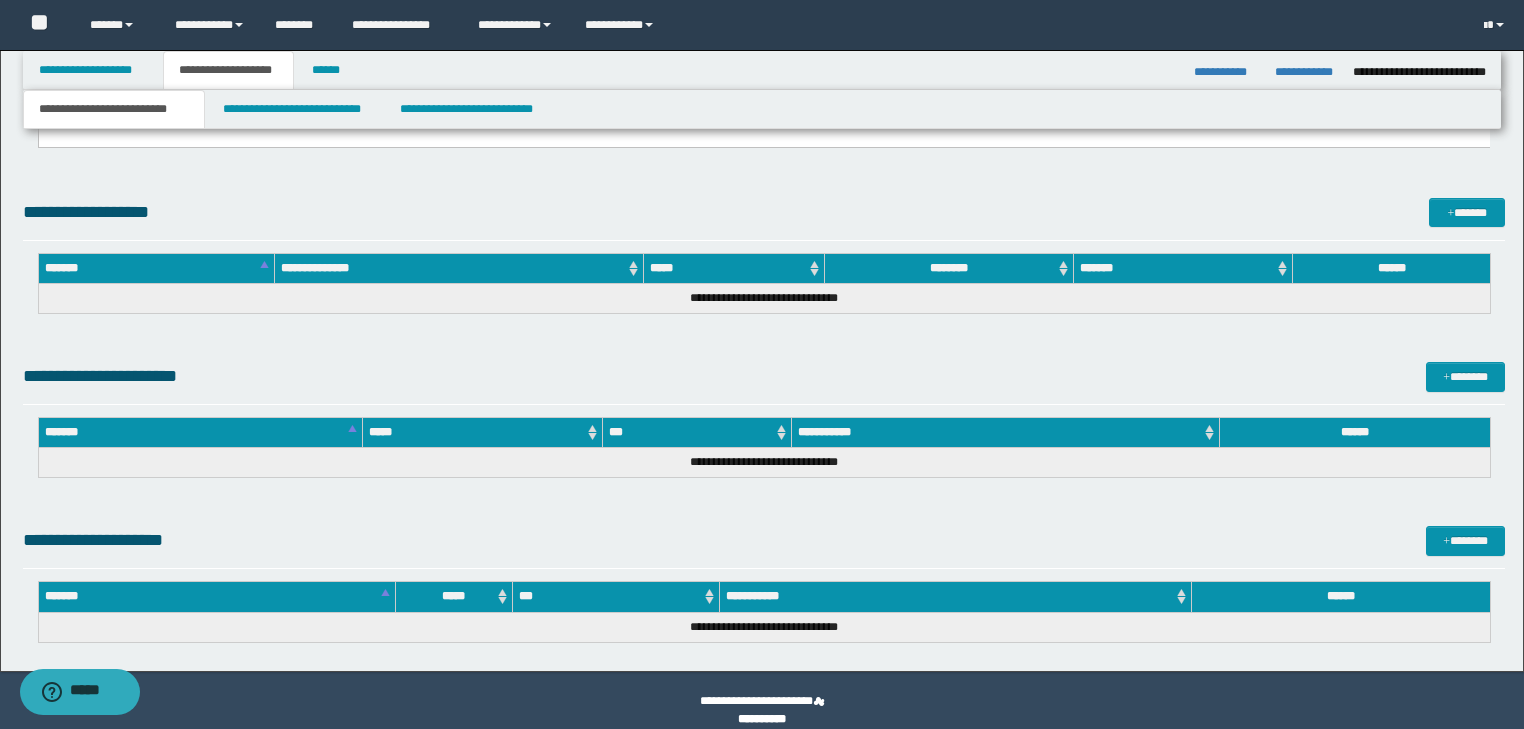 scroll, scrollTop: 914, scrollLeft: 0, axis: vertical 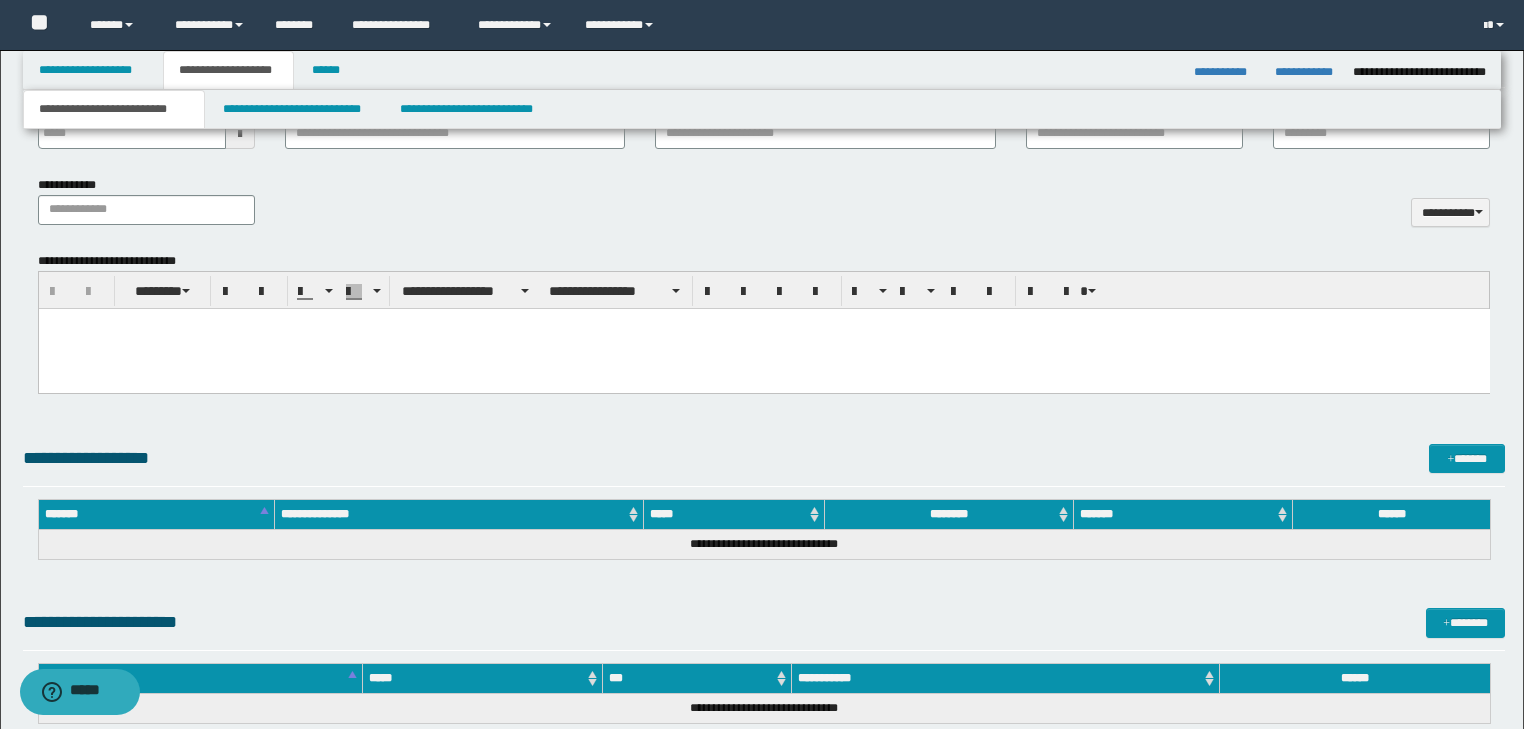 click at bounding box center (763, 348) 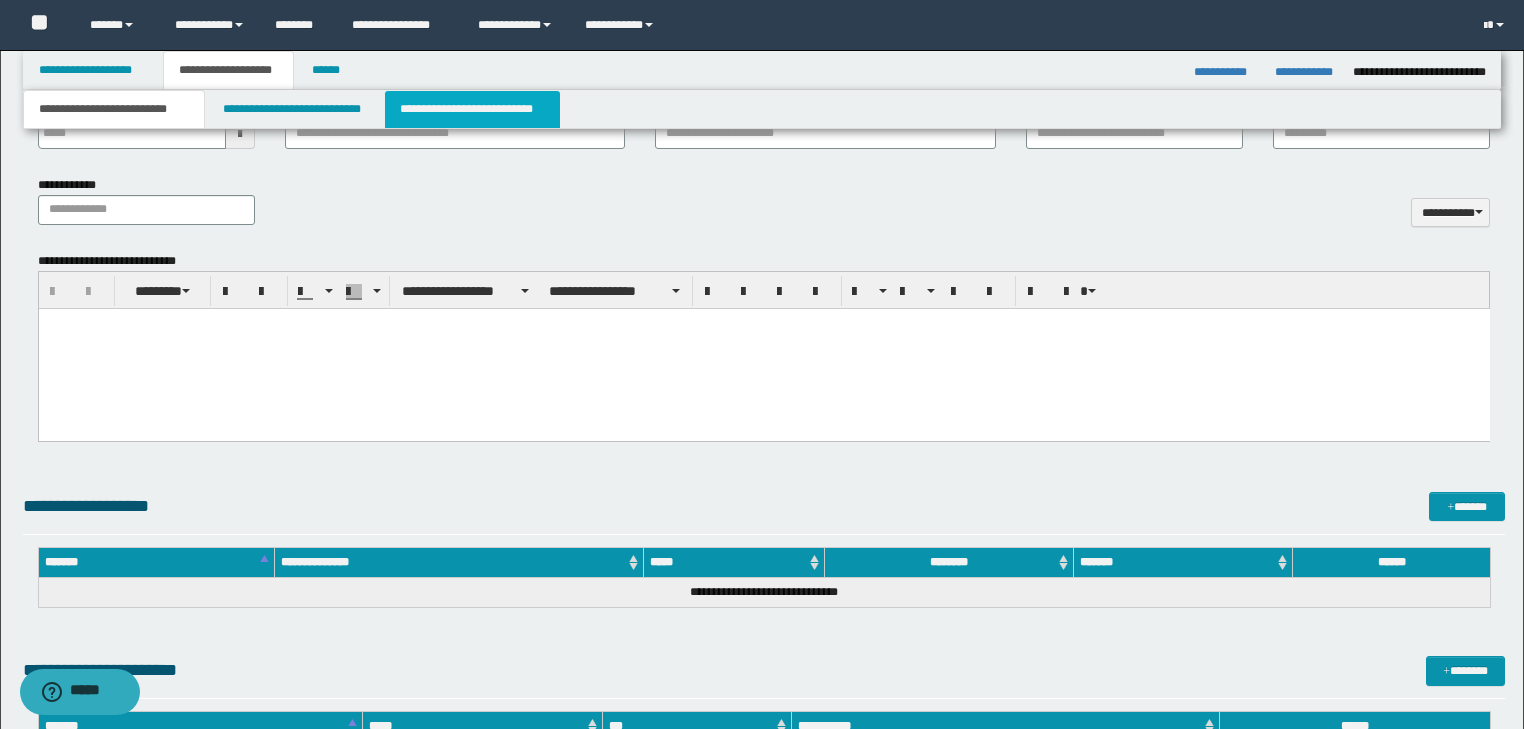 click on "**********" at bounding box center (472, 109) 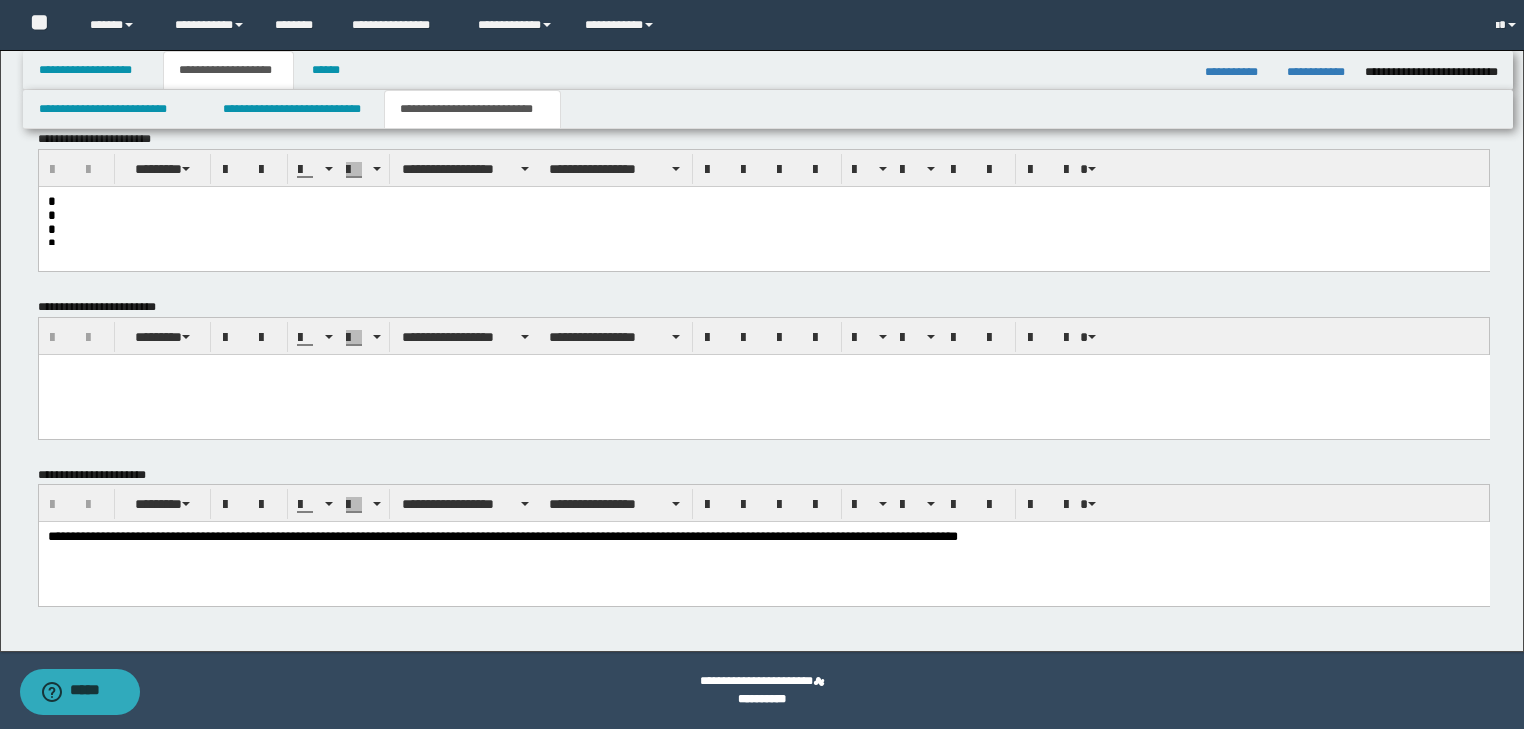 scroll, scrollTop: 573, scrollLeft: 0, axis: vertical 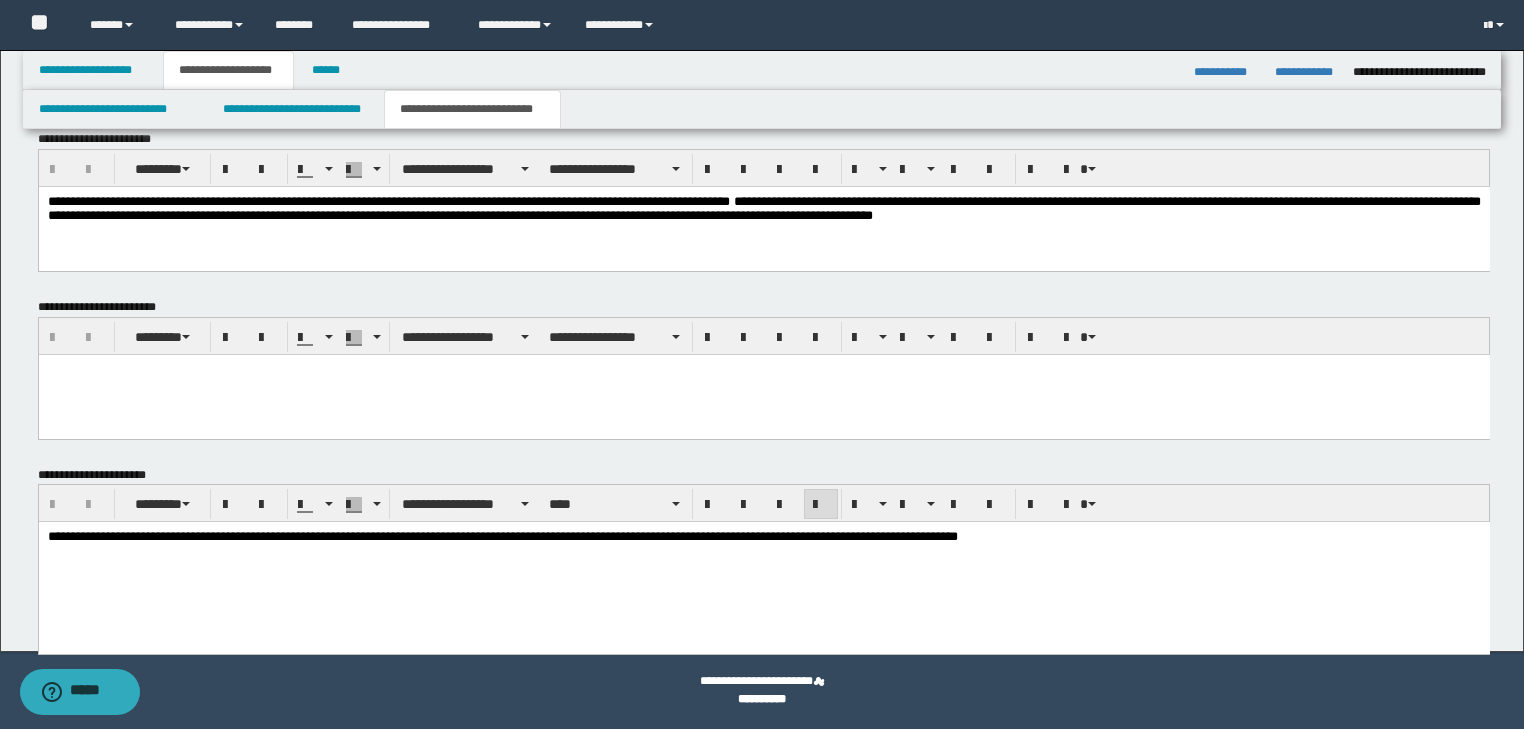 click on "**********" at bounding box center [763, 562] 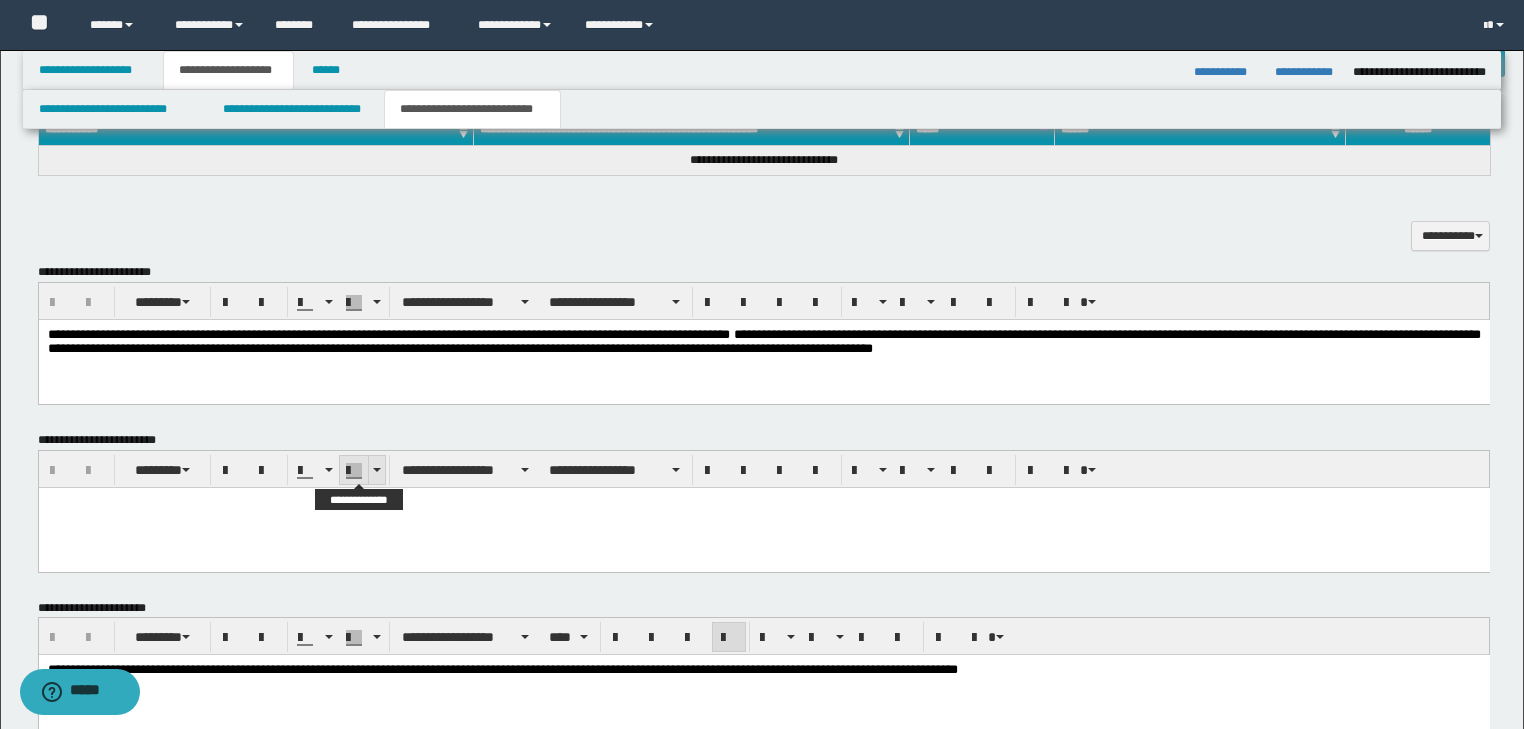 scroll, scrollTop: 306, scrollLeft: 0, axis: vertical 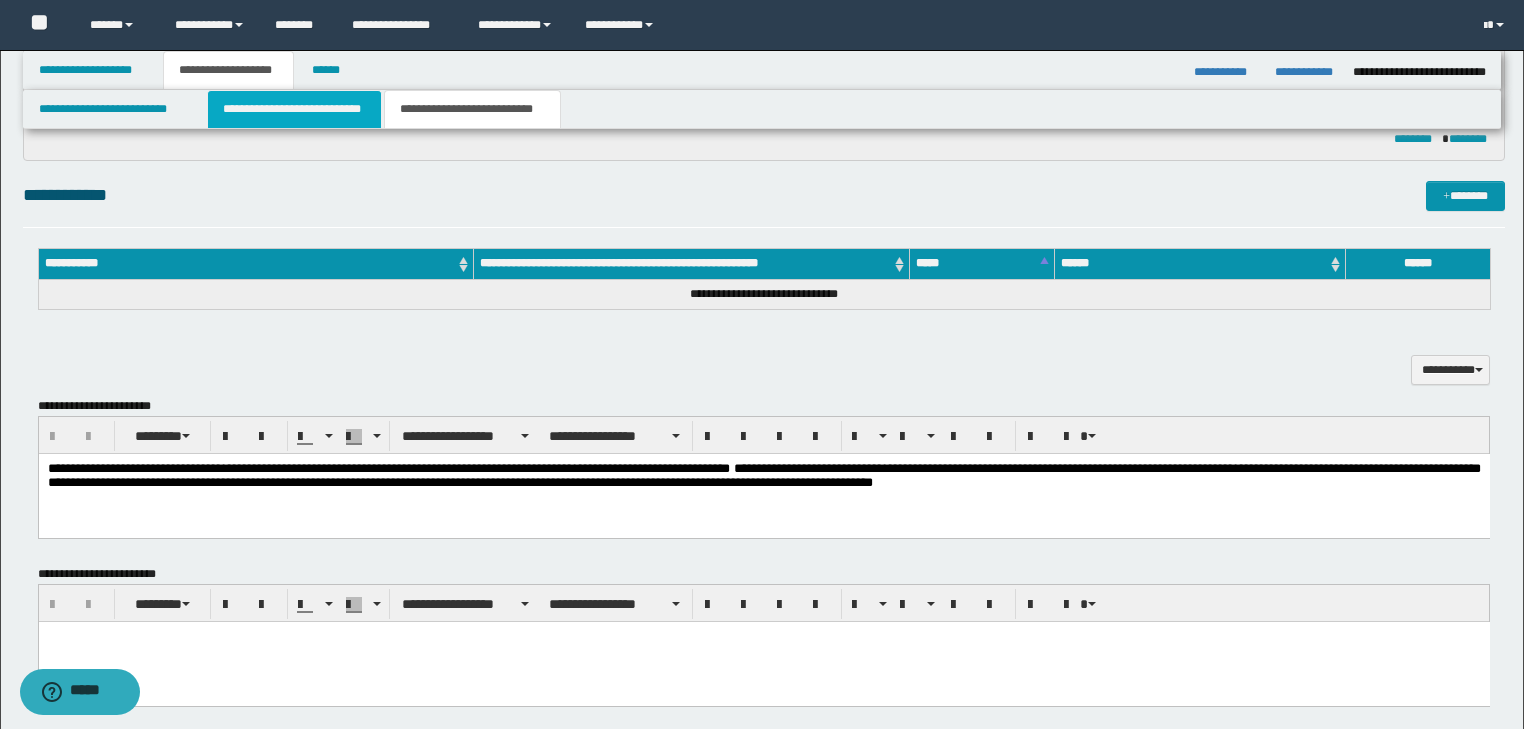 click on "**********" at bounding box center [294, 109] 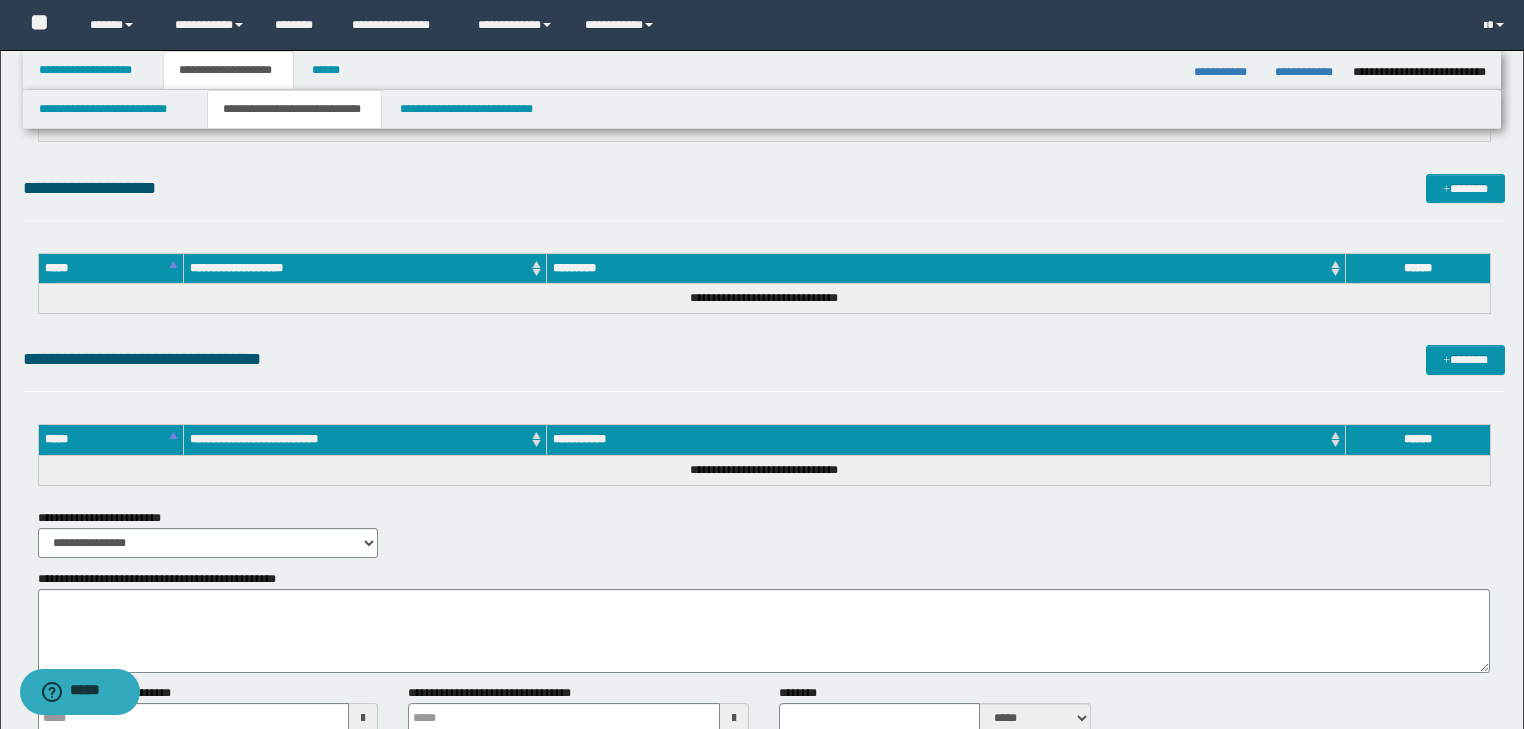 scroll, scrollTop: 848, scrollLeft: 0, axis: vertical 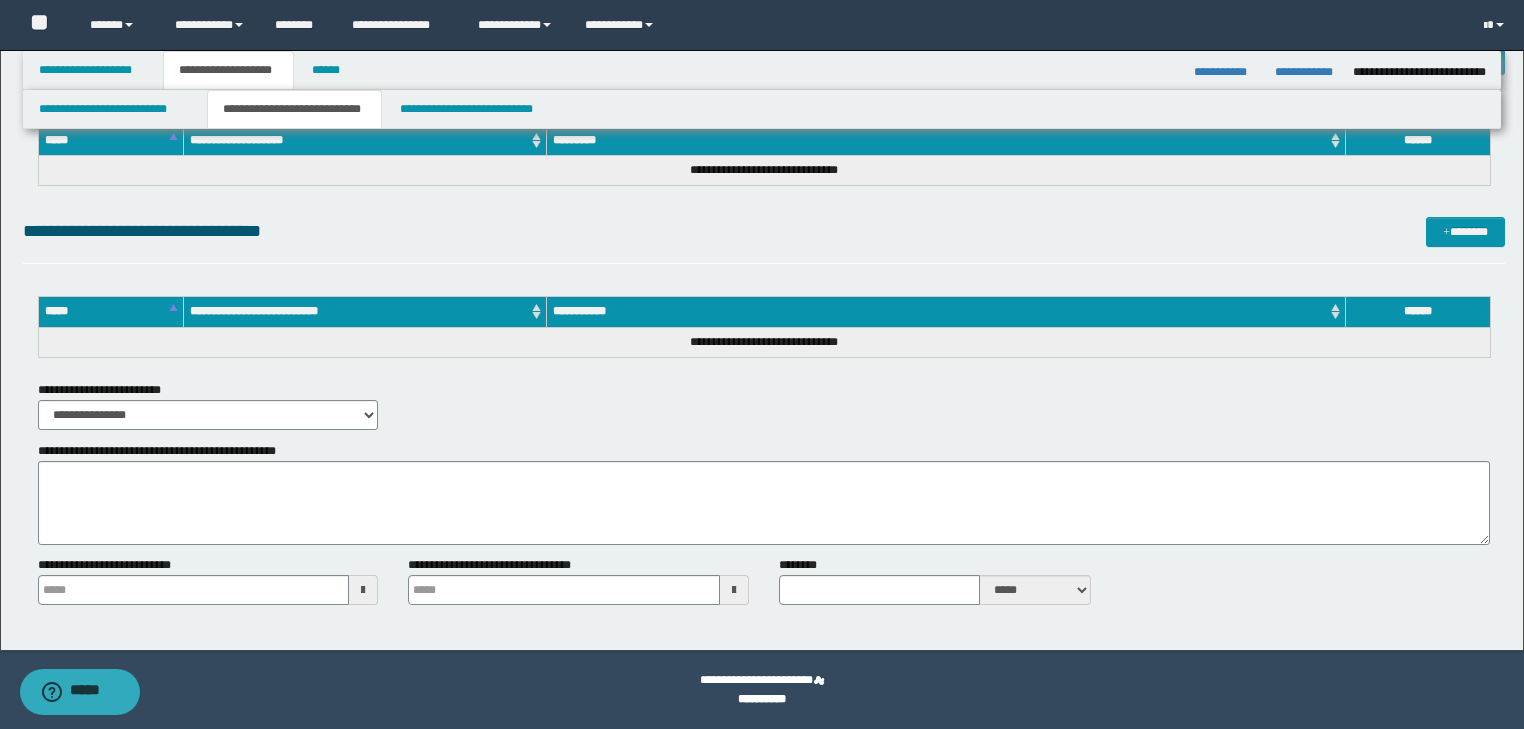 type 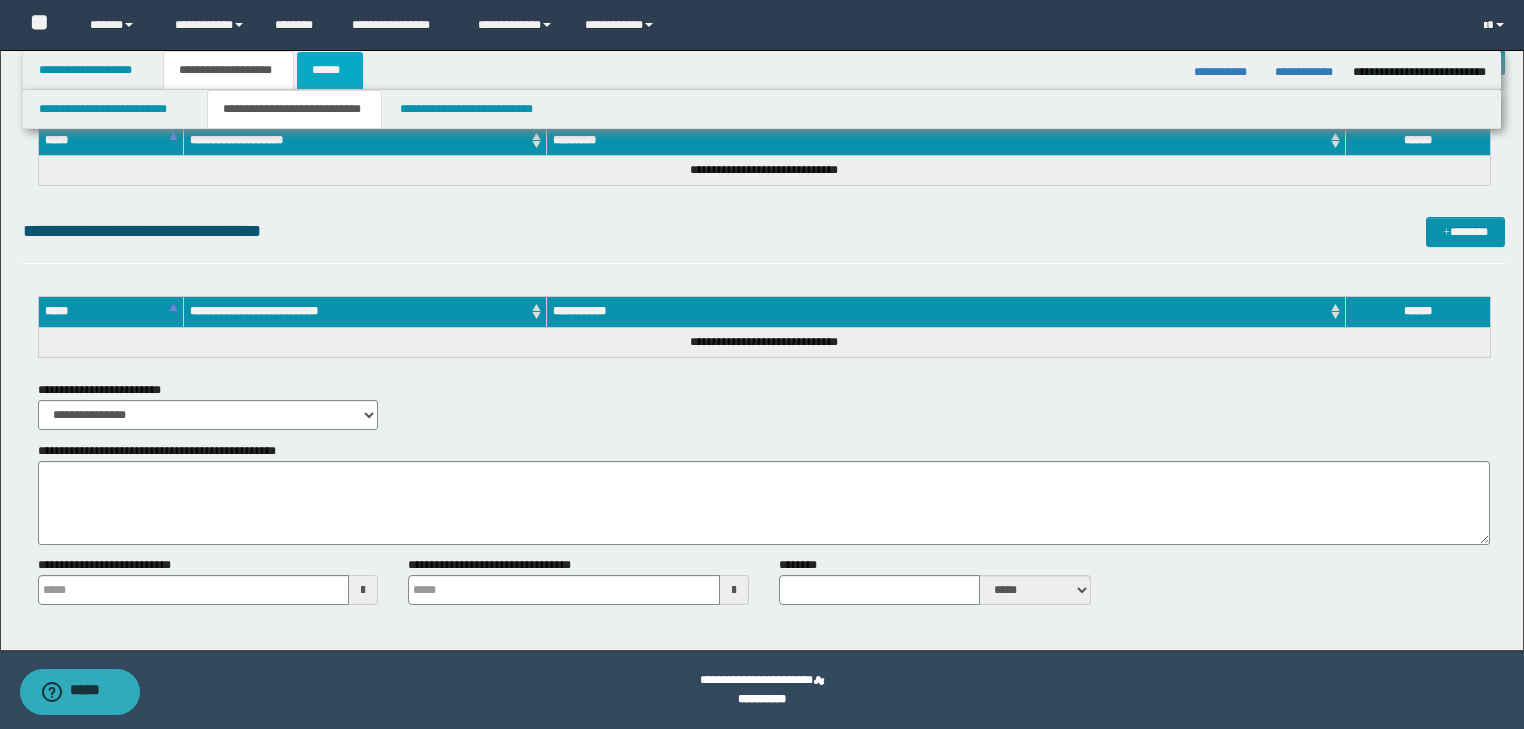 click on "******" at bounding box center [330, 70] 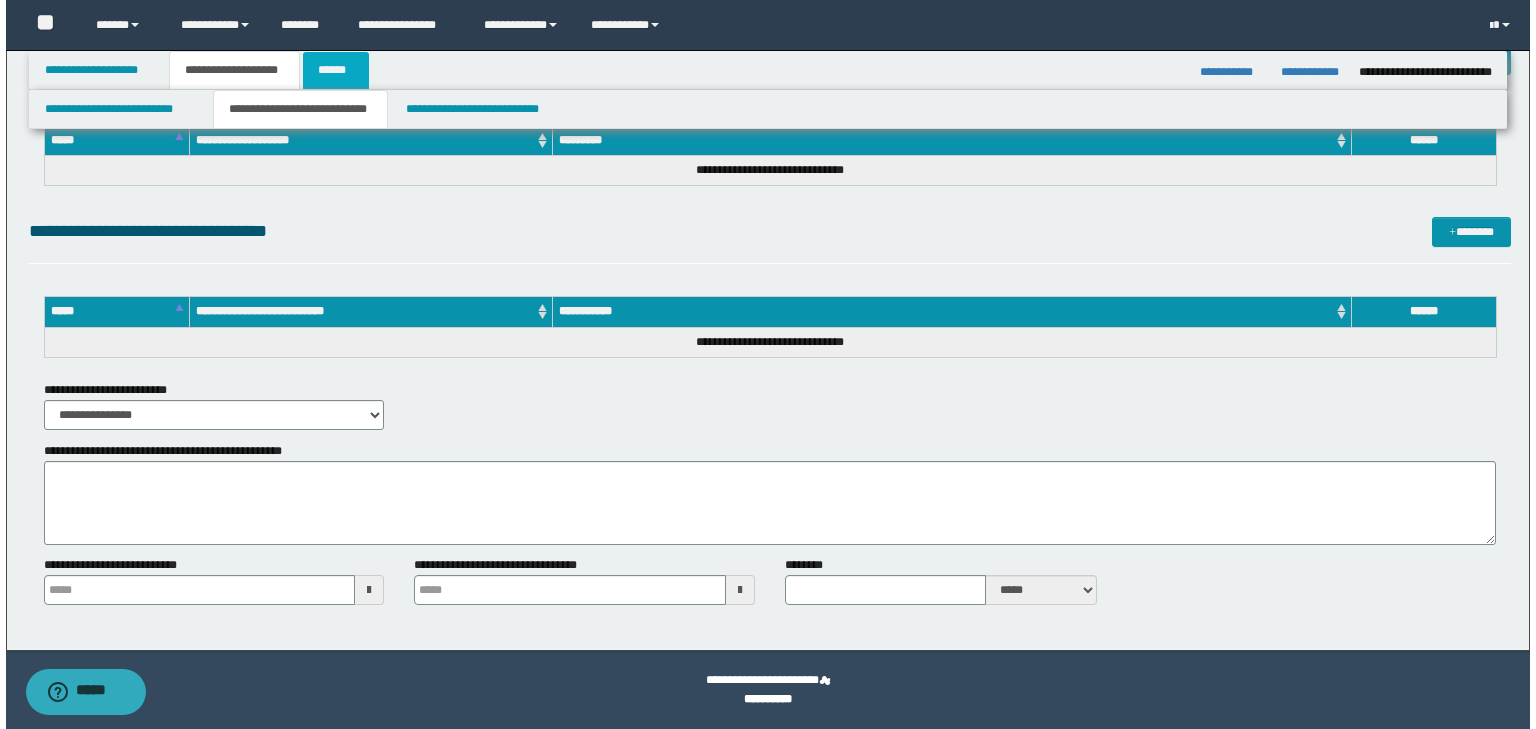 scroll, scrollTop: 0, scrollLeft: 0, axis: both 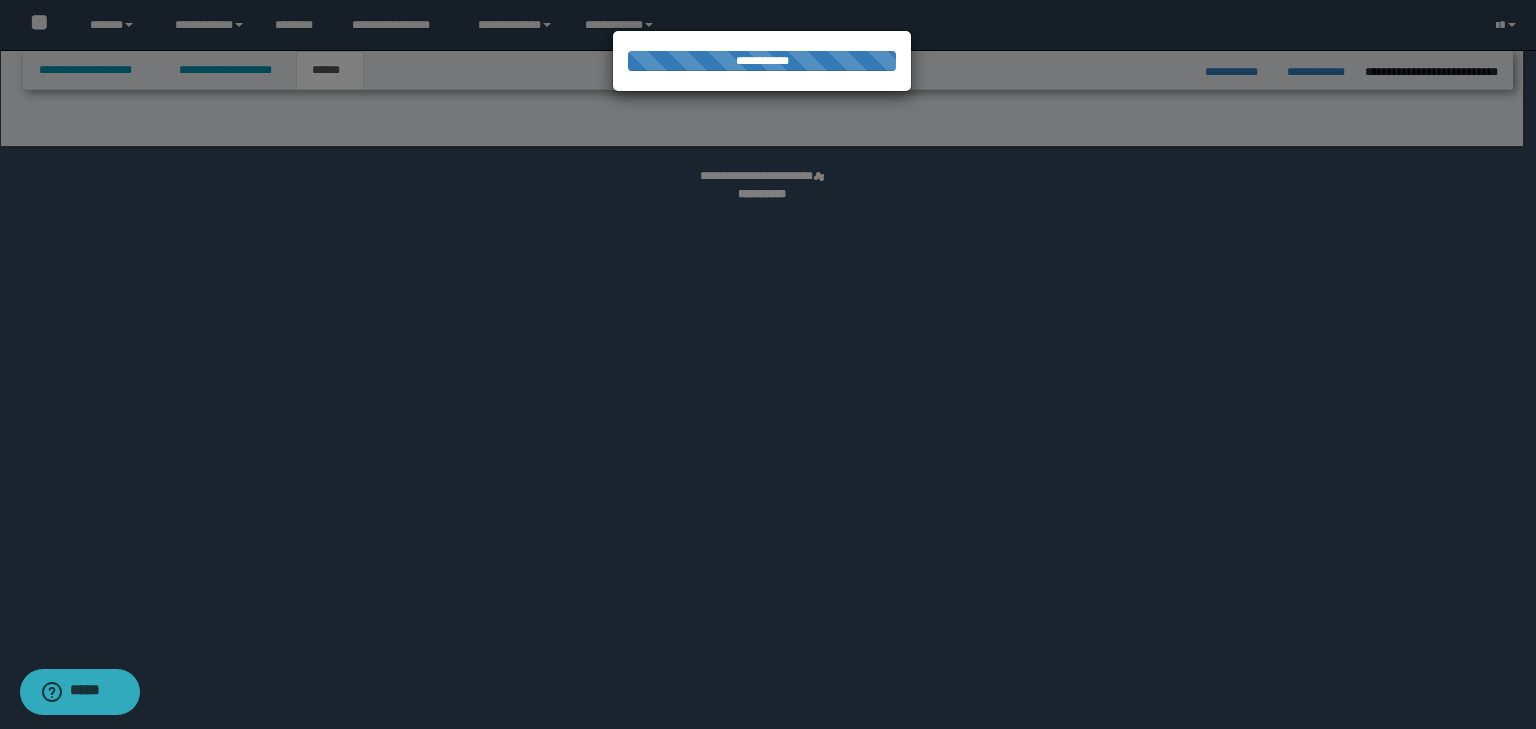 click at bounding box center [768, 364] 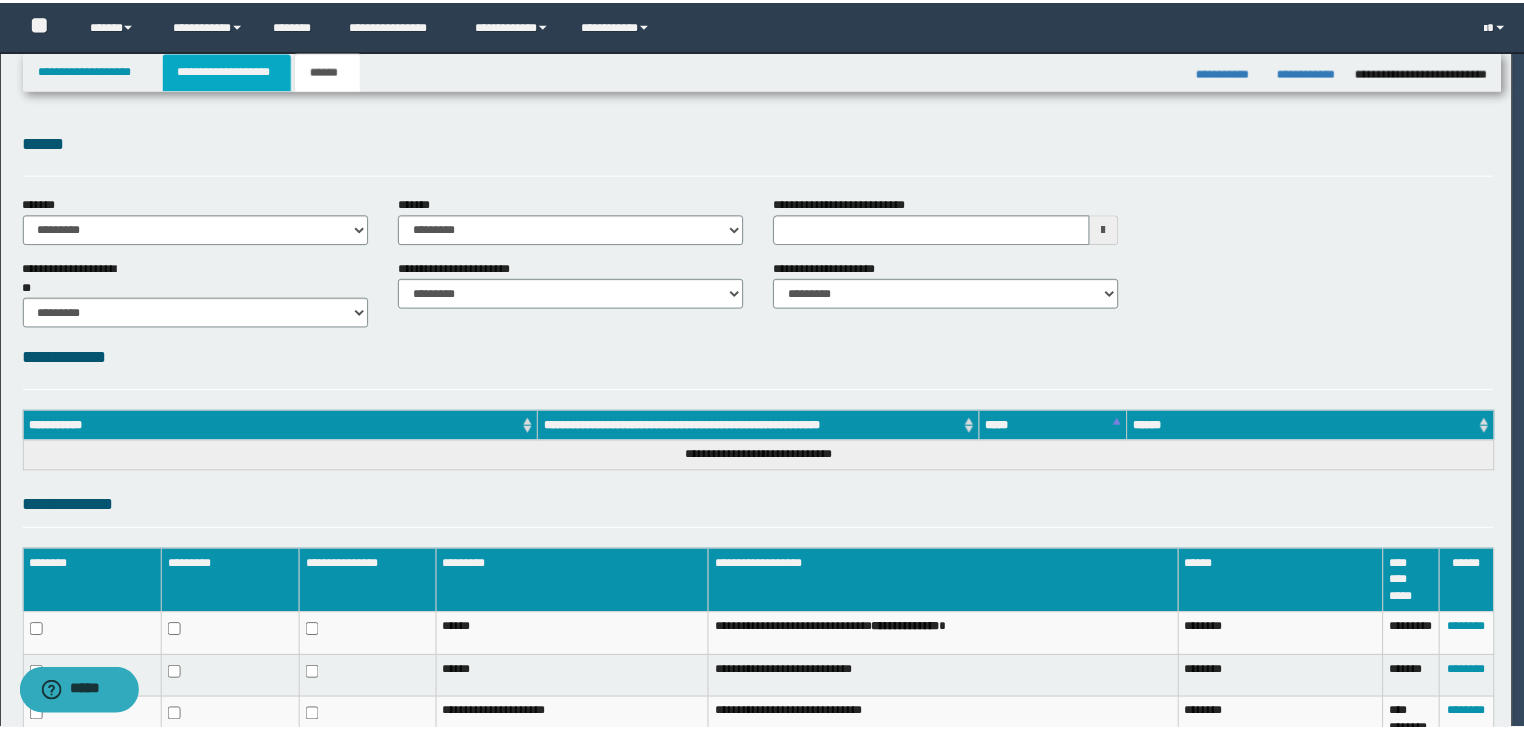 scroll, scrollTop: 0, scrollLeft: 0, axis: both 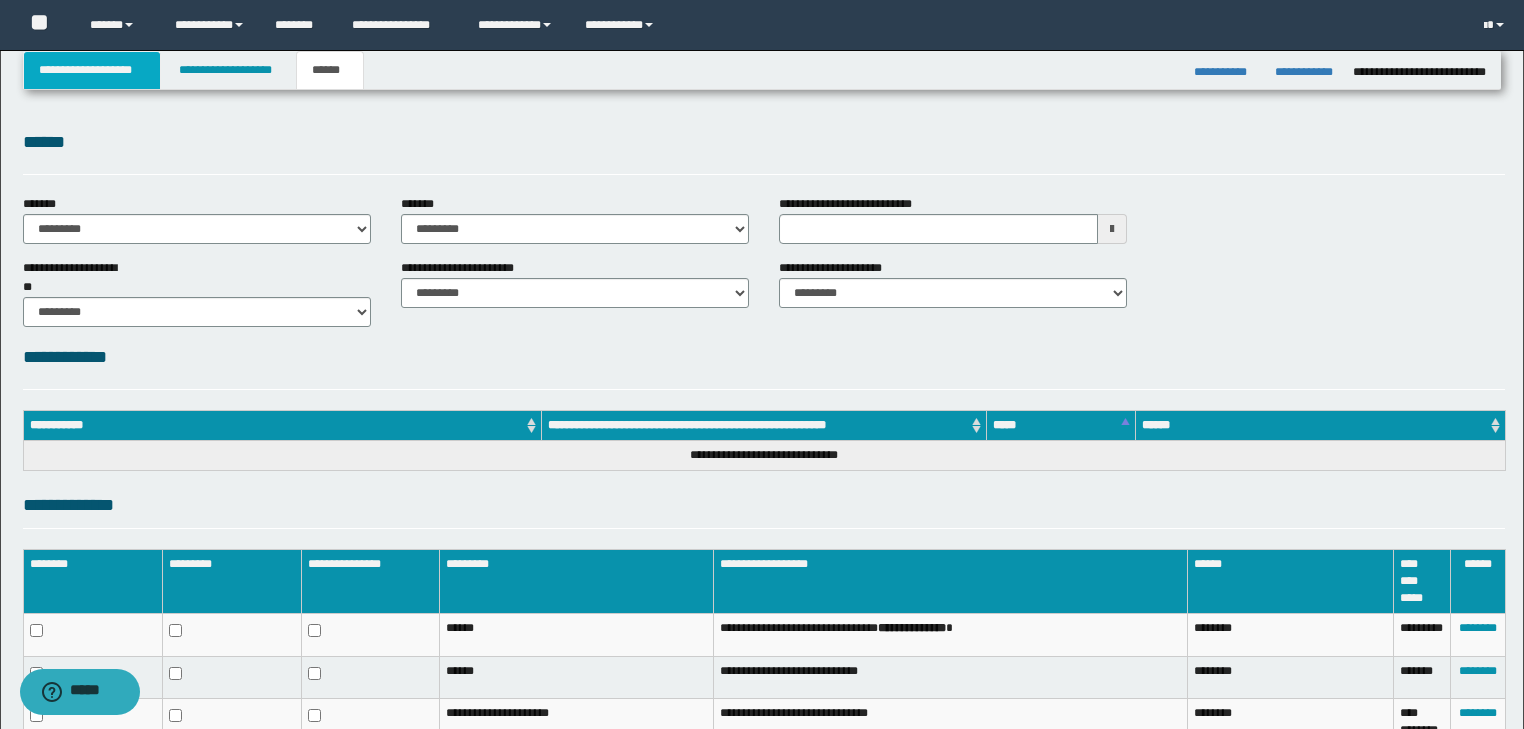 click on "**********" at bounding box center (92, 70) 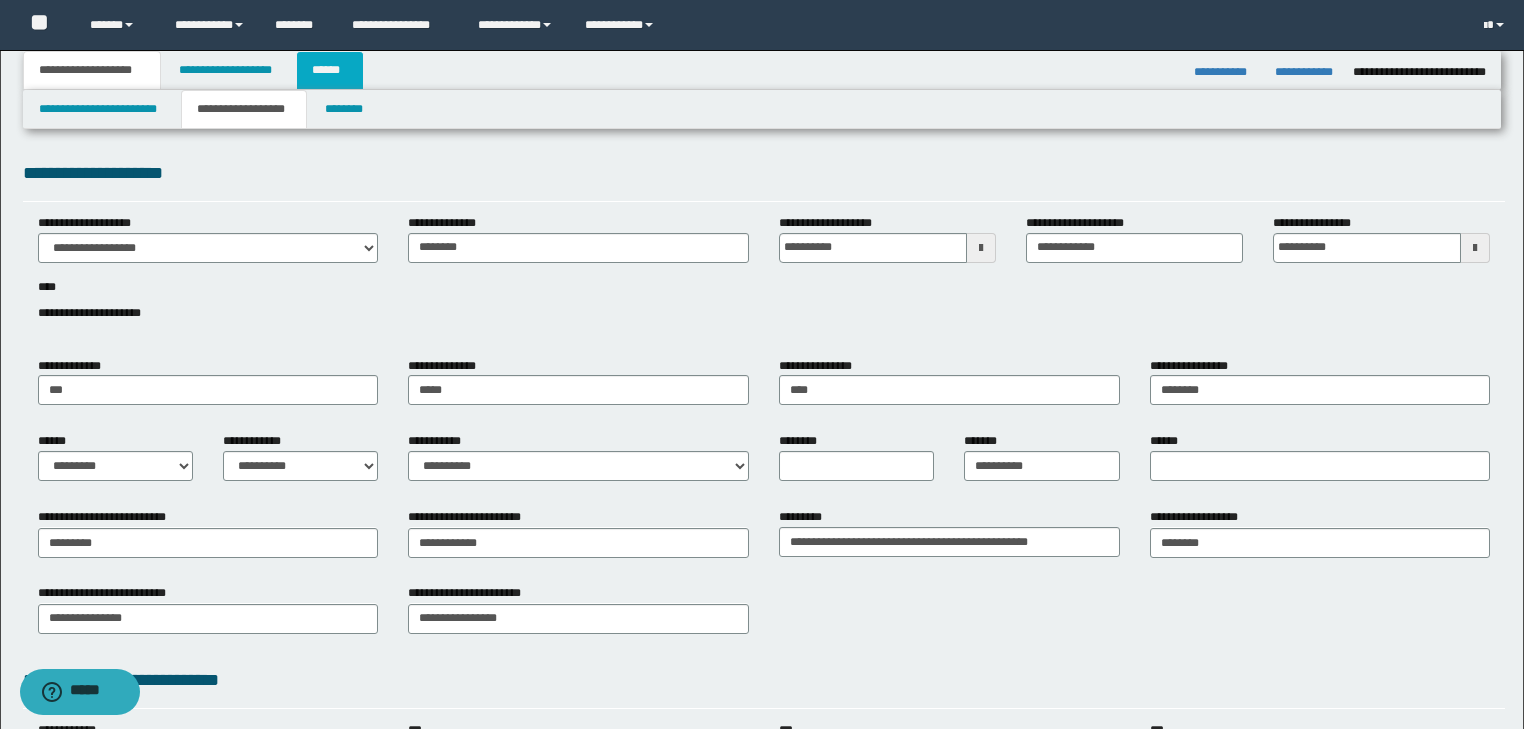 click on "******" at bounding box center (330, 70) 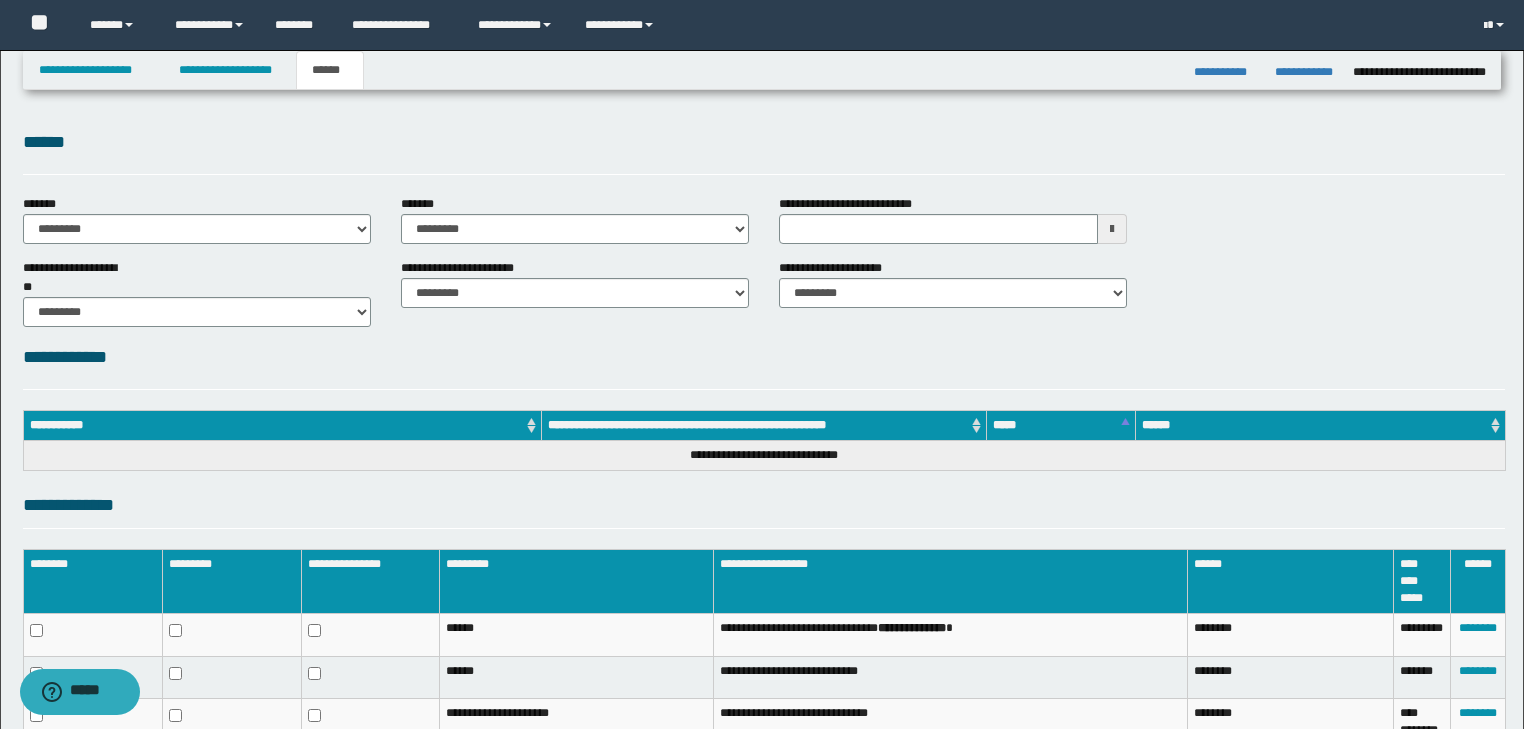click on "******" at bounding box center [764, 142] 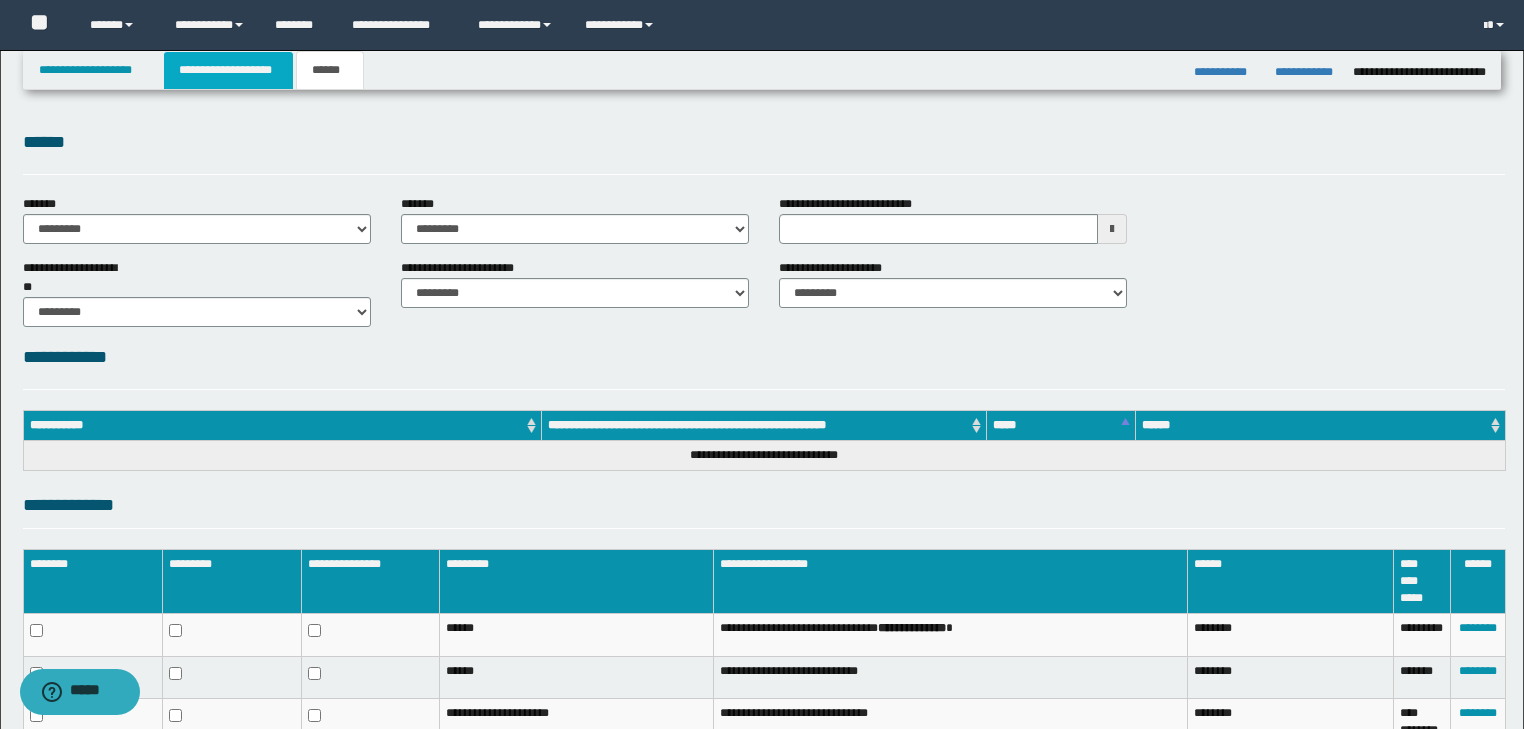 click on "**********" at bounding box center (228, 70) 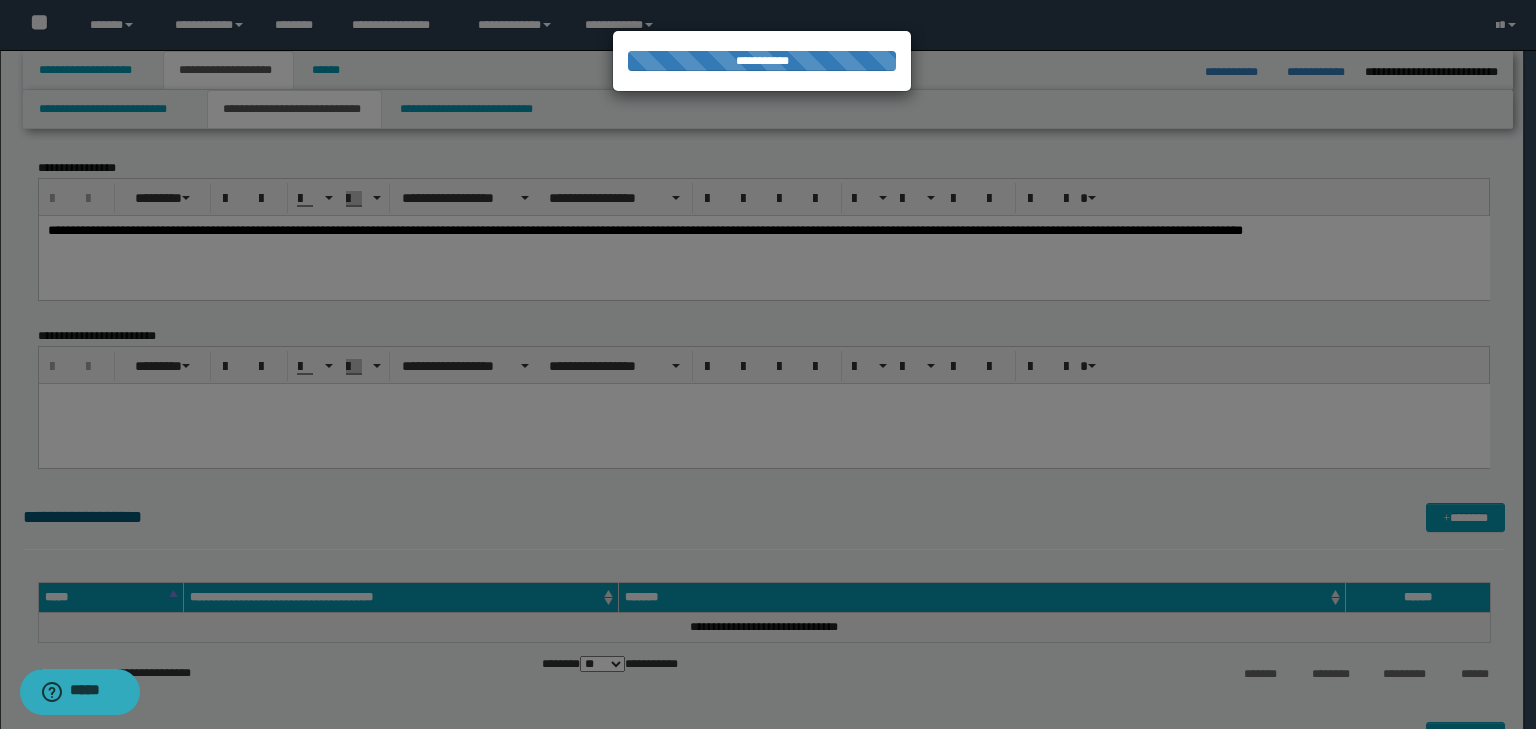 type 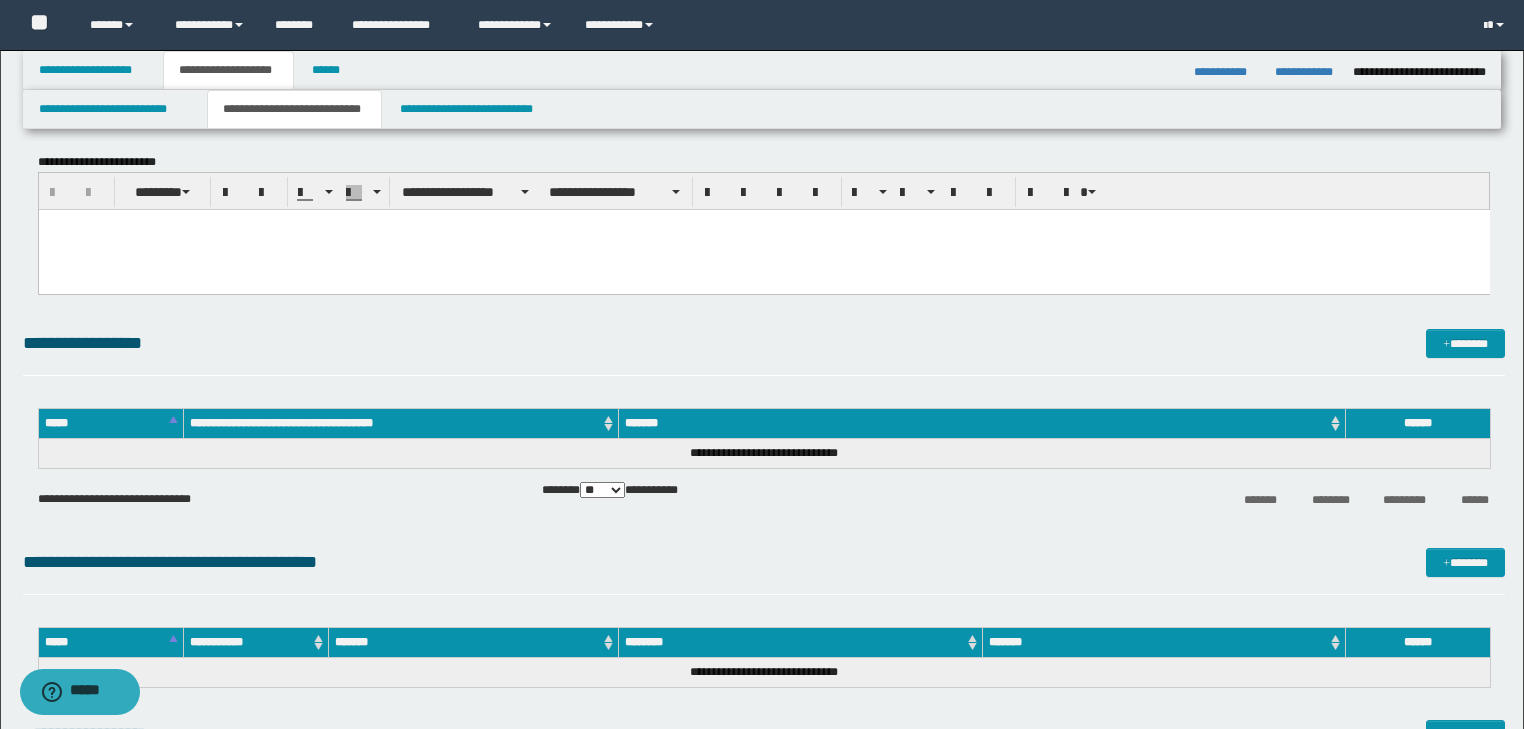 scroll, scrollTop: 800, scrollLeft: 0, axis: vertical 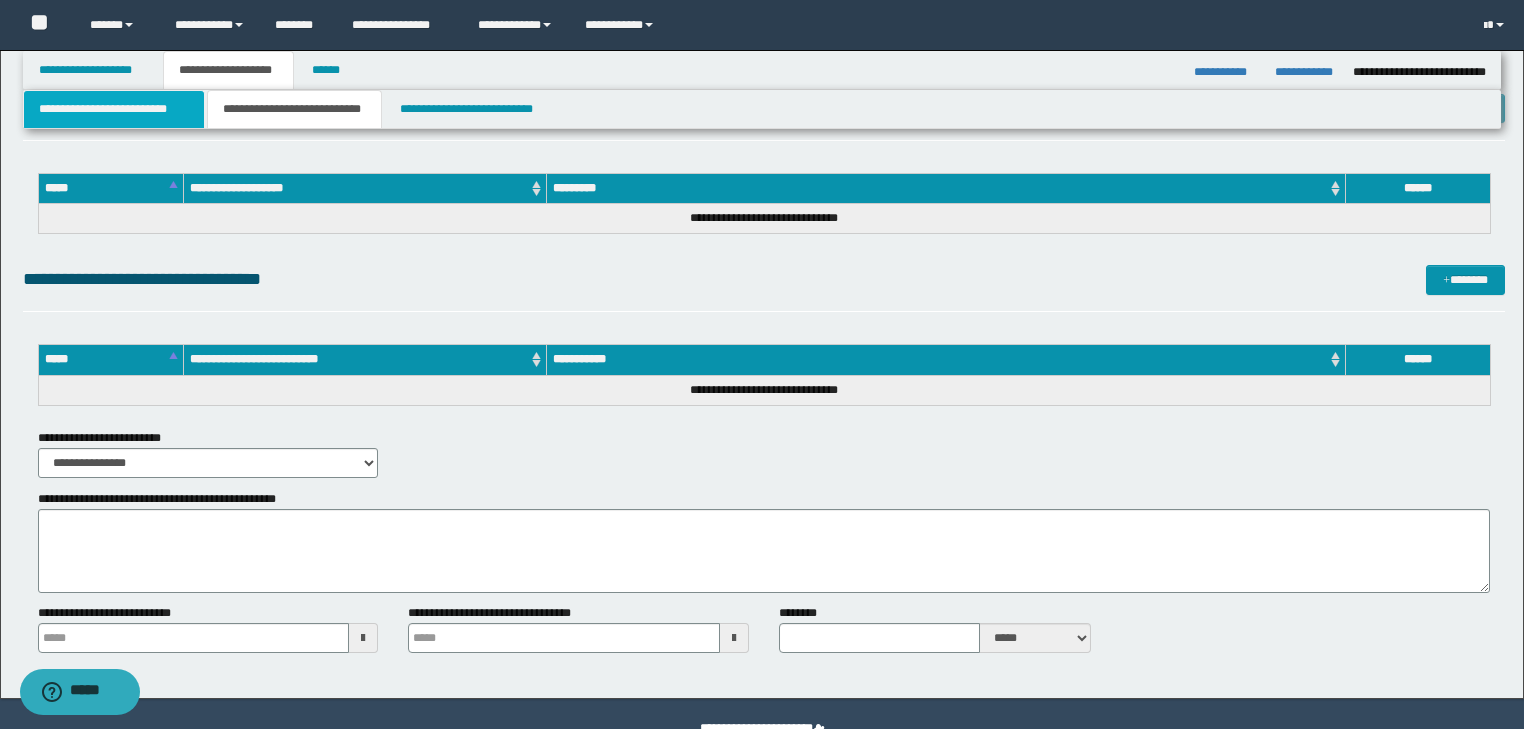 click on "**********" at bounding box center [114, 109] 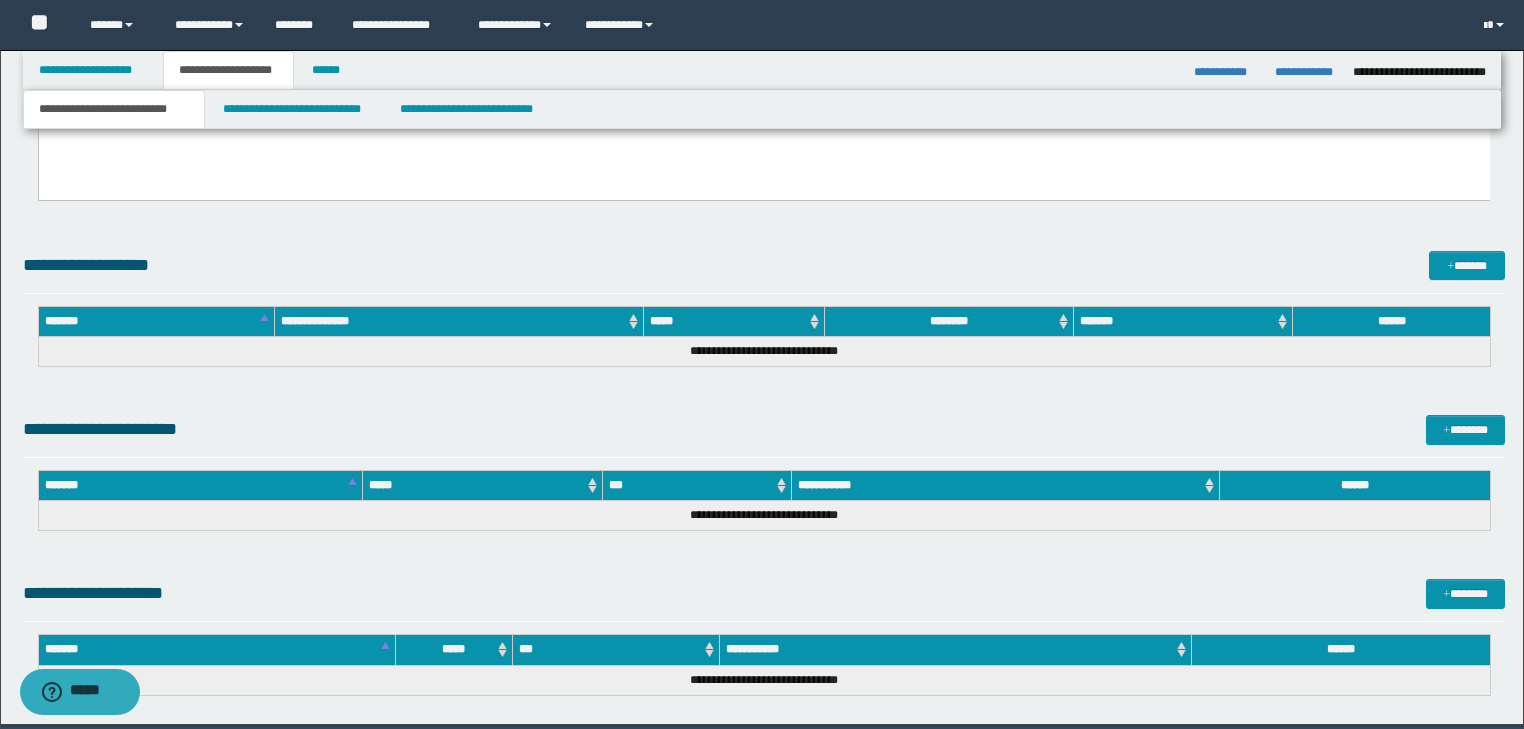 scroll, scrollTop: 1180, scrollLeft: 0, axis: vertical 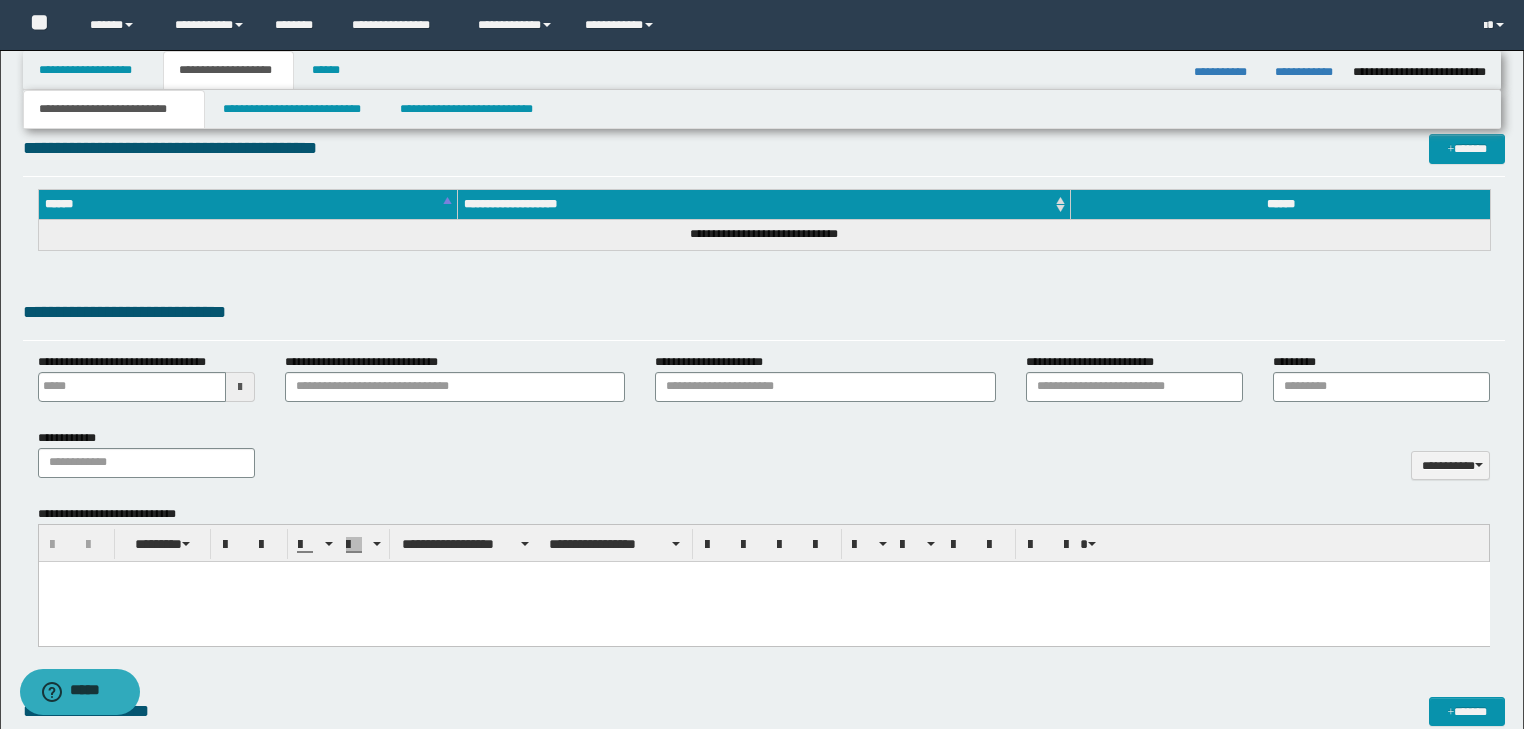 type 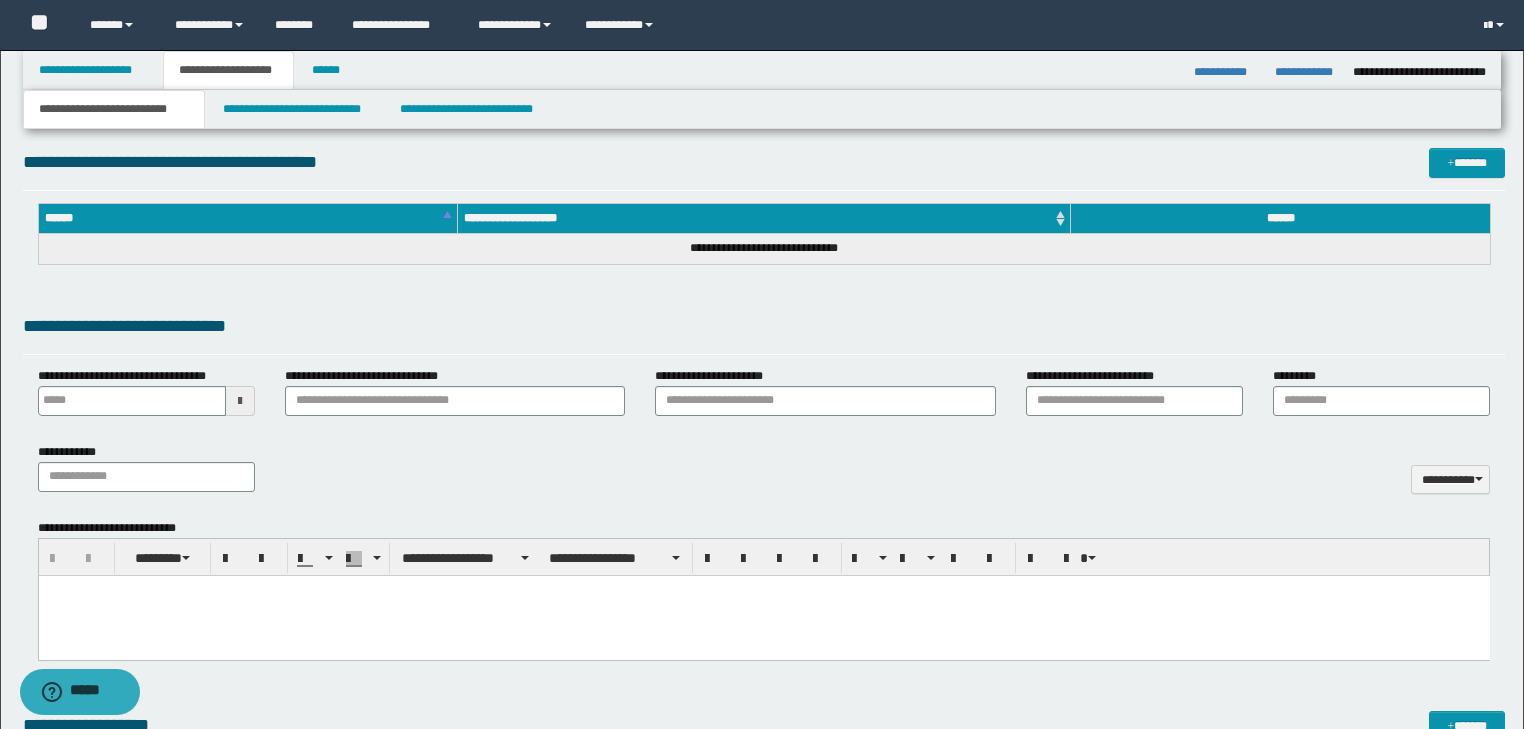 scroll, scrollTop: 914, scrollLeft: 0, axis: vertical 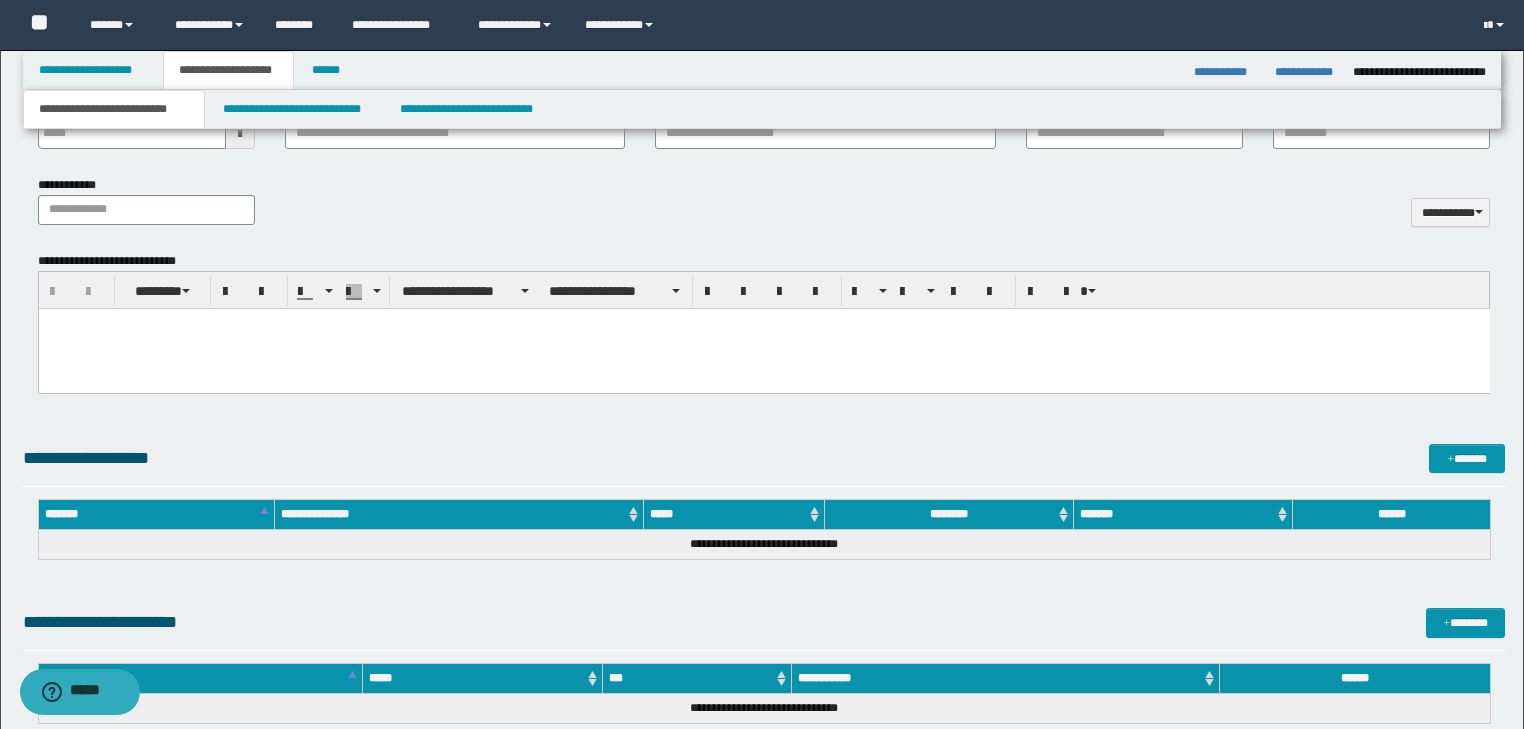 click at bounding box center (763, 323) 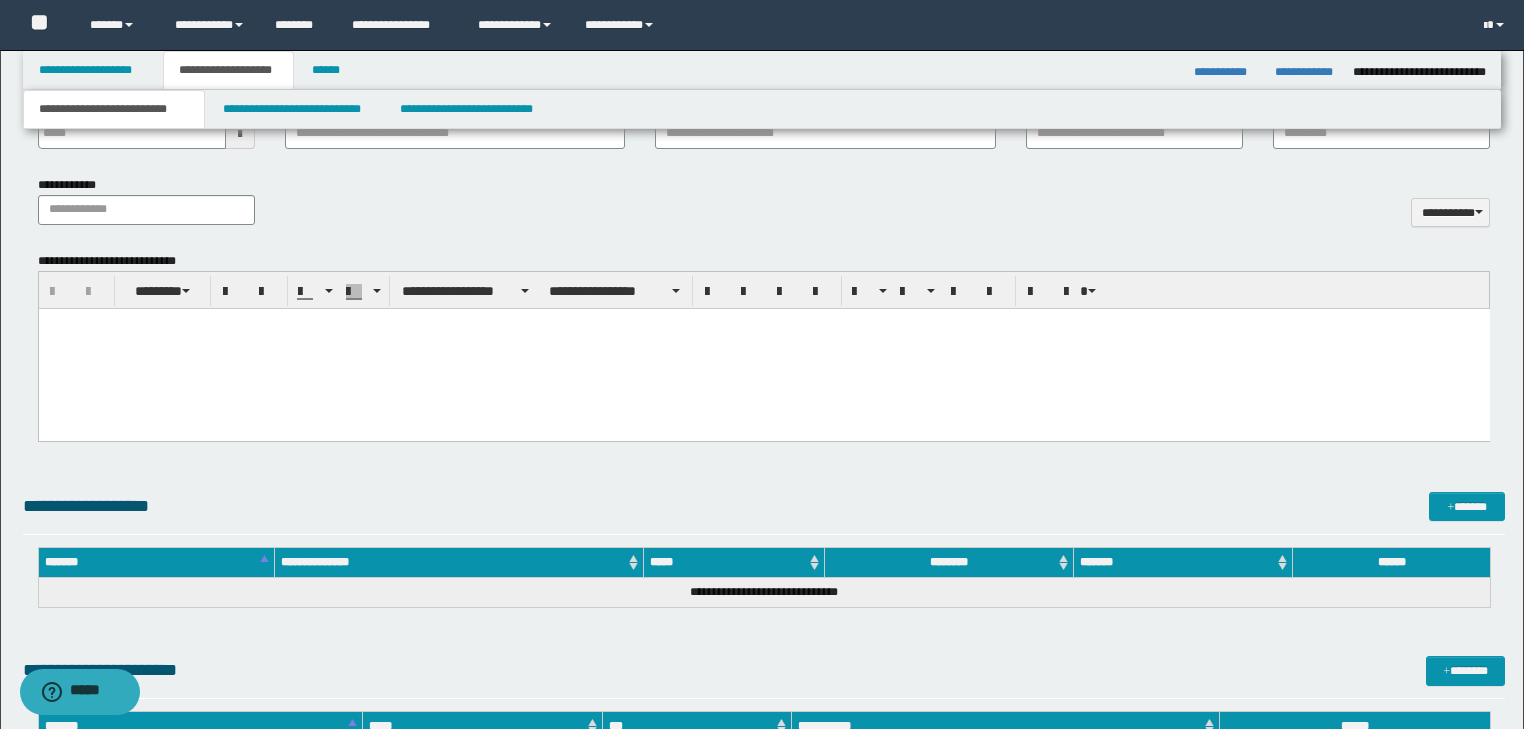 type 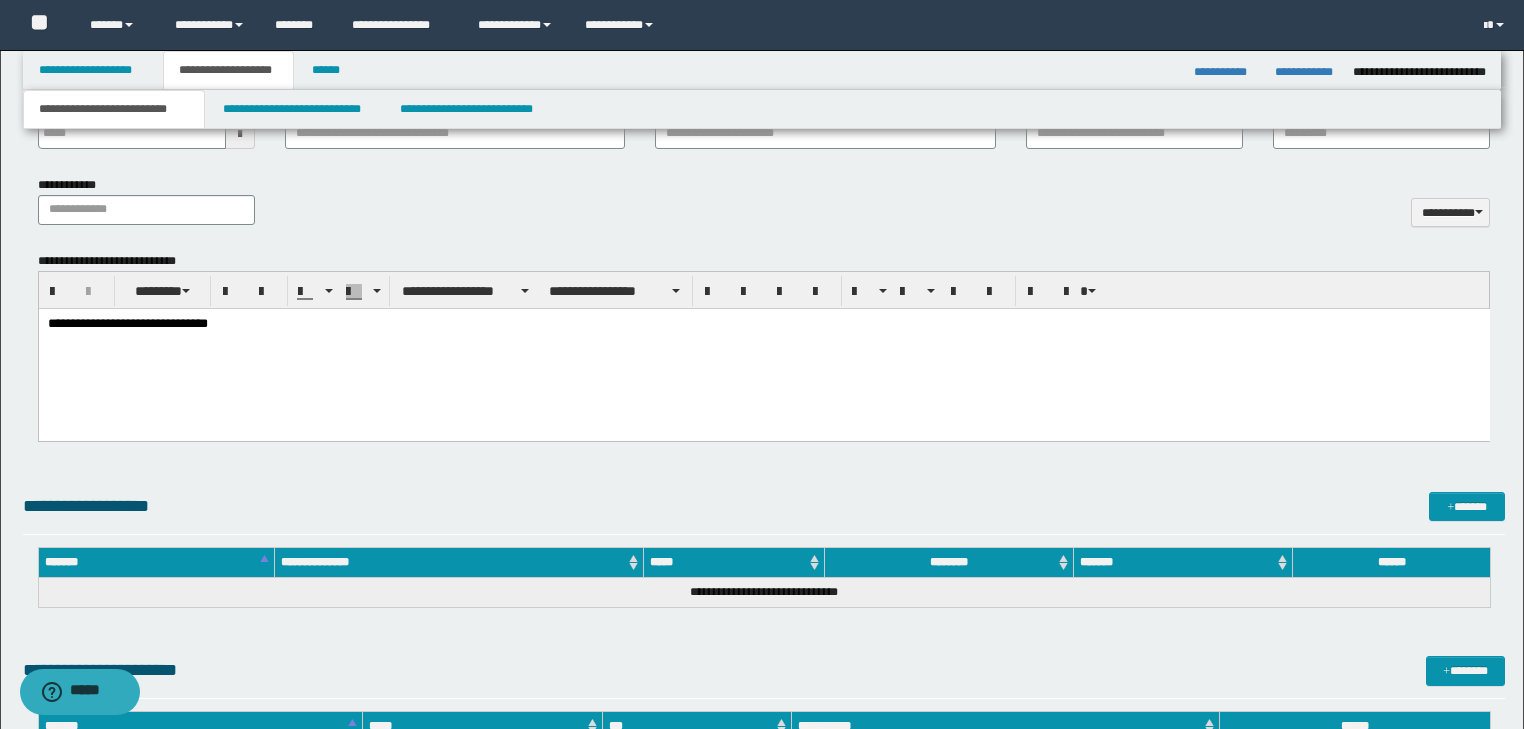 drag, startPoint x: 304, startPoint y: 314, endPoint x: -1, endPoint y: 326, distance: 305.23596 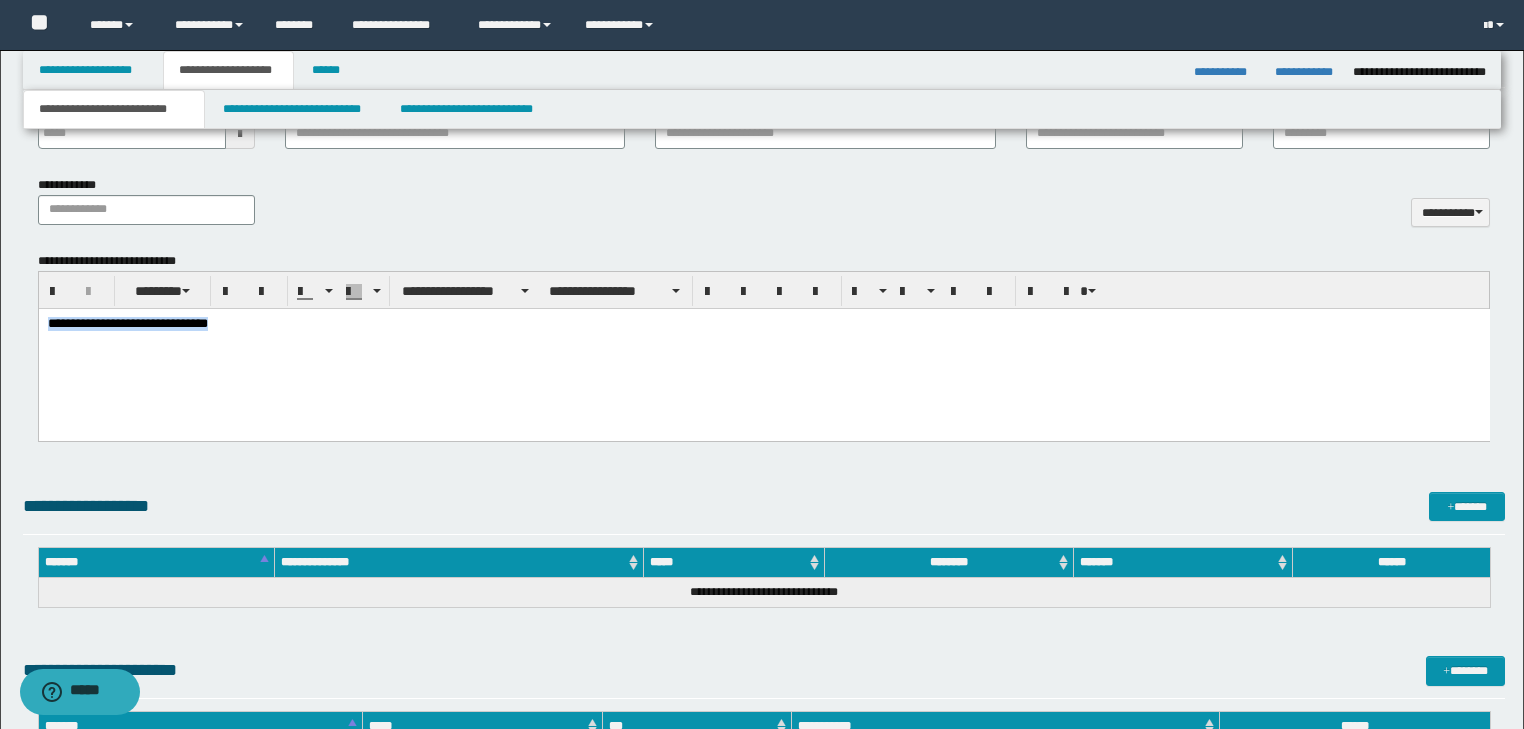 drag, startPoint x: 50, startPoint y: 324, endPoint x: 368, endPoint y: 328, distance: 318.02515 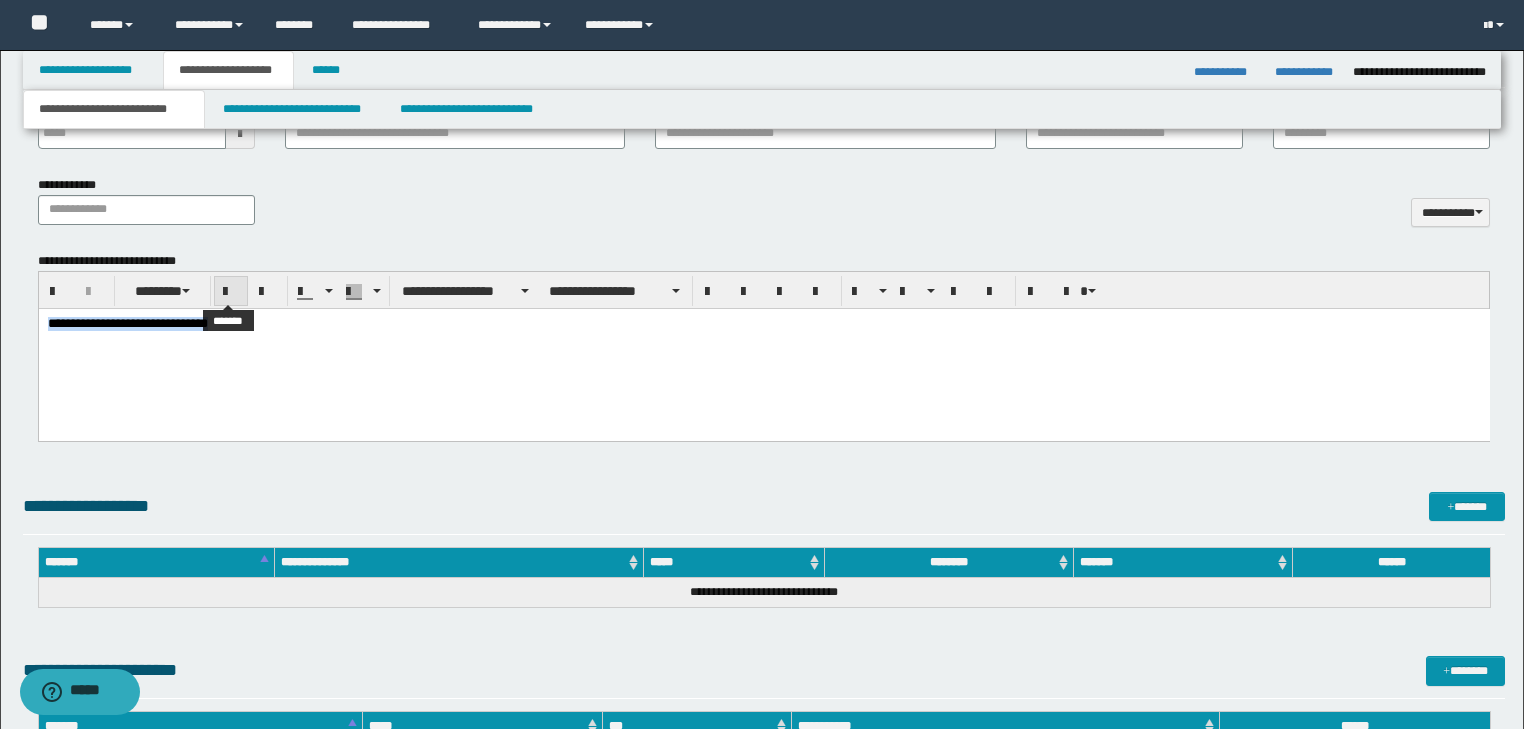 click at bounding box center [231, 292] 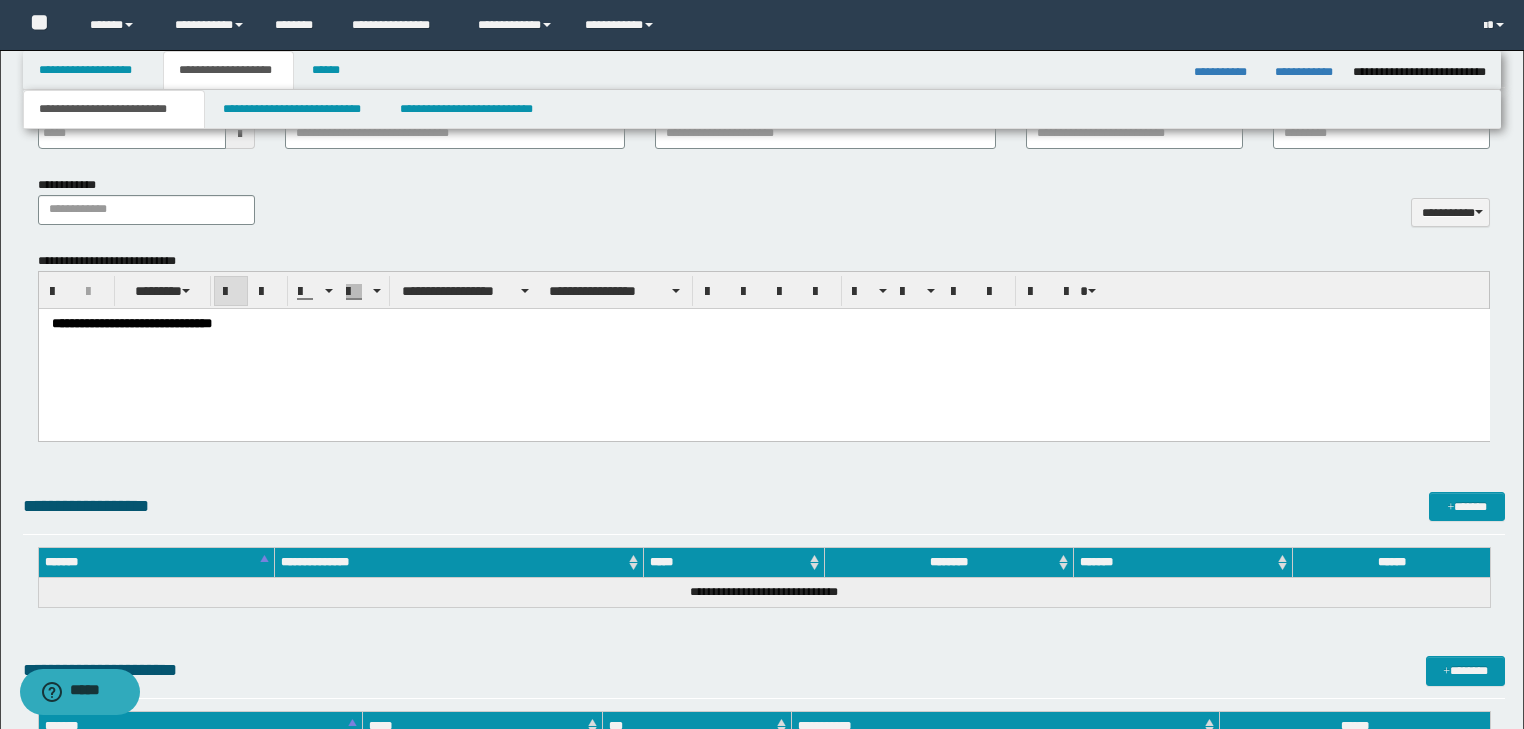 click on "**********" at bounding box center (763, 349) 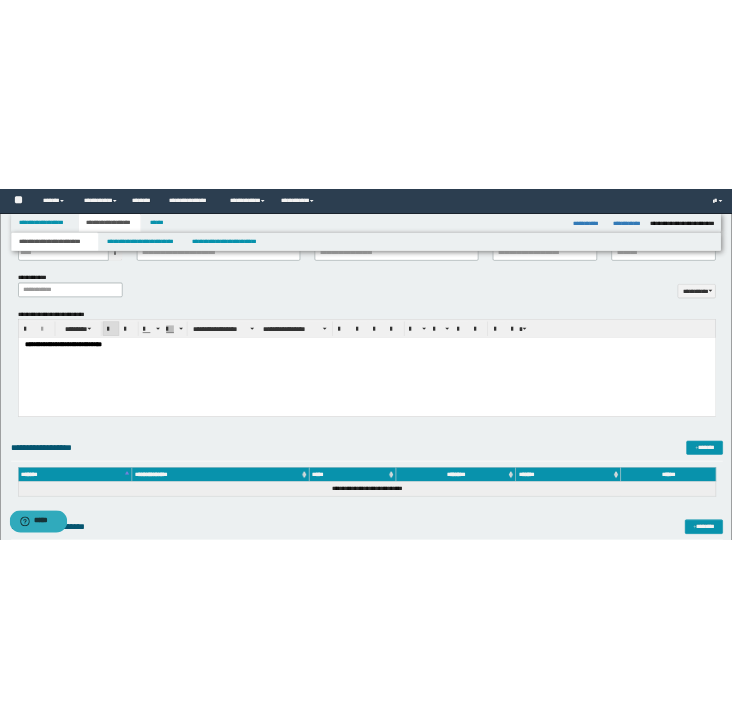 scroll, scrollTop: 1419, scrollLeft: 0, axis: vertical 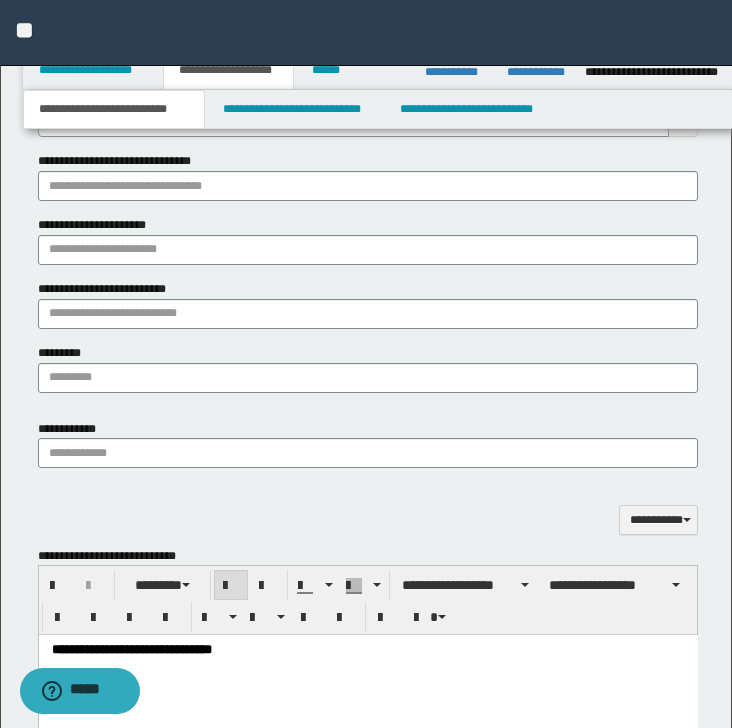 type 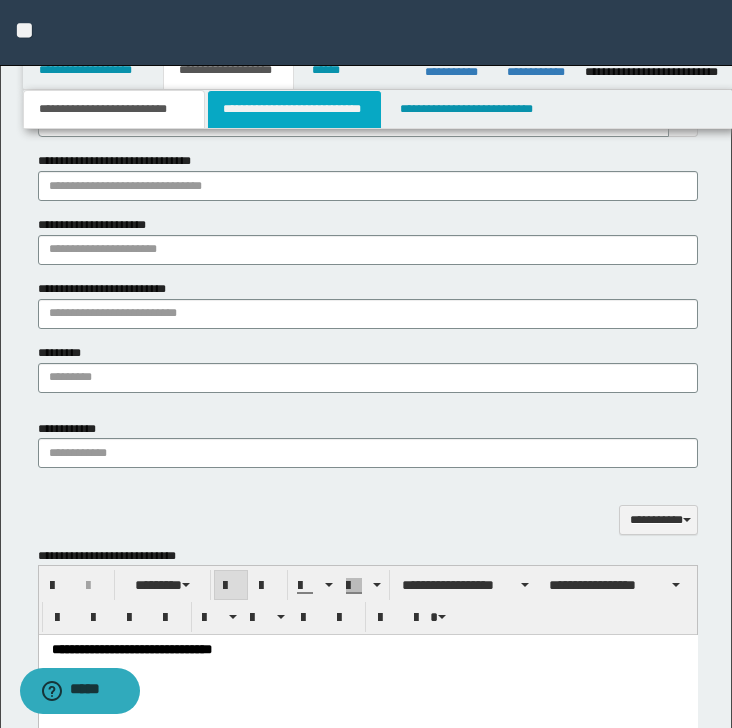 click on "**********" at bounding box center (294, 109) 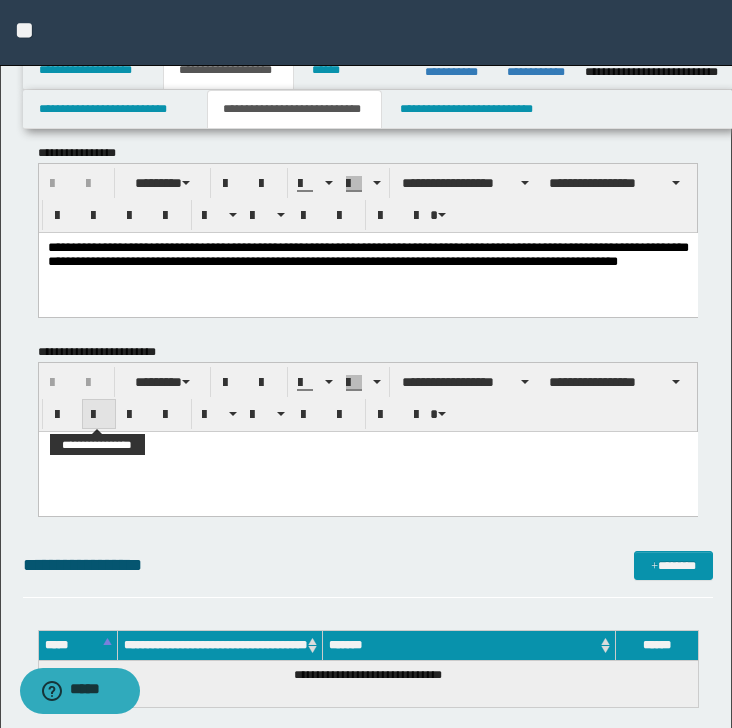 scroll, scrollTop: 0, scrollLeft: 0, axis: both 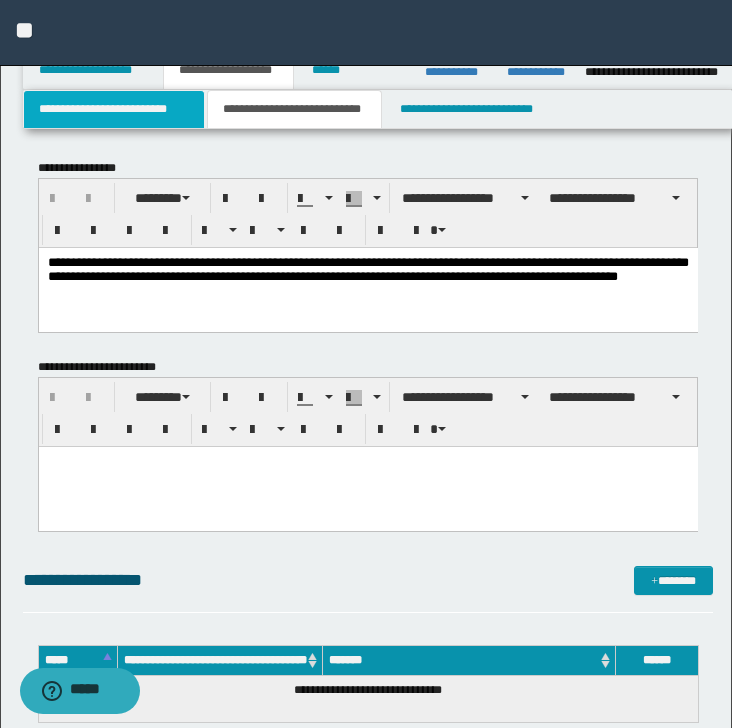 click on "**********" at bounding box center (114, 109) 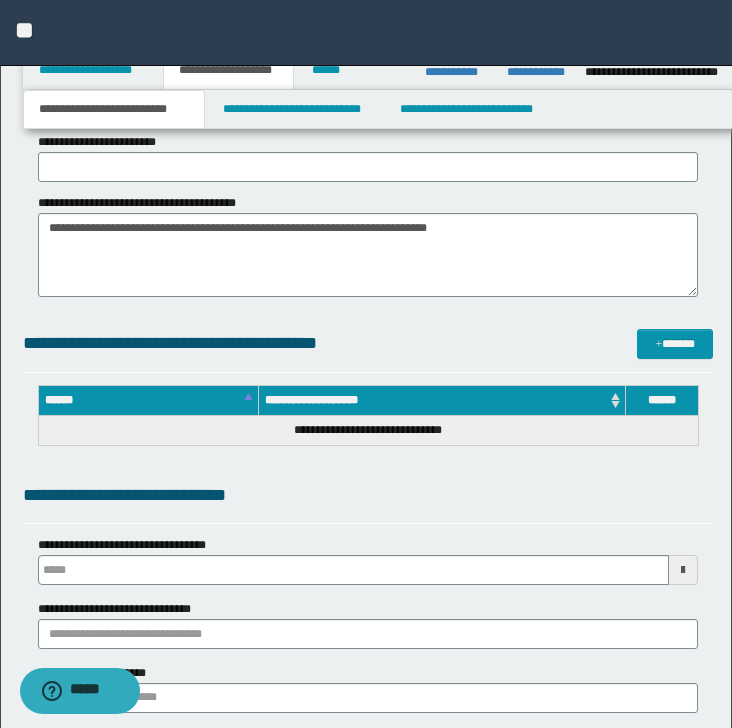 scroll, scrollTop: 933, scrollLeft: 0, axis: vertical 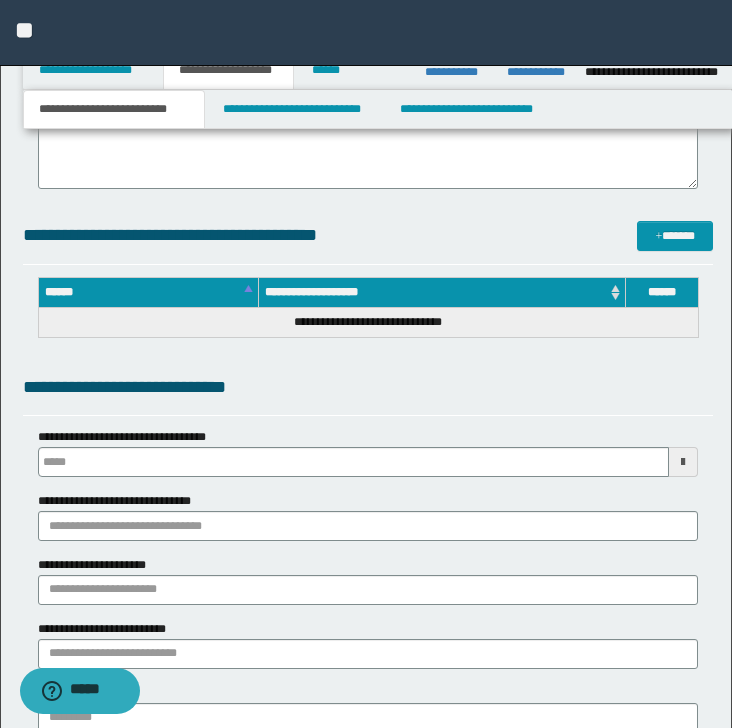 type 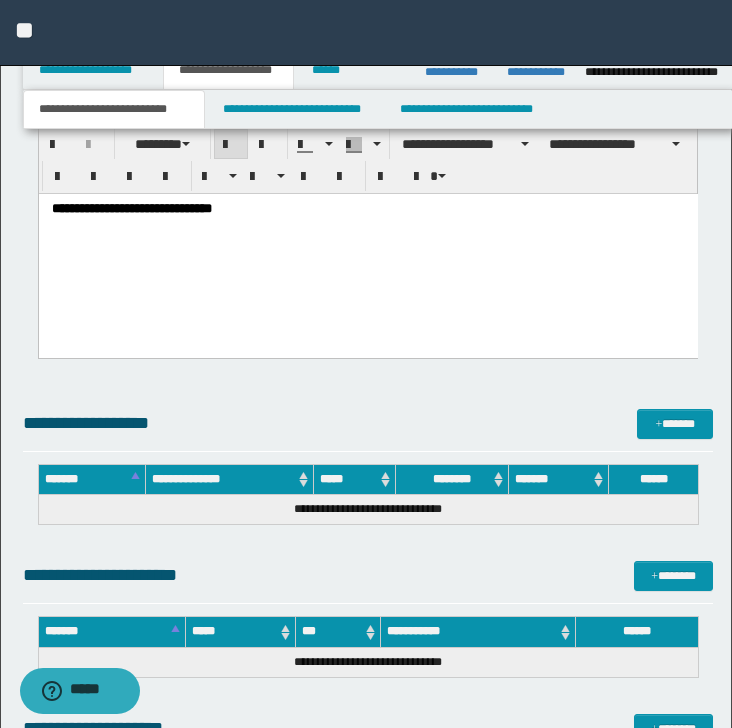 scroll, scrollTop: 1866, scrollLeft: 0, axis: vertical 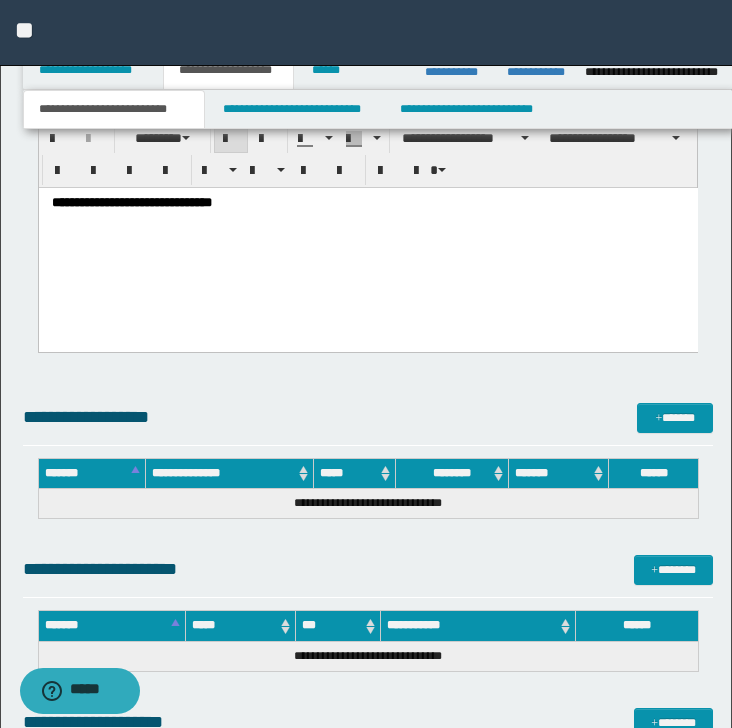 click on "**********" at bounding box center [367, 243] 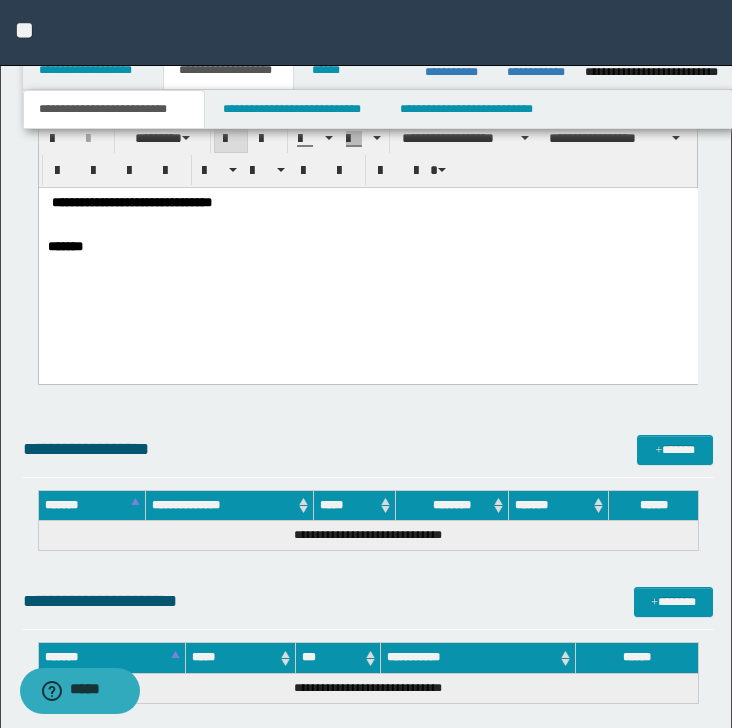 click on "*******" at bounding box center (64, 246) 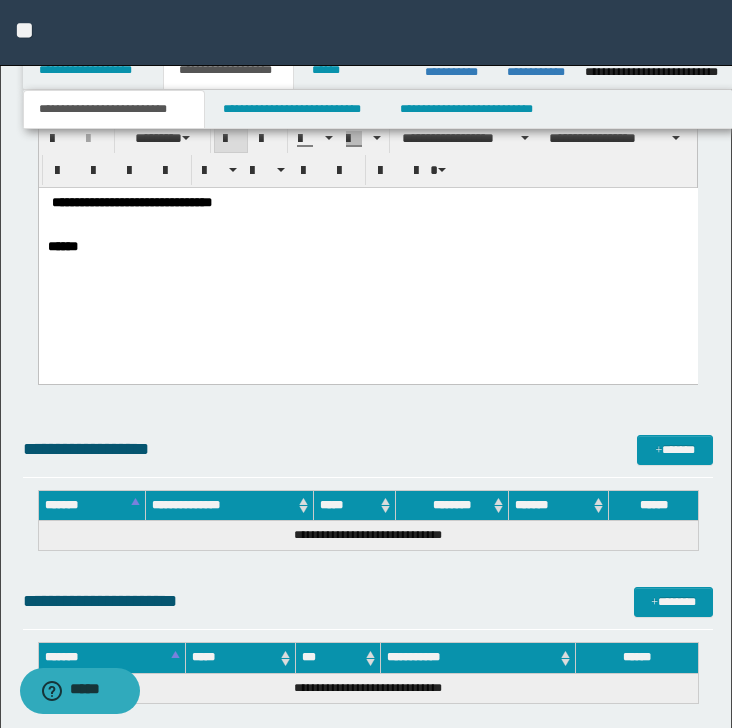 click on "******" at bounding box center [367, 247] 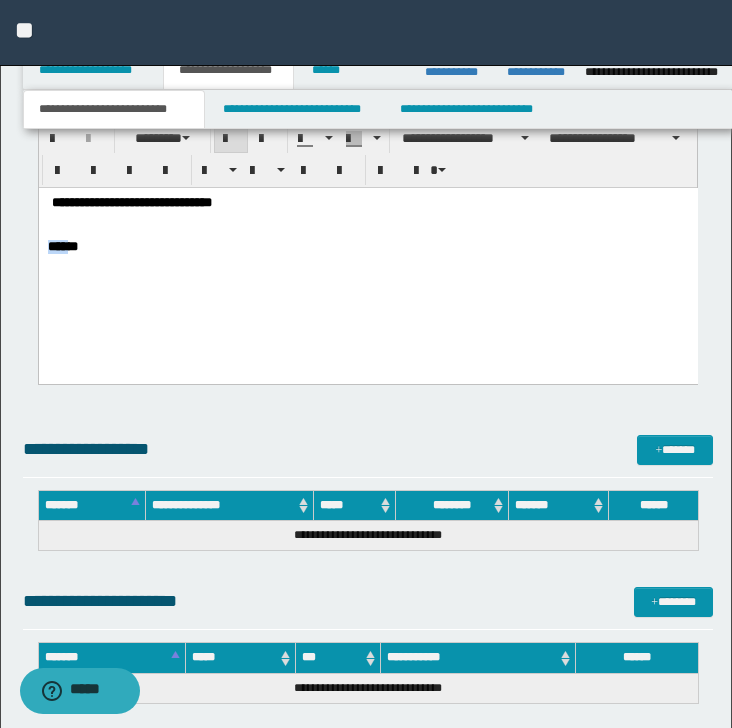 drag, startPoint x: 82, startPoint y: 248, endPoint x: 50, endPoint y: 250, distance: 32.06244 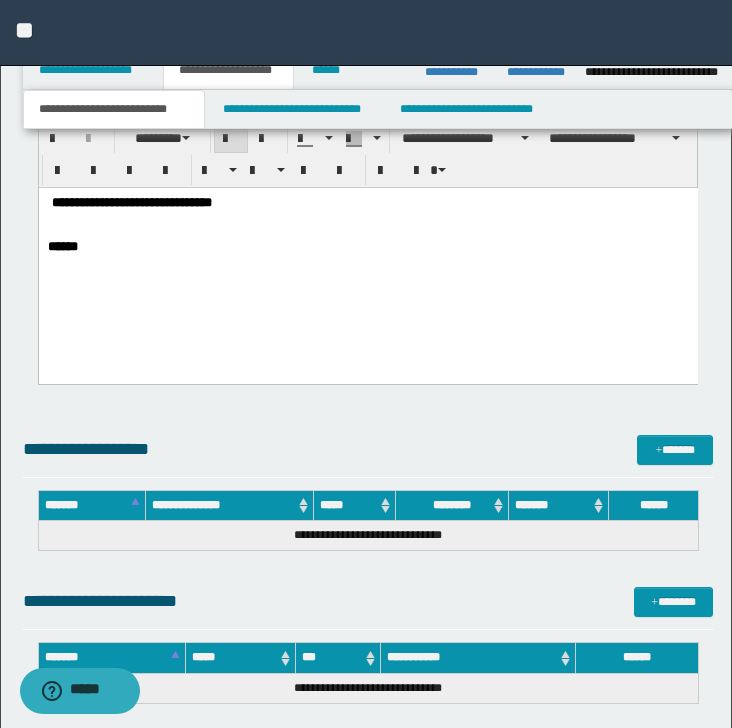 click on "**********" at bounding box center (367, 257) 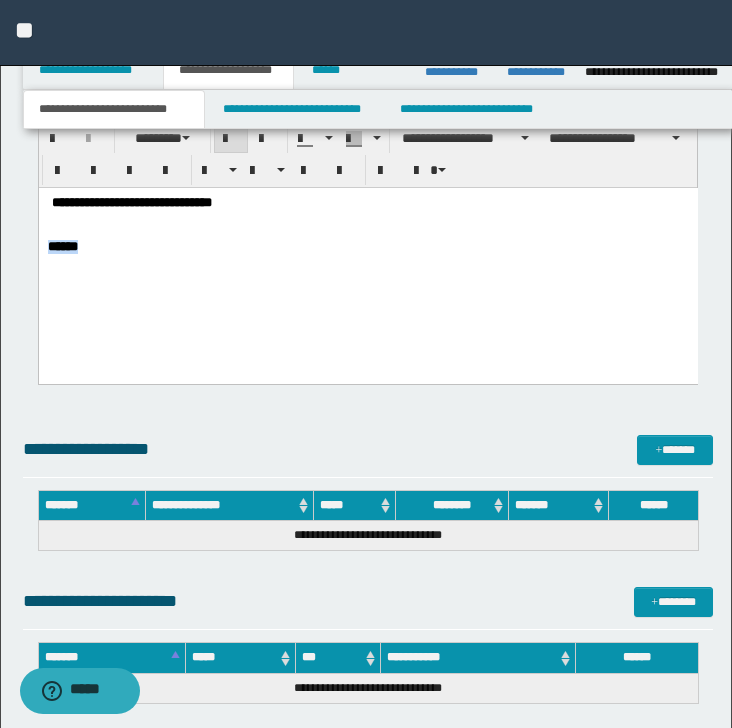 drag, startPoint x: 47, startPoint y: 250, endPoint x: 137, endPoint y: 228, distance: 92.64988 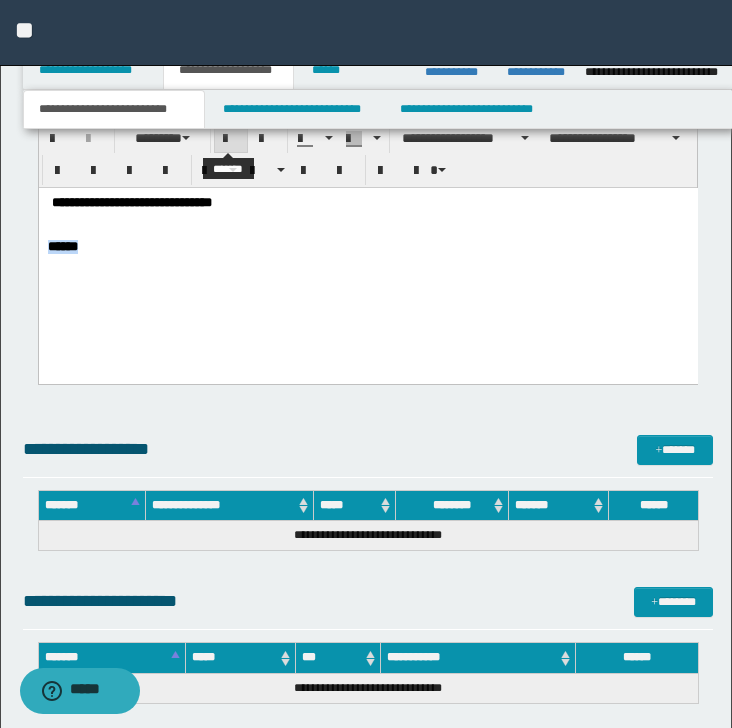 click at bounding box center [231, 139] 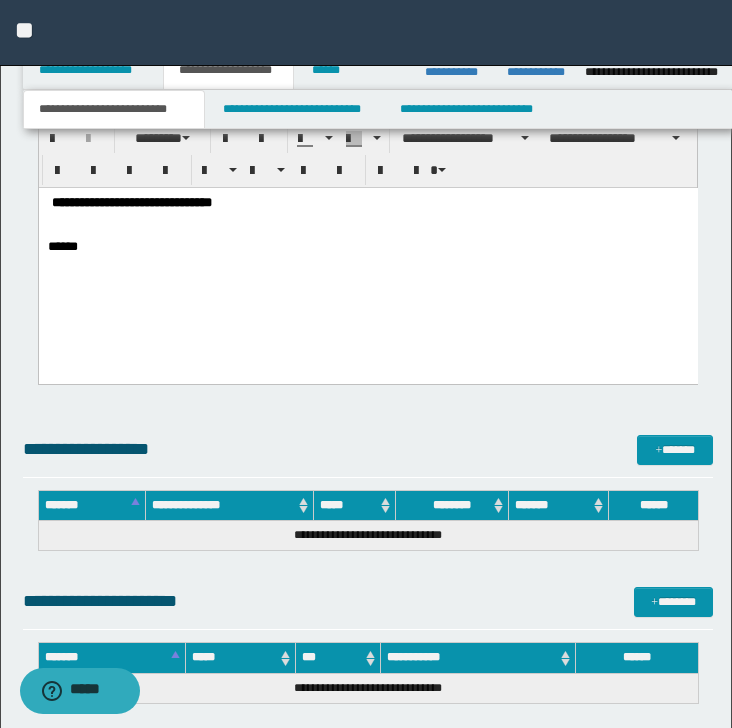 click at bounding box center [367, 263] 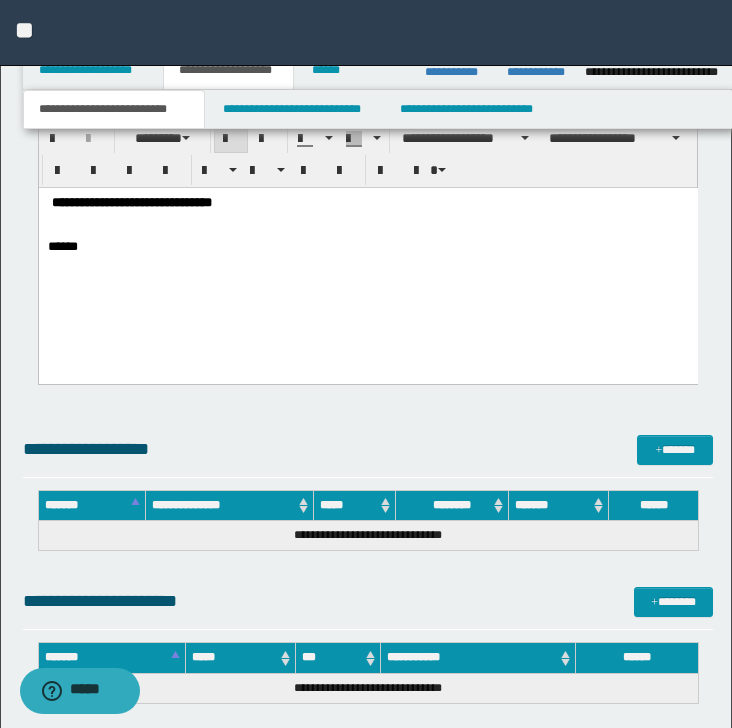 click on "******" at bounding box center [367, 248] 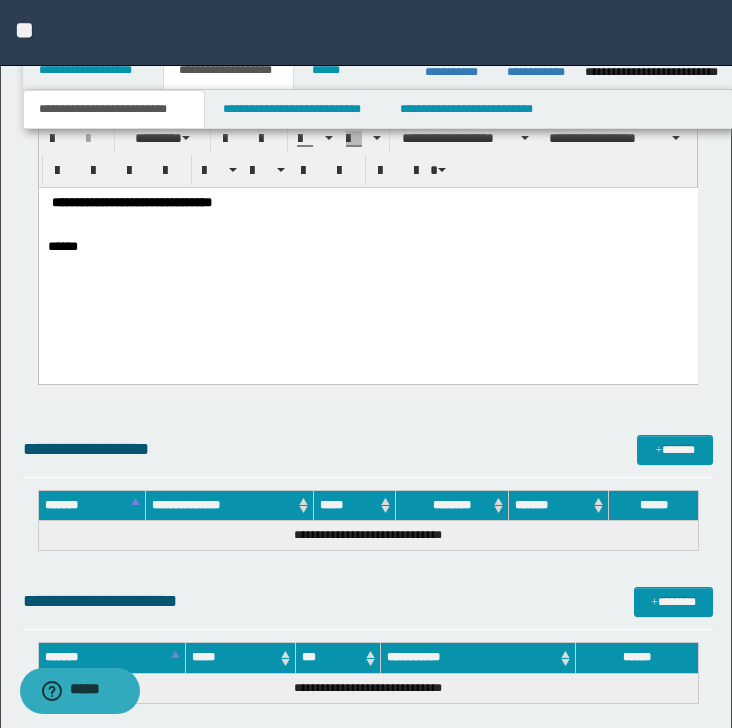 click on "******" at bounding box center (367, 248) 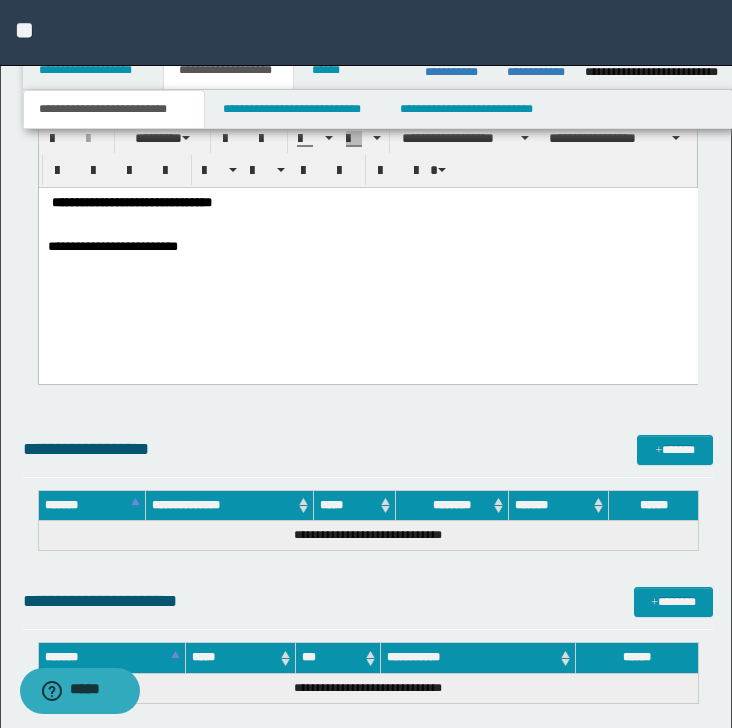 click on "**********" at bounding box center (367, 258) 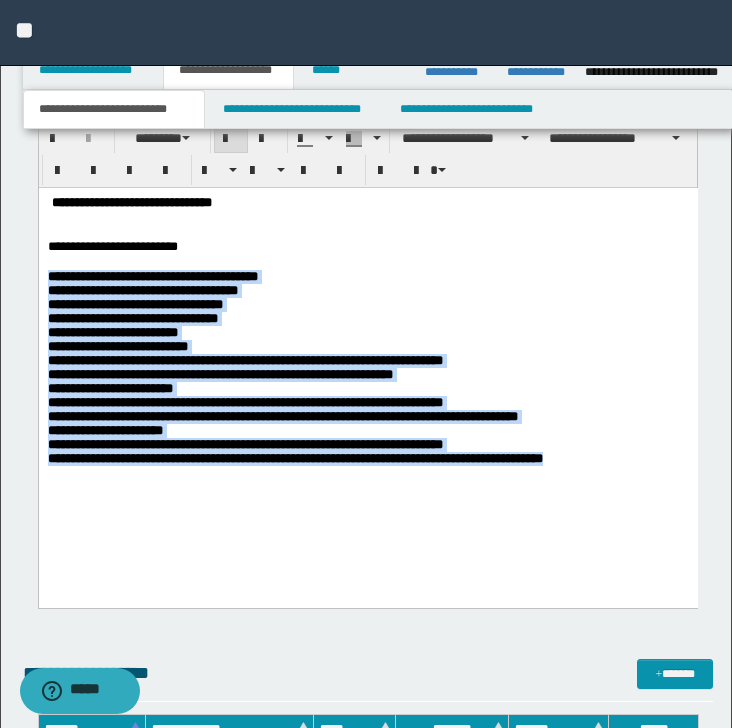 drag, startPoint x: 58, startPoint y: 286, endPoint x: 640, endPoint y: 510, distance: 623.61847 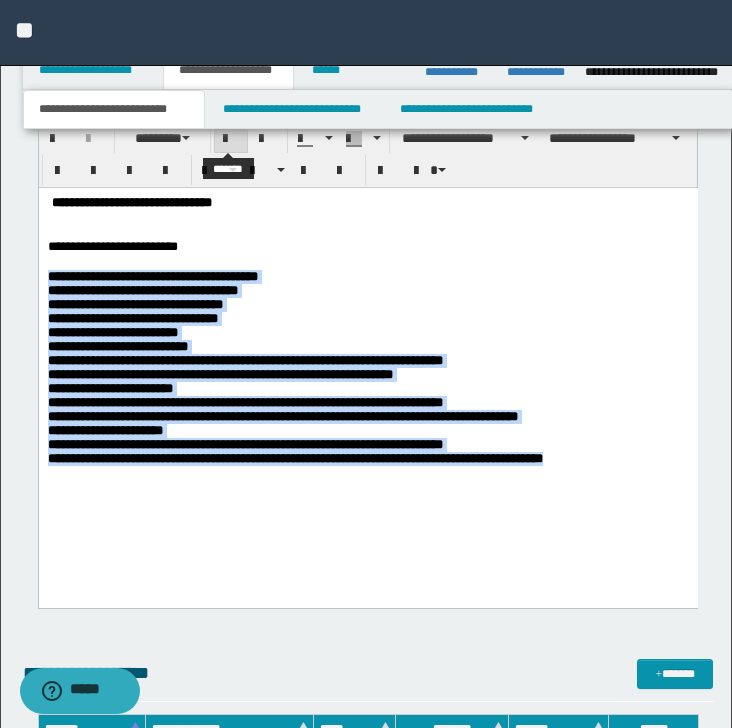click at bounding box center [231, 139] 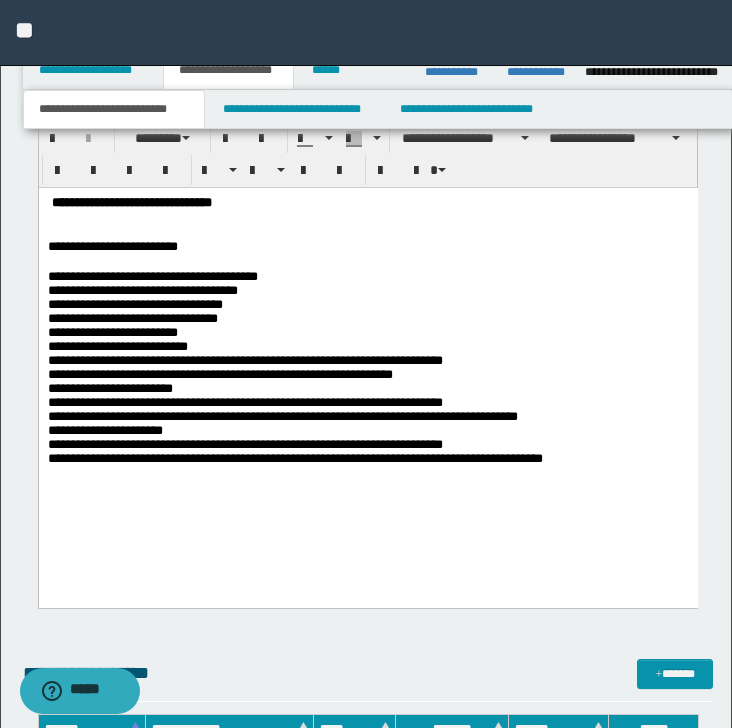 click on "**********" at bounding box center [367, 370] 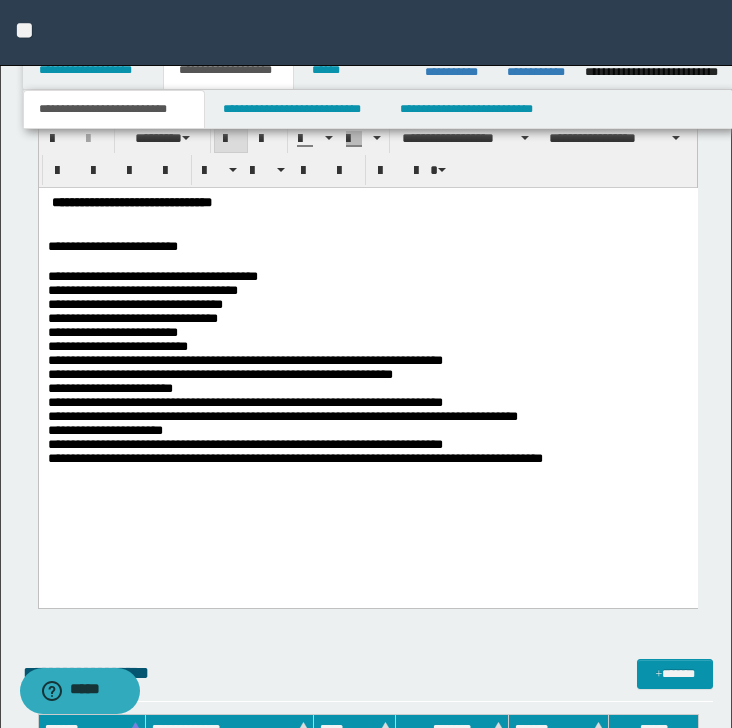 click at bounding box center [367, 233] 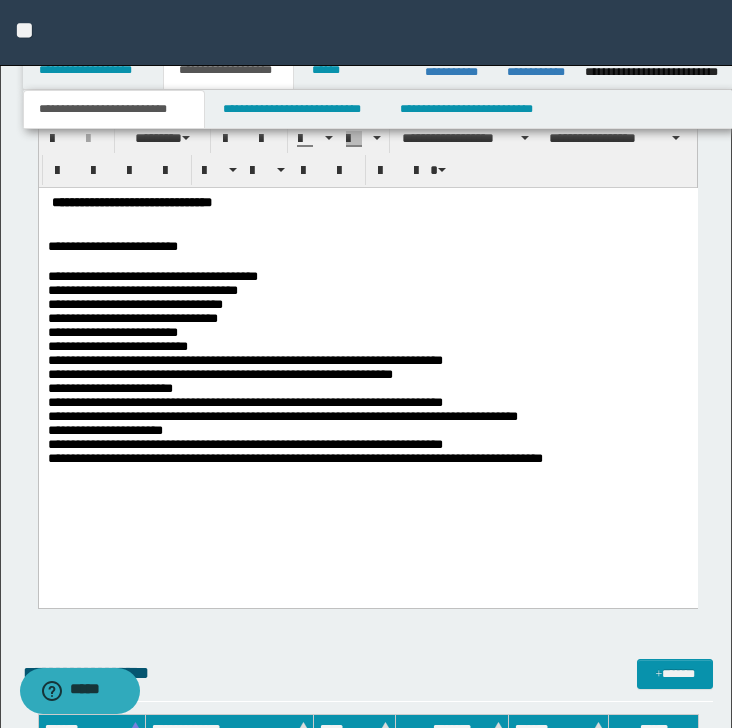 click on "**********" at bounding box center (367, 248) 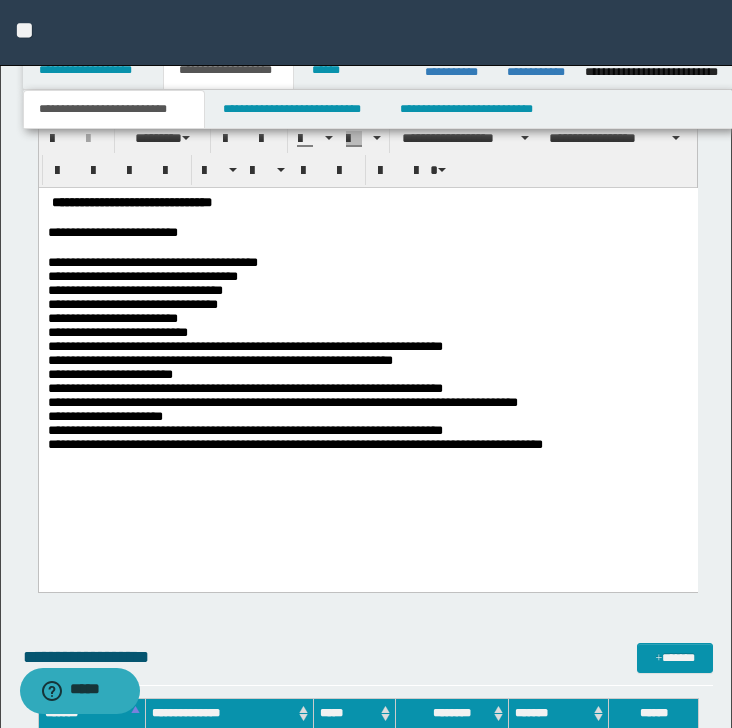 click on "**********" at bounding box center (367, 234) 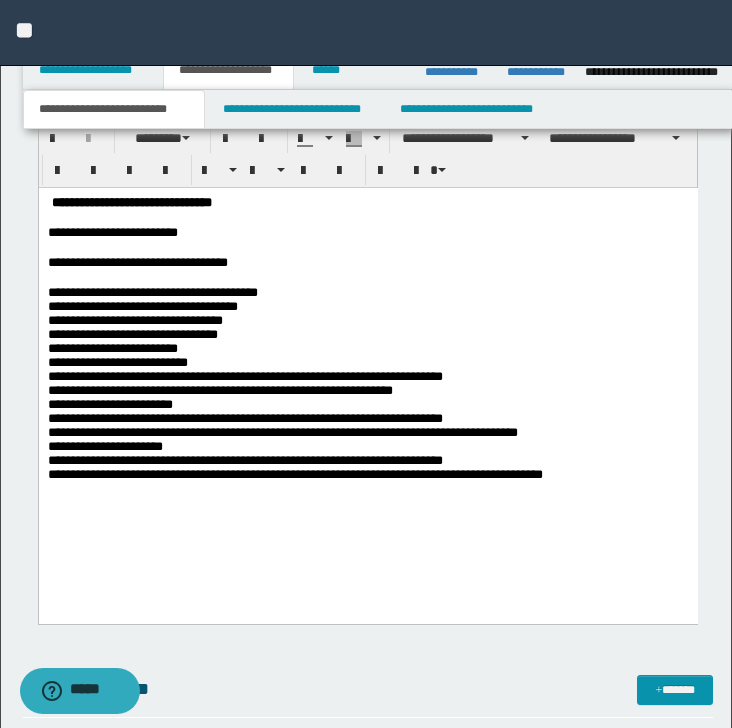 click on "**********" at bounding box center (367, 264) 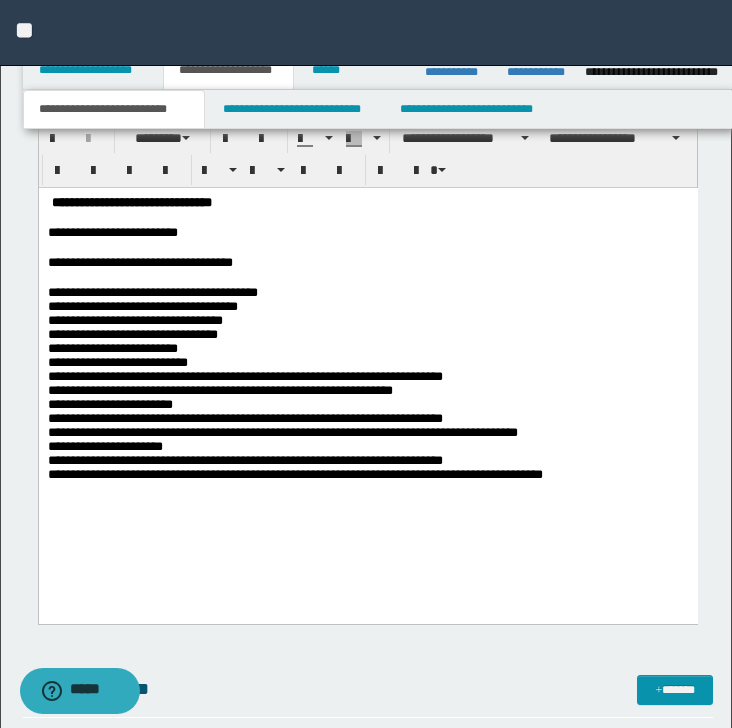 click on "**********" at bounding box center (367, 264) 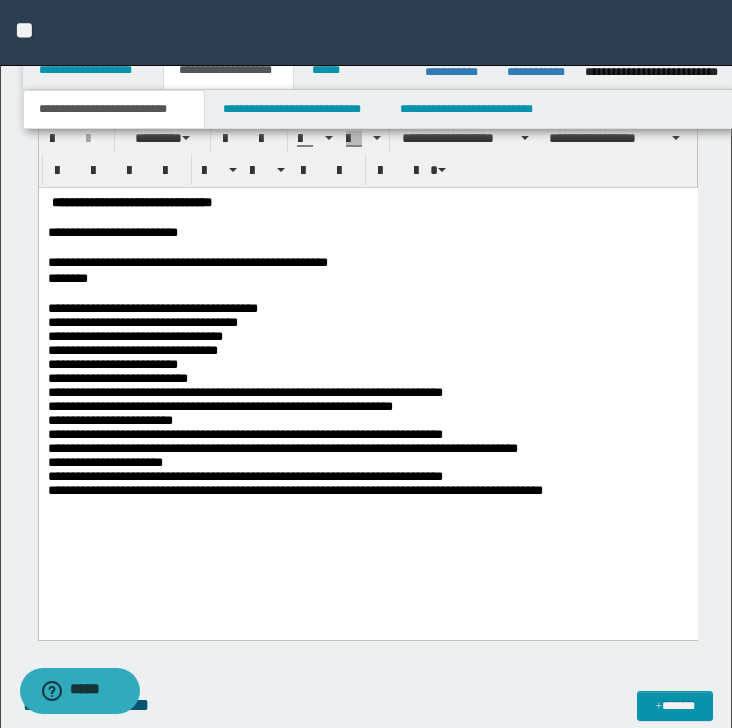 click at bounding box center (367, 295) 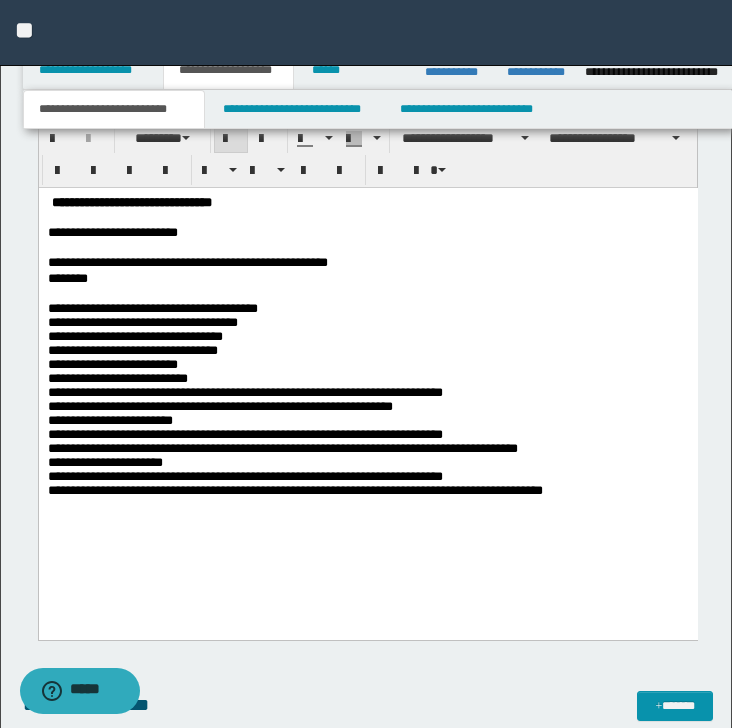 click on "********" at bounding box center [367, 280] 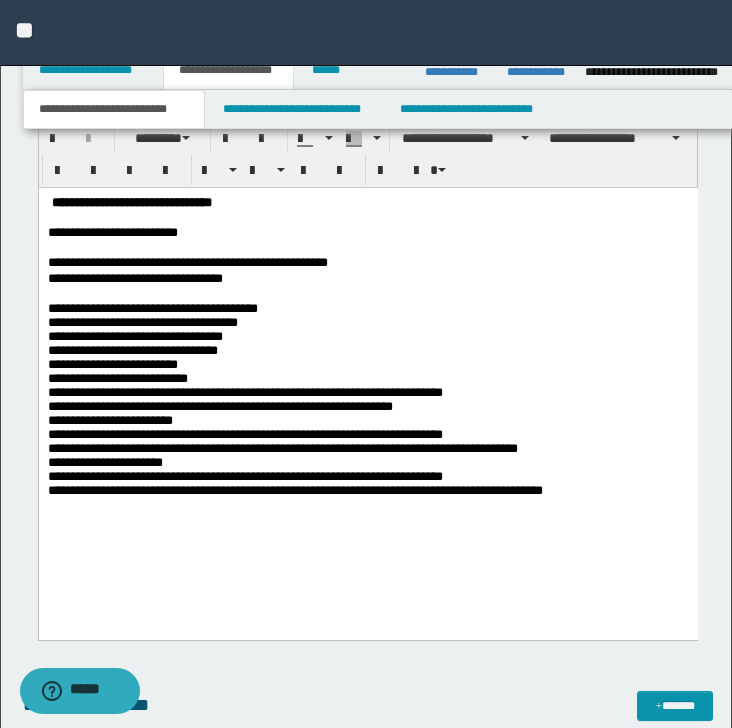 click on "**********" at bounding box center (367, 414) 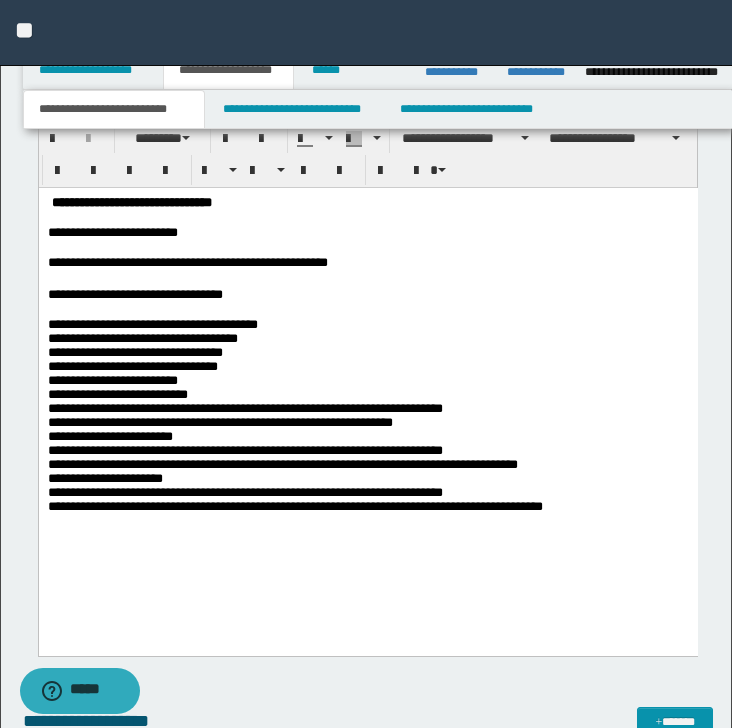 click on "**********" at bounding box center (367, 430) 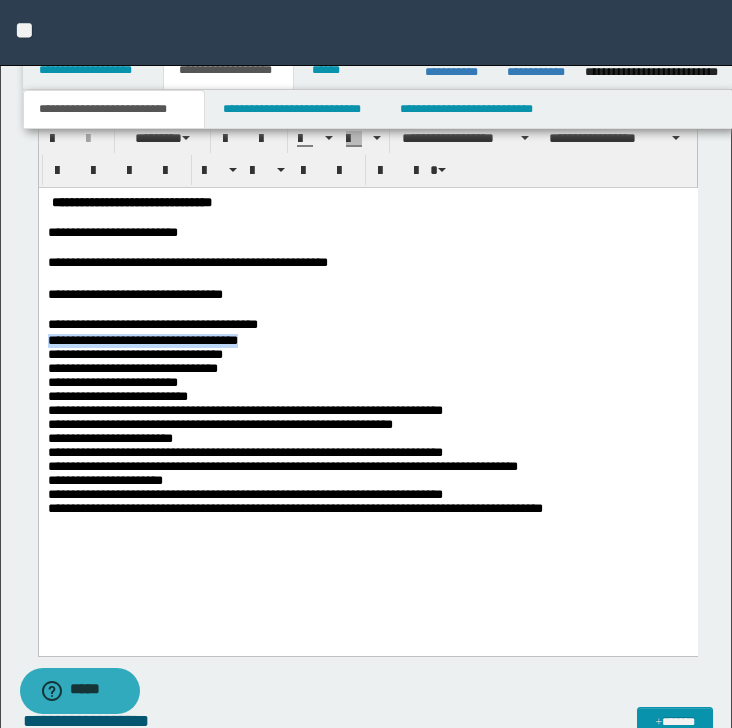drag, startPoint x: 48, startPoint y: 345, endPoint x: 283, endPoint y: 345, distance: 235 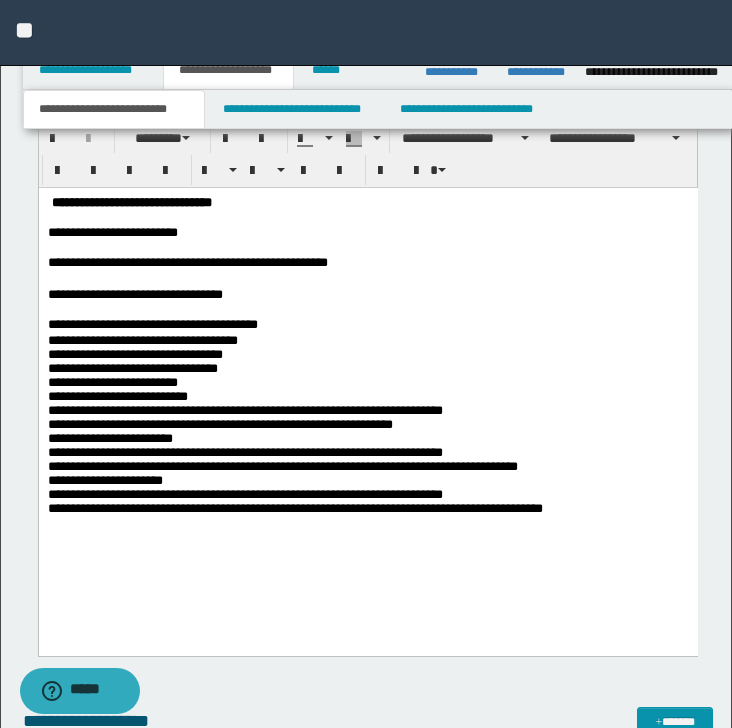 click at bounding box center [367, 249] 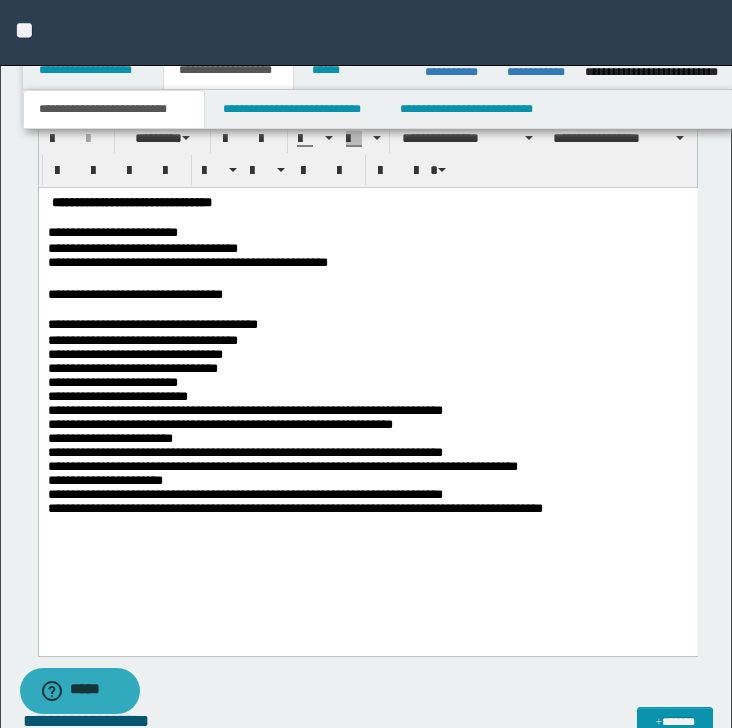 click on "**********" at bounding box center [142, 248] 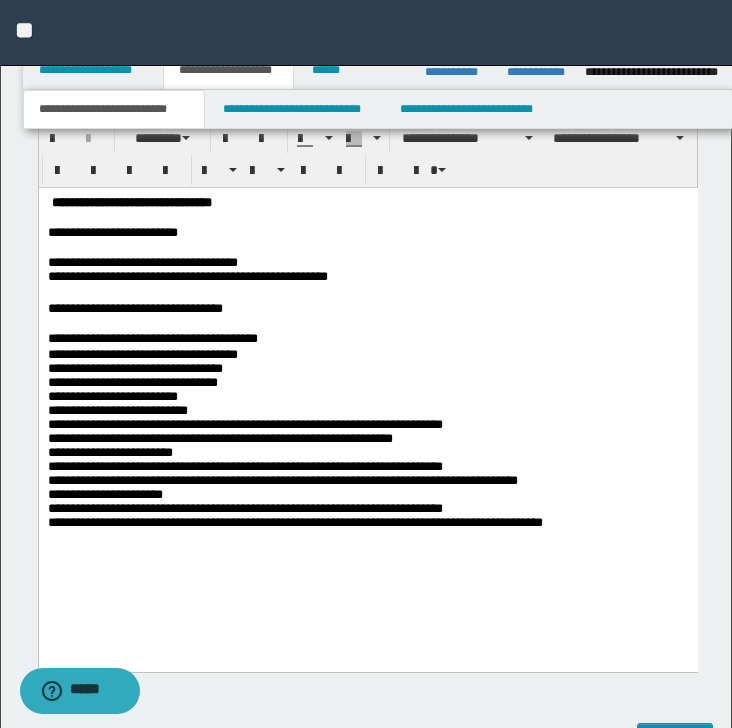 click on "**********" at bounding box center [367, 278] 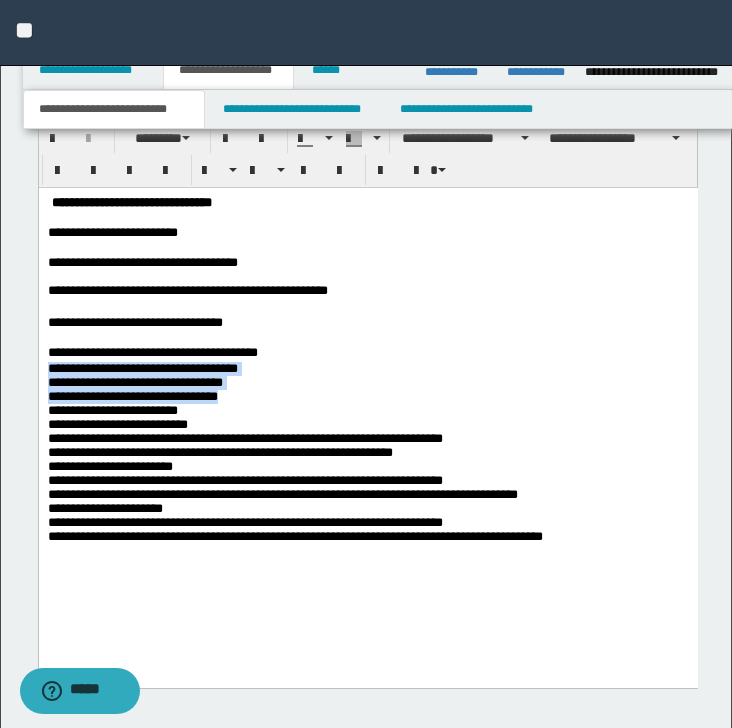 drag, startPoint x: 47, startPoint y: 379, endPoint x: 289, endPoint y: 414, distance: 244.5179 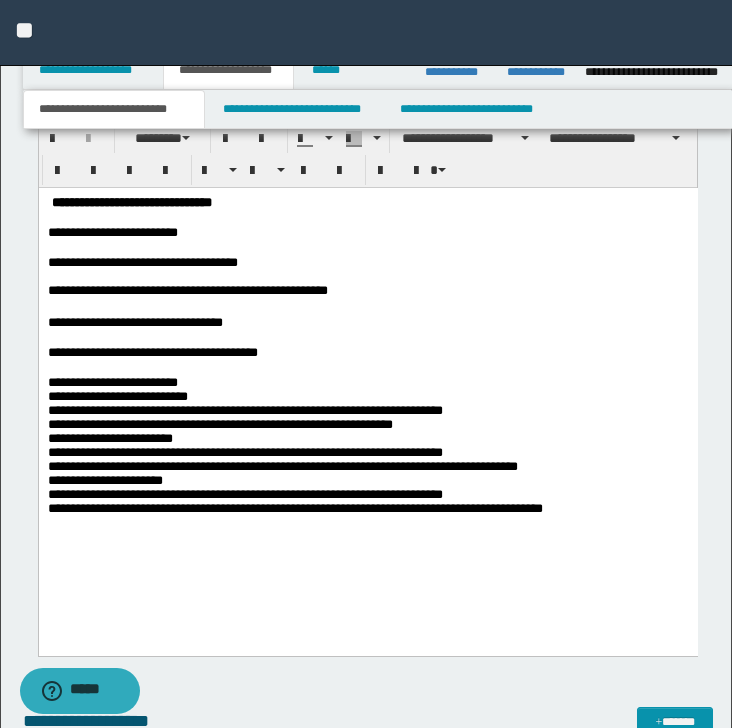 click on "**********" at bounding box center [367, 392] 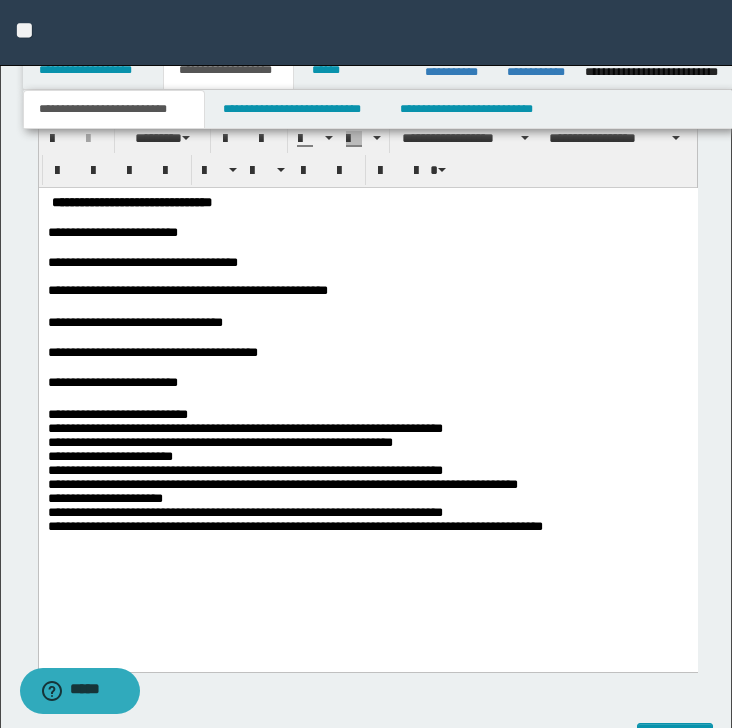 click on "**********" at bounding box center [367, 480] 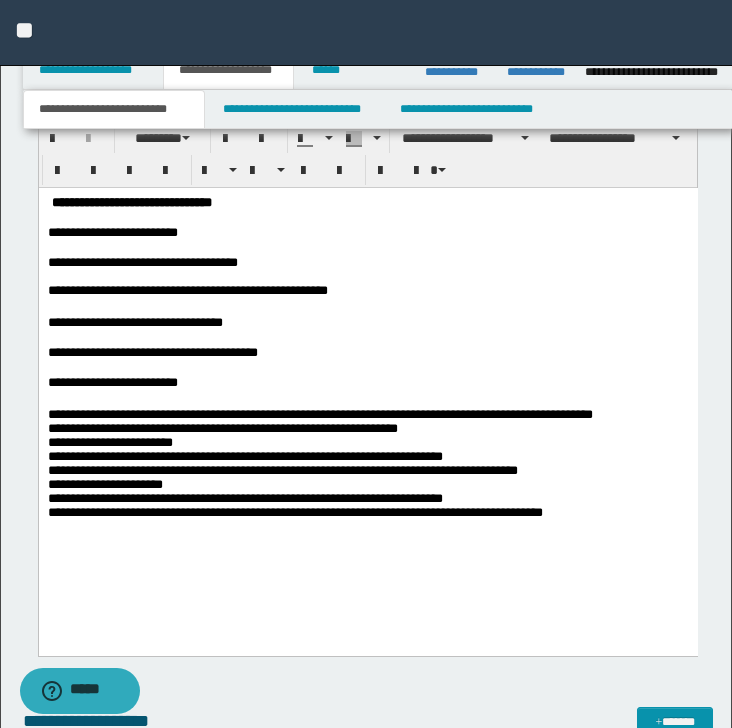 click on "**********" at bounding box center [367, 391] 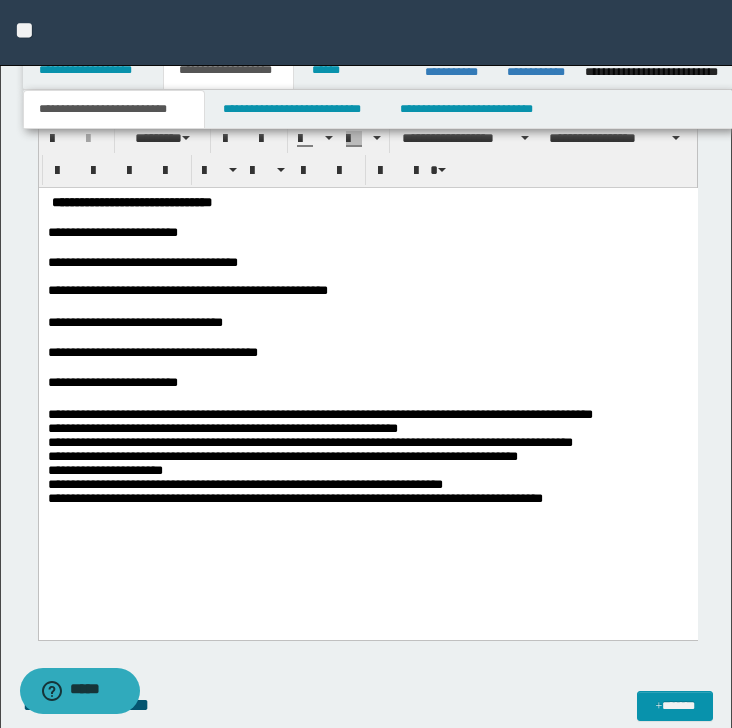 click on "**********" at bounding box center [367, 464] 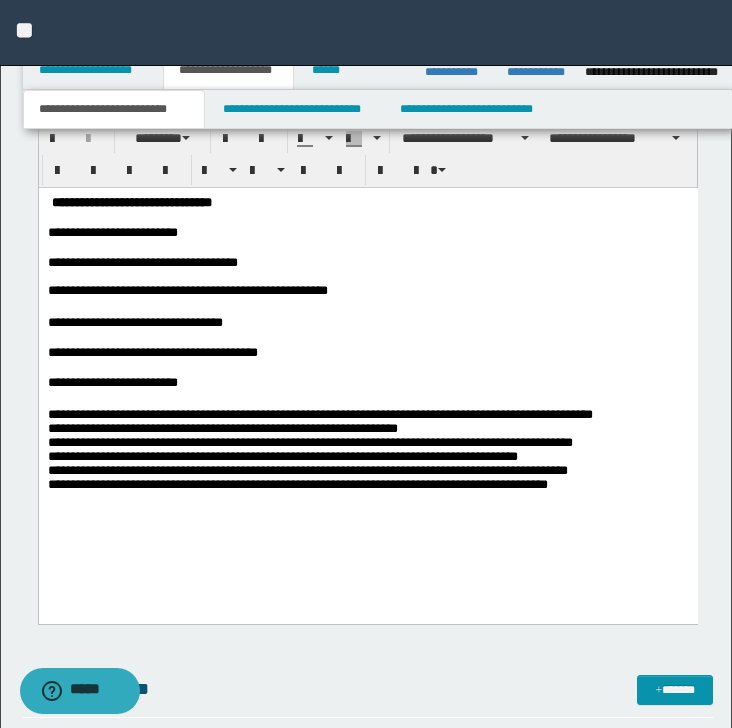 click on "**********" at bounding box center (367, 375) 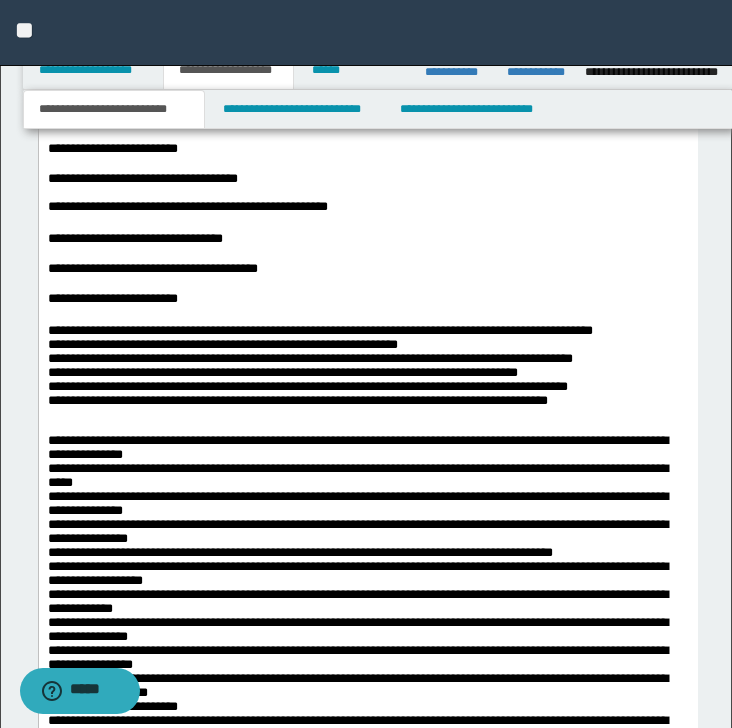 scroll, scrollTop: 2000, scrollLeft: 0, axis: vertical 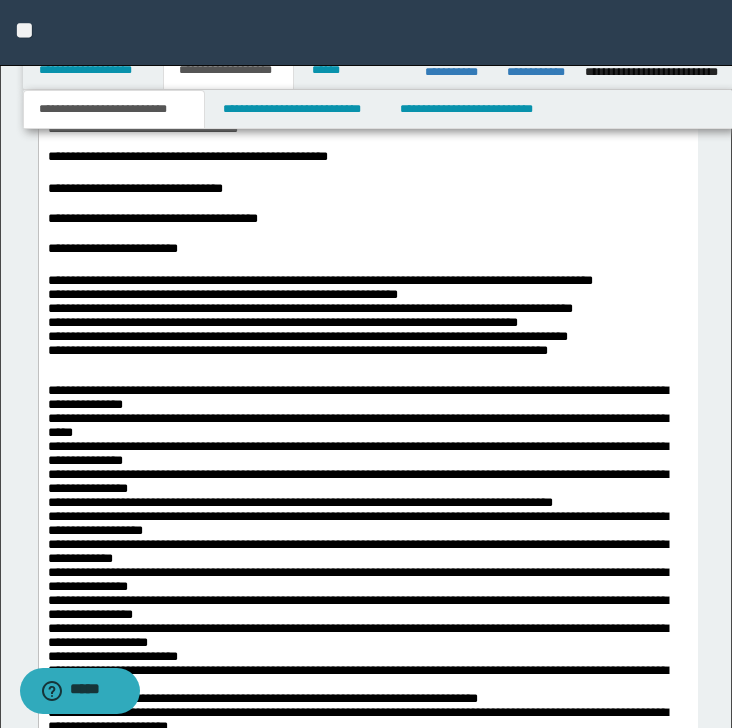 click on "**********" at bounding box center (367, 792) 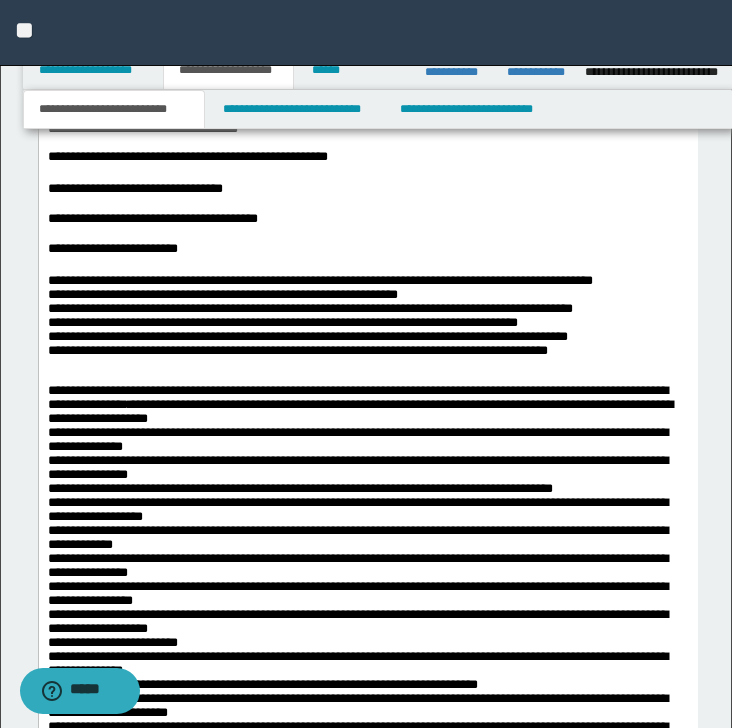 click on "**********" at bounding box center [367, 784] 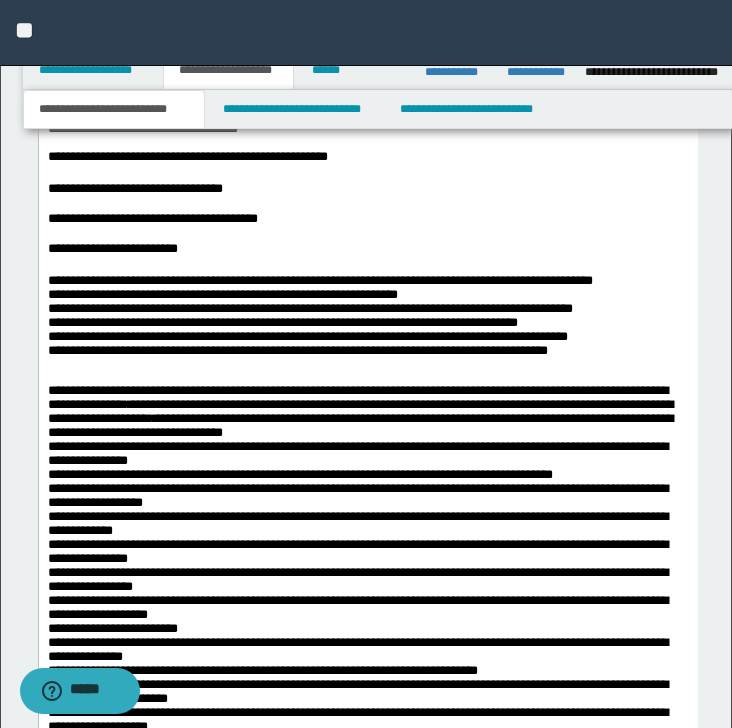 click on "**********" at bounding box center [367, 776] 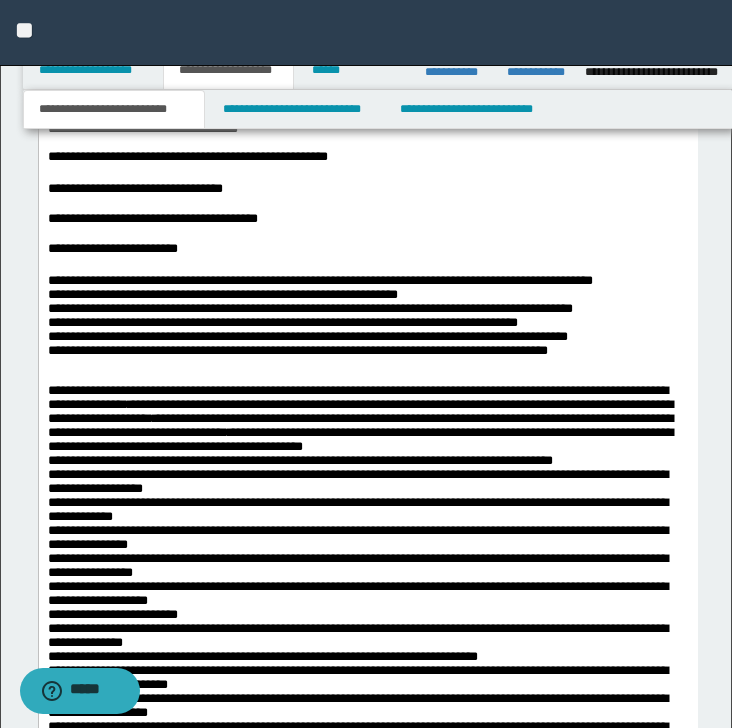 scroll, scrollTop: 2133, scrollLeft: 0, axis: vertical 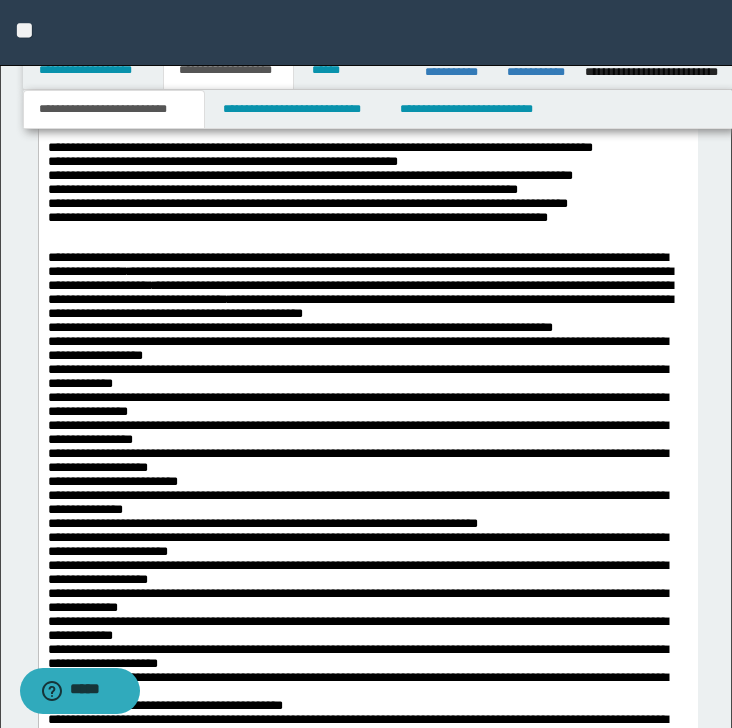 click on "**********" at bounding box center [367, 636] 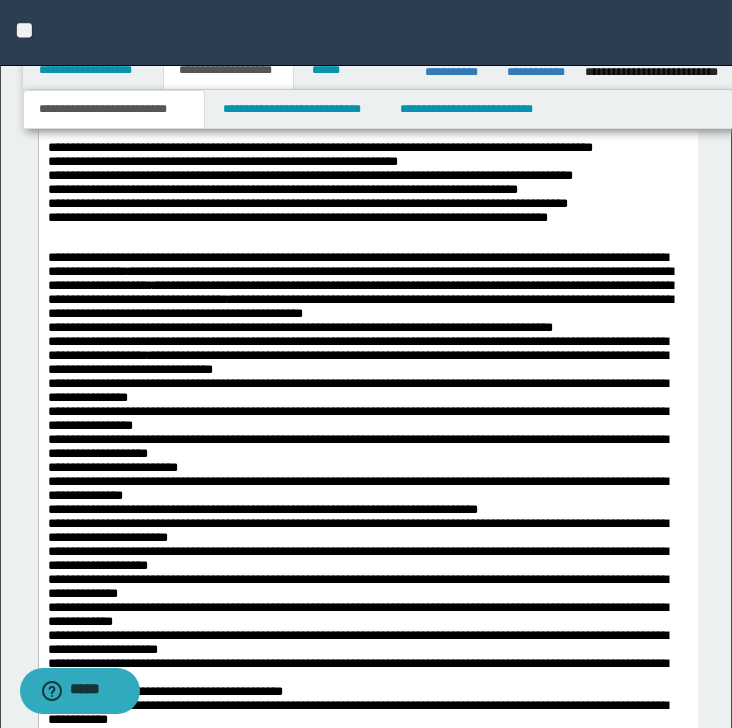 click on "**********" at bounding box center (367, 492) 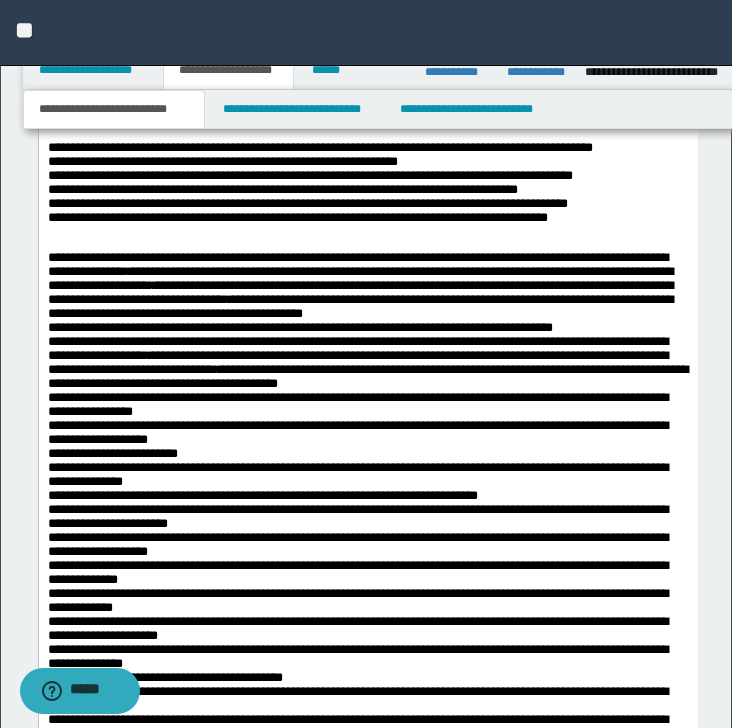 click on "**********" at bounding box center (367, 484) 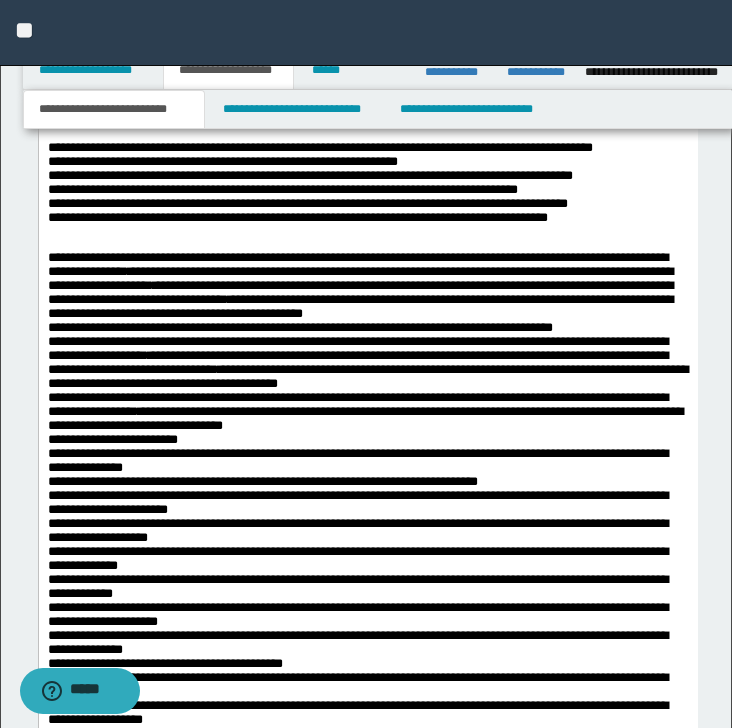 click on "**********" at bounding box center [367, 476] 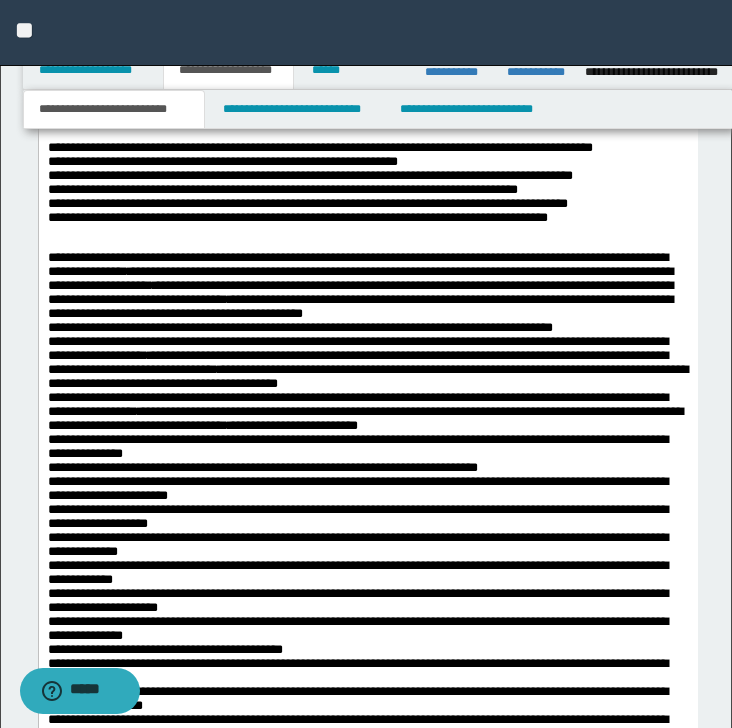 click on "**********" at bounding box center [367, 604] 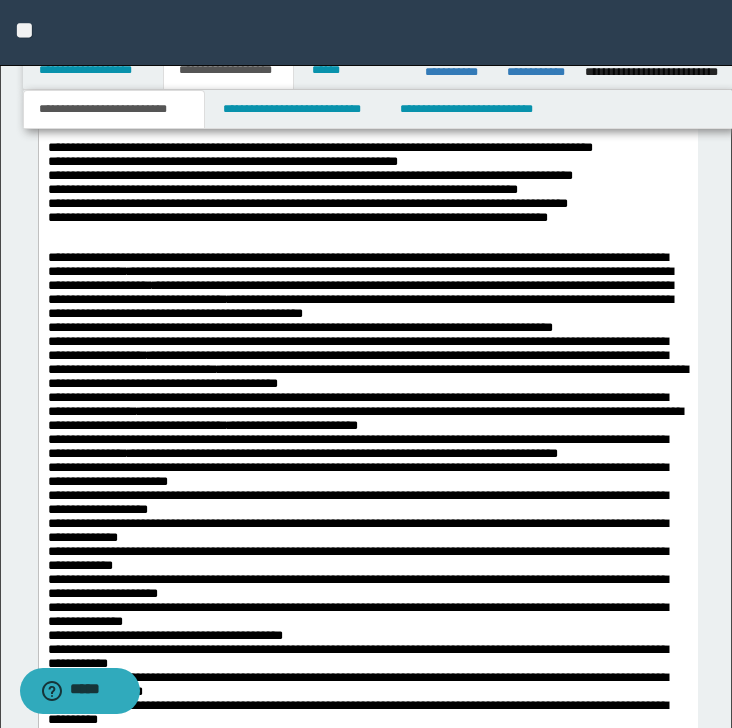 click on "**********" at bounding box center [367, 460] 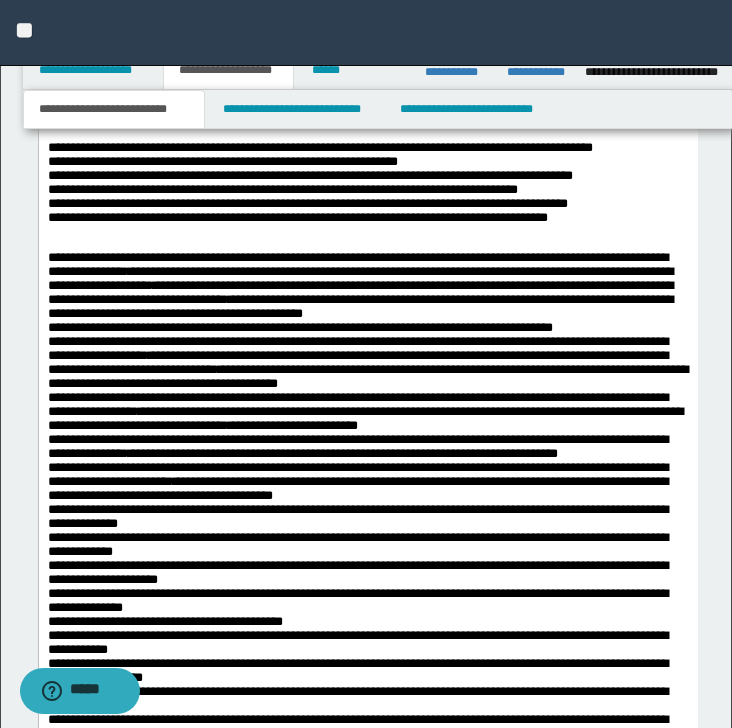 click on "**********" at bounding box center (367, 588) 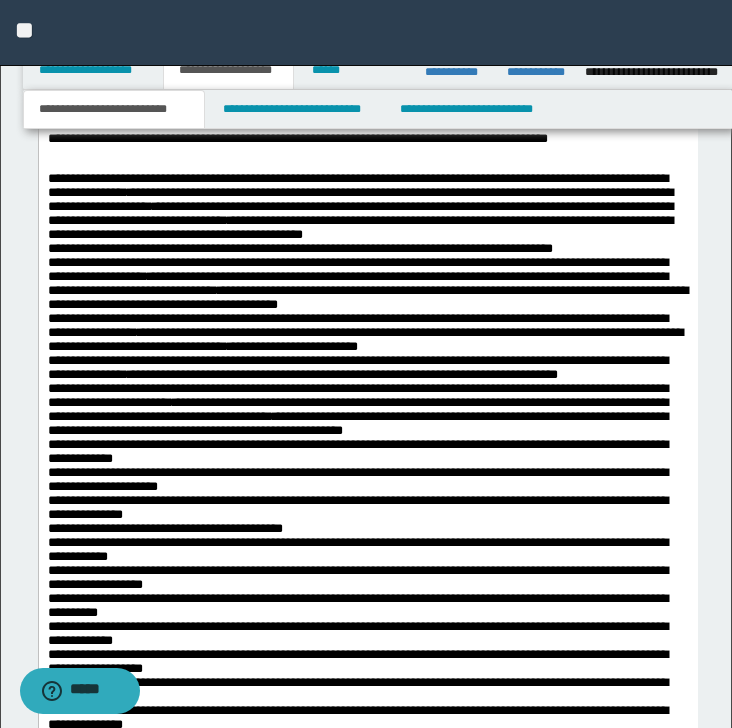 scroll, scrollTop: 2266, scrollLeft: 0, axis: vertical 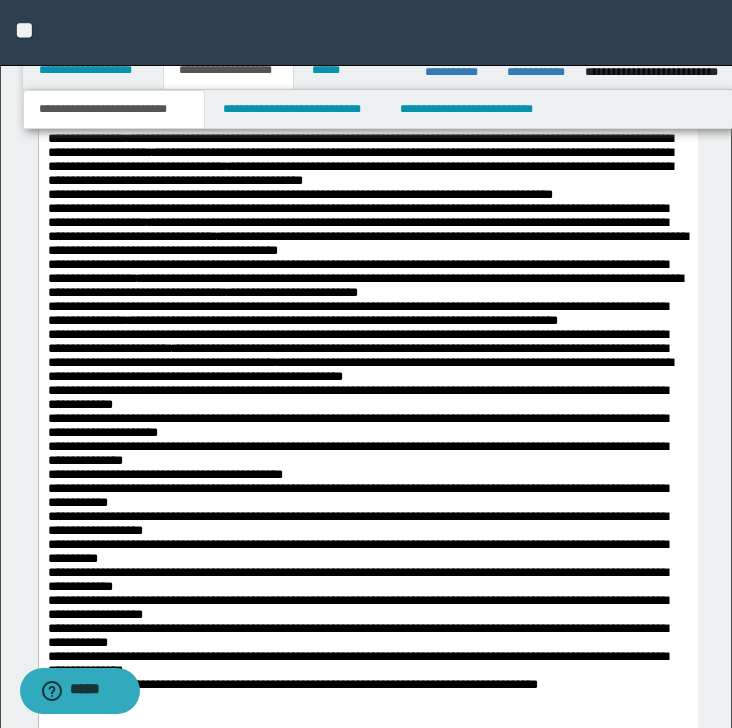 click on "**********" at bounding box center (367, 447) 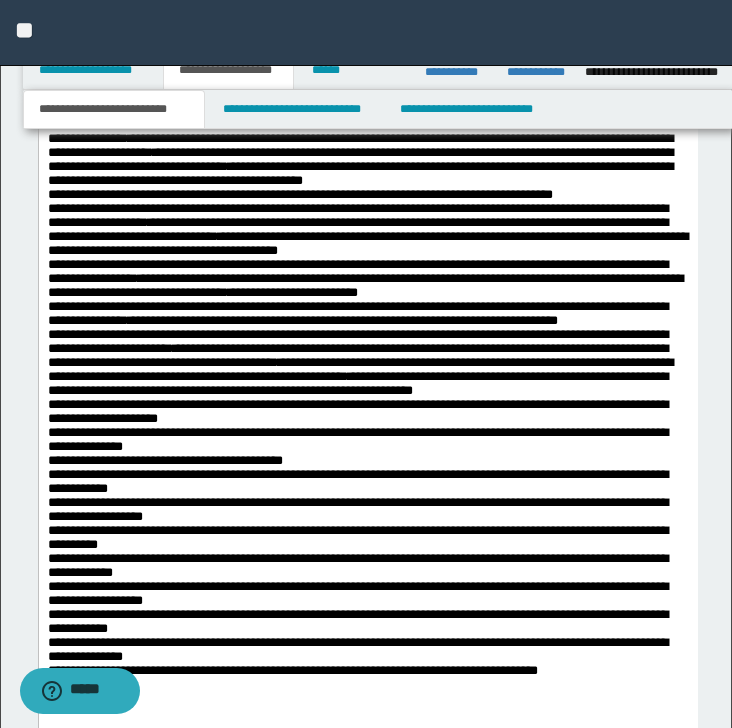 click on "**********" at bounding box center [367, 439] 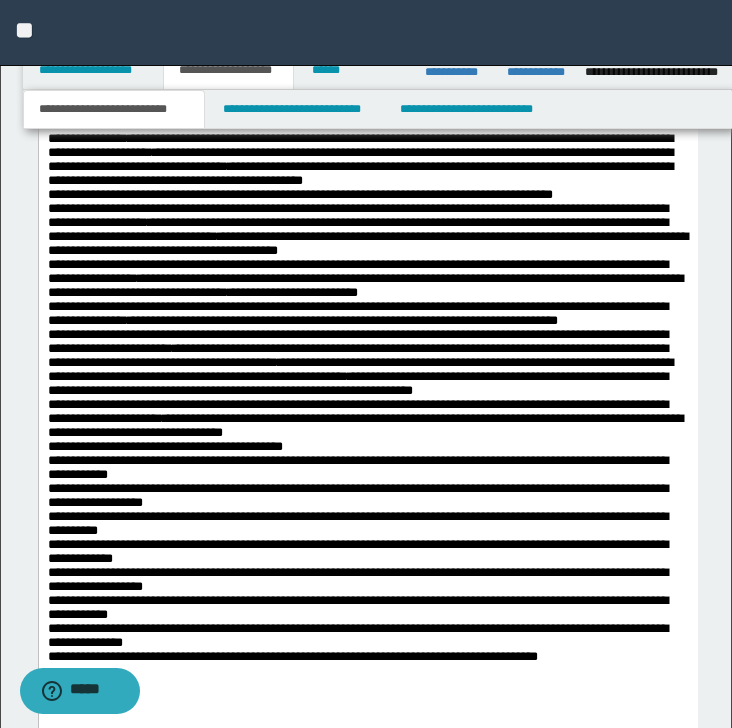 click on "**********" at bounding box center (367, 295) 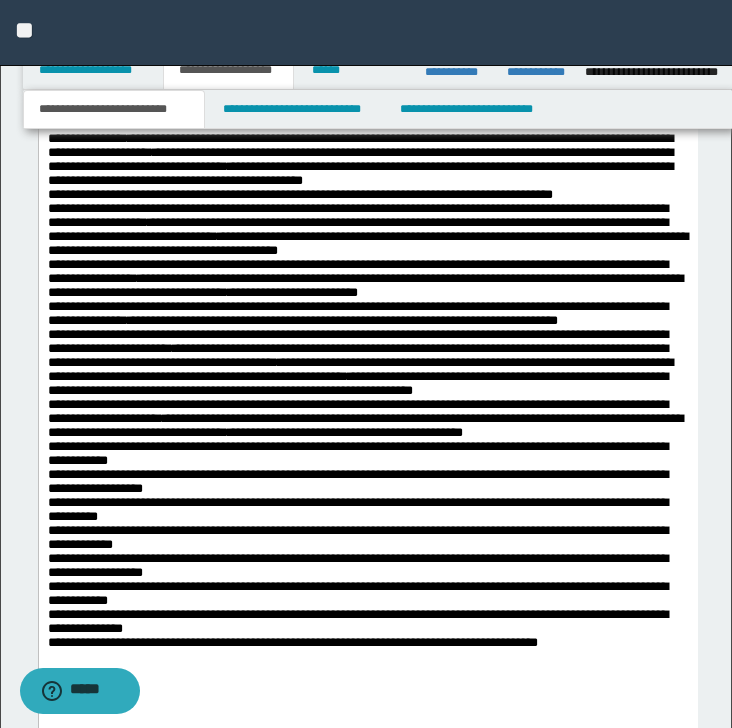 click on "**********" at bounding box center [367, 423] 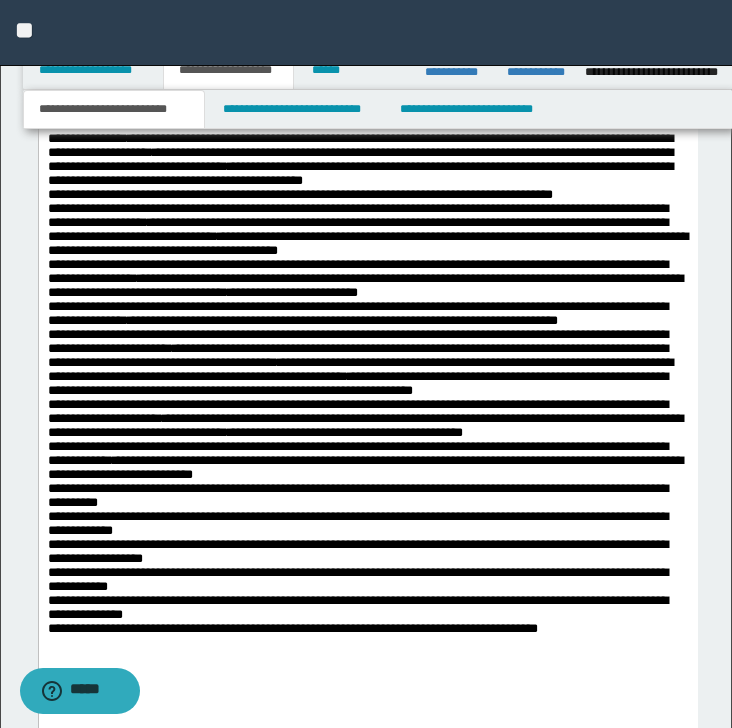 click on "**********" at bounding box center (367, 279) 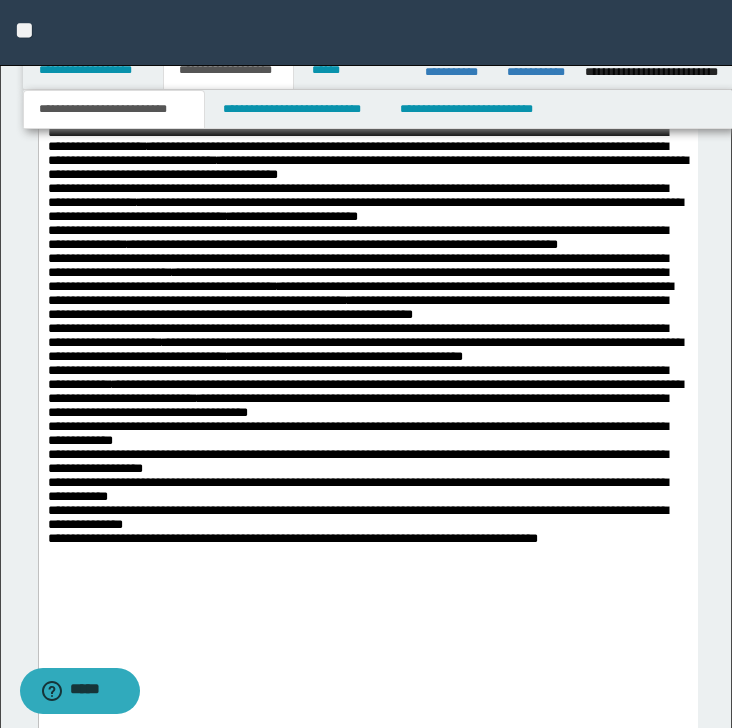 scroll, scrollTop: 2400, scrollLeft: 0, axis: vertical 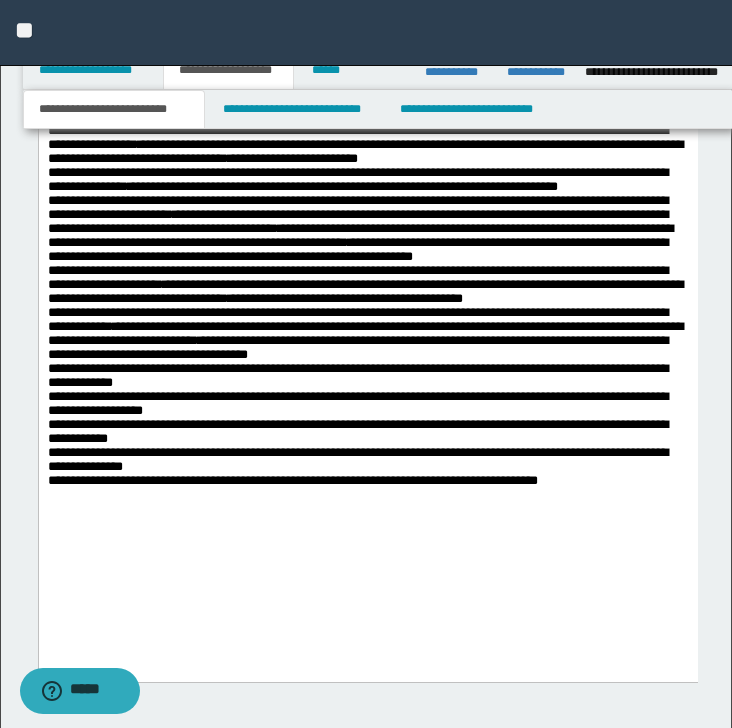 click on "**********" at bounding box center (367, 273) 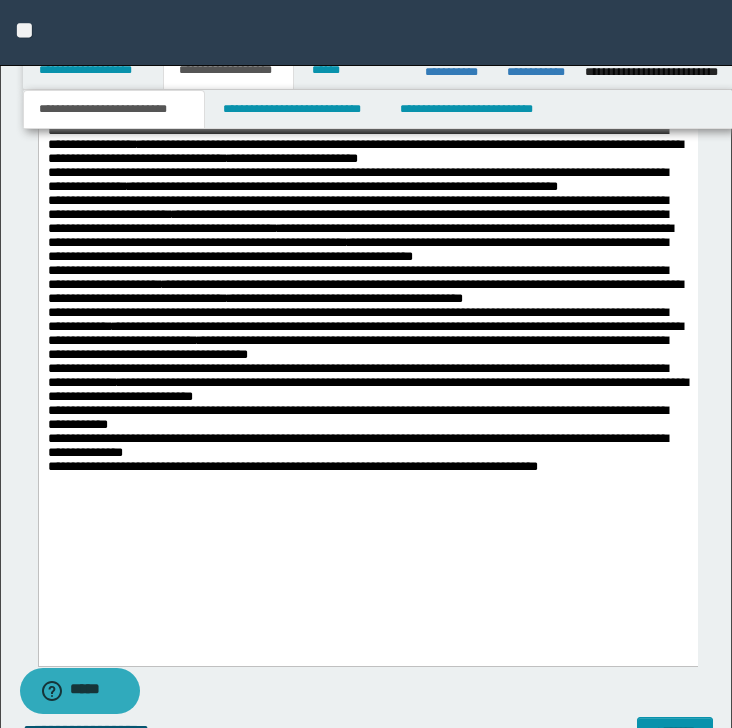 click on "**********" at bounding box center (367, 265) 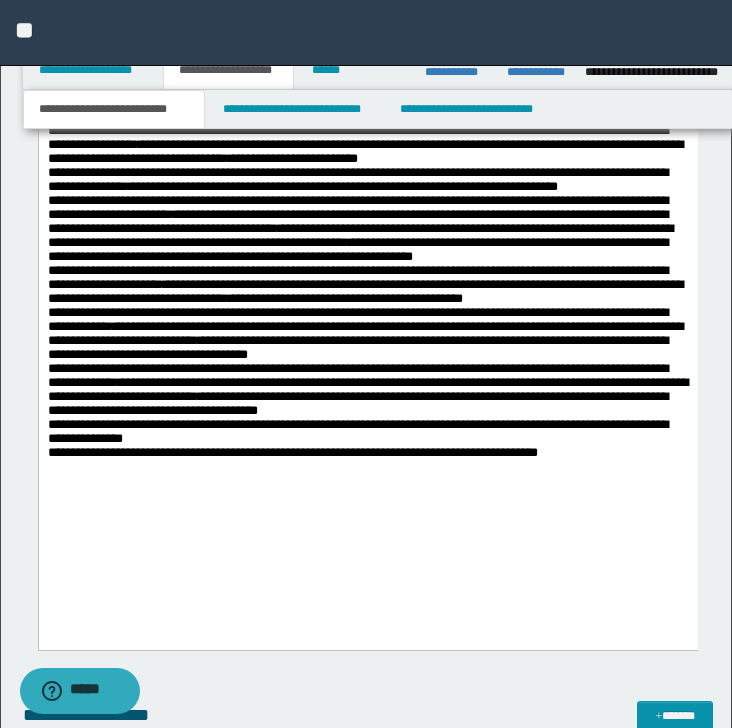 click on "**********" at bounding box center [367, 121] 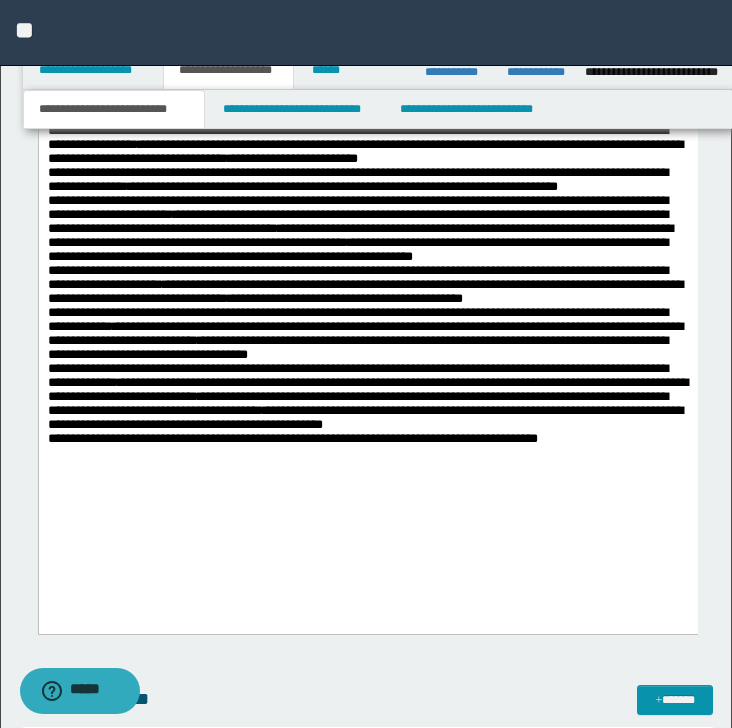 click on "**********" at bounding box center (367, 249) 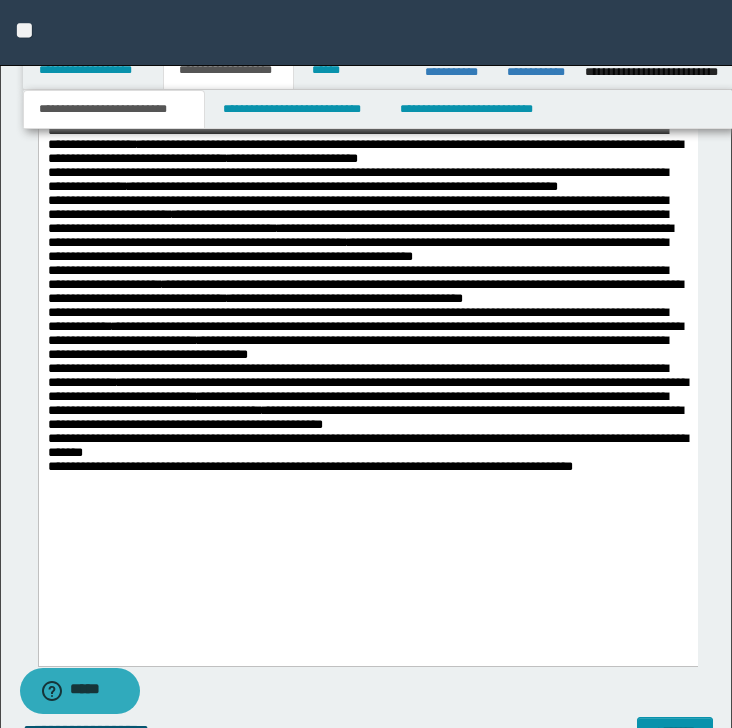 click on "**********" at bounding box center [367, 129] 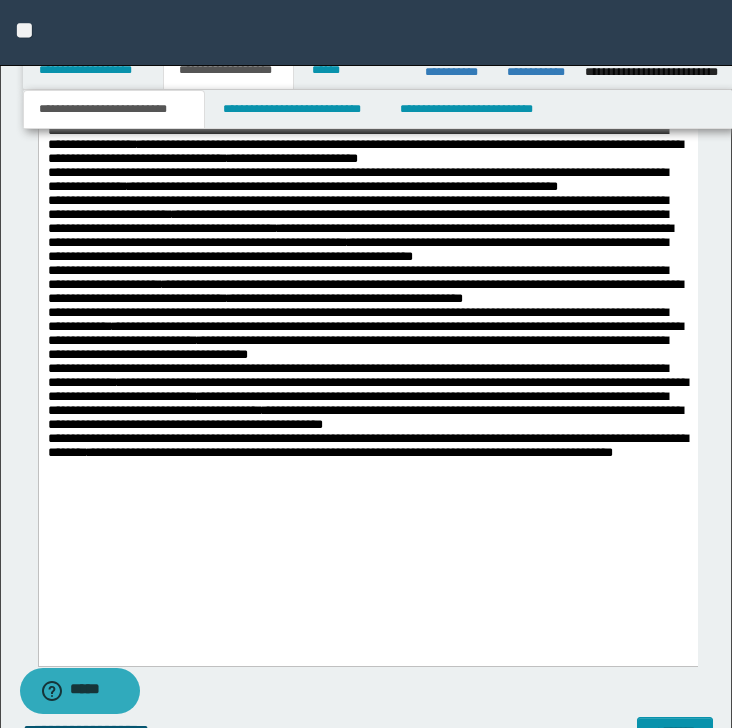 click on "**********" at bounding box center (367, 265) 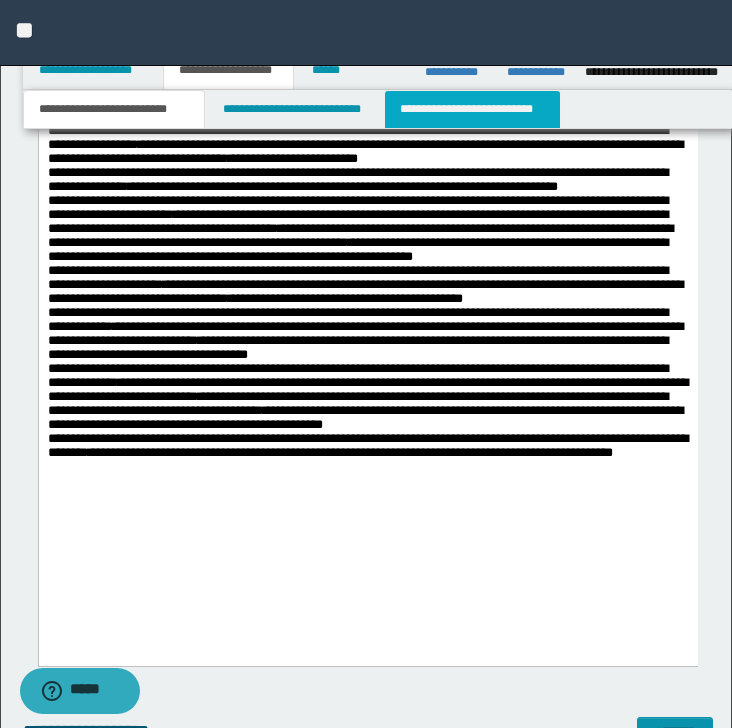 click on "**********" at bounding box center (472, 109) 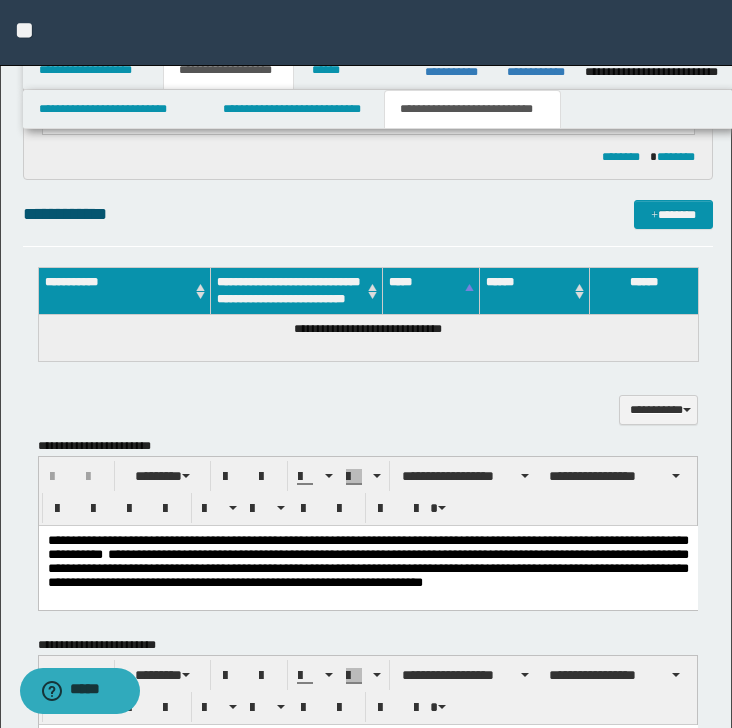 scroll, scrollTop: 252, scrollLeft: 0, axis: vertical 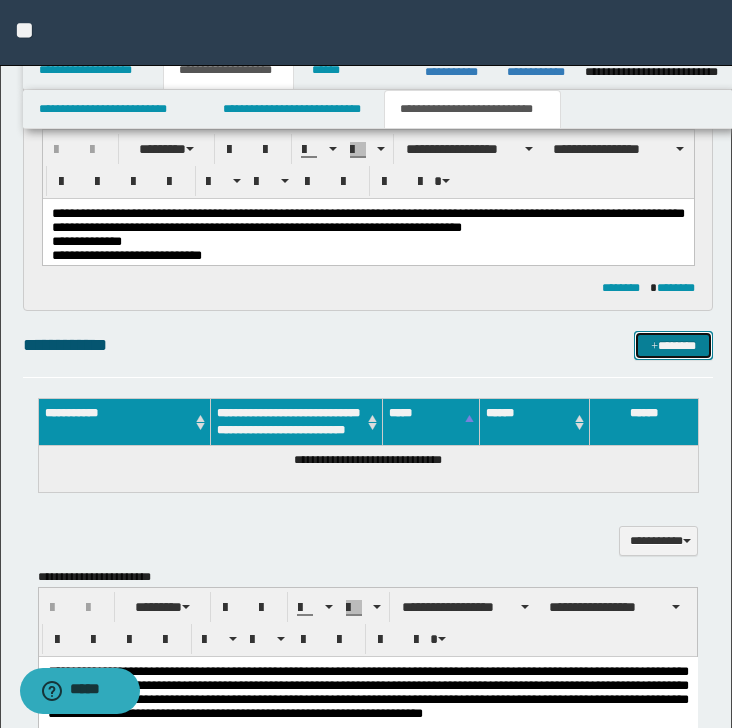 click on "*******" at bounding box center [673, 346] 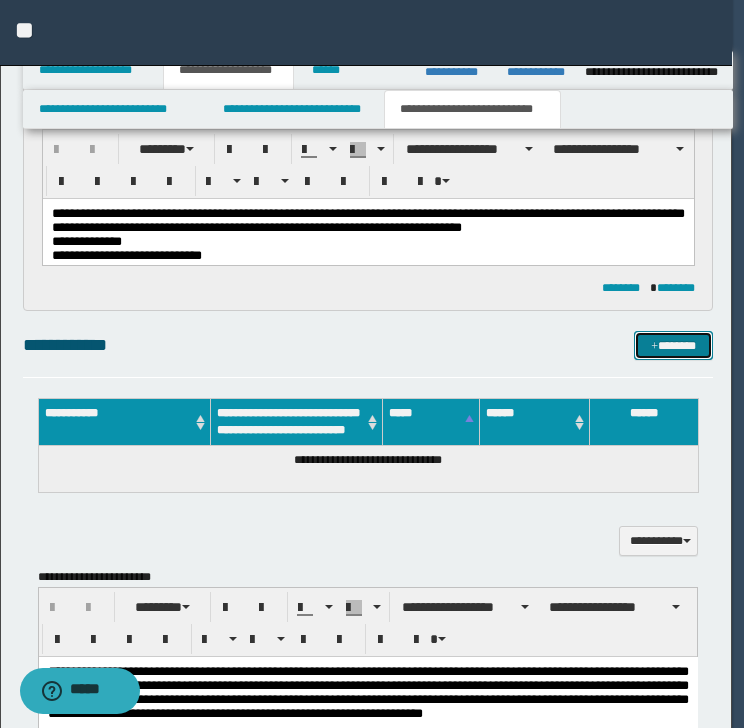 type 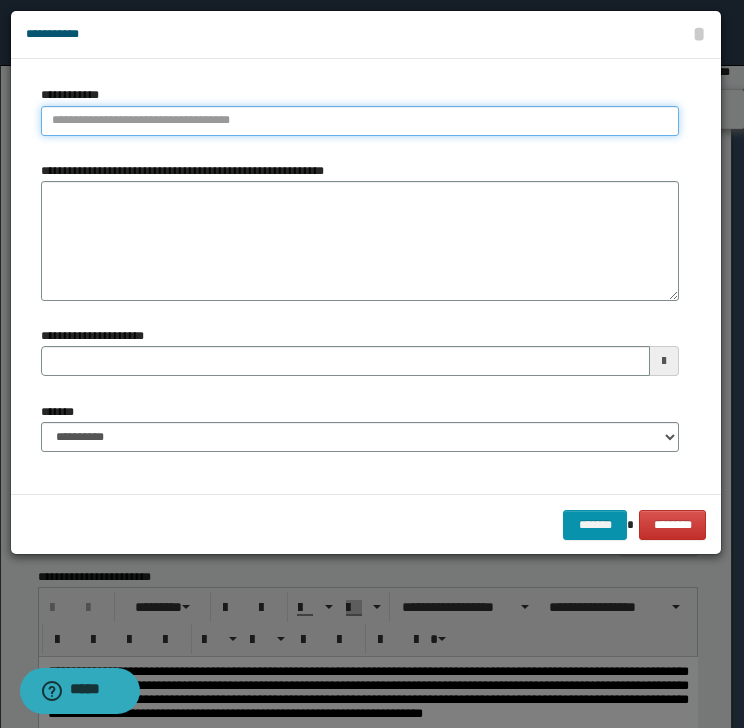 click on "**********" at bounding box center [360, 121] 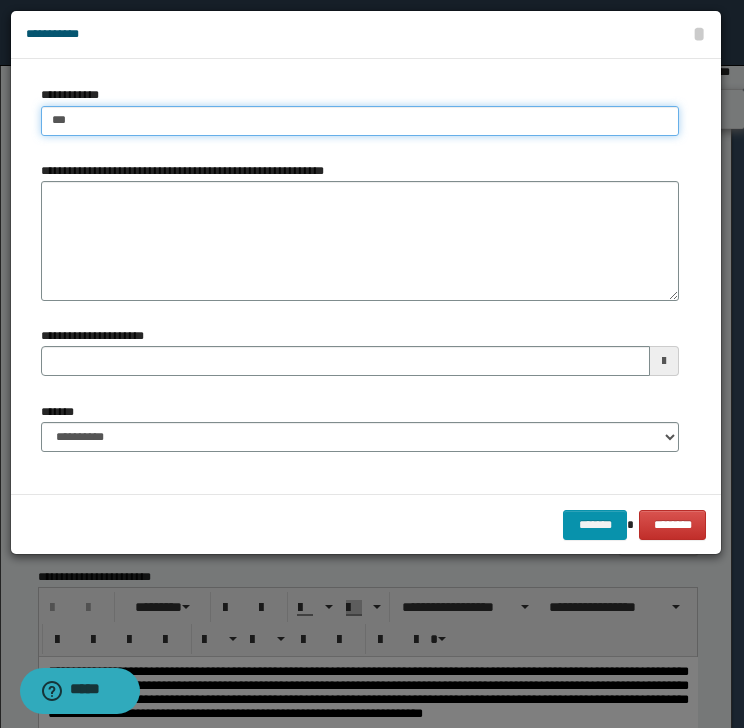 type on "****" 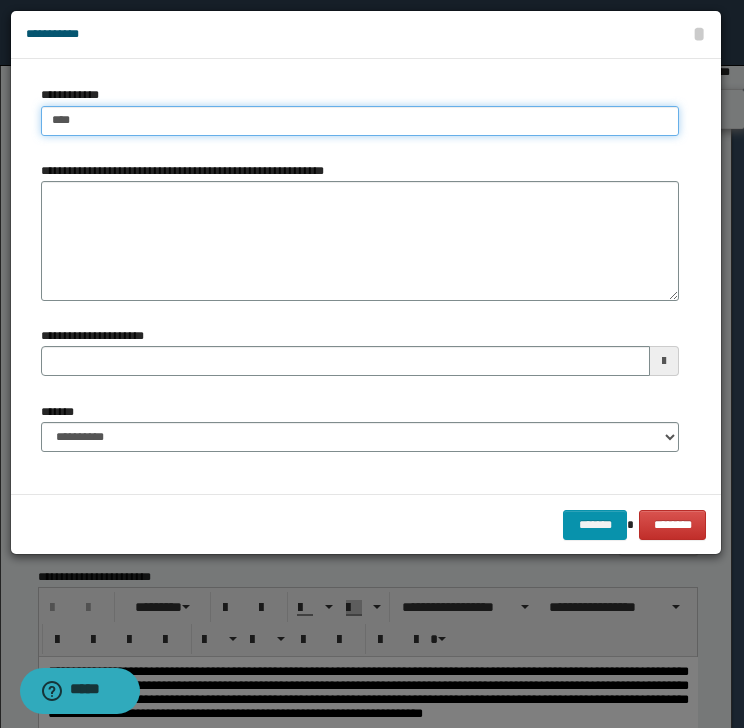 type on "****" 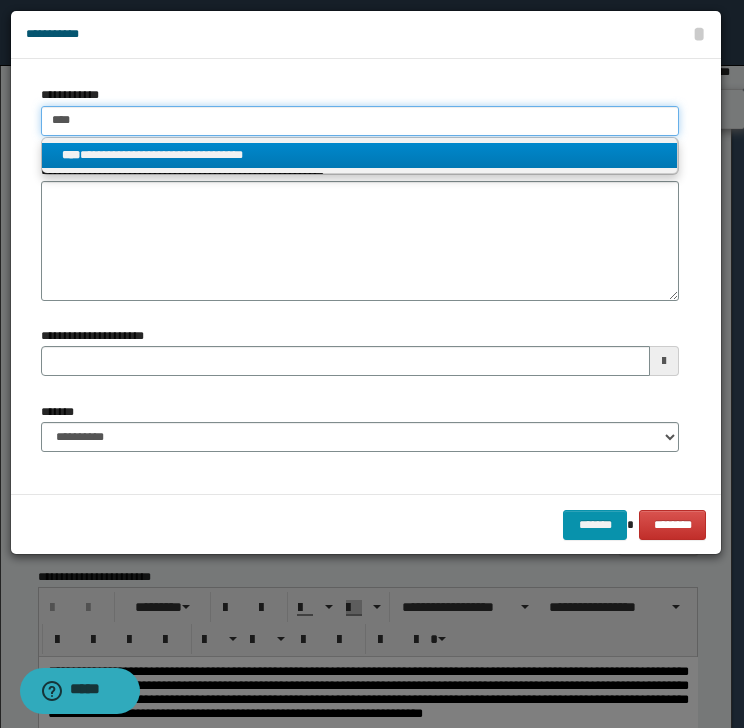 type on "****" 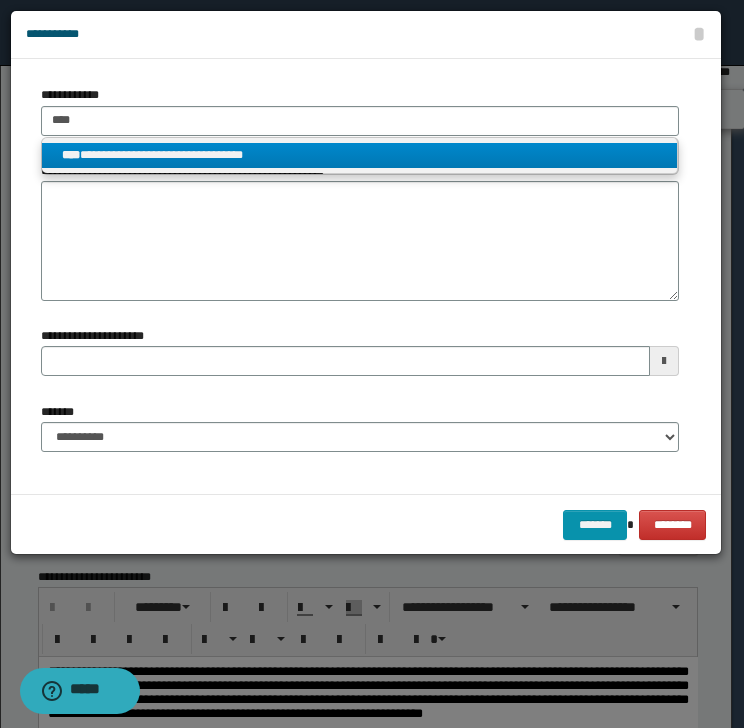 click on "**********" at bounding box center [360, 155] 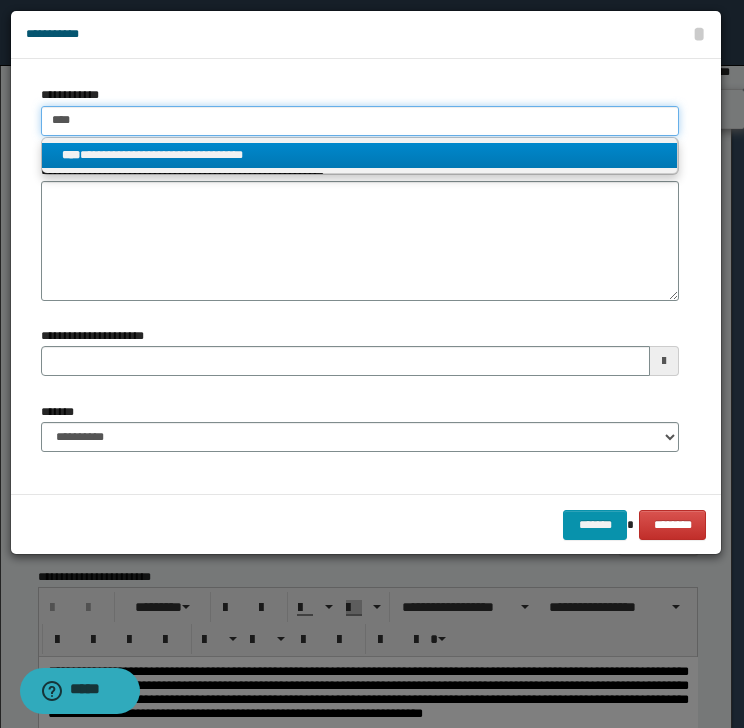 type 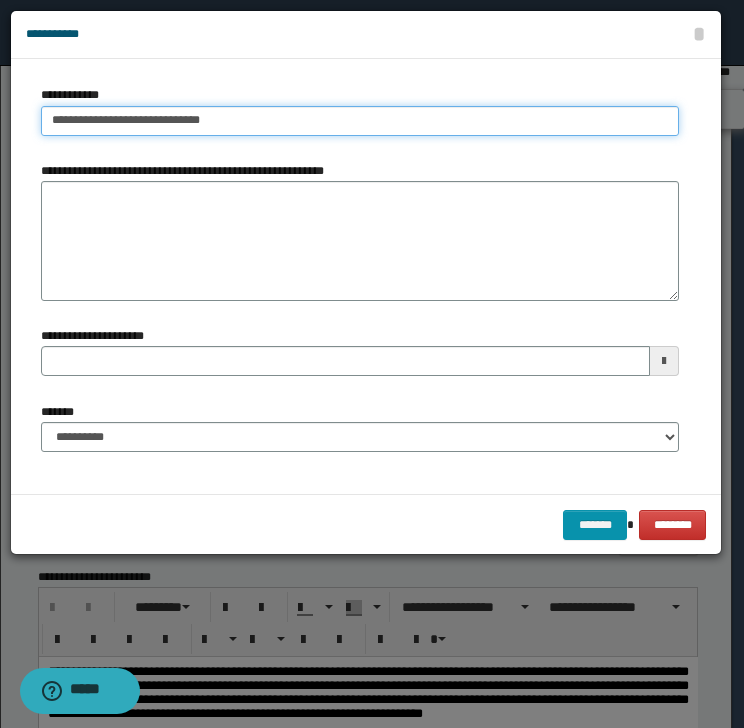 type 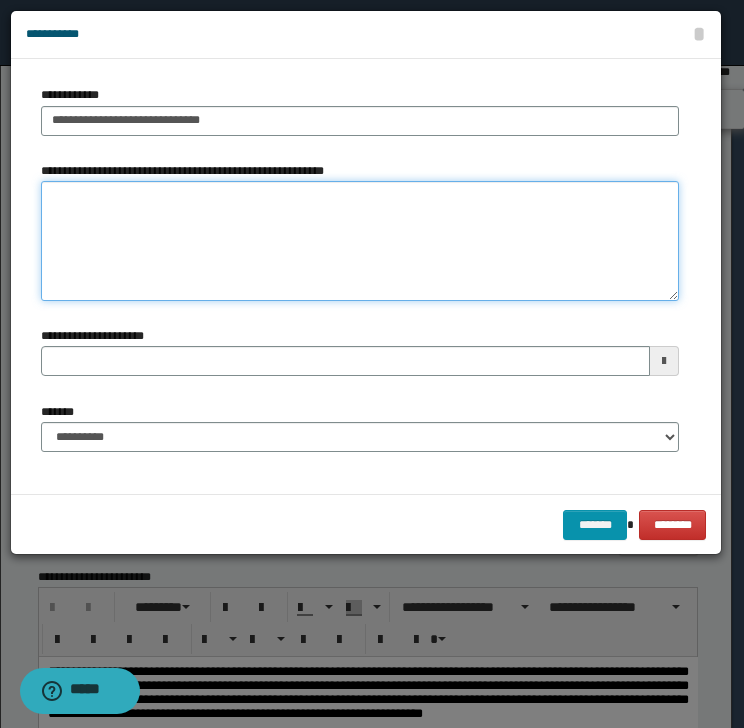 click on "**********" at bounding box center [360, 241] 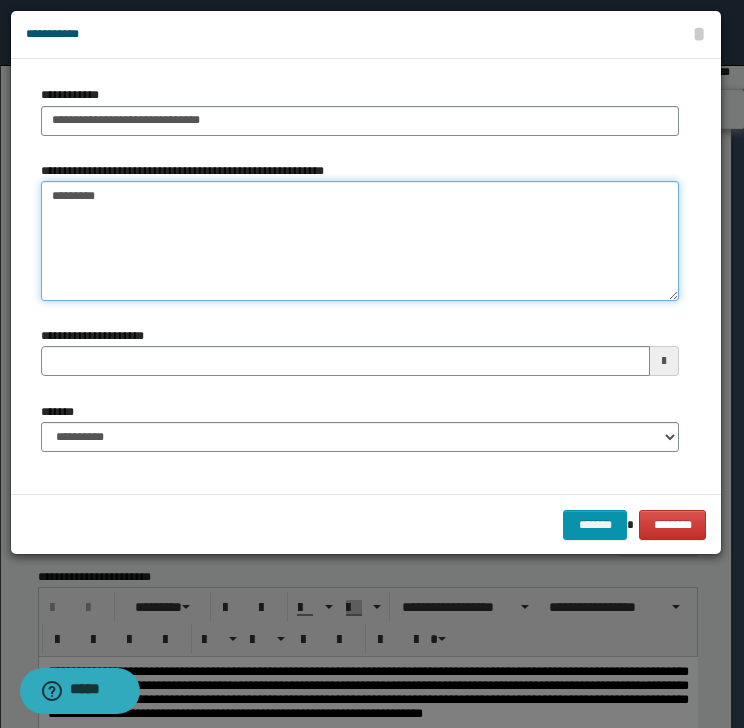type on "**********" 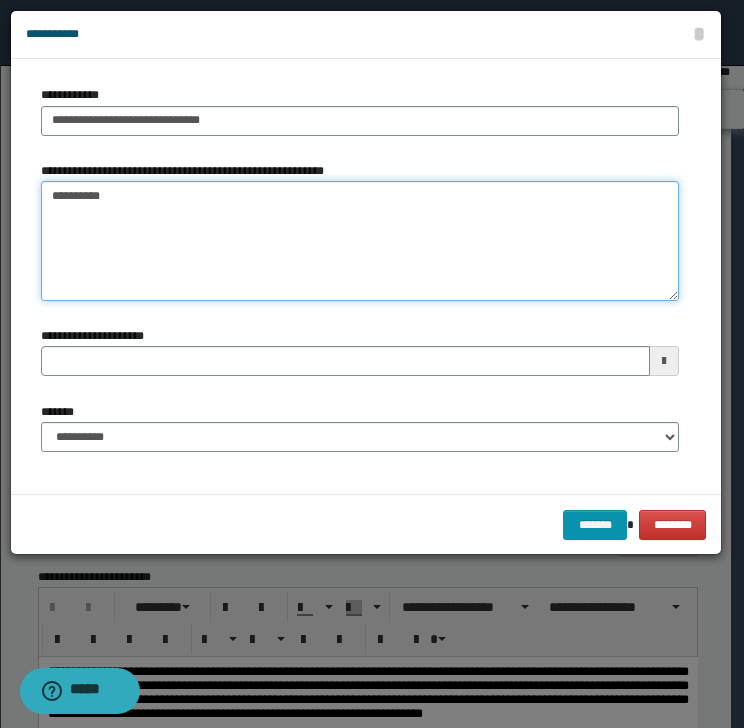 type 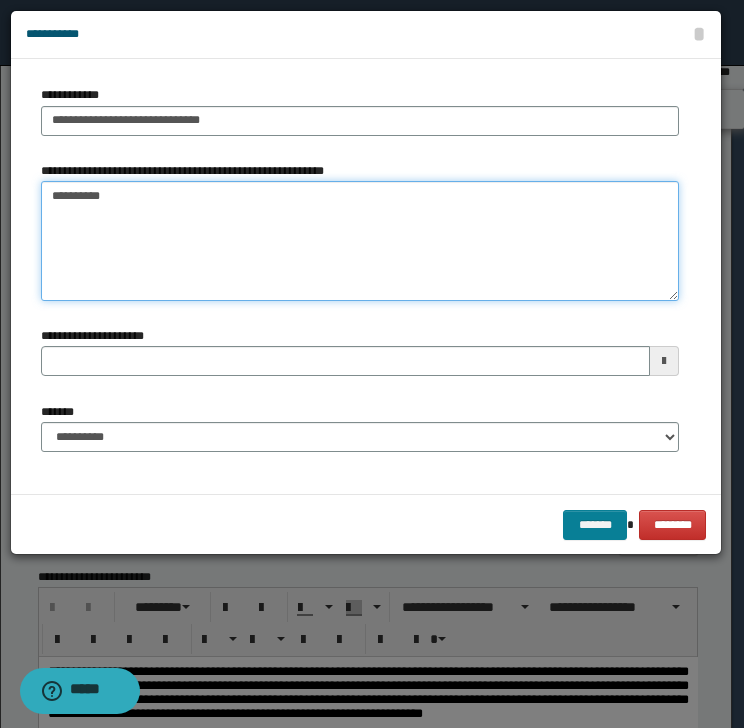type on "**********" 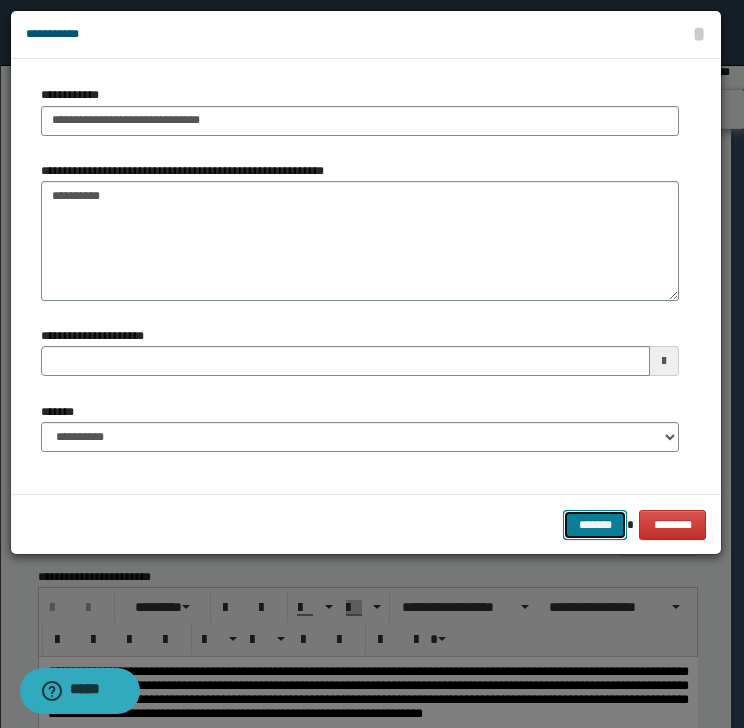 click on "*******" at bounding box center (595, 525) 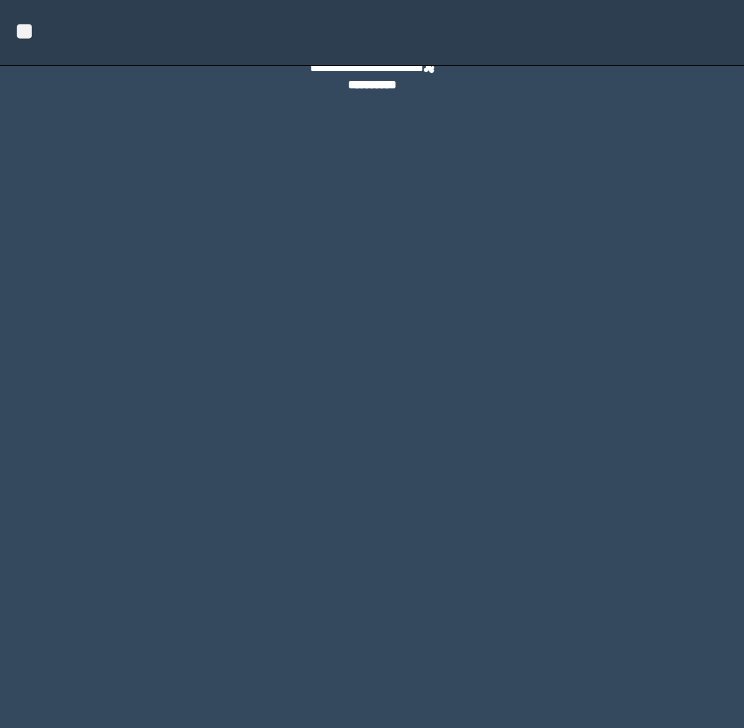 scroll, scrollTop: 0, scrollLeft: 0, axis: both 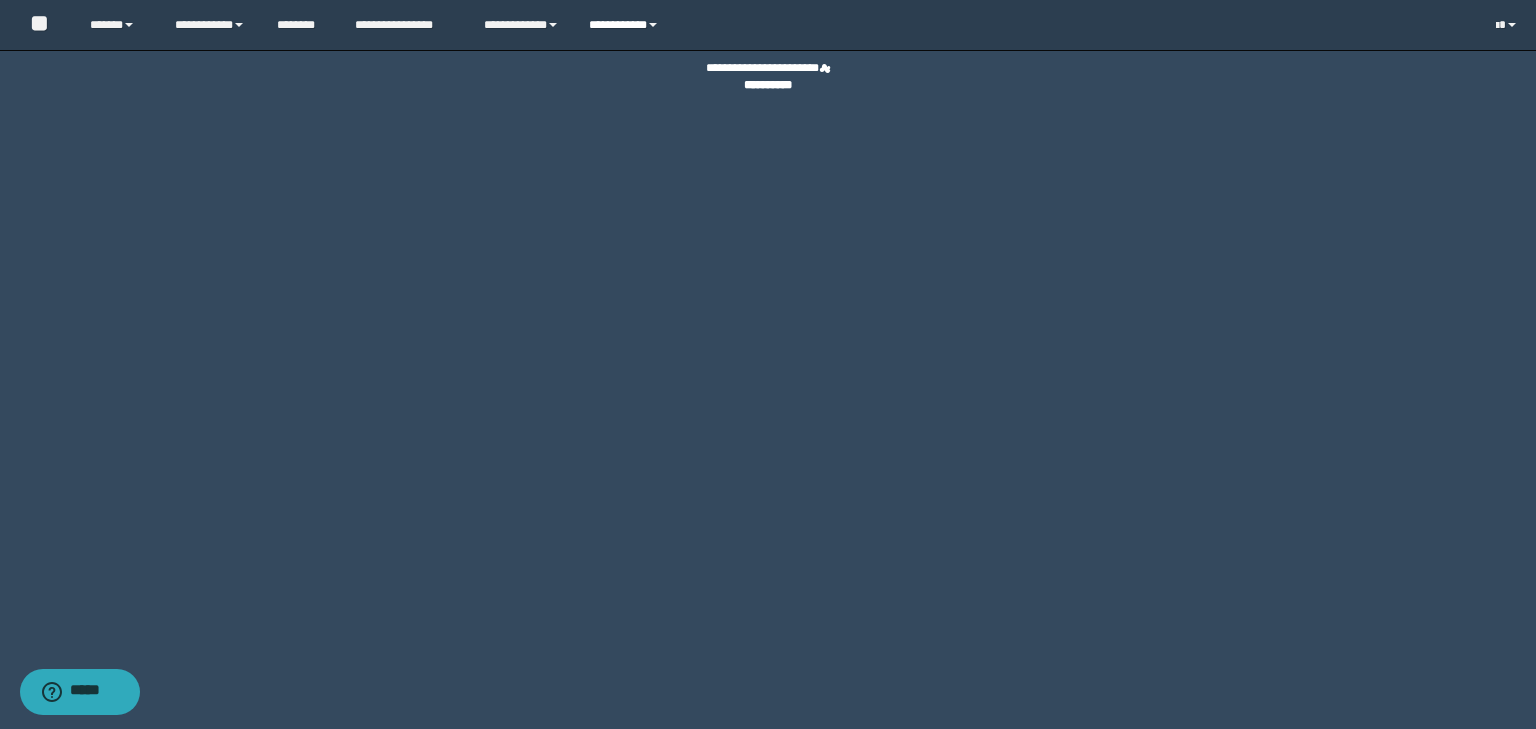 click on "**********" at bounding box center (626, 25) 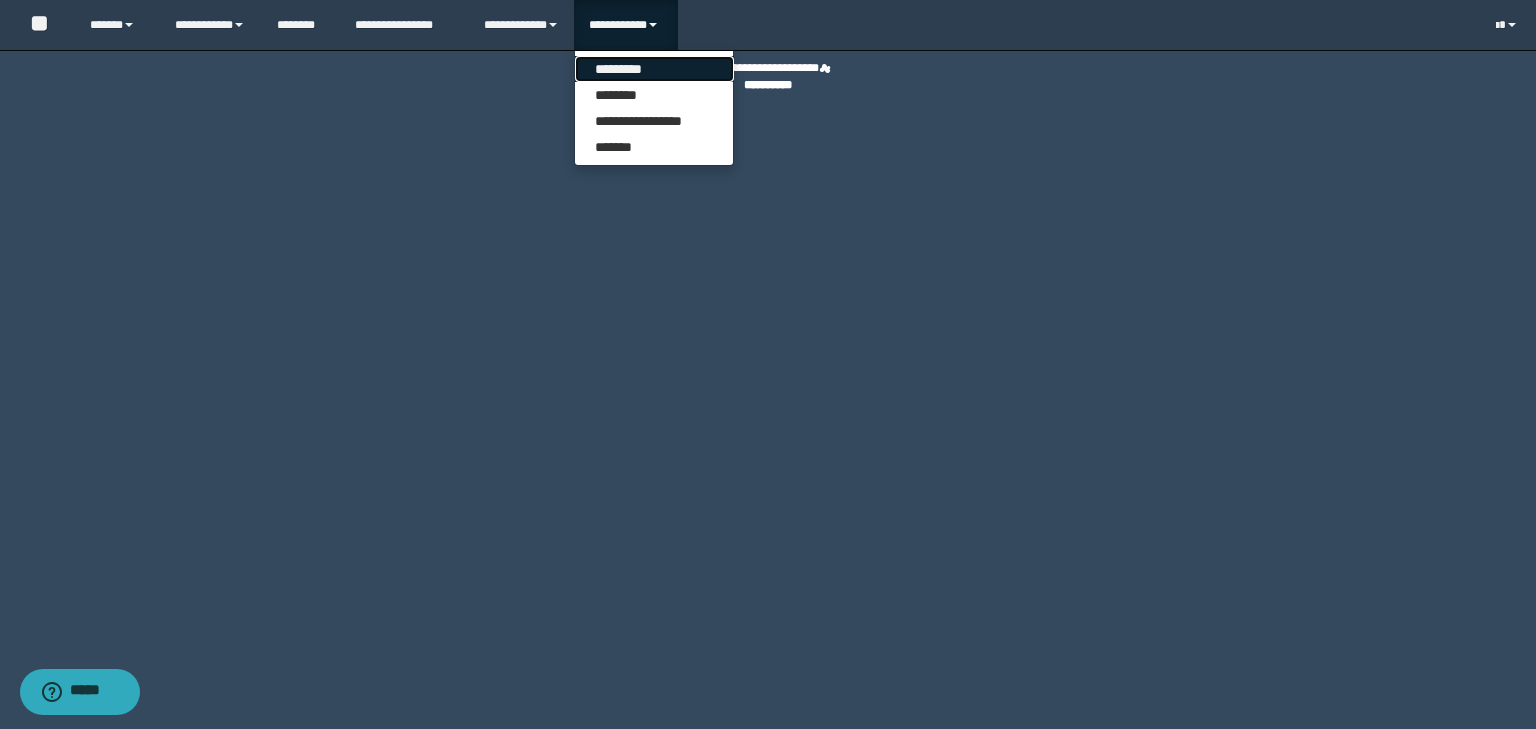 click on "*********" at bounding box center [654, 69] 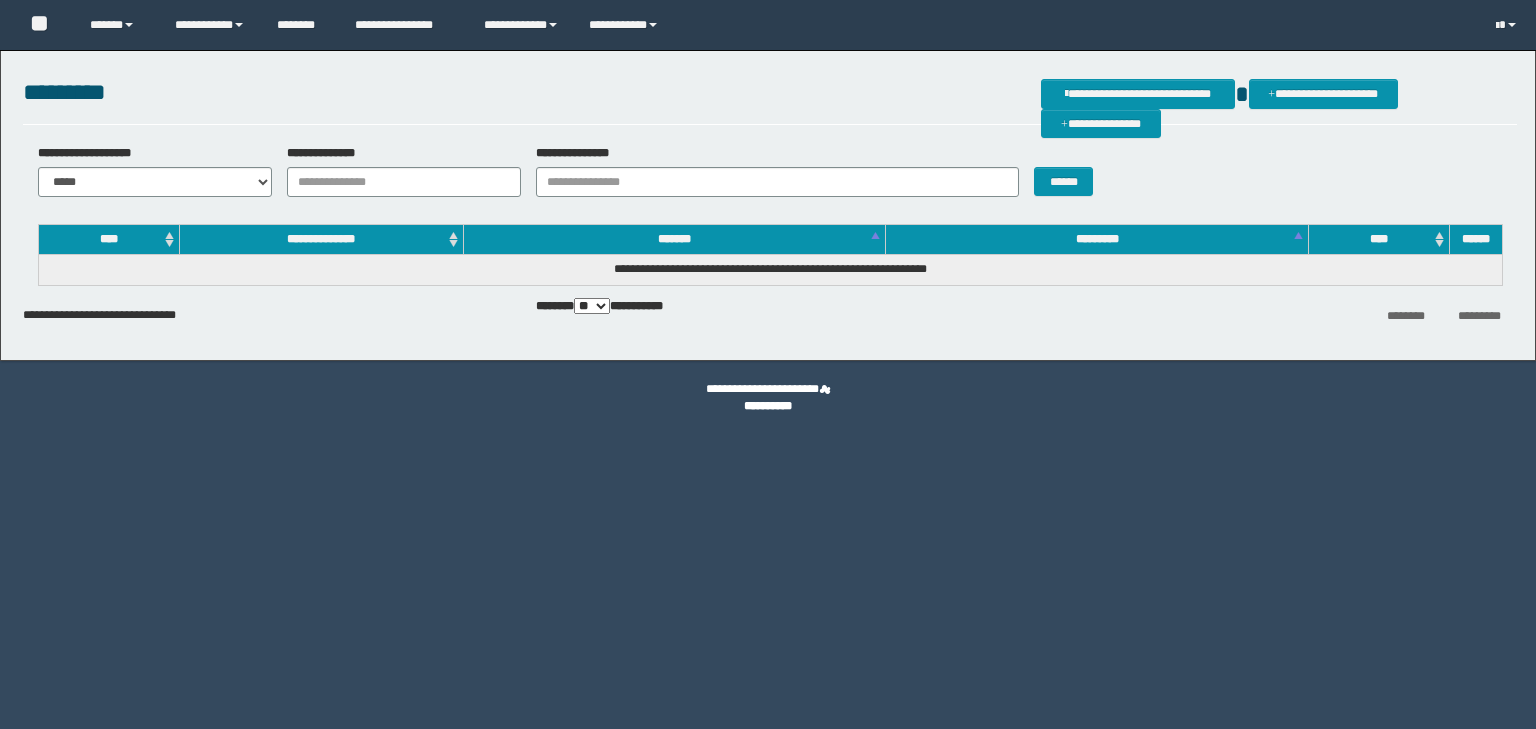scroll, scrollTop: 0, scrollLeft: 0, axis: both 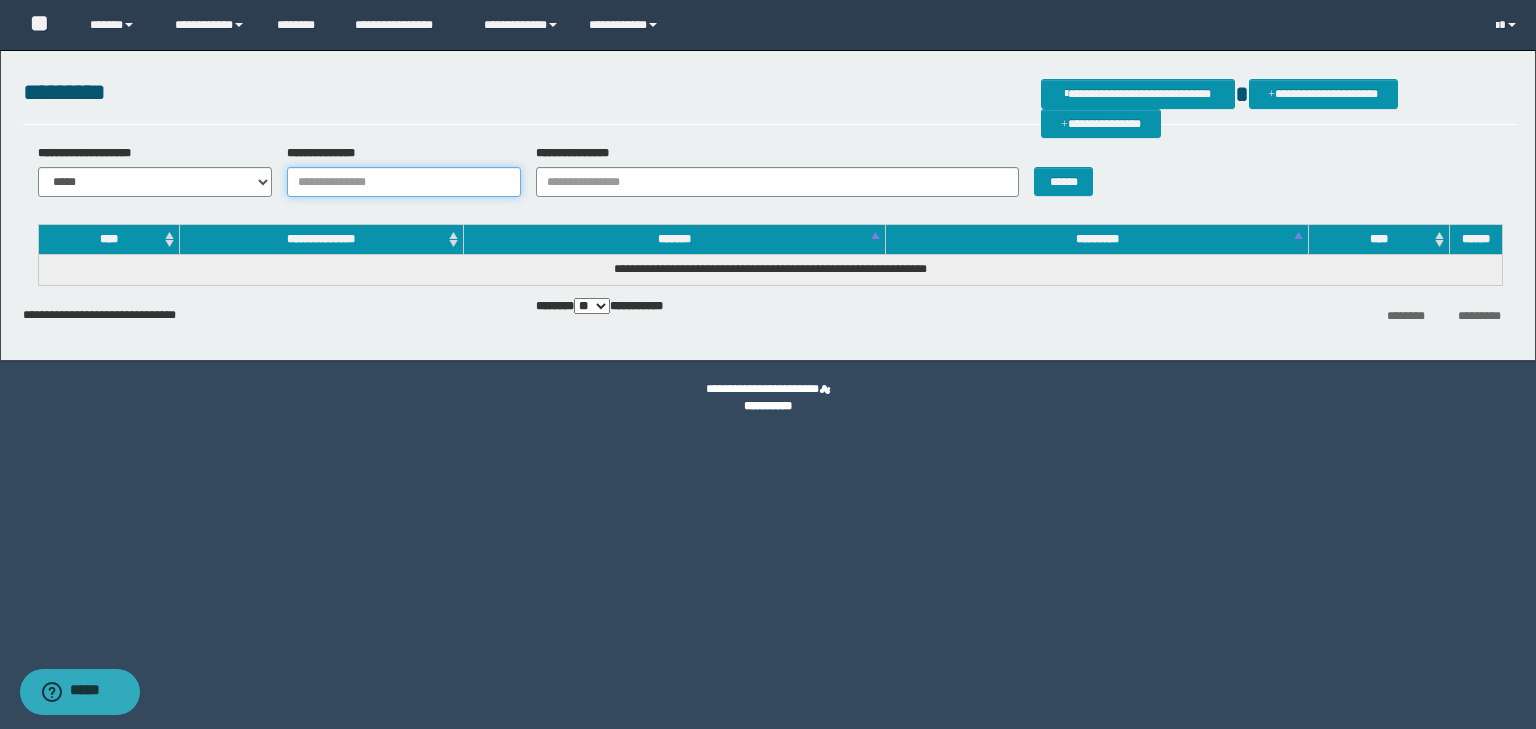 click on "**********" at bounding box center [404, 182] 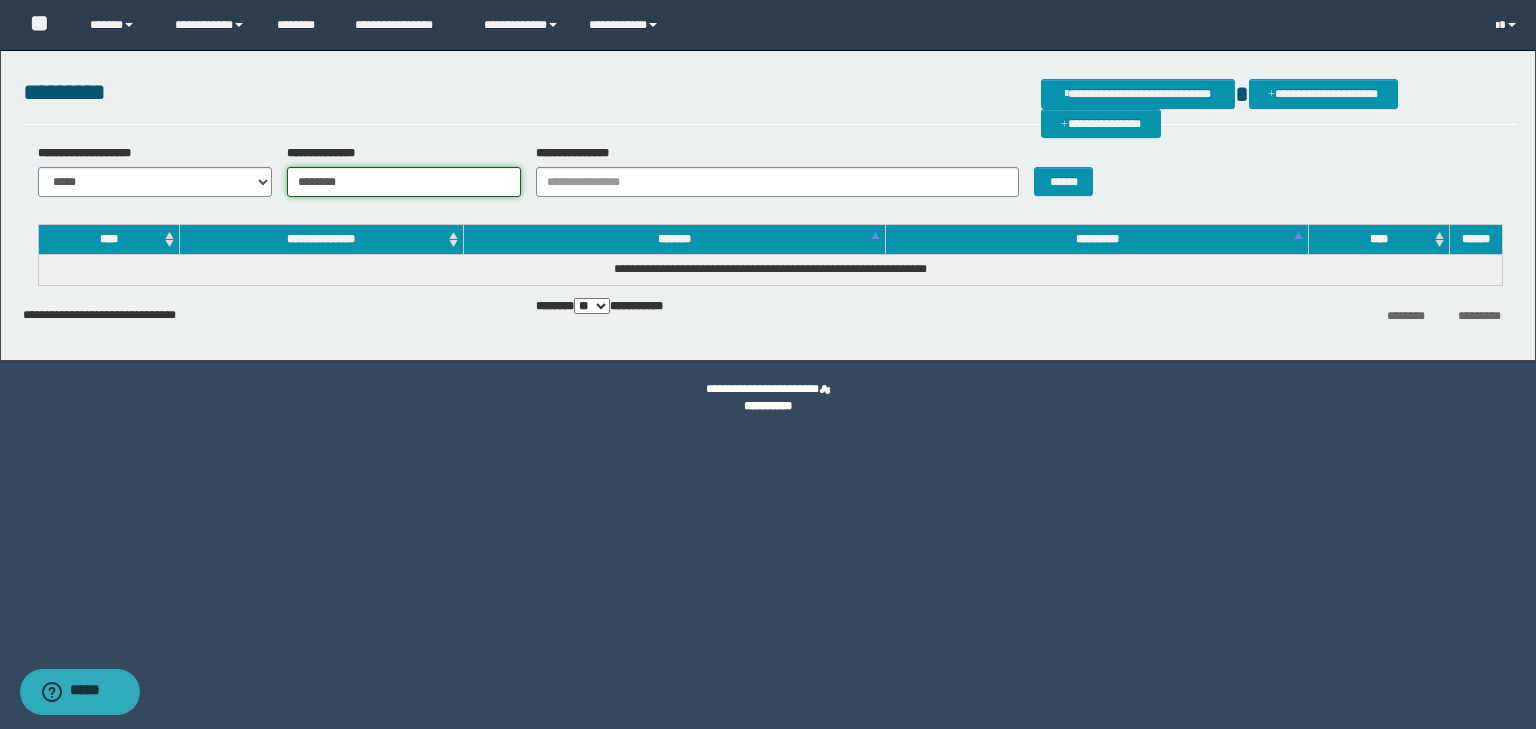 type on "********" 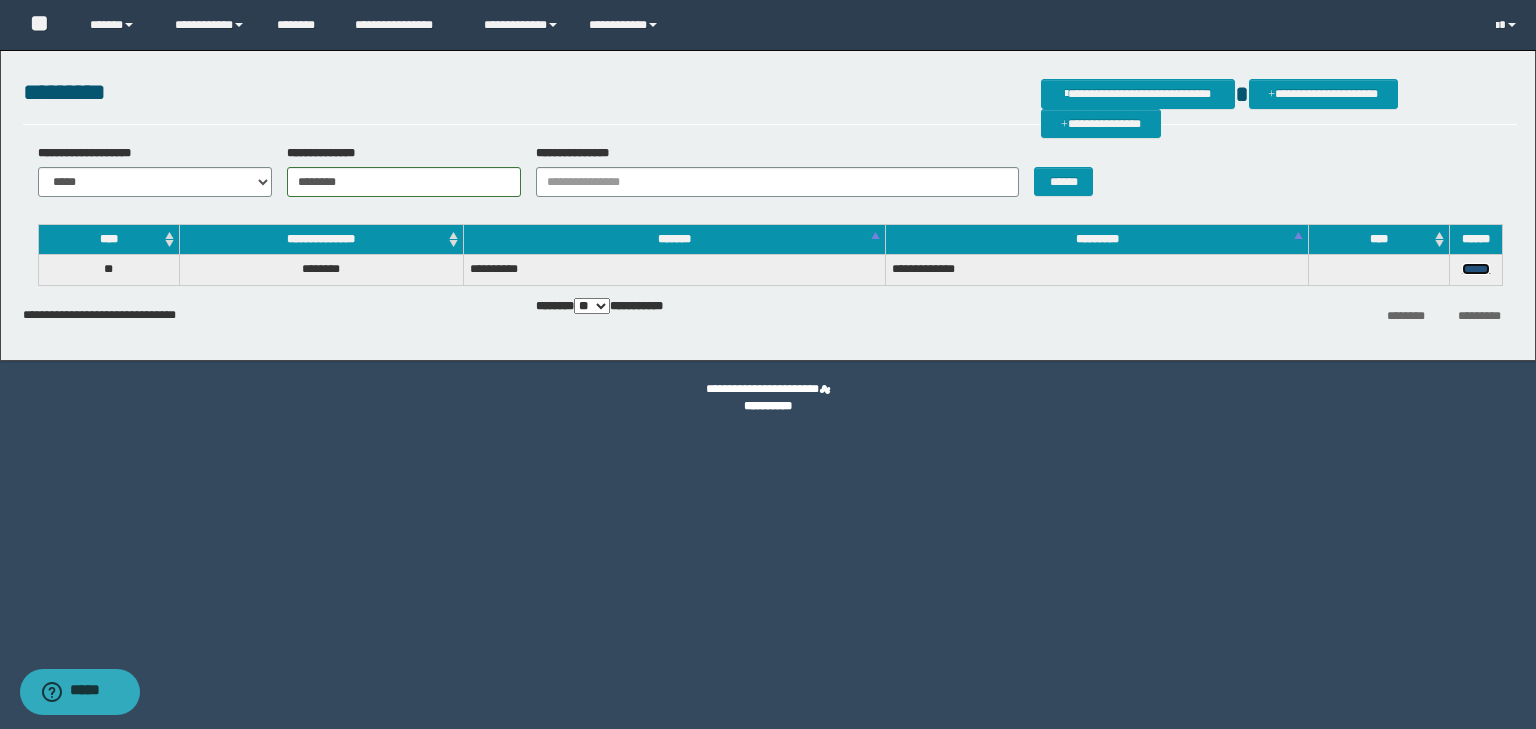 click on "******" at bounding box center [1476, 269] 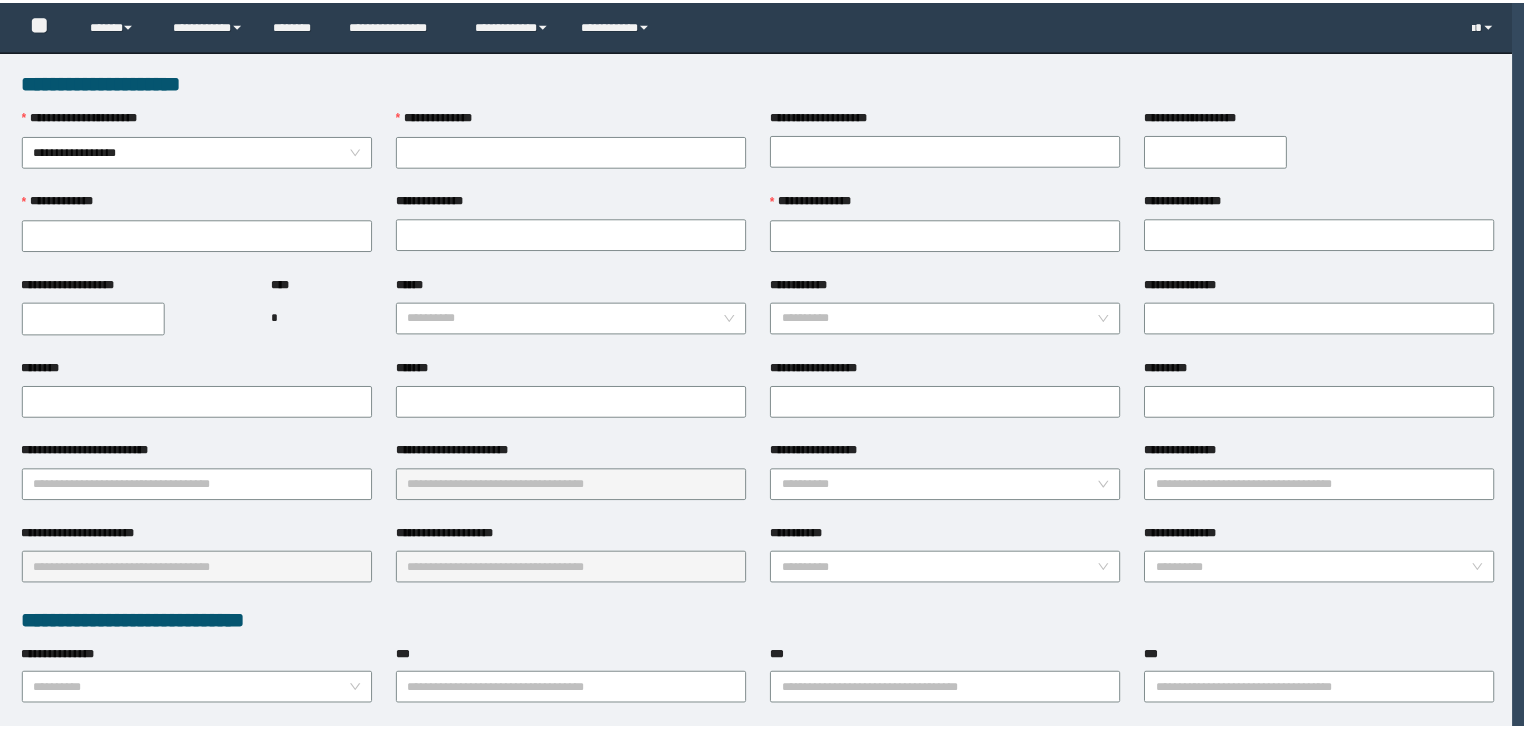 scroll, scrollTop: 0, scrollLeft: 0, axis: both 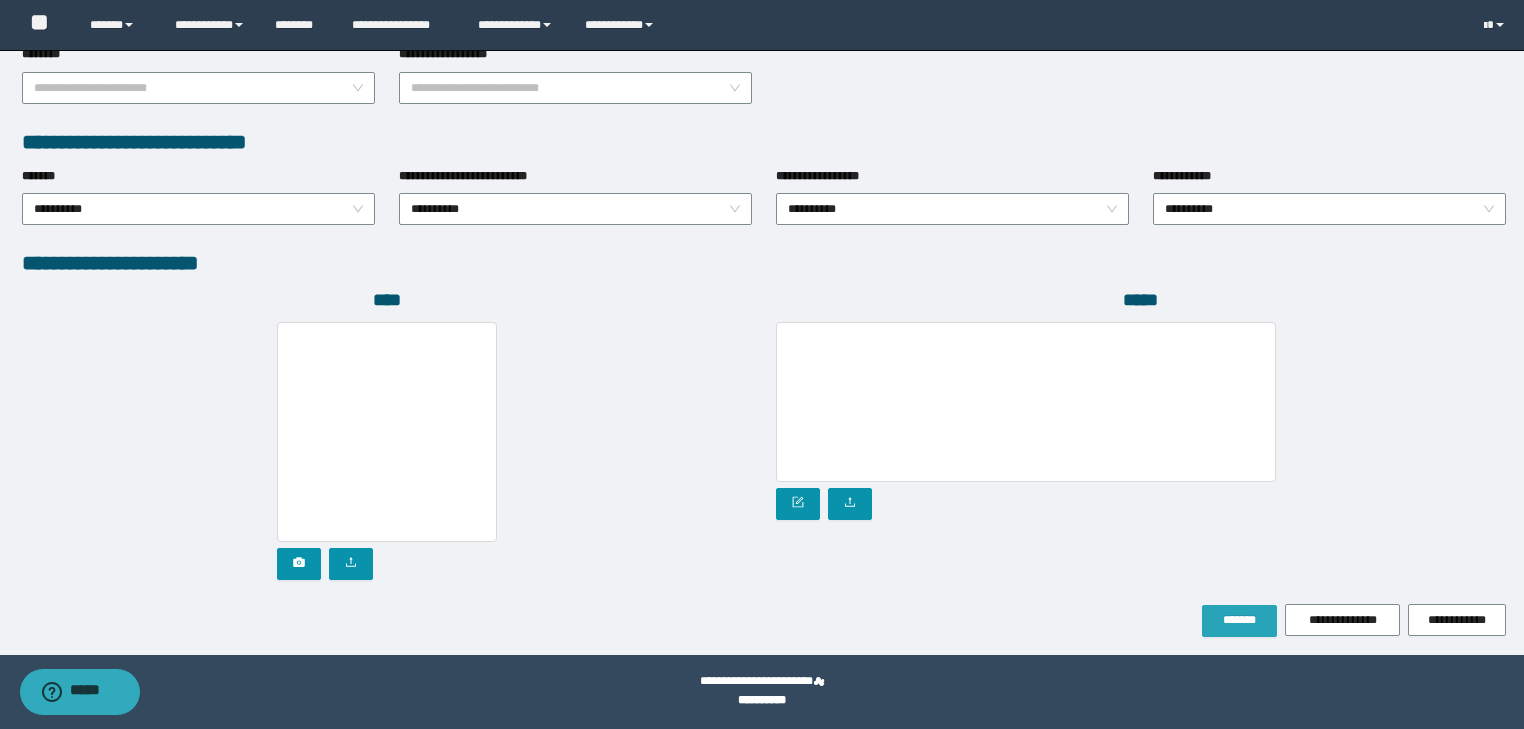 click on "*******" at bounding box center [1239, 620] 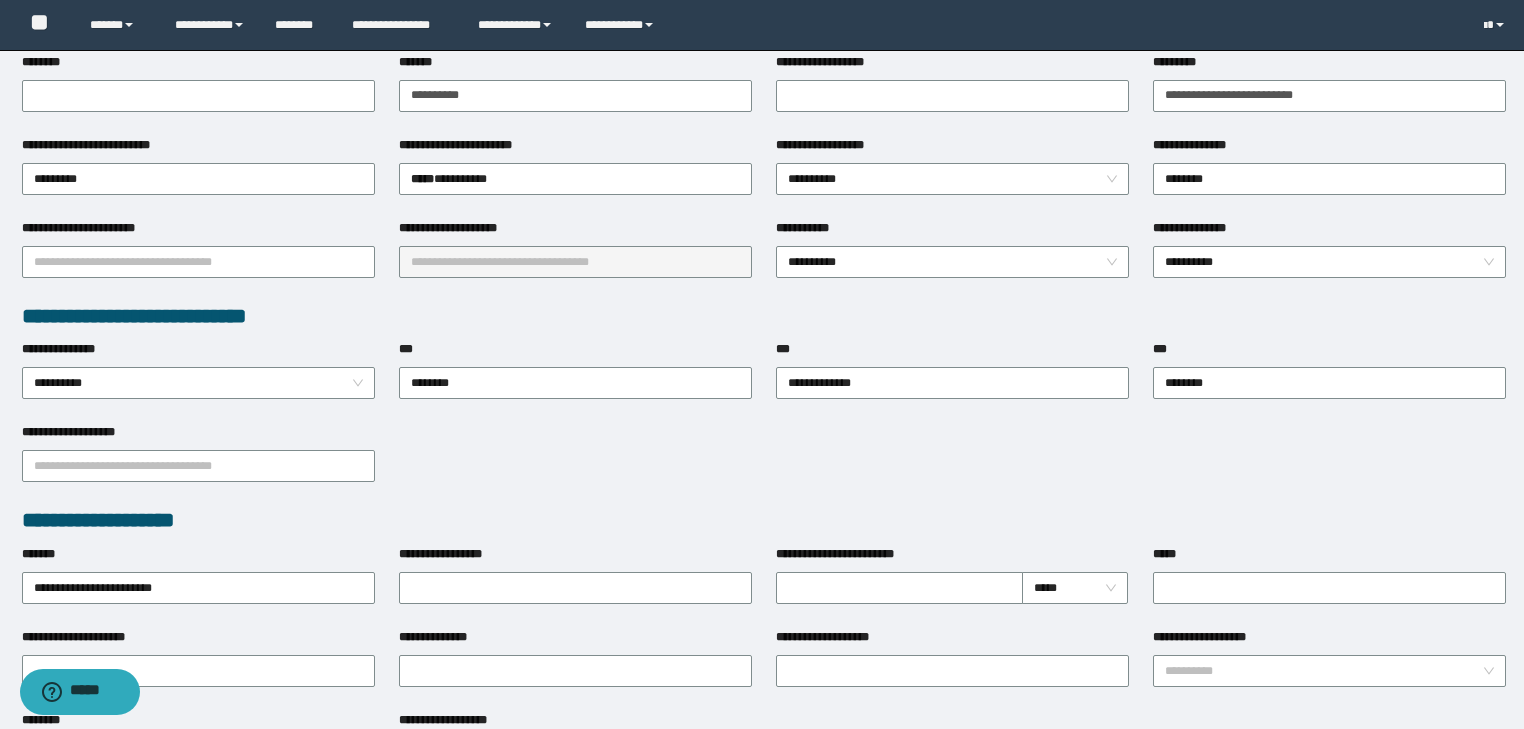 scroll, scrollTop: 1025, scrollLeft: 0, axis: vertical 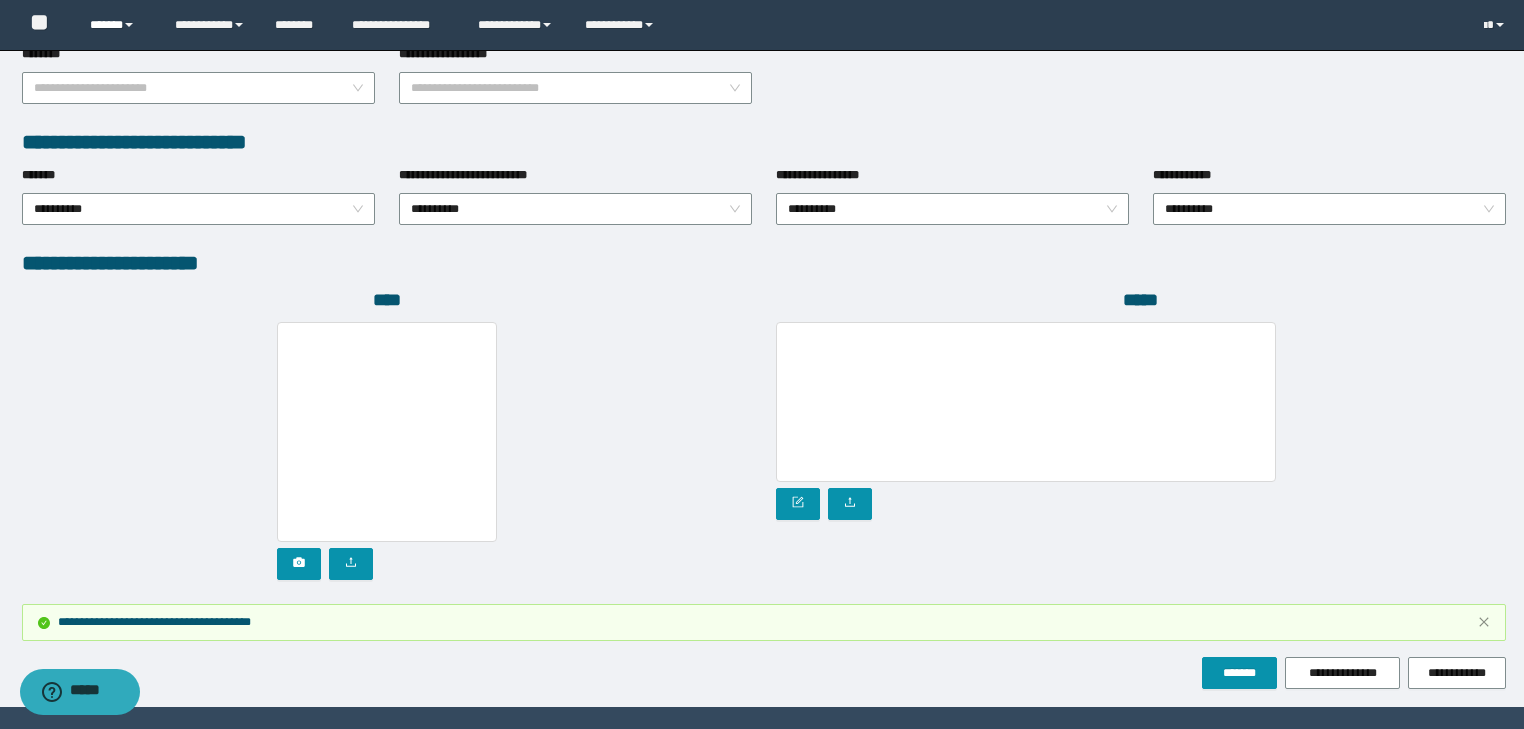 click at bounding box center [129, 25] 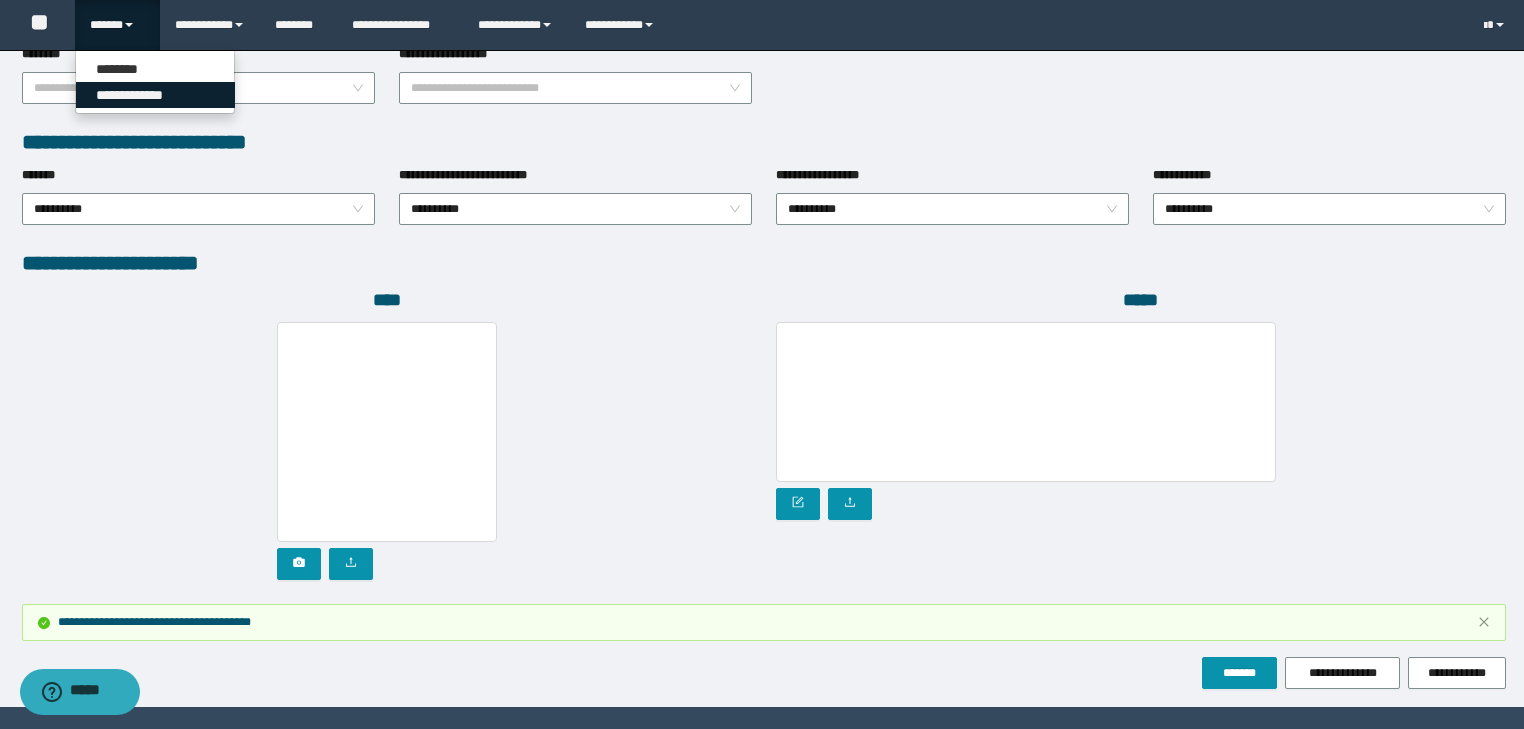 click on "**********" at bounding box center [155, 95] 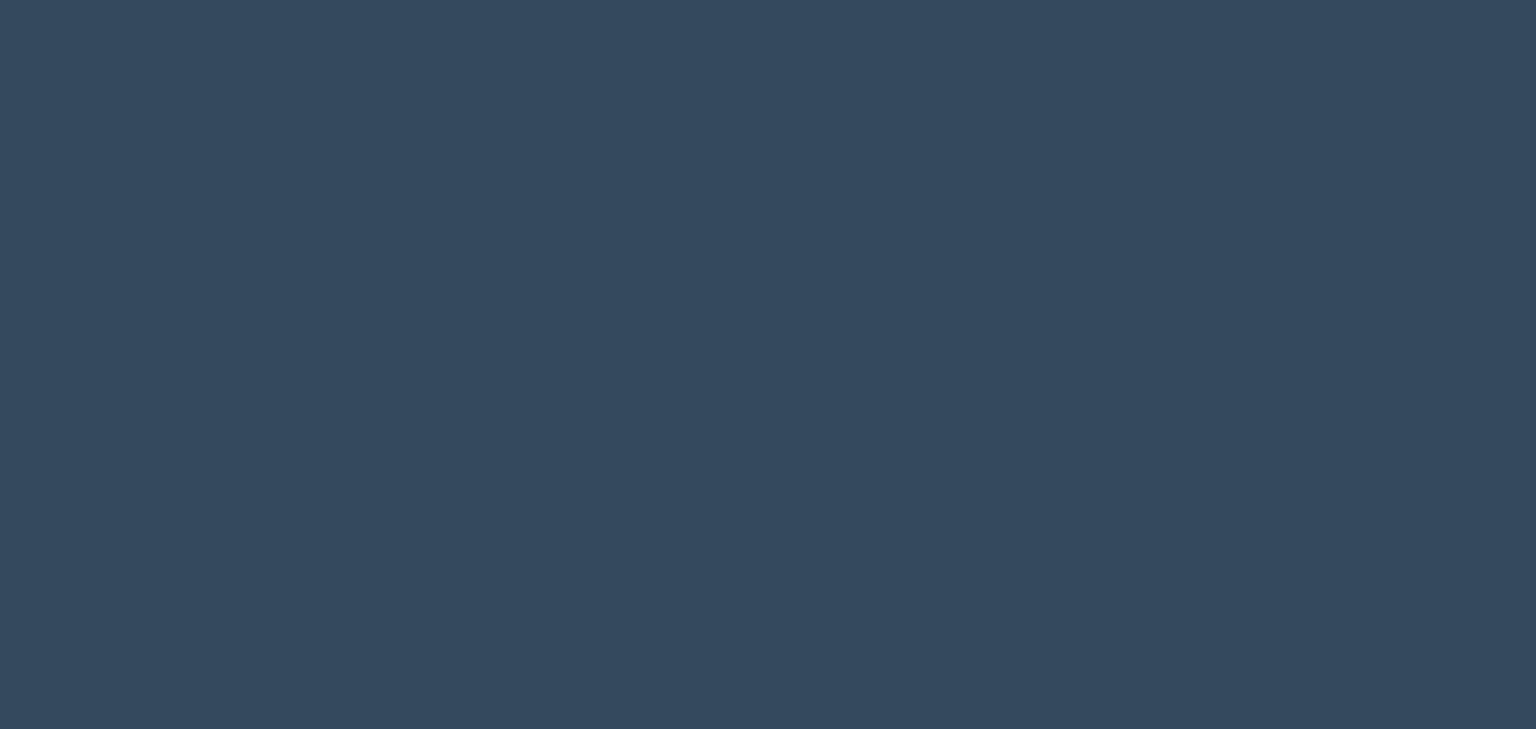 scroll, scrollTop: 0, scrollLeft: 0, axis: both 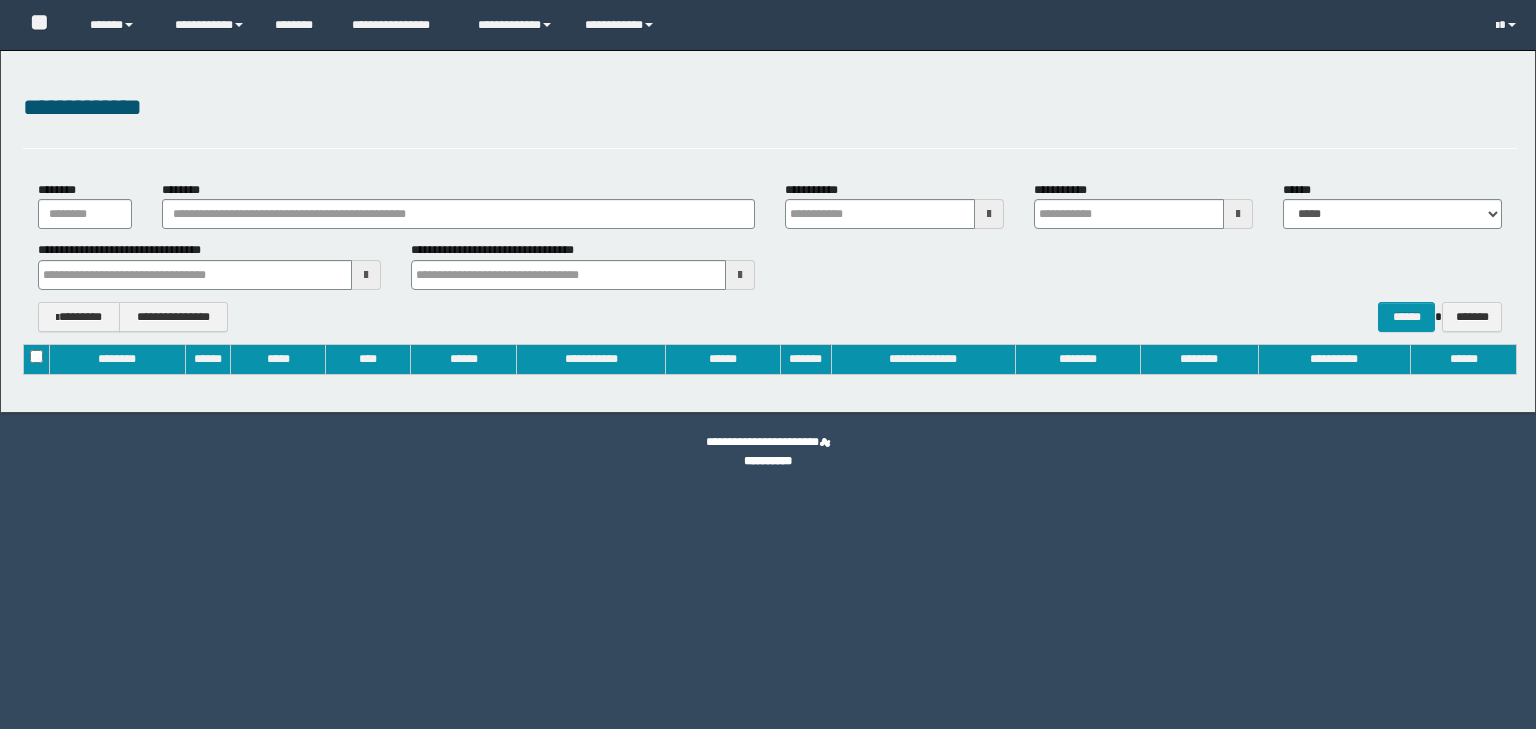 type on "**********" 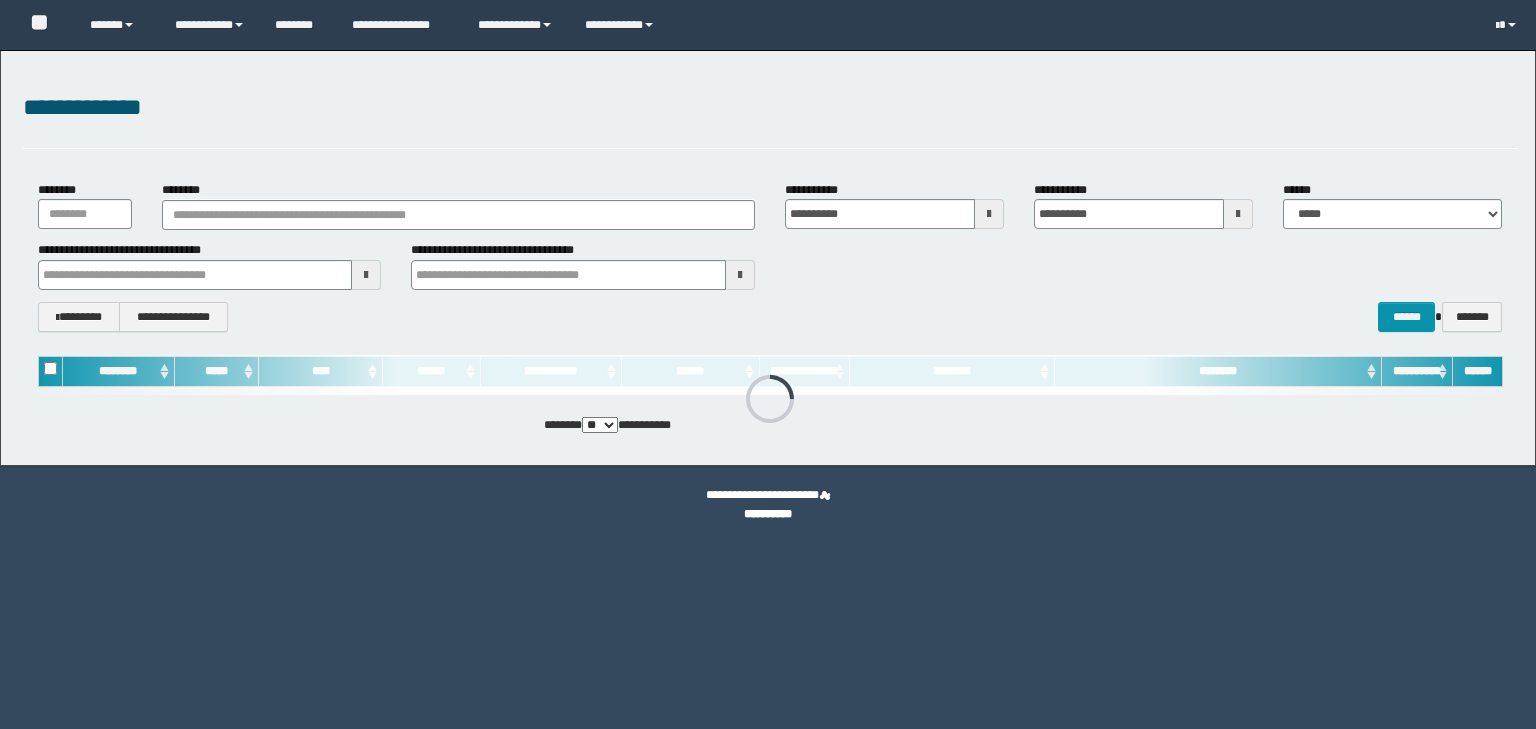 scroll, scrollTop: 0, scrollLeft: 0, axis: both 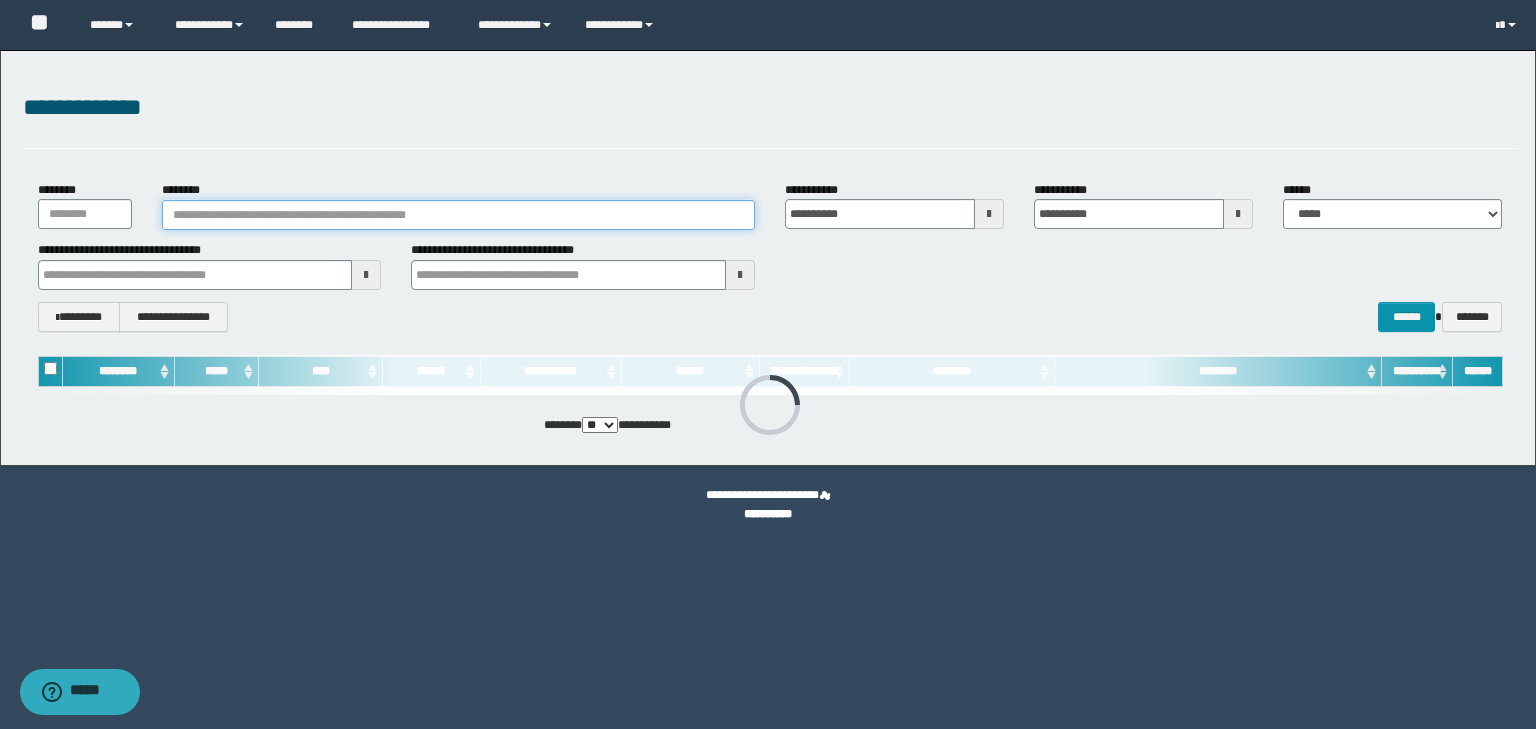 click on "********" at bounding box center [458, 215] 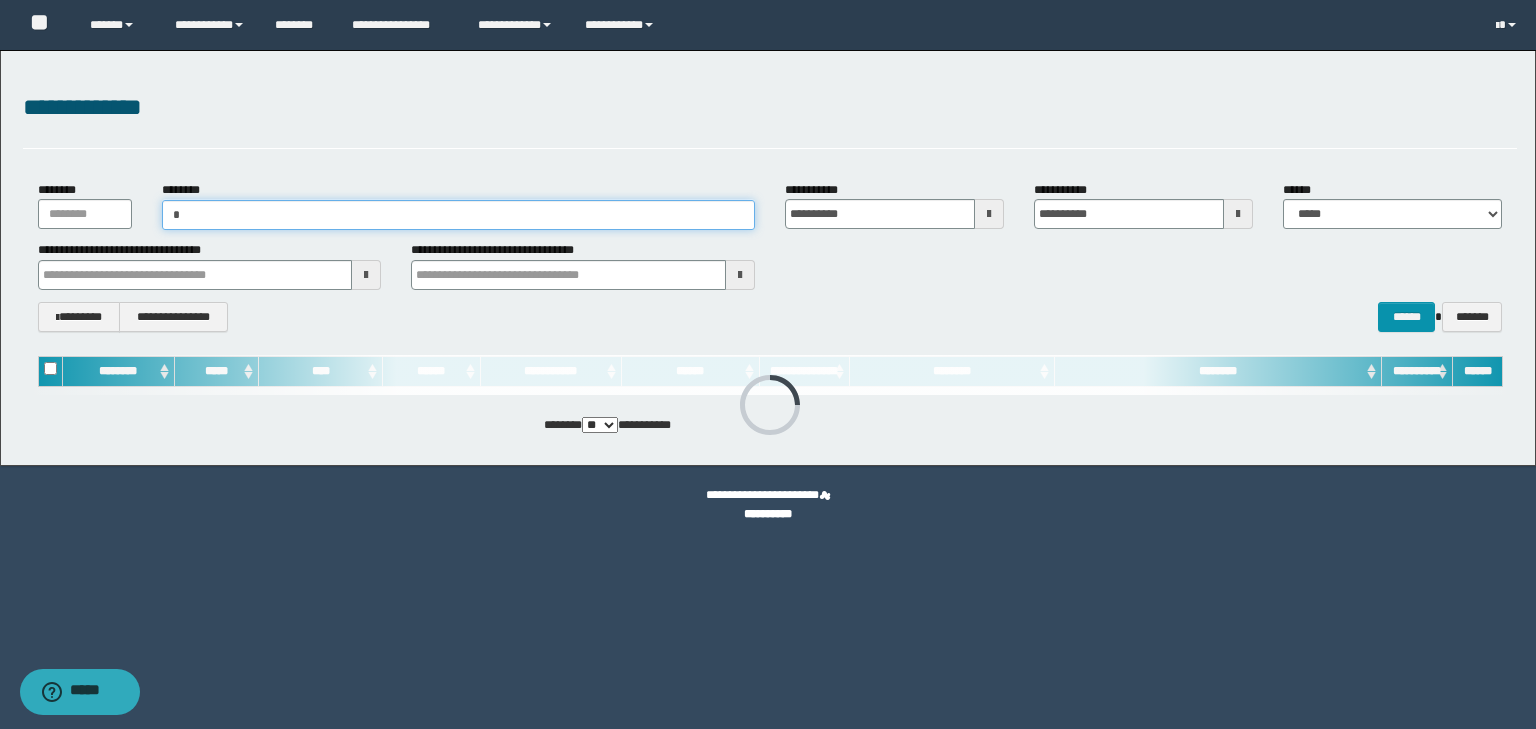 type on "**" 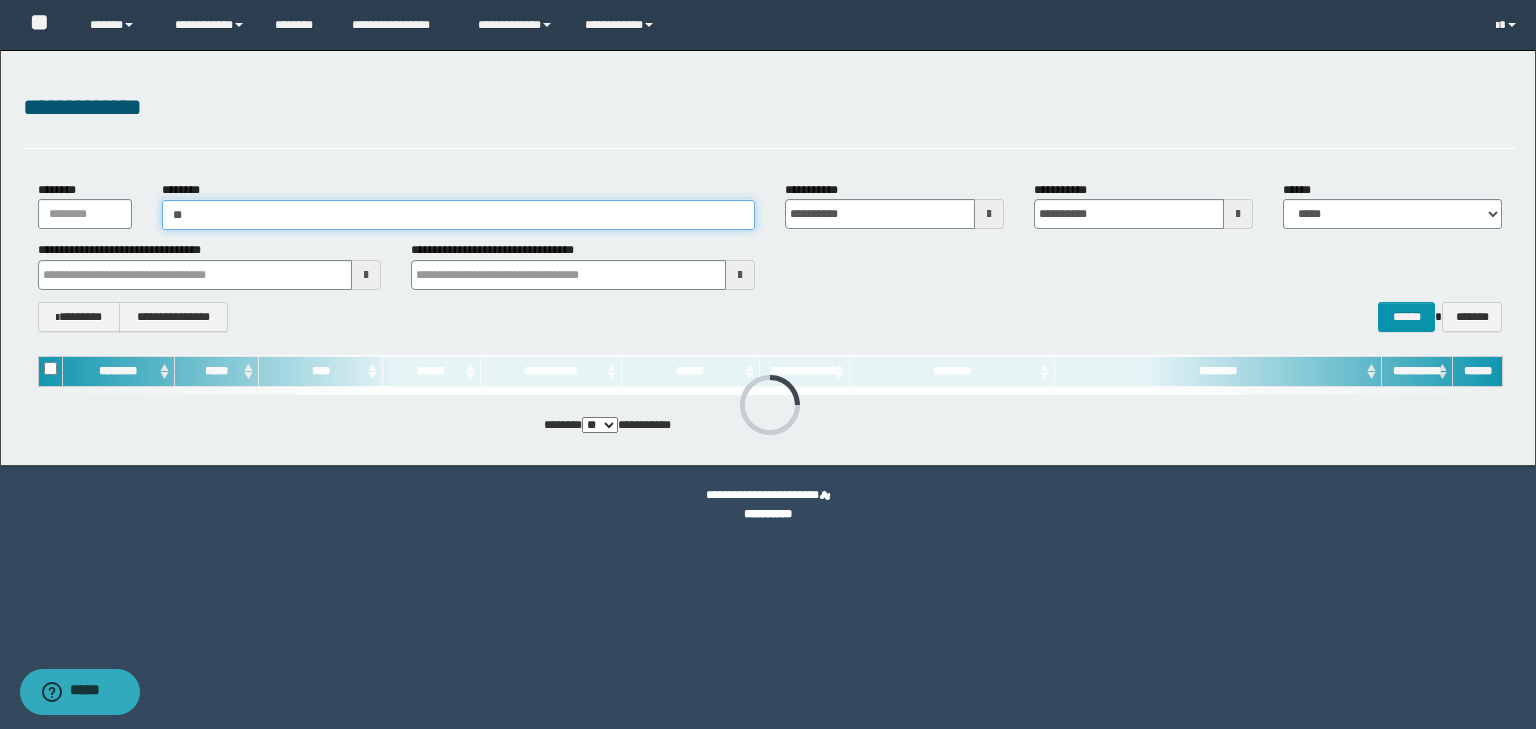 type on "**" 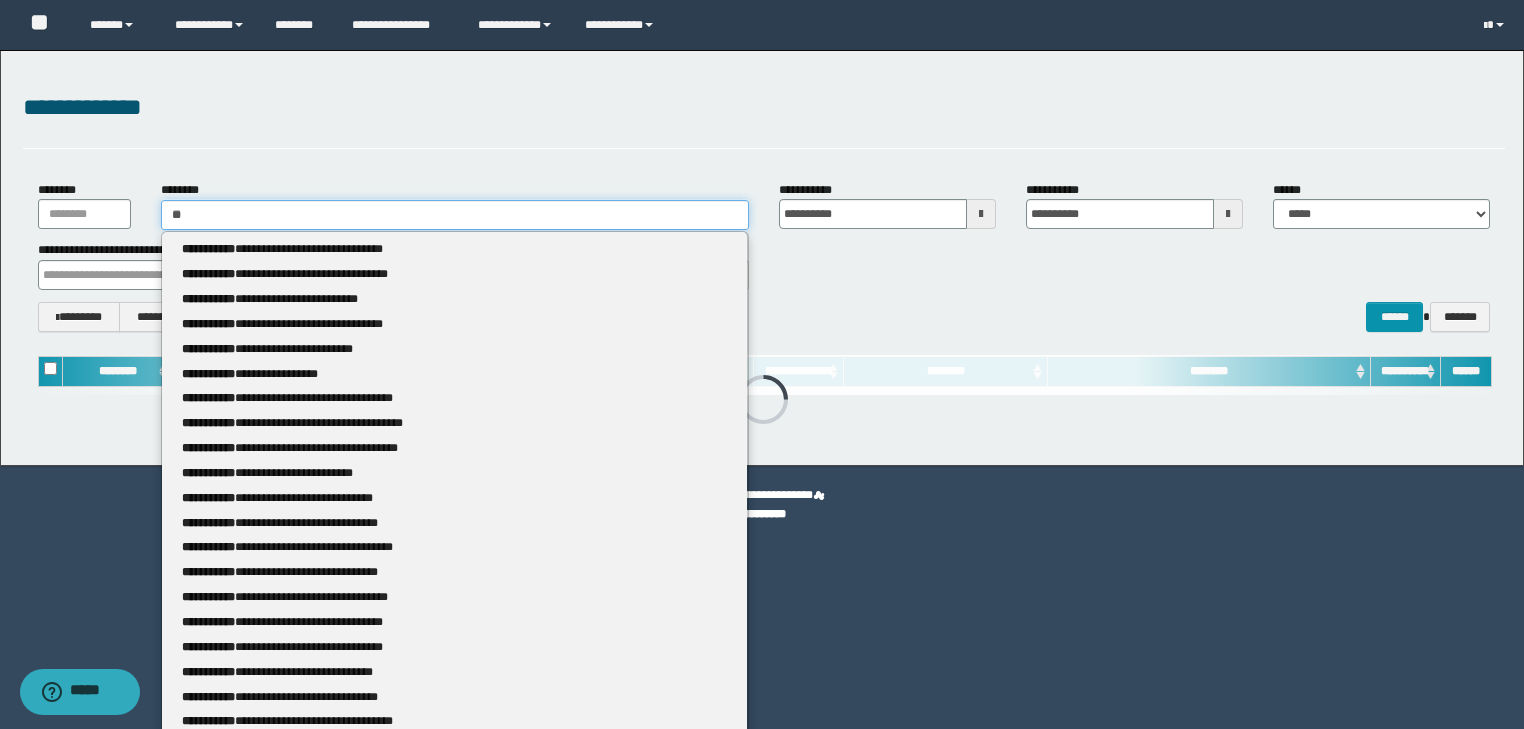 type 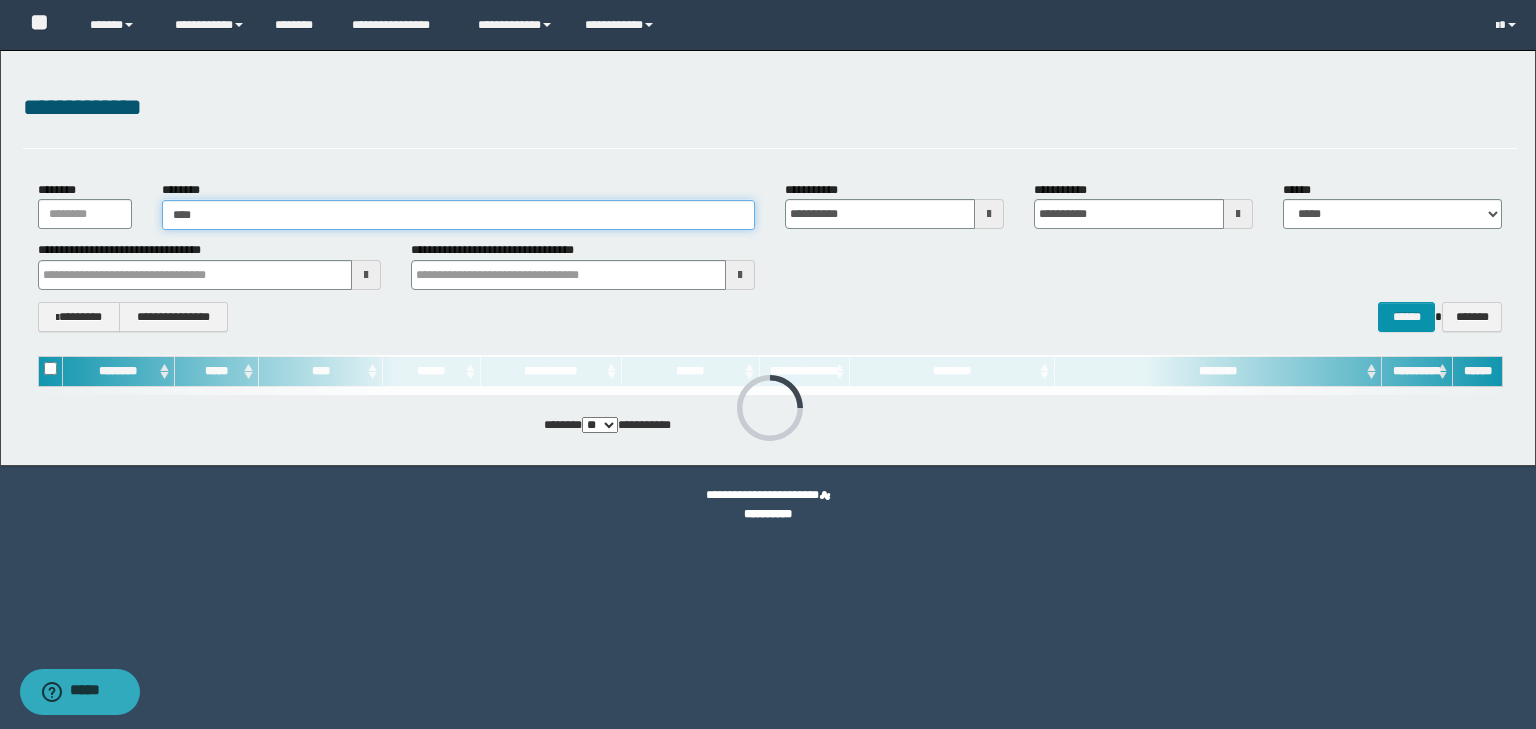 type on "*****" 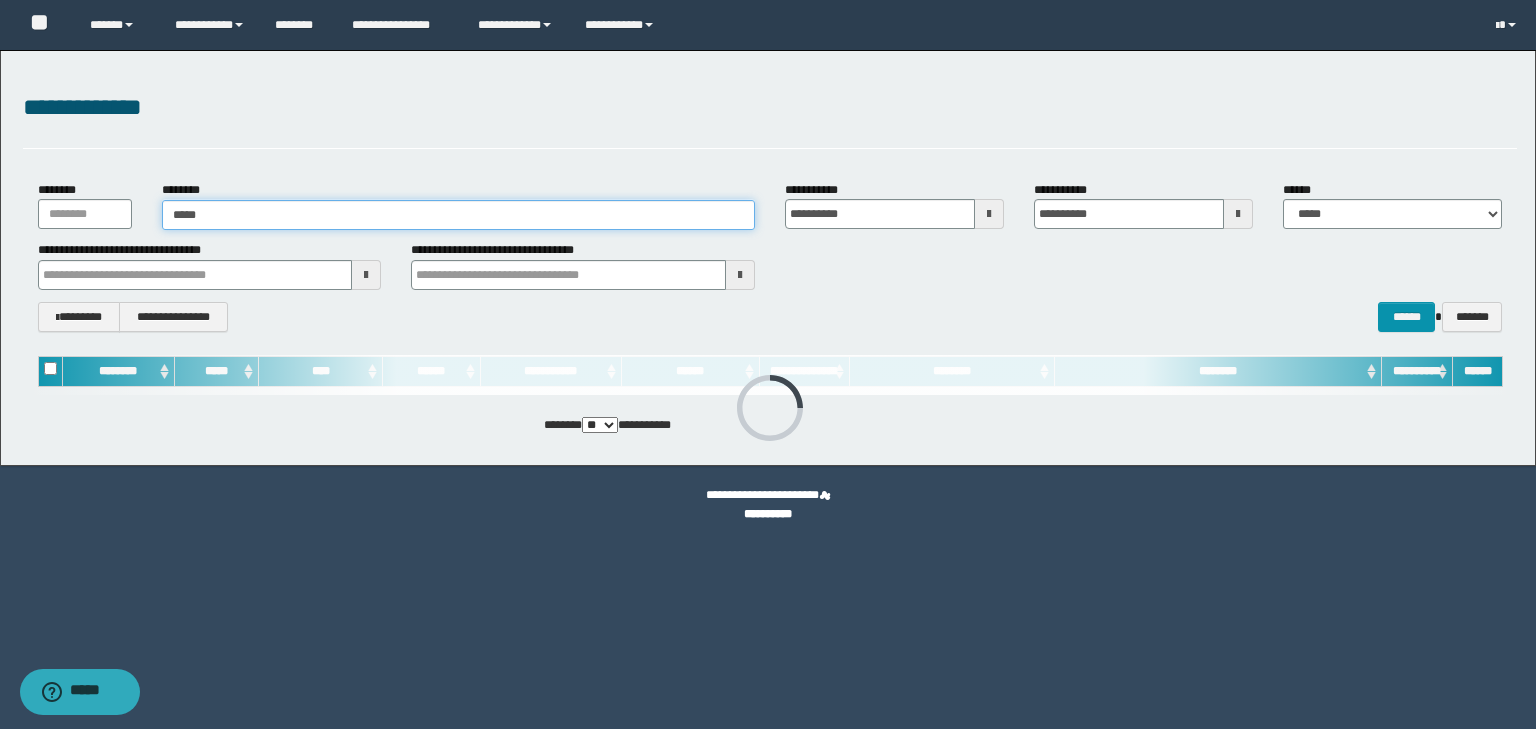 type on "*****" 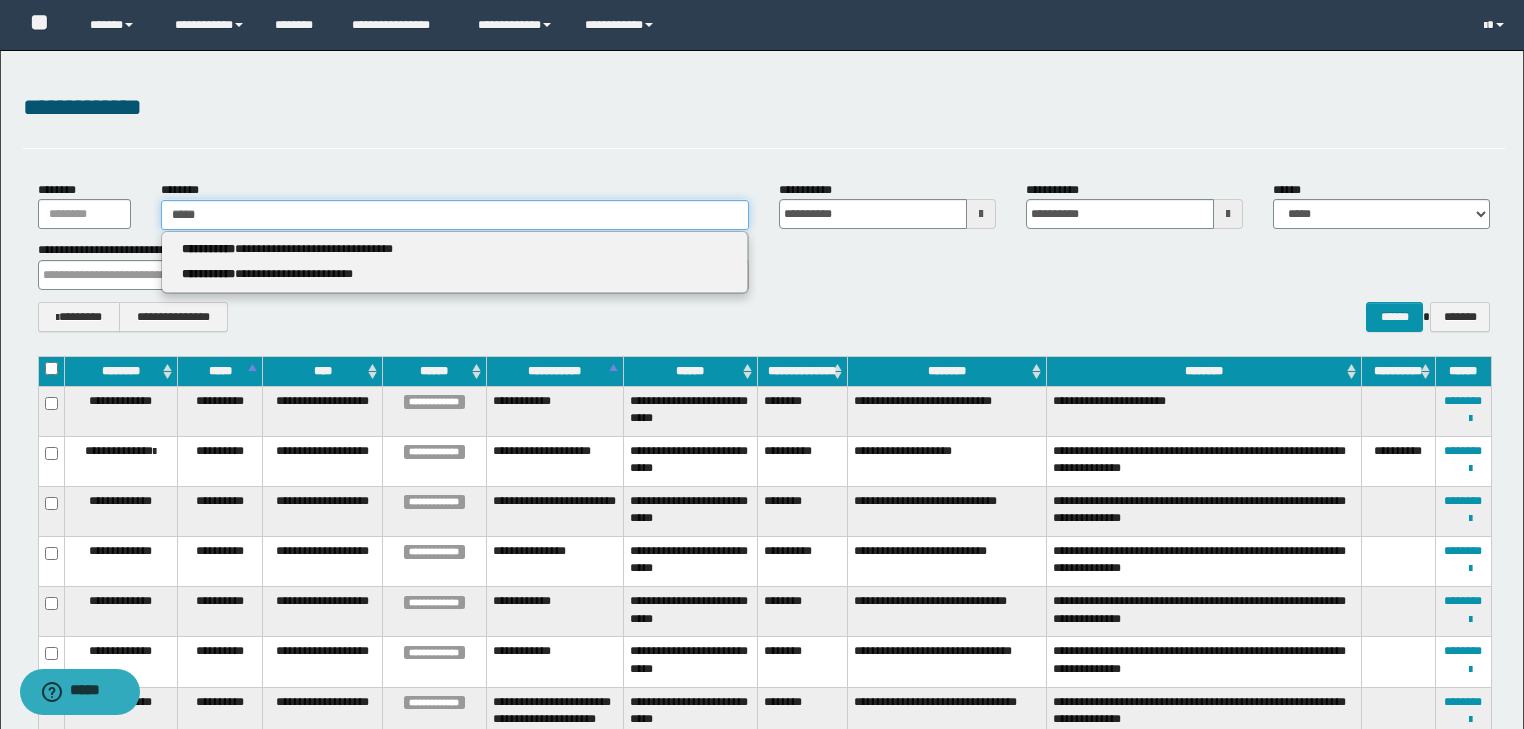 type 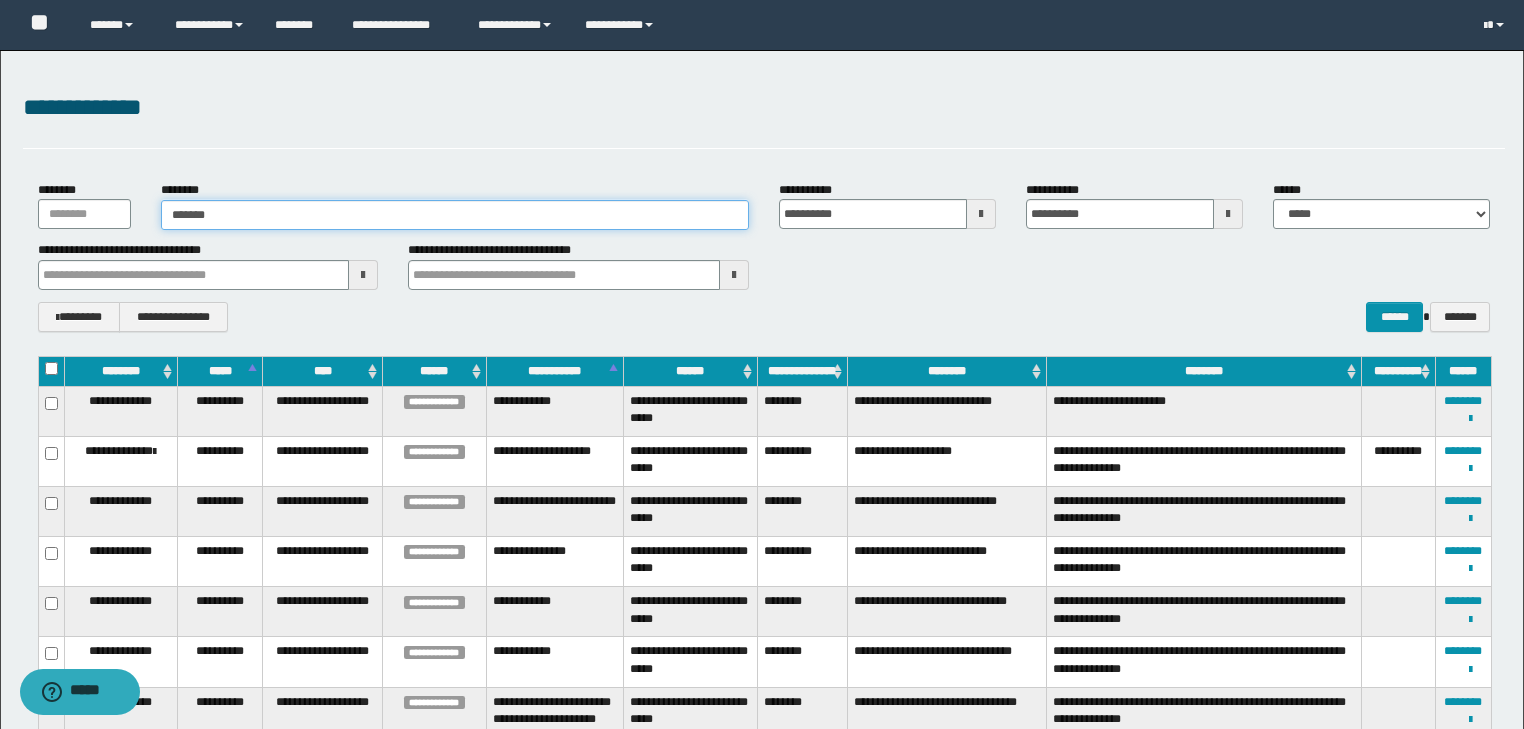 type on "********" 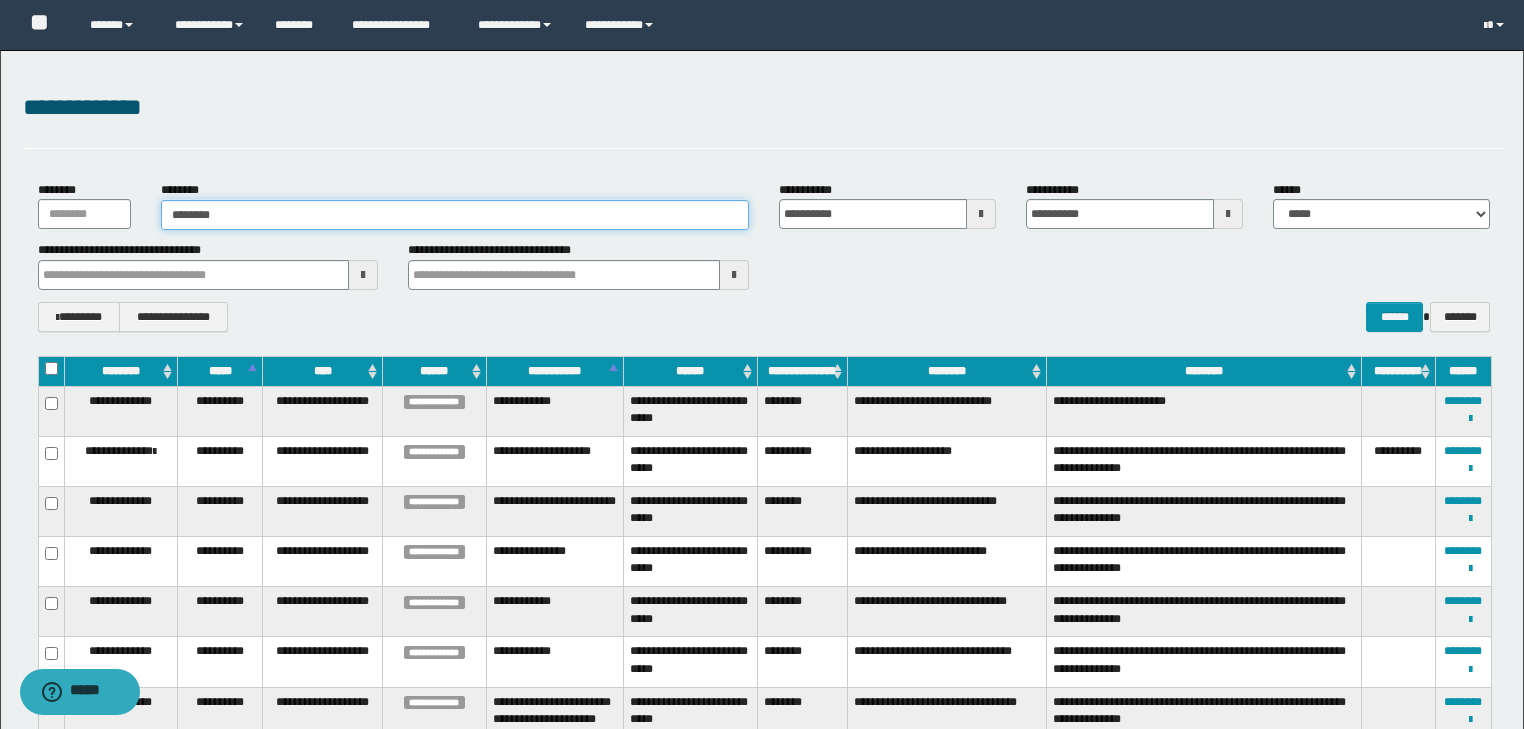 type on "********" 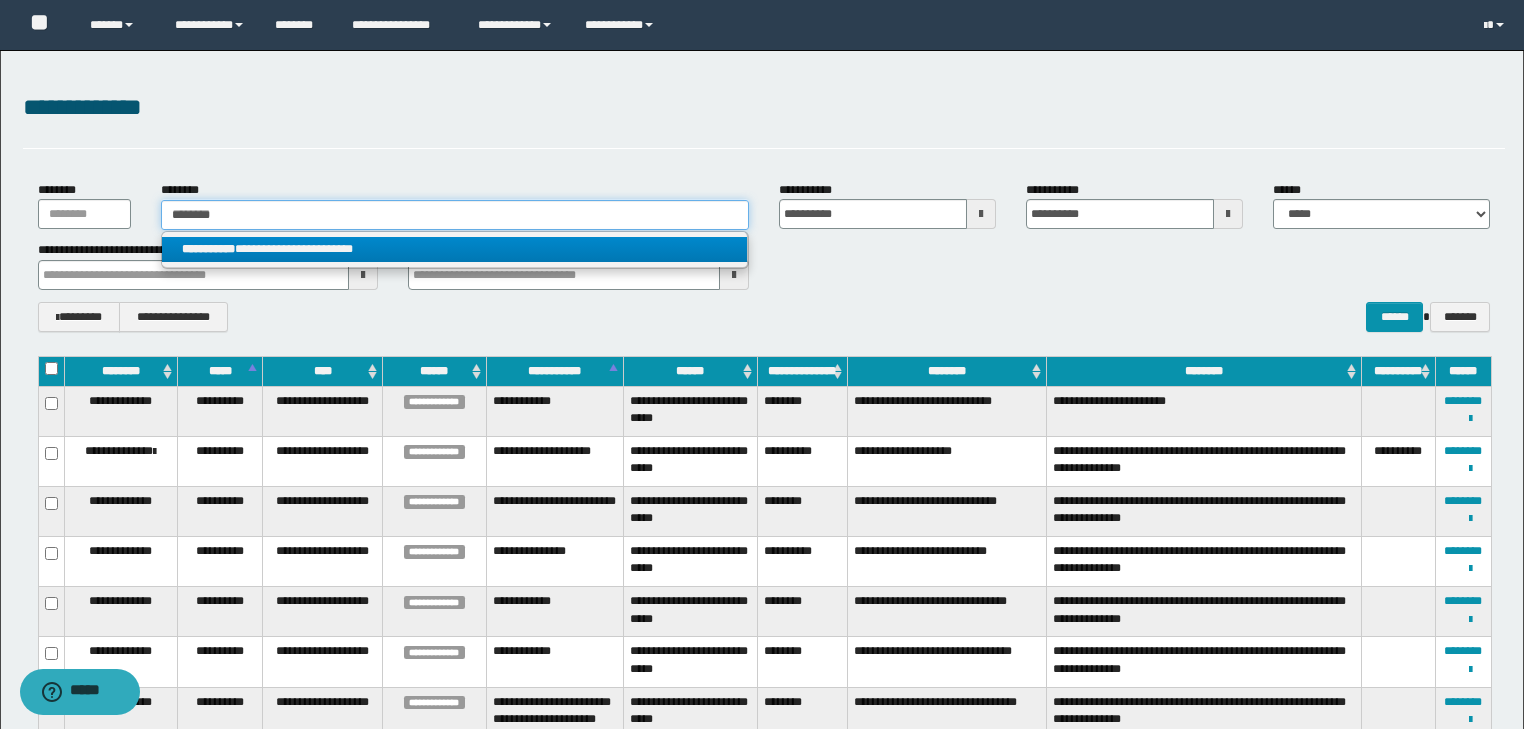 type 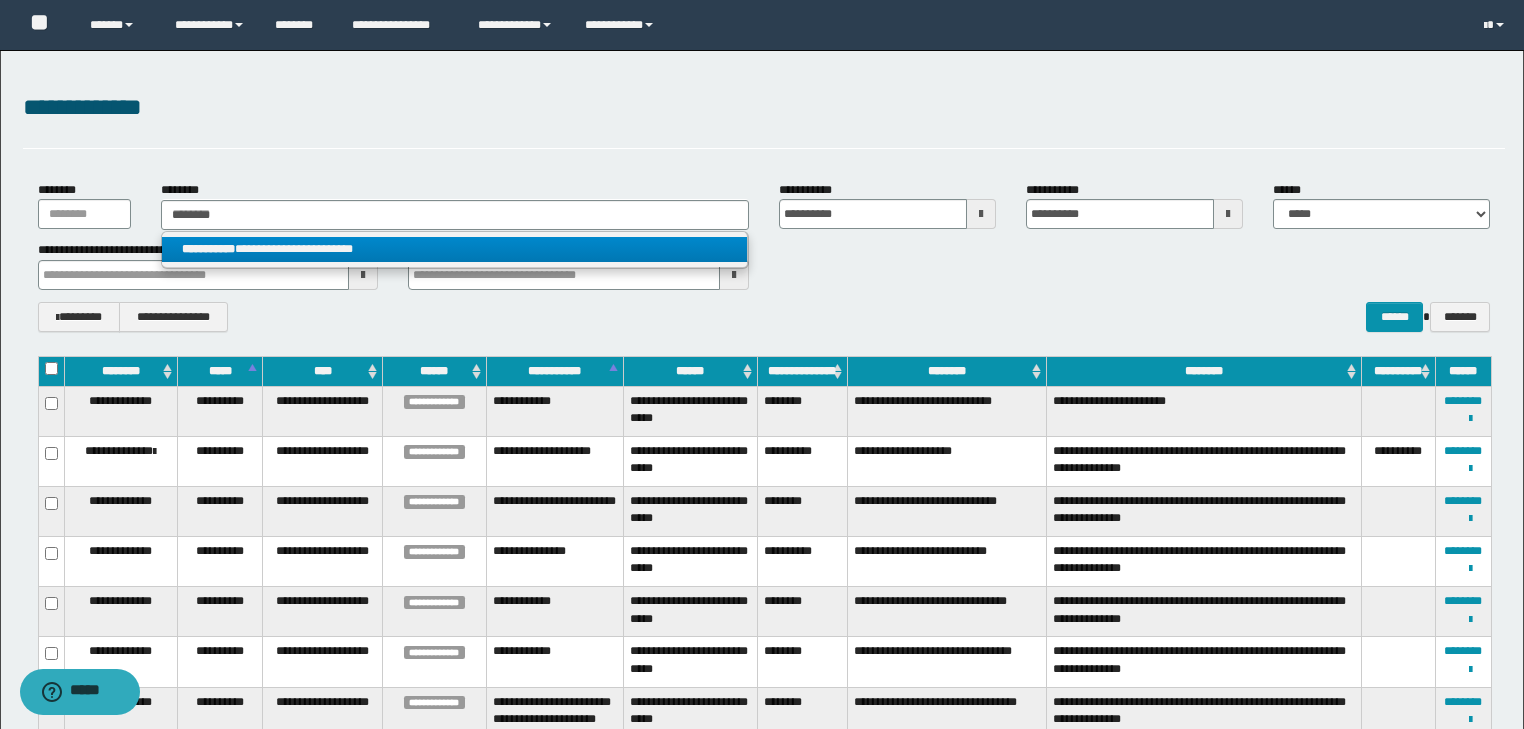 click on "**********" at bounding box center (454, 249) 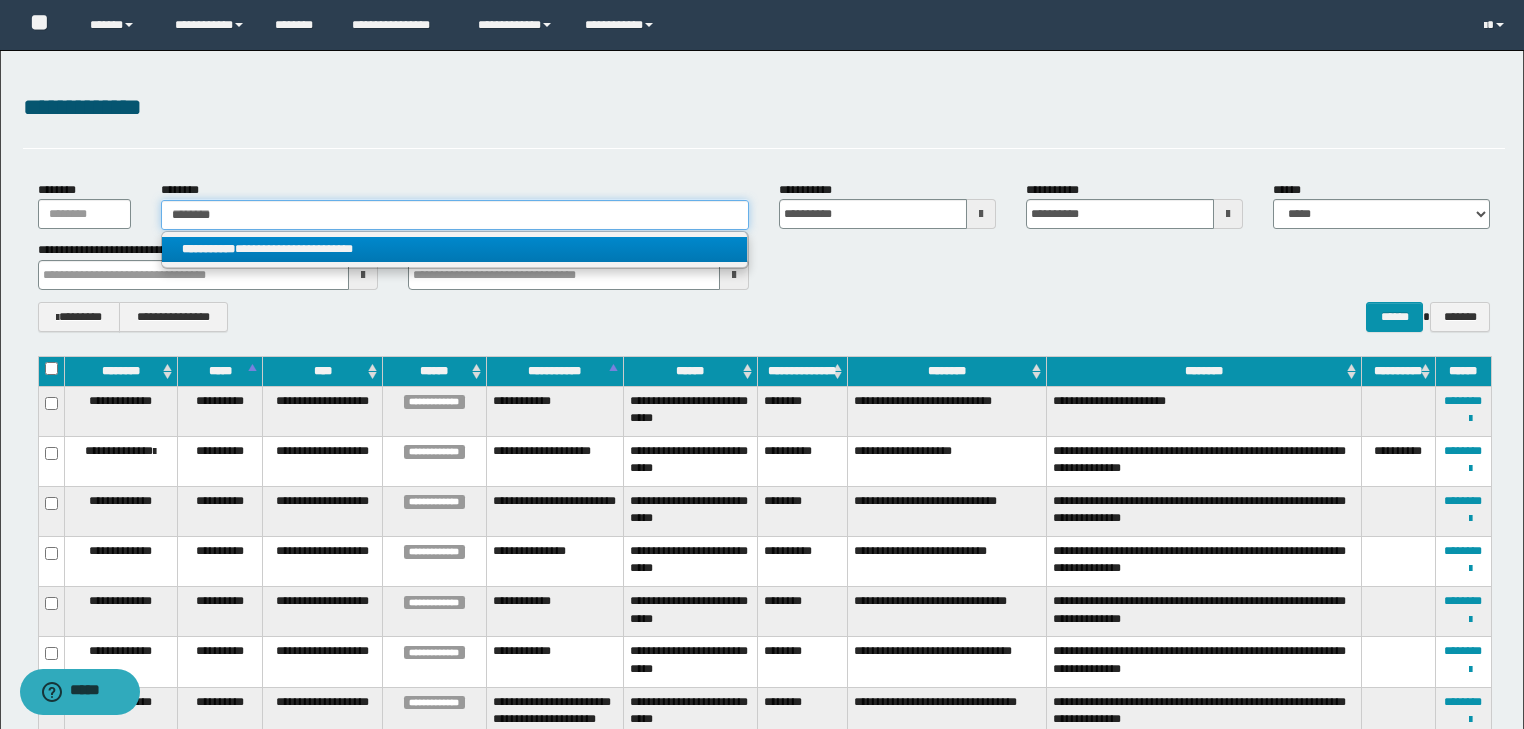 type 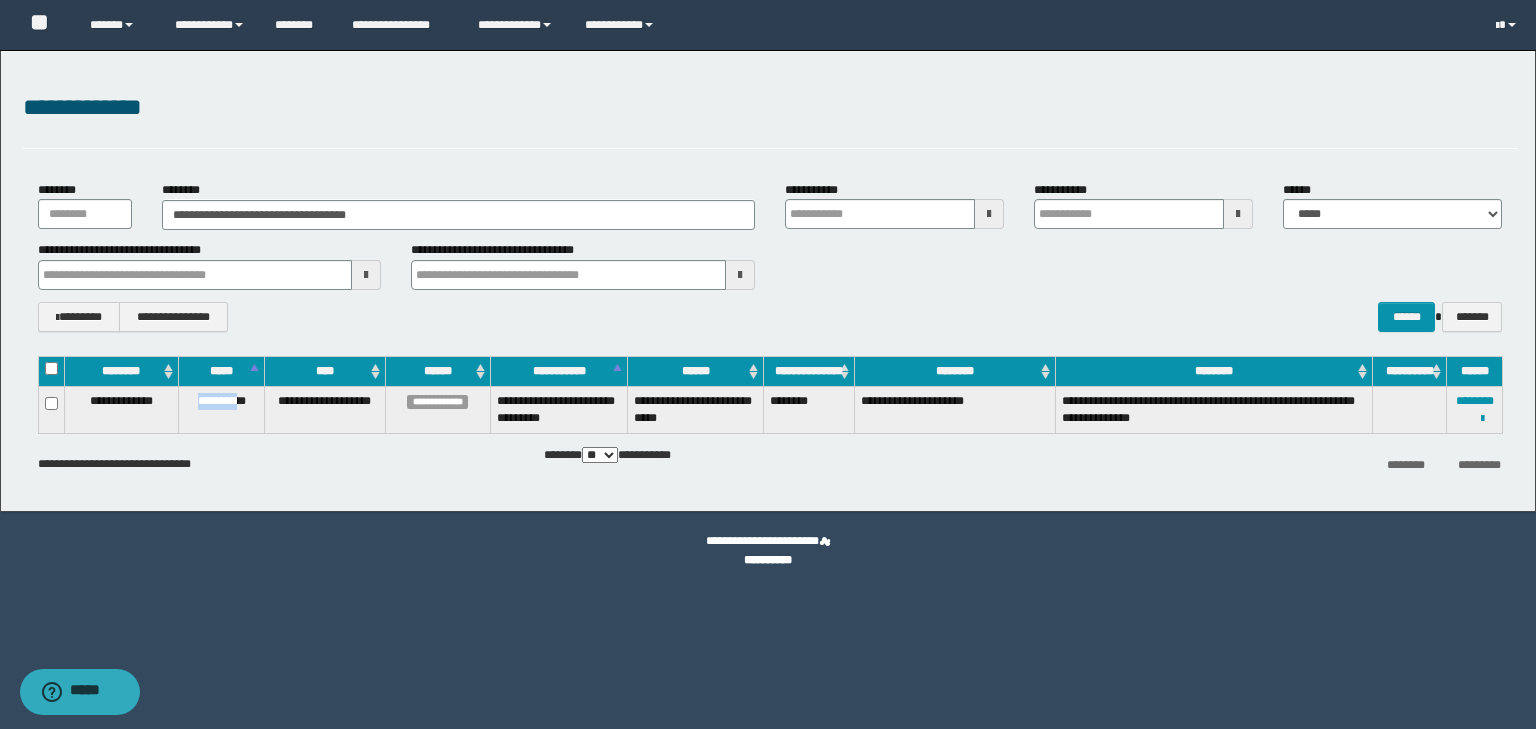 drag, startPoint x: 188, startPoint y: 402, endPoint x: 241, endPoint y: 402, distance: 53 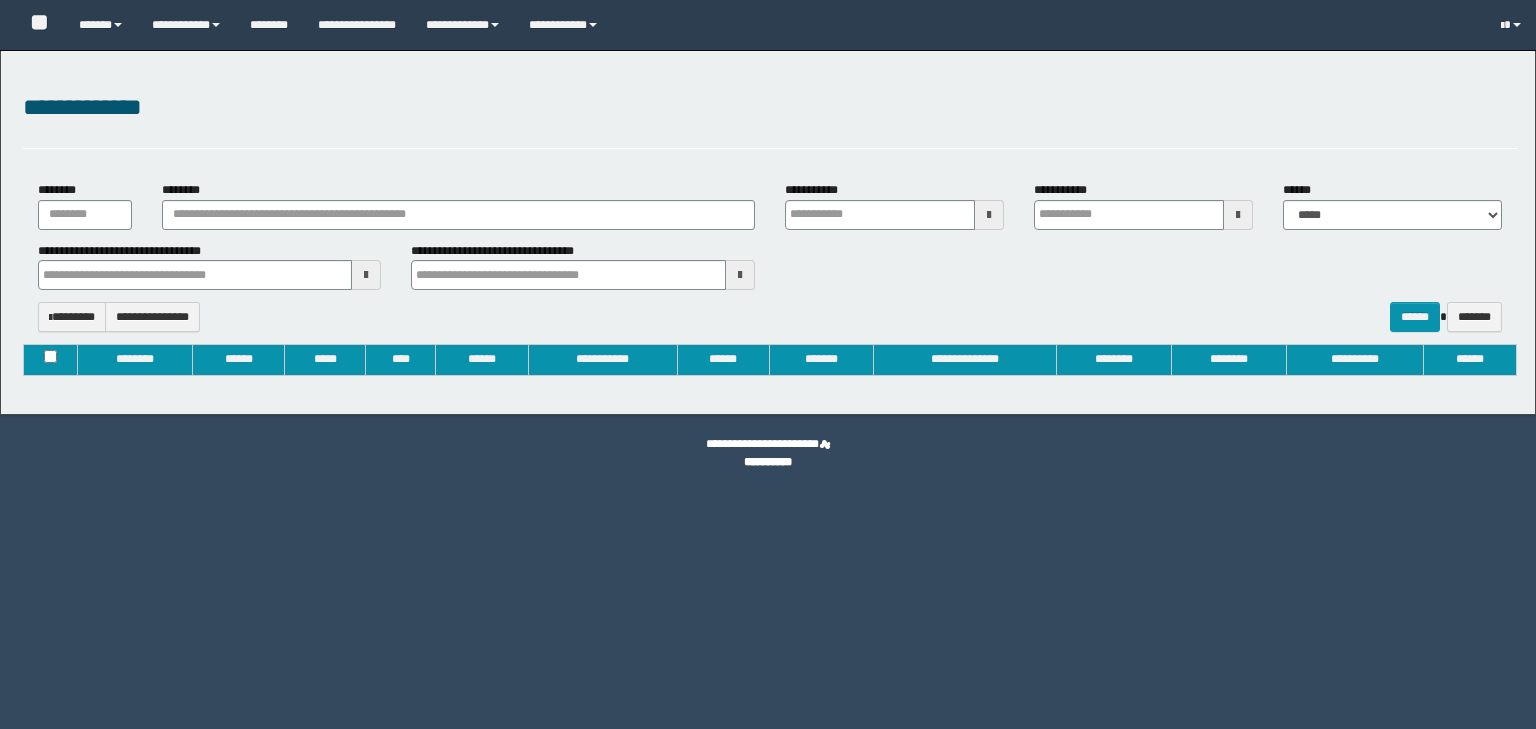 type on "**********" 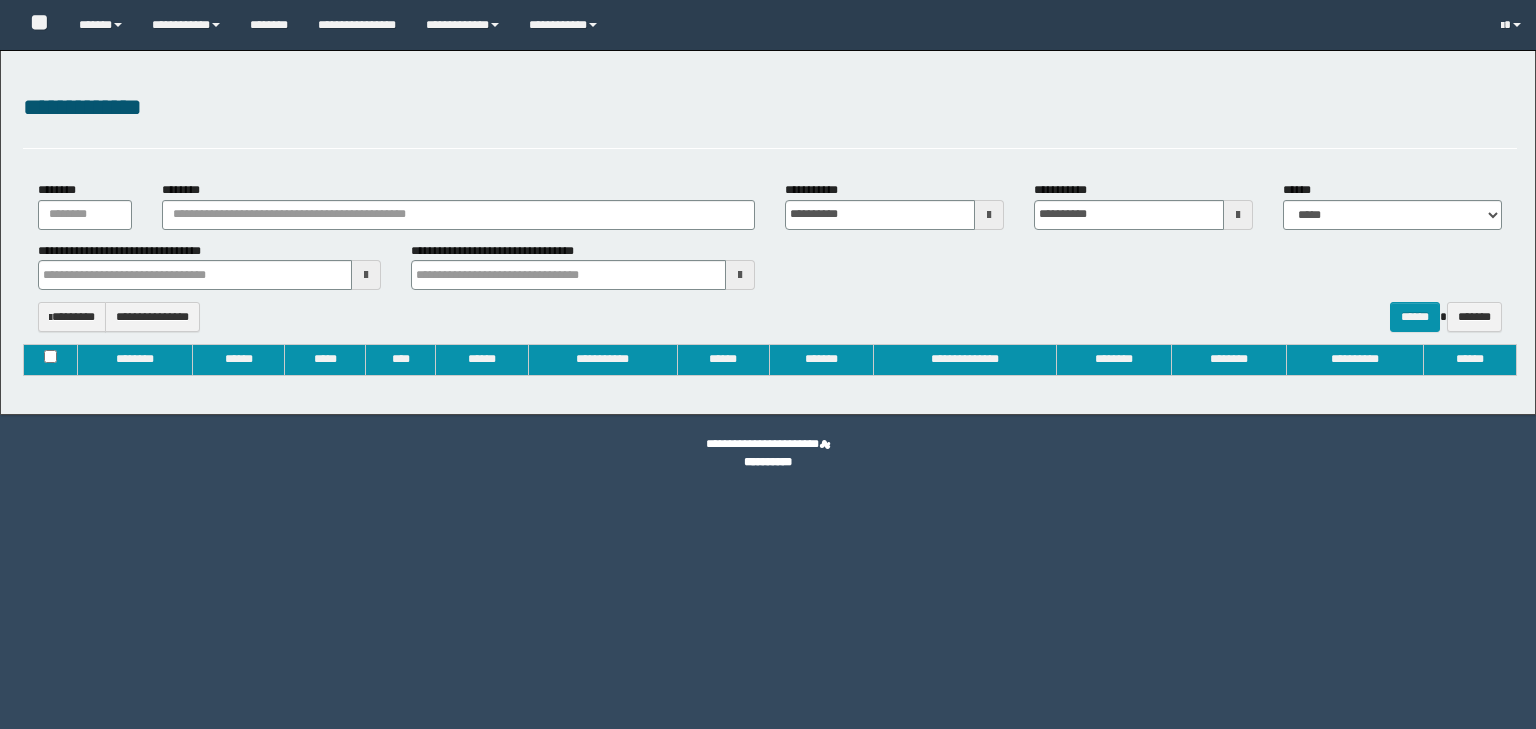 type 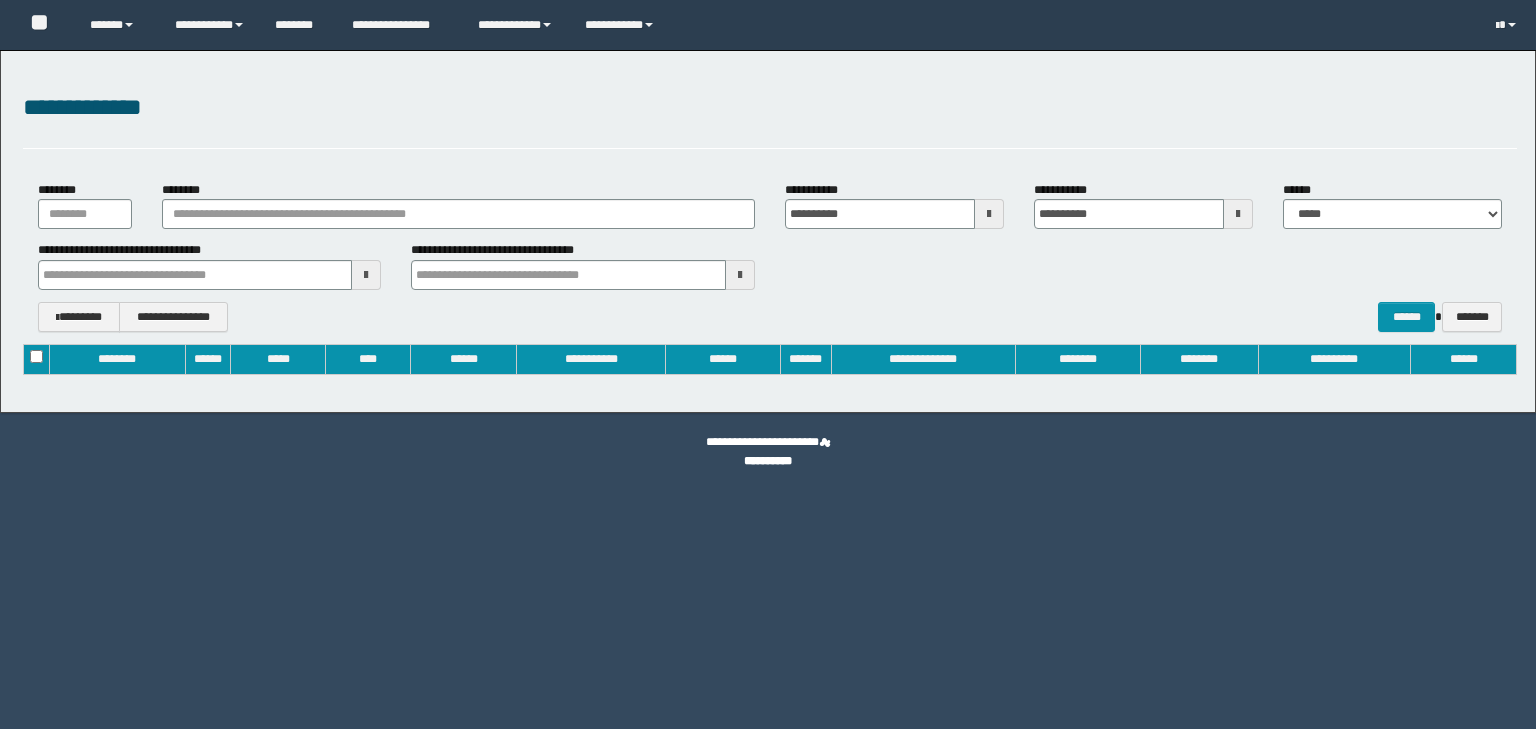 scroll, scrollTop: 0, scrollLeft: 0, axis: both 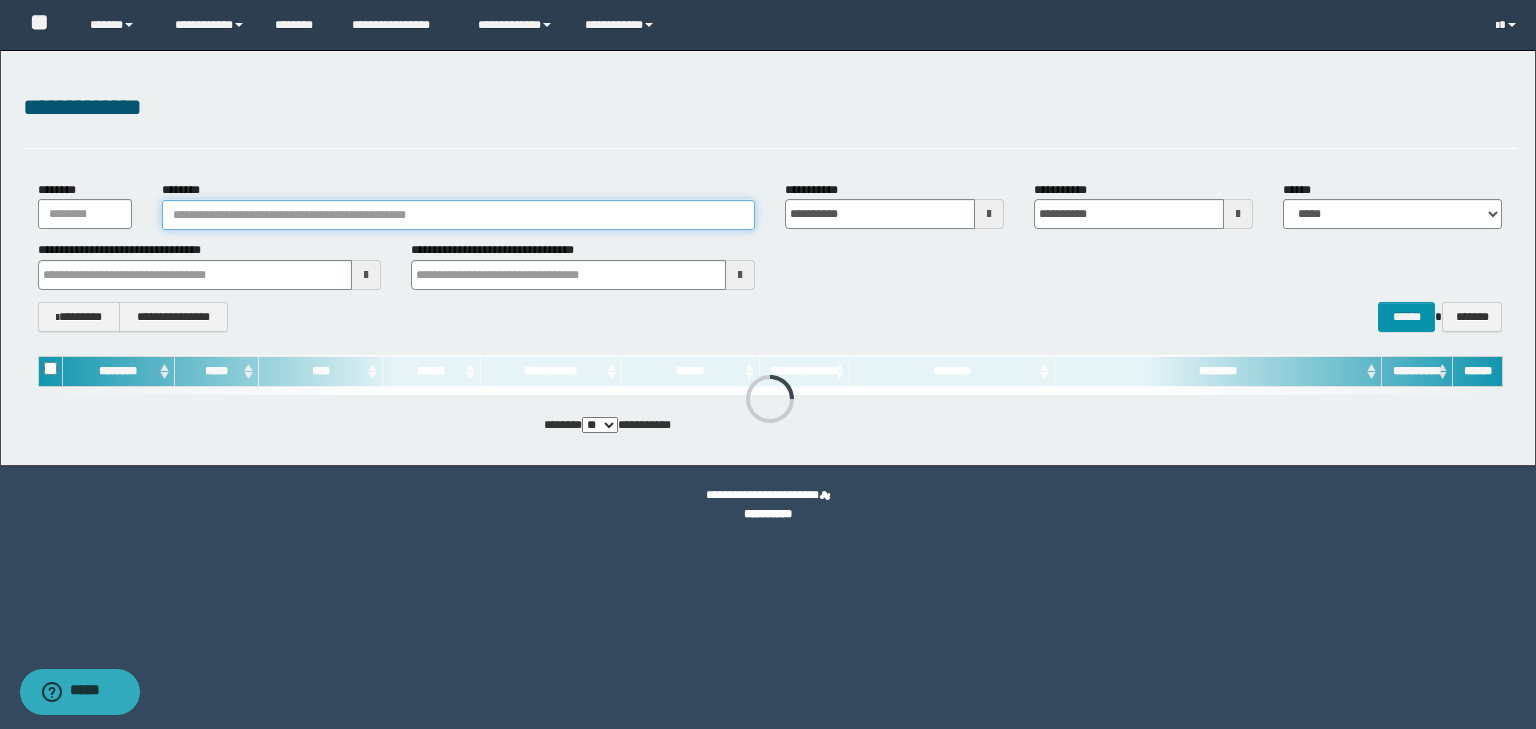 click on "********" at bounding box center (458, 215) 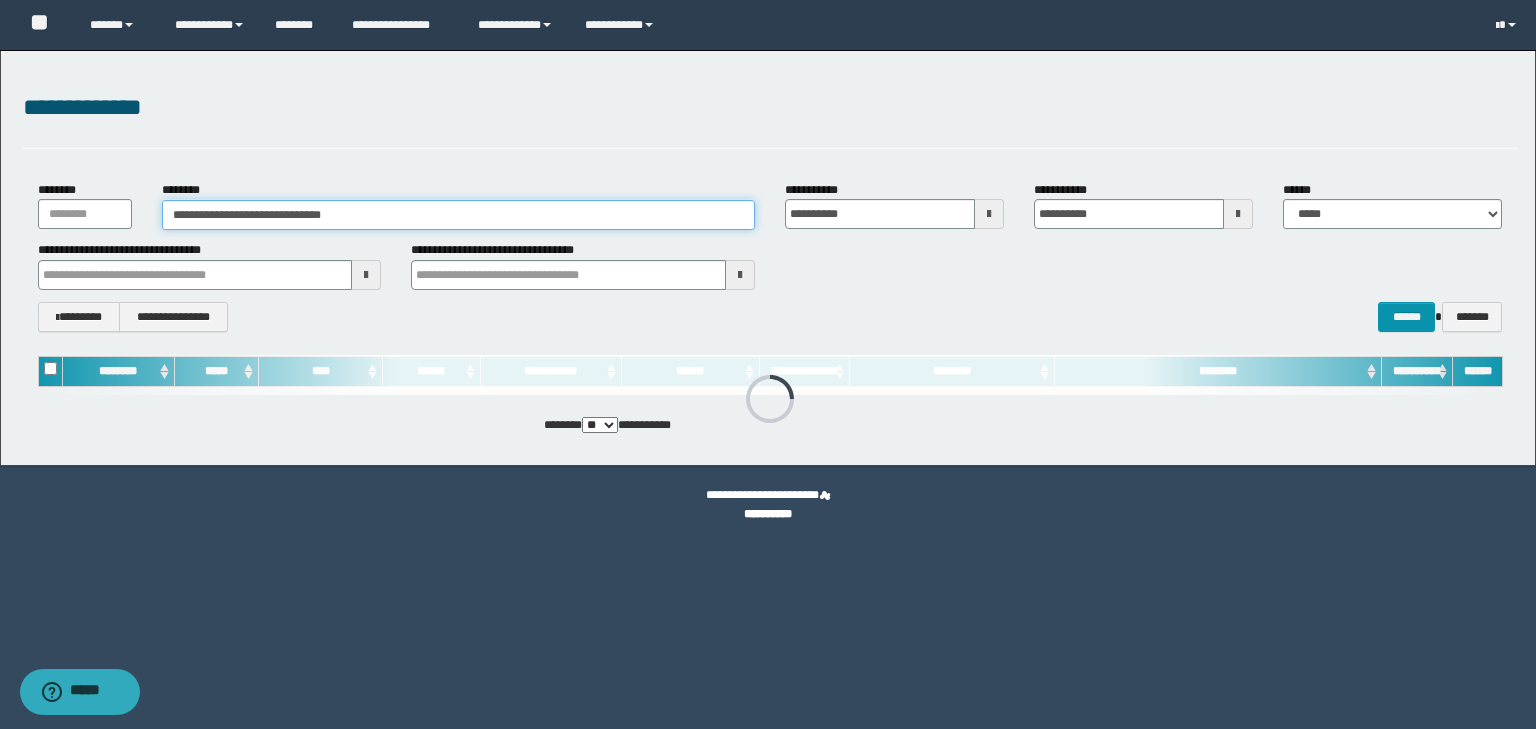 type on "**********" 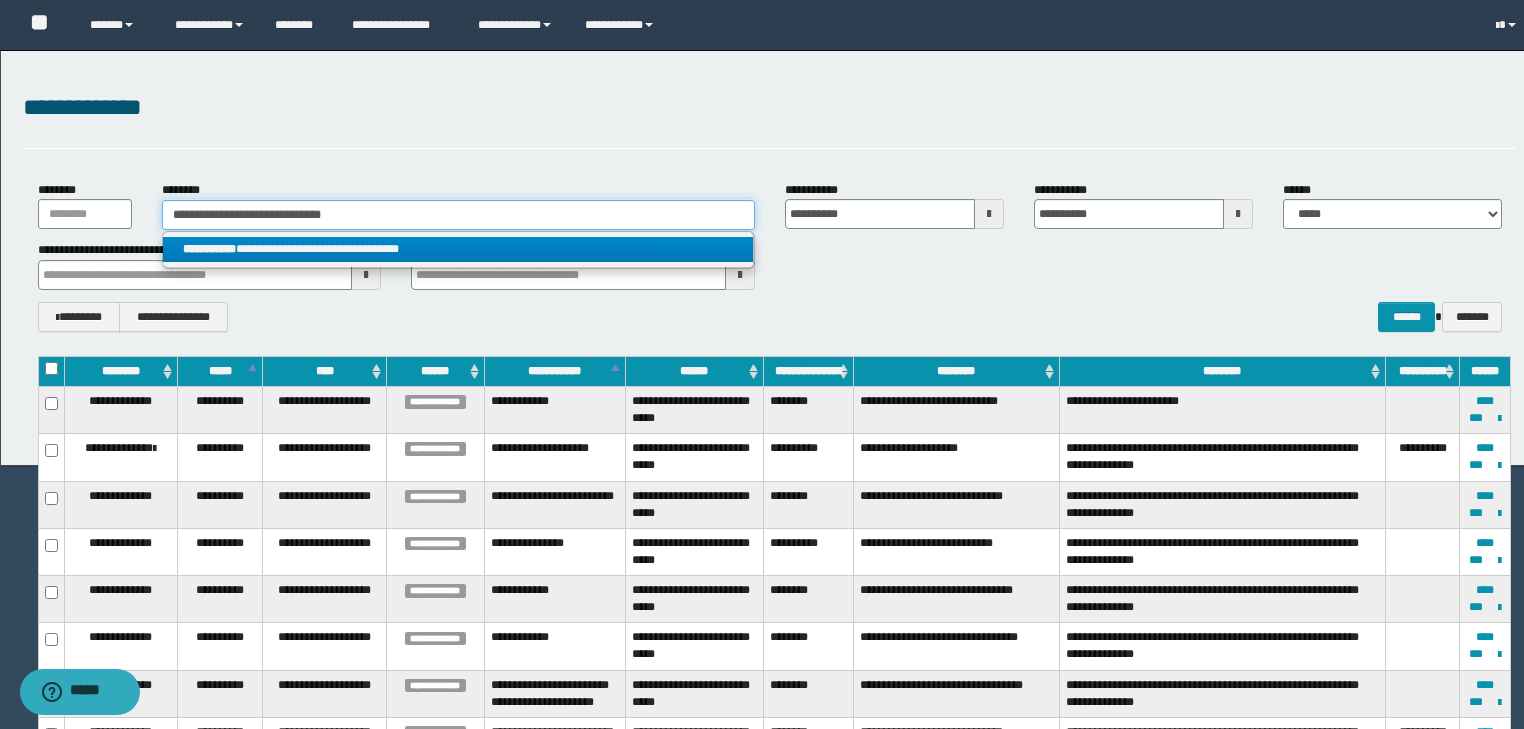 type 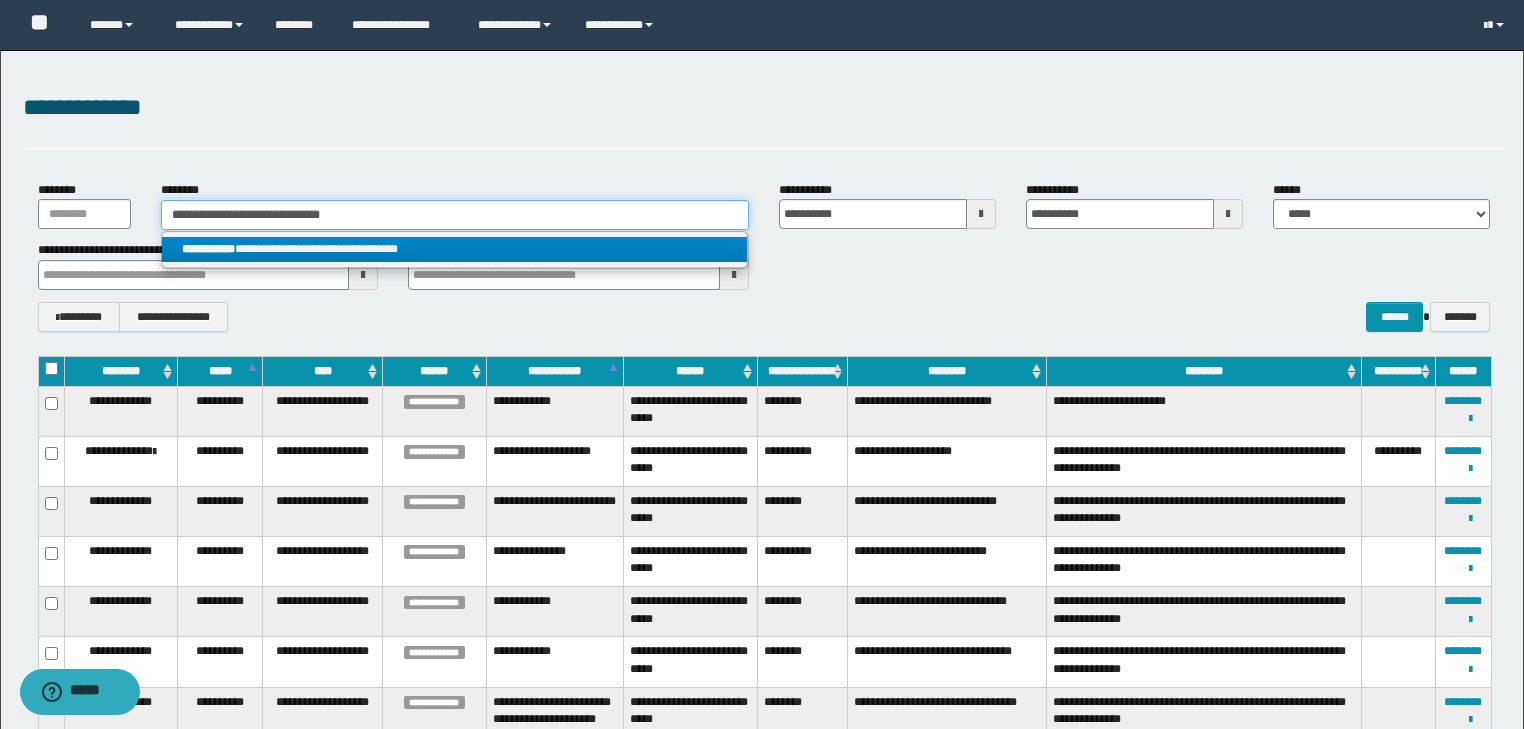 type on "**********" 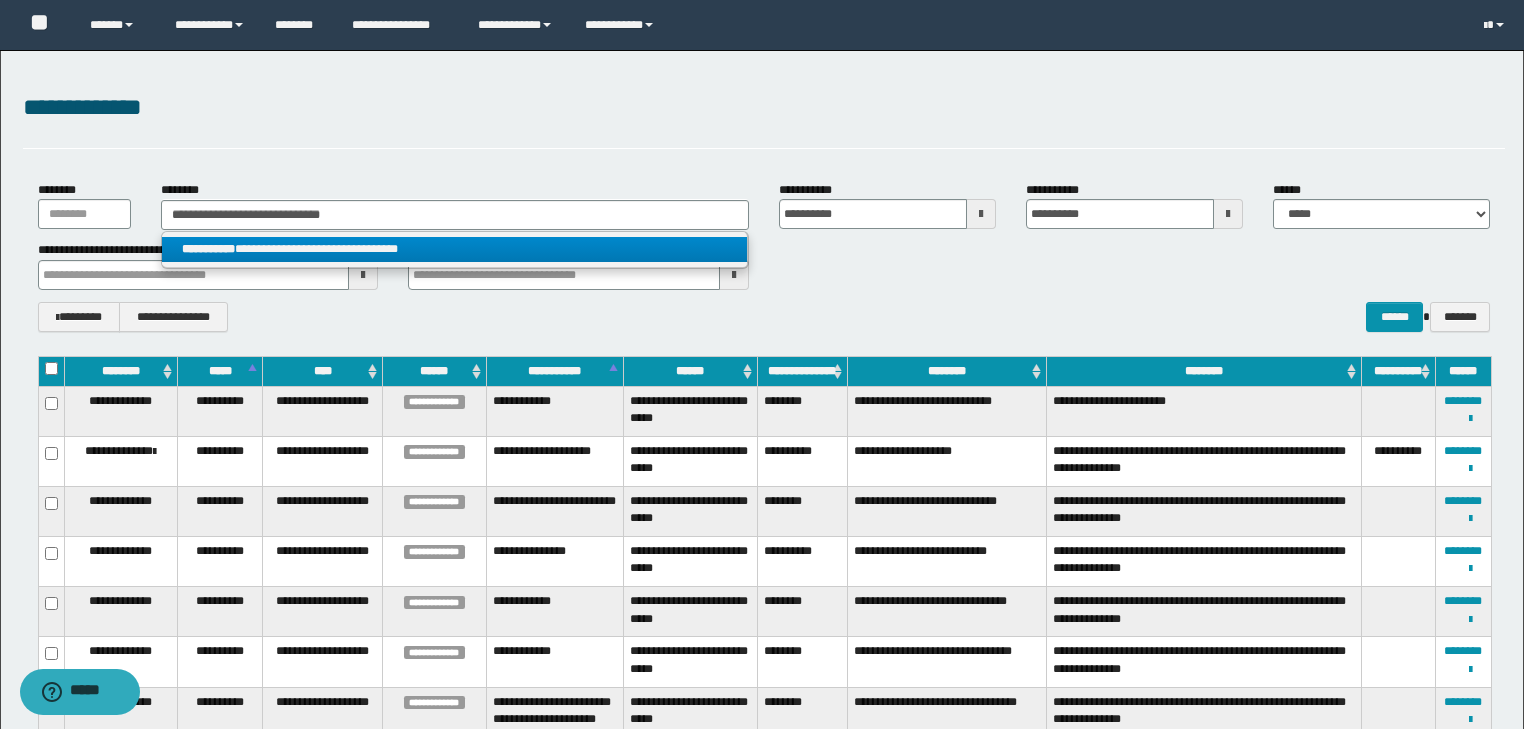 click on "**********" at bounding box center (454, 249) 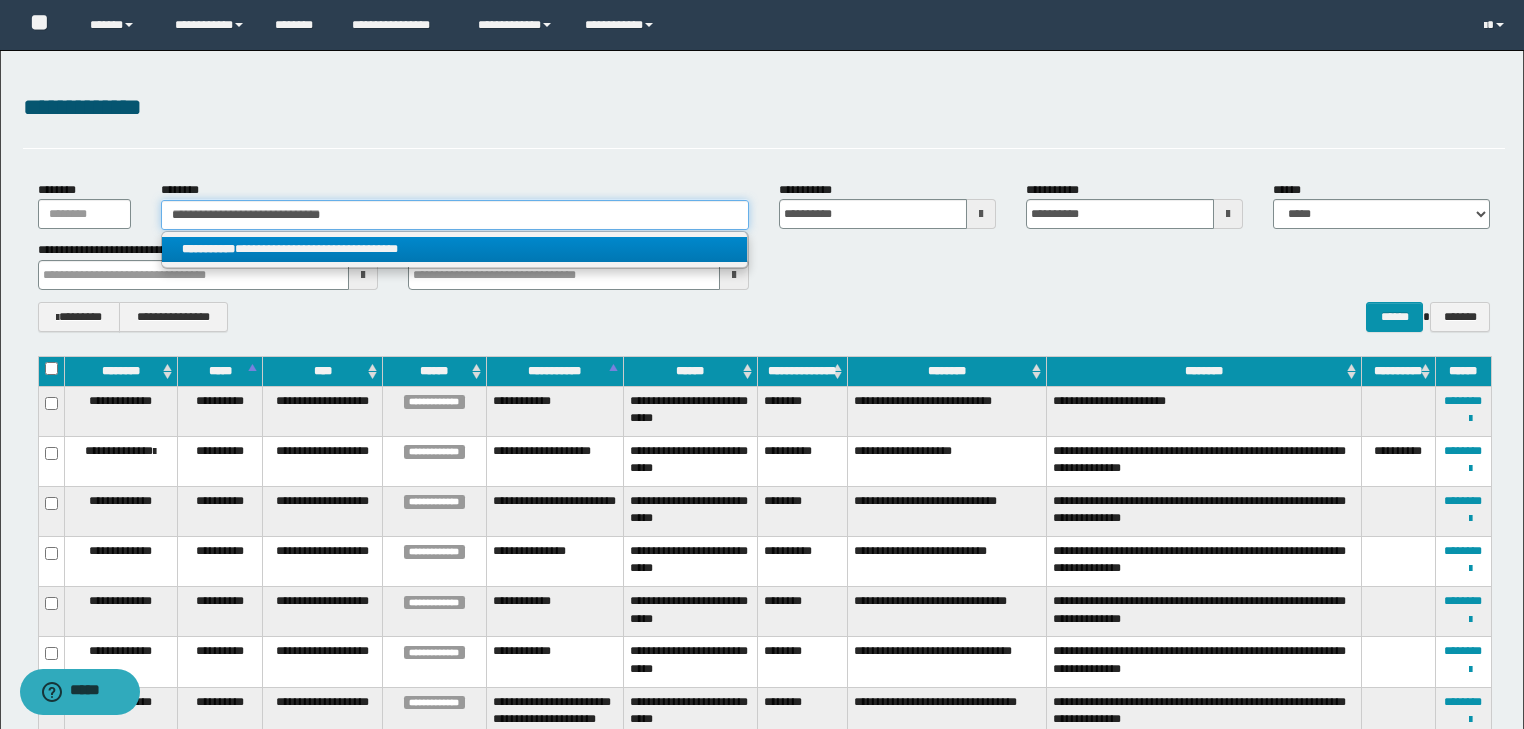 type 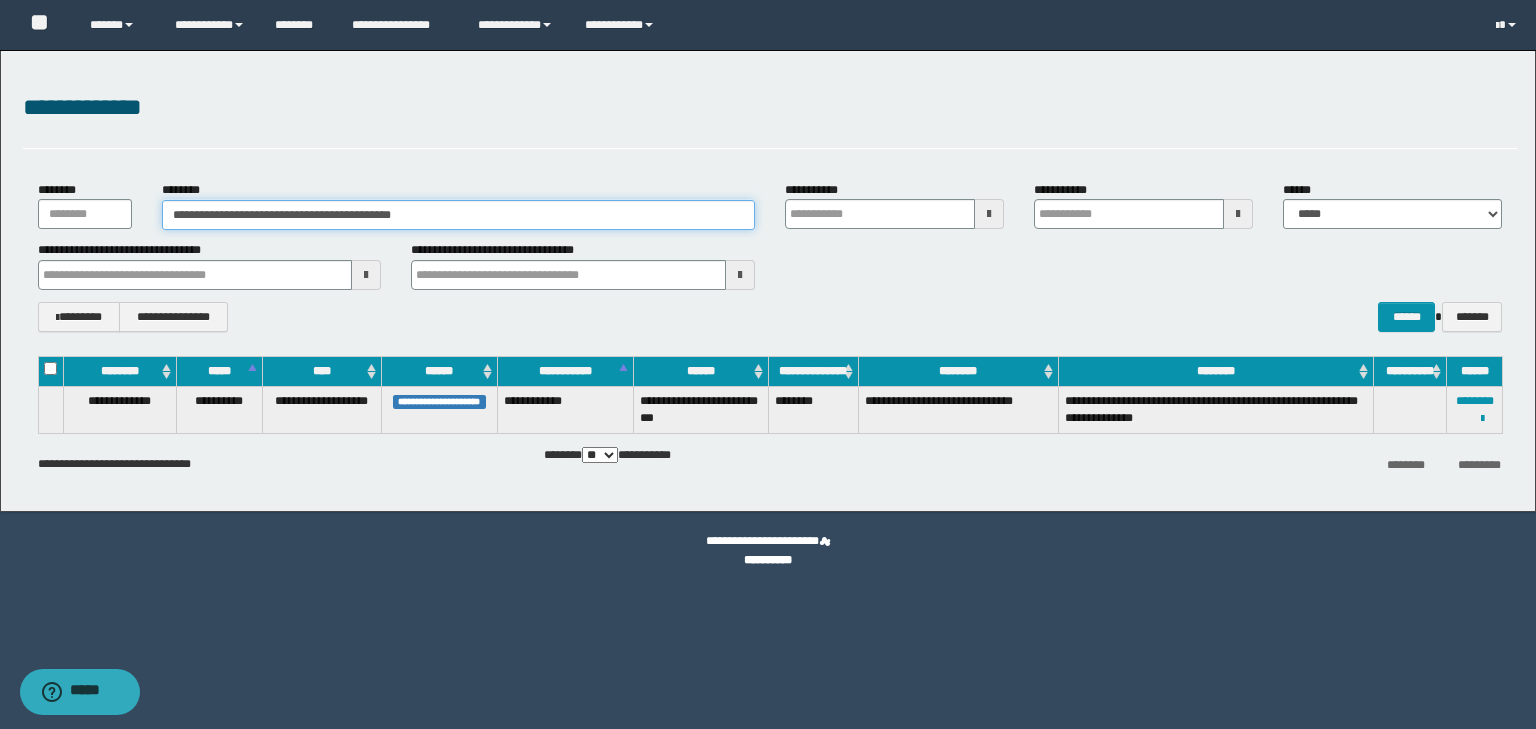 type 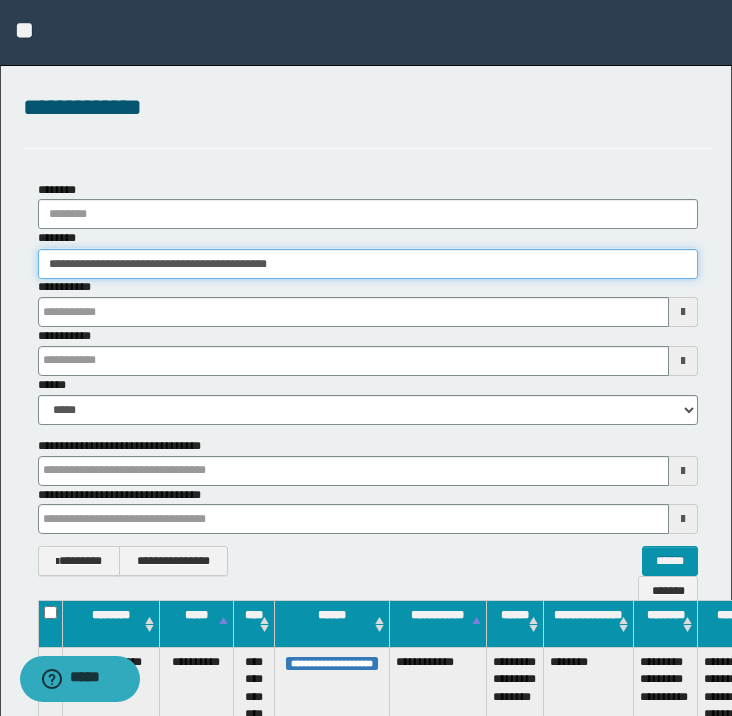 drag, startPoint x: 120, startPoint y: 259, endPoint x: 63, endPoint y: 268, distance: 57.706154 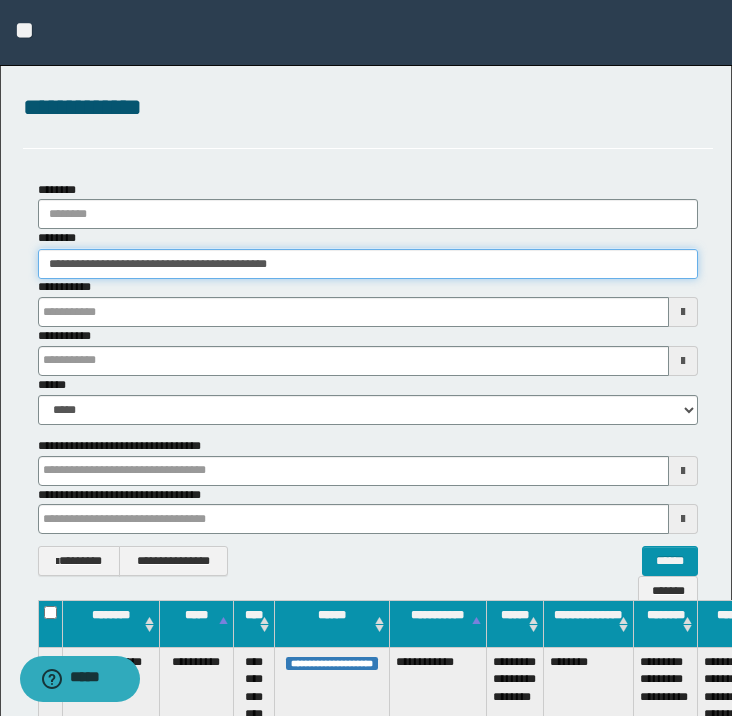 click on "**********" at bounding box center (368, 264) 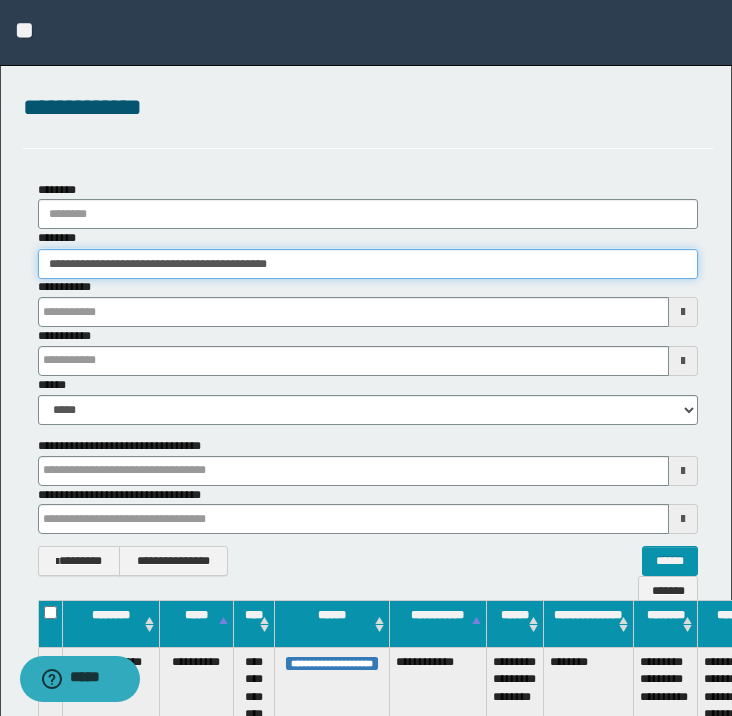 type 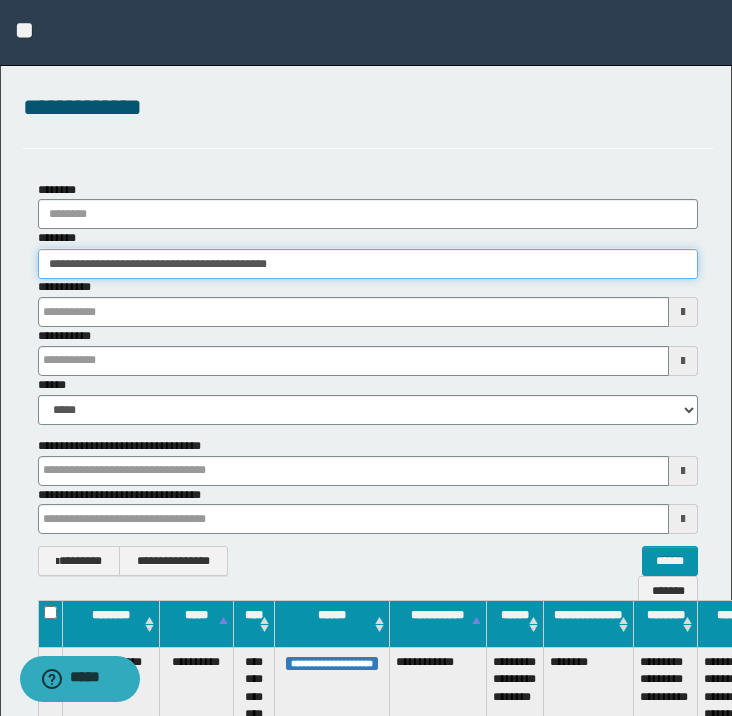 type 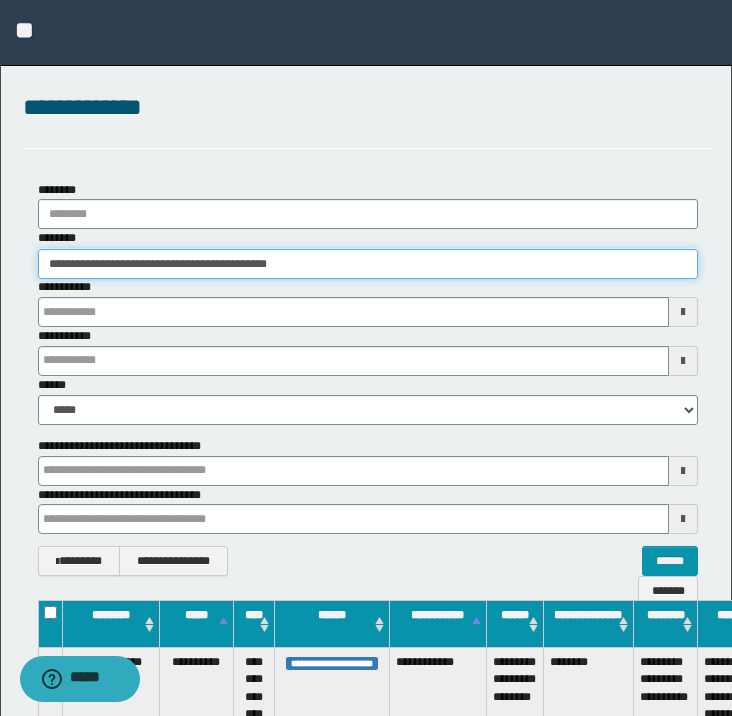 type 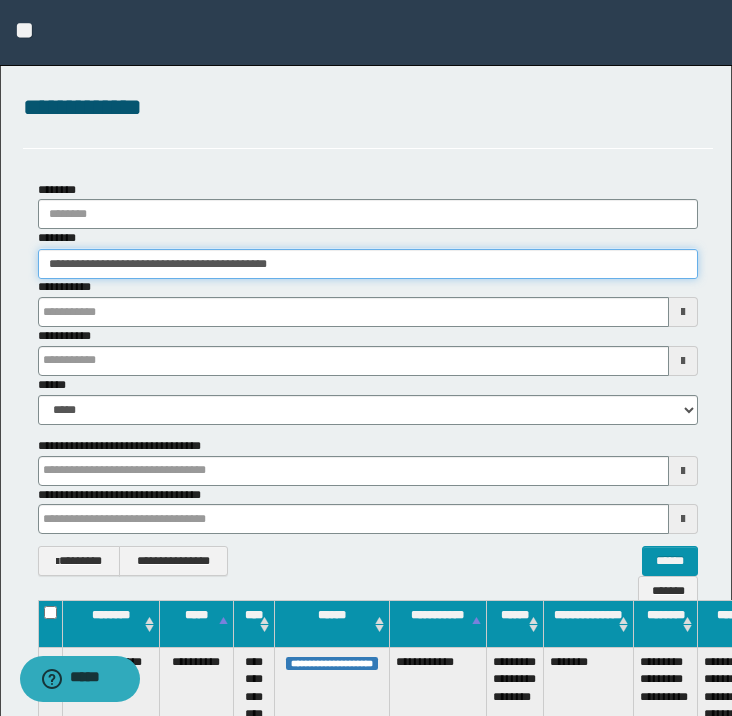 type 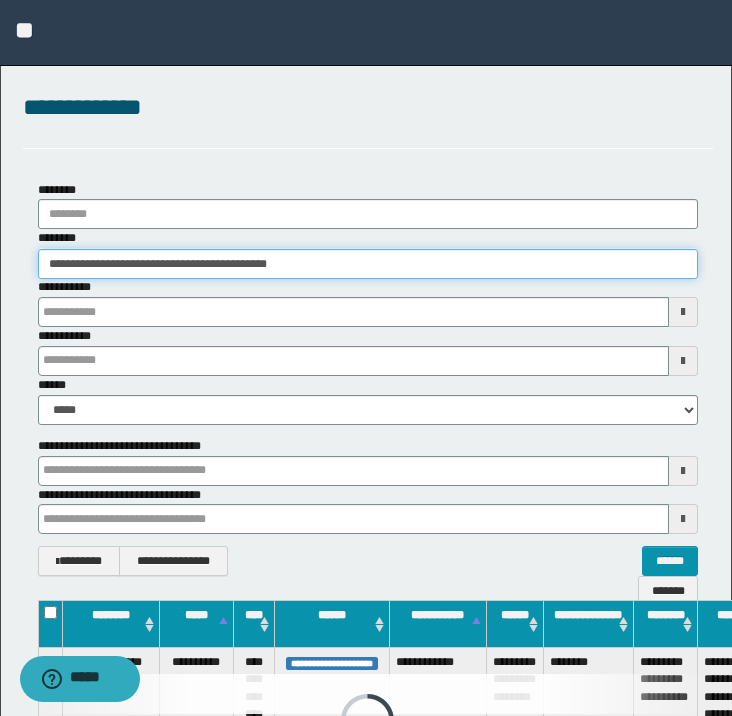 type 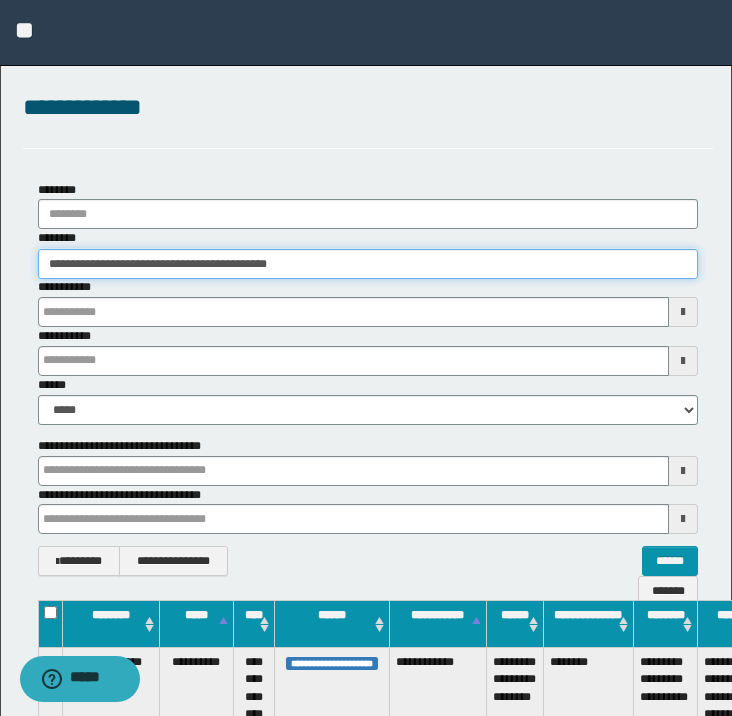 type 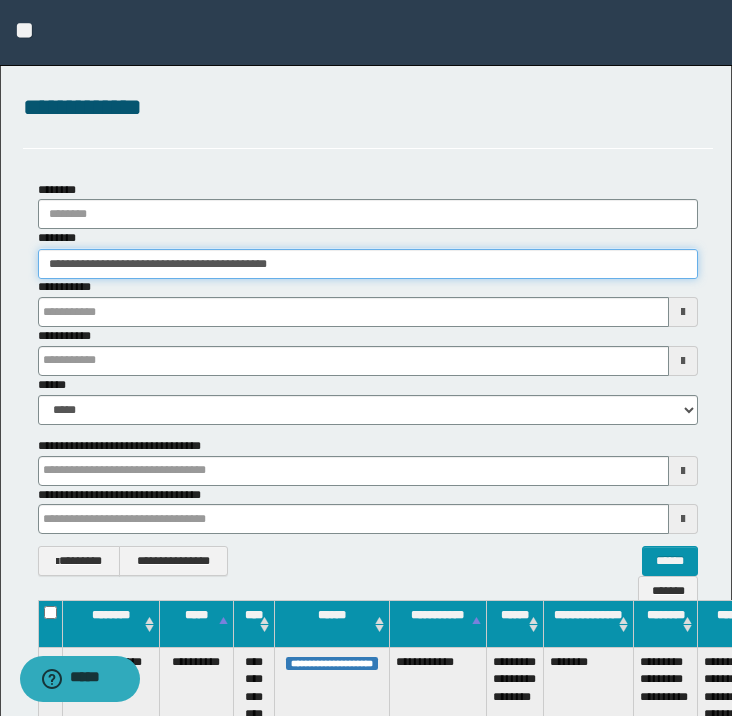type 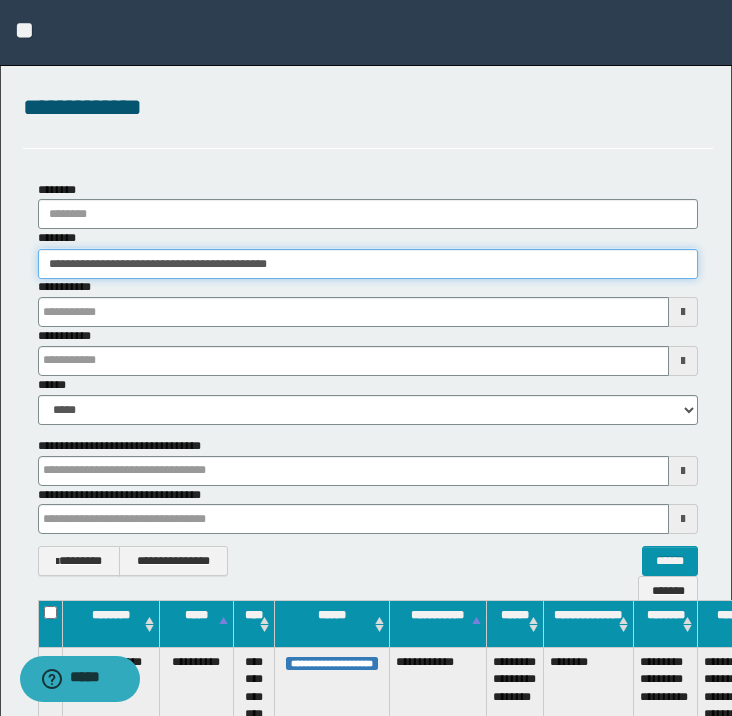 type 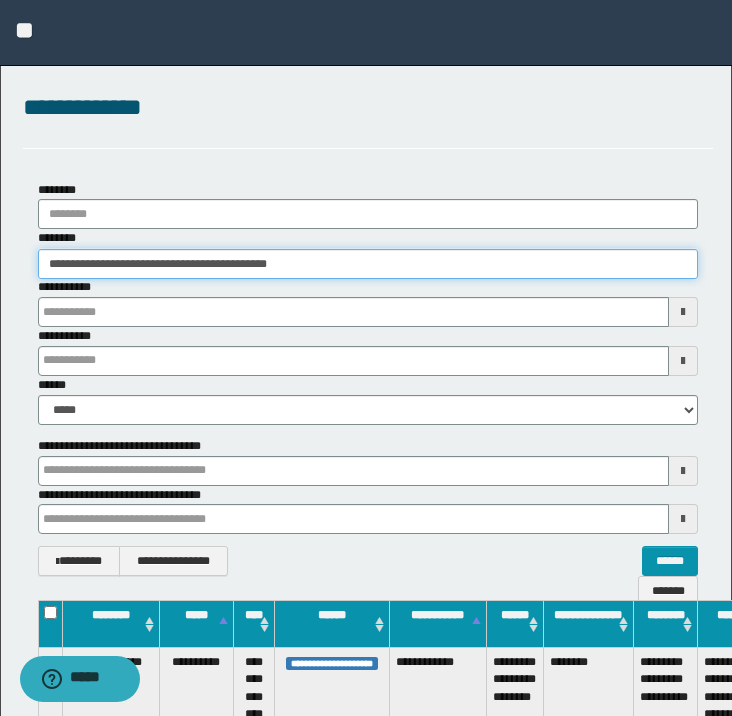type 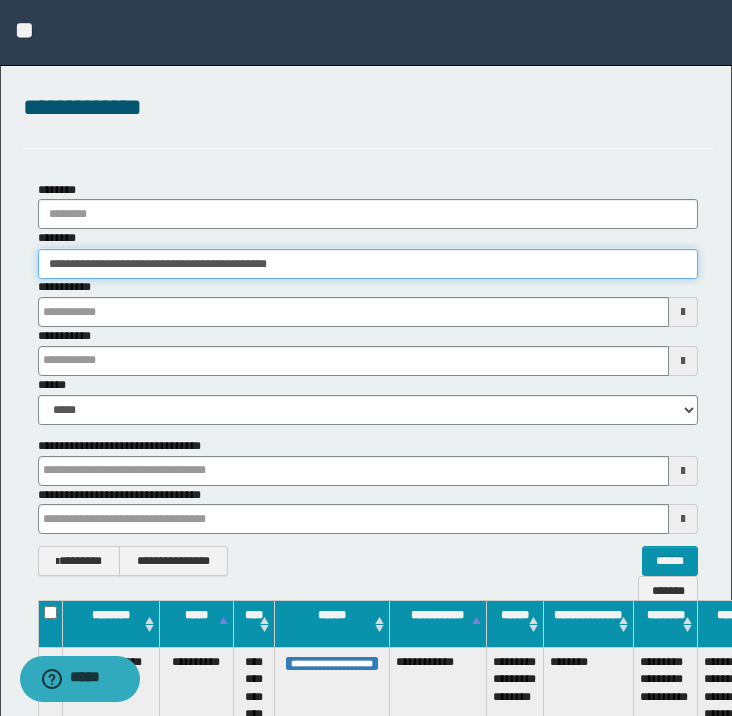type 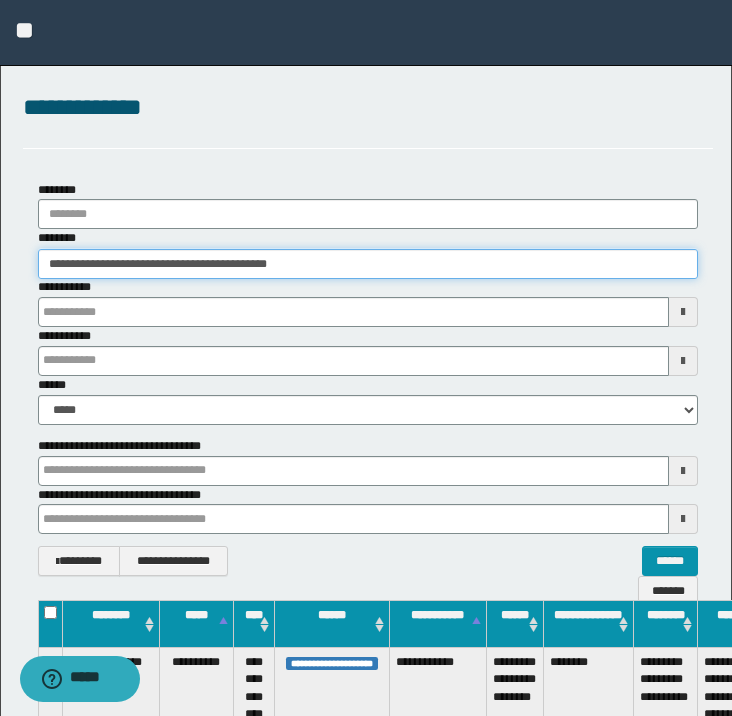 type 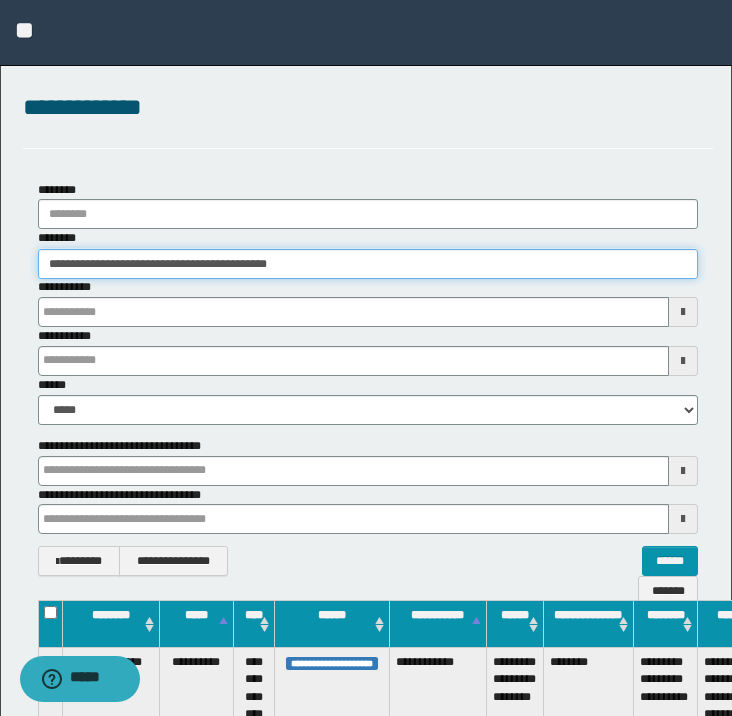 type 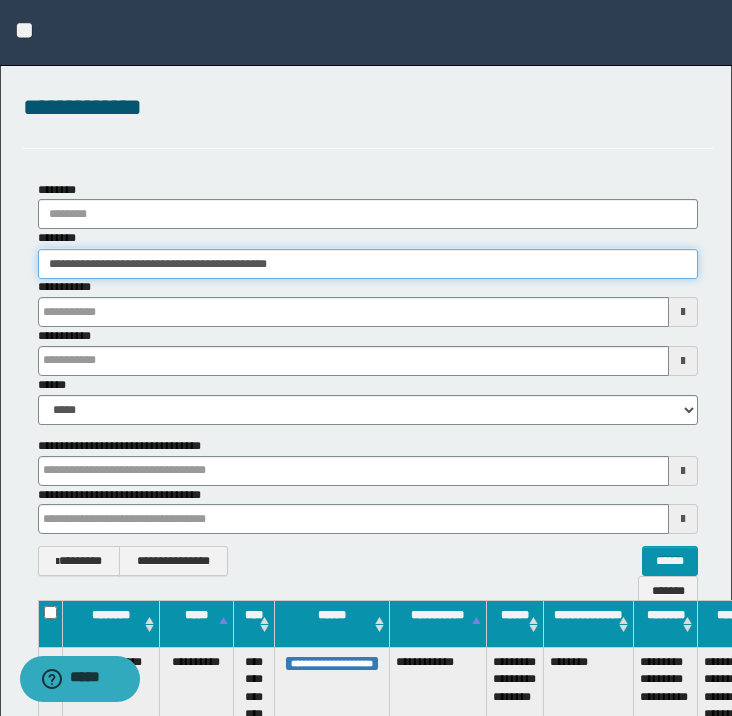 type 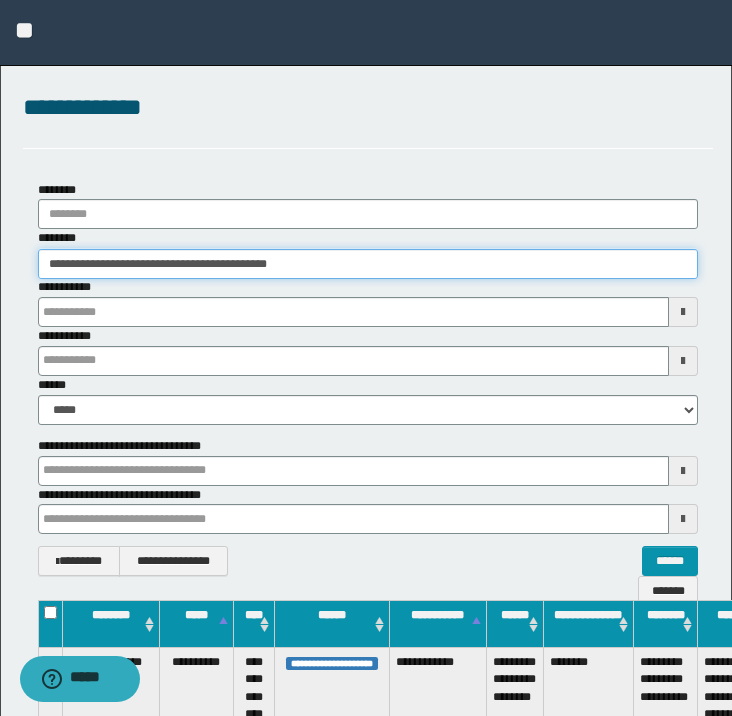 type 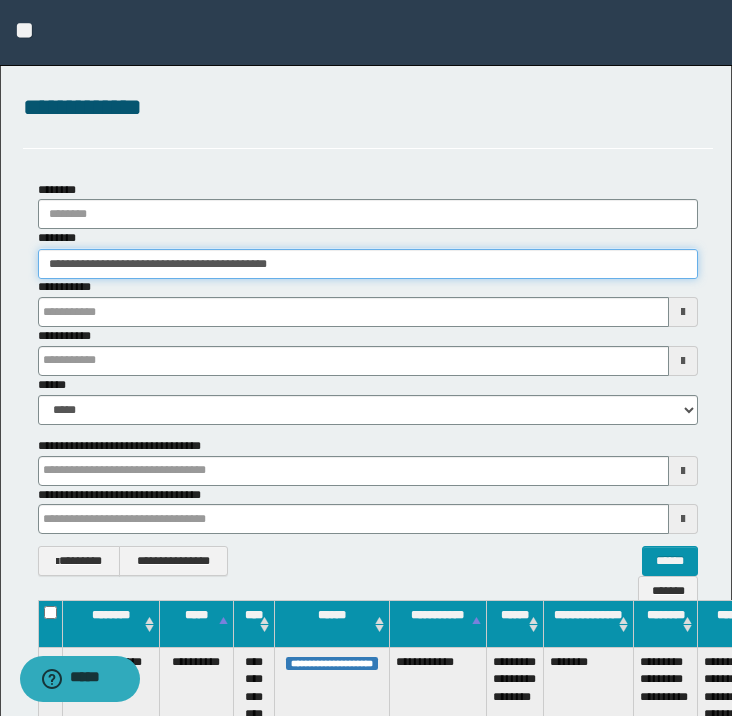 type 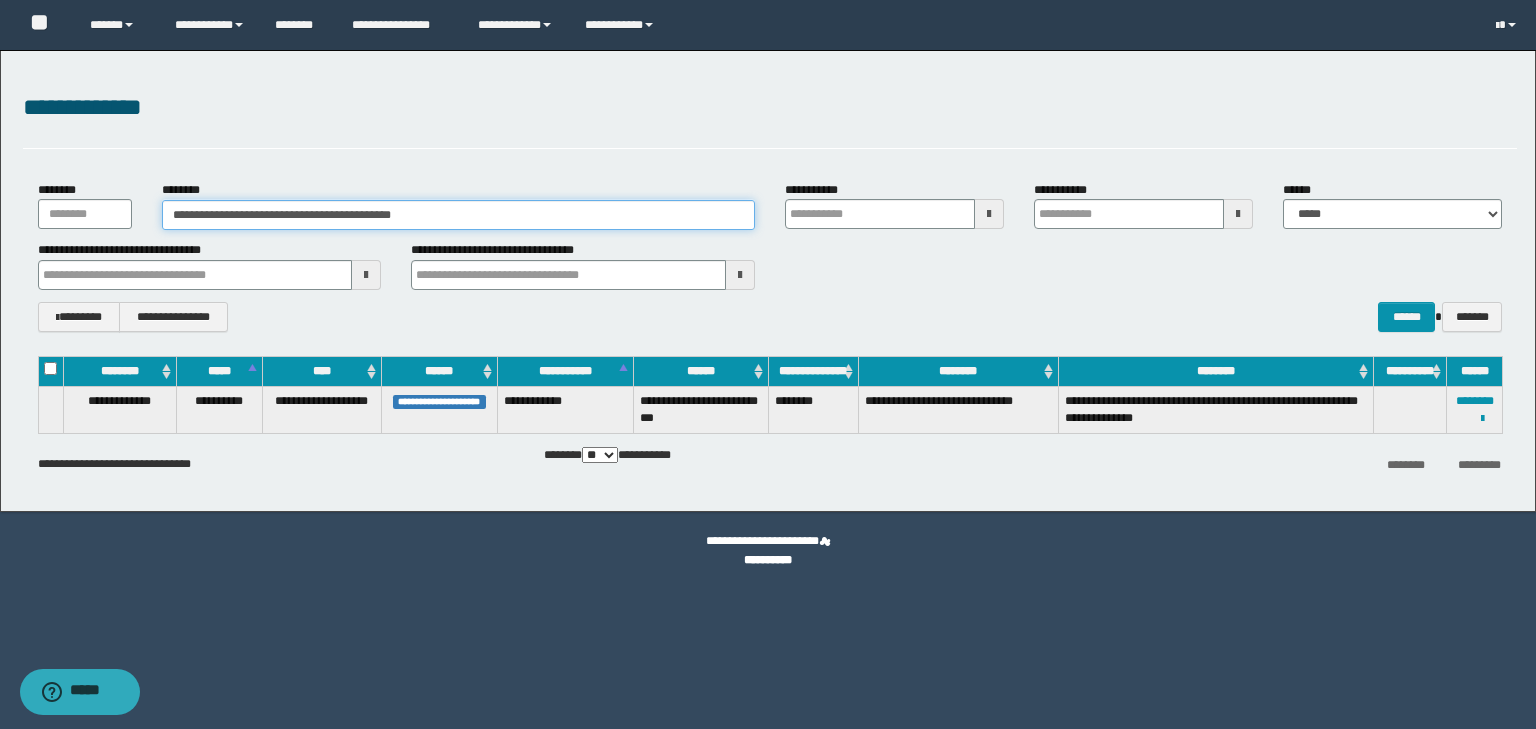 type 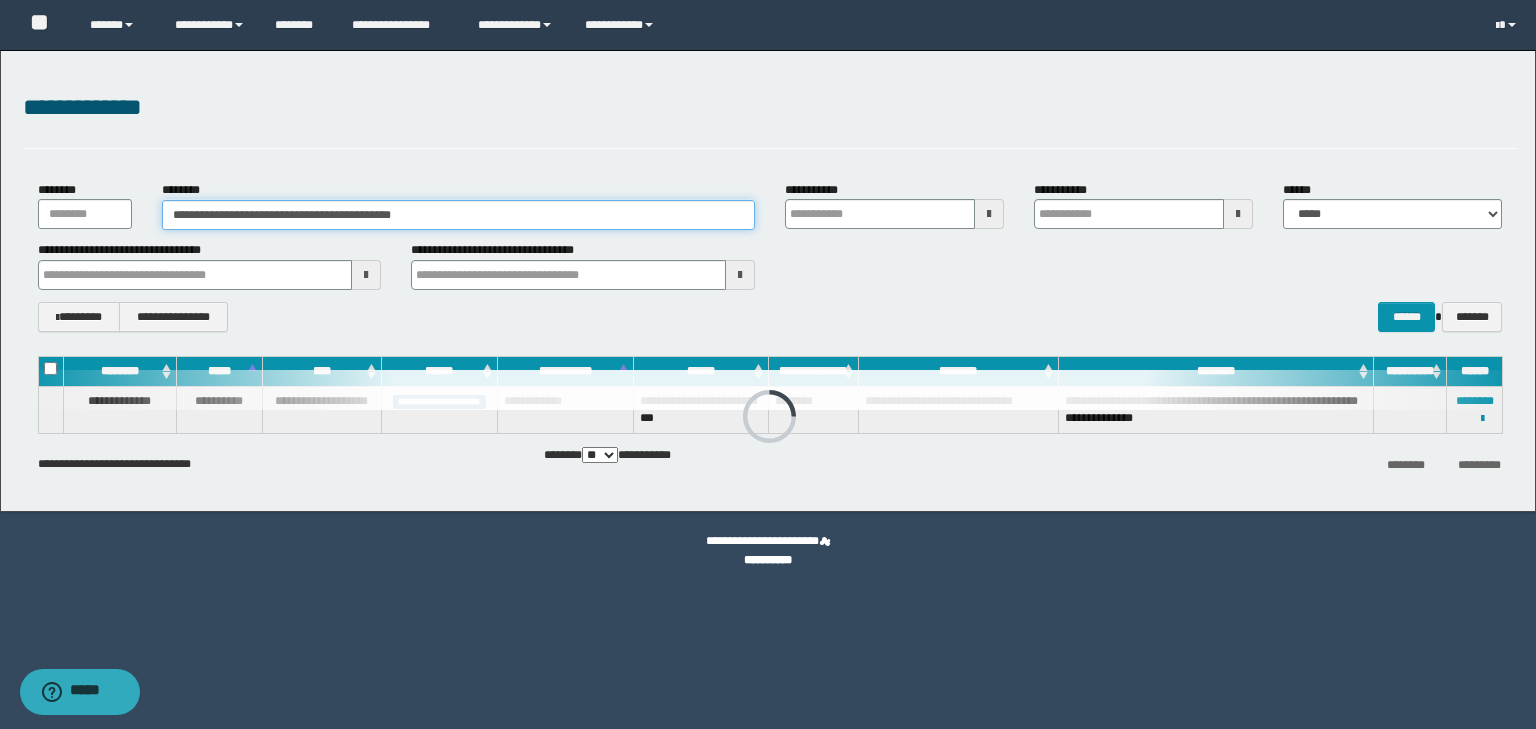type 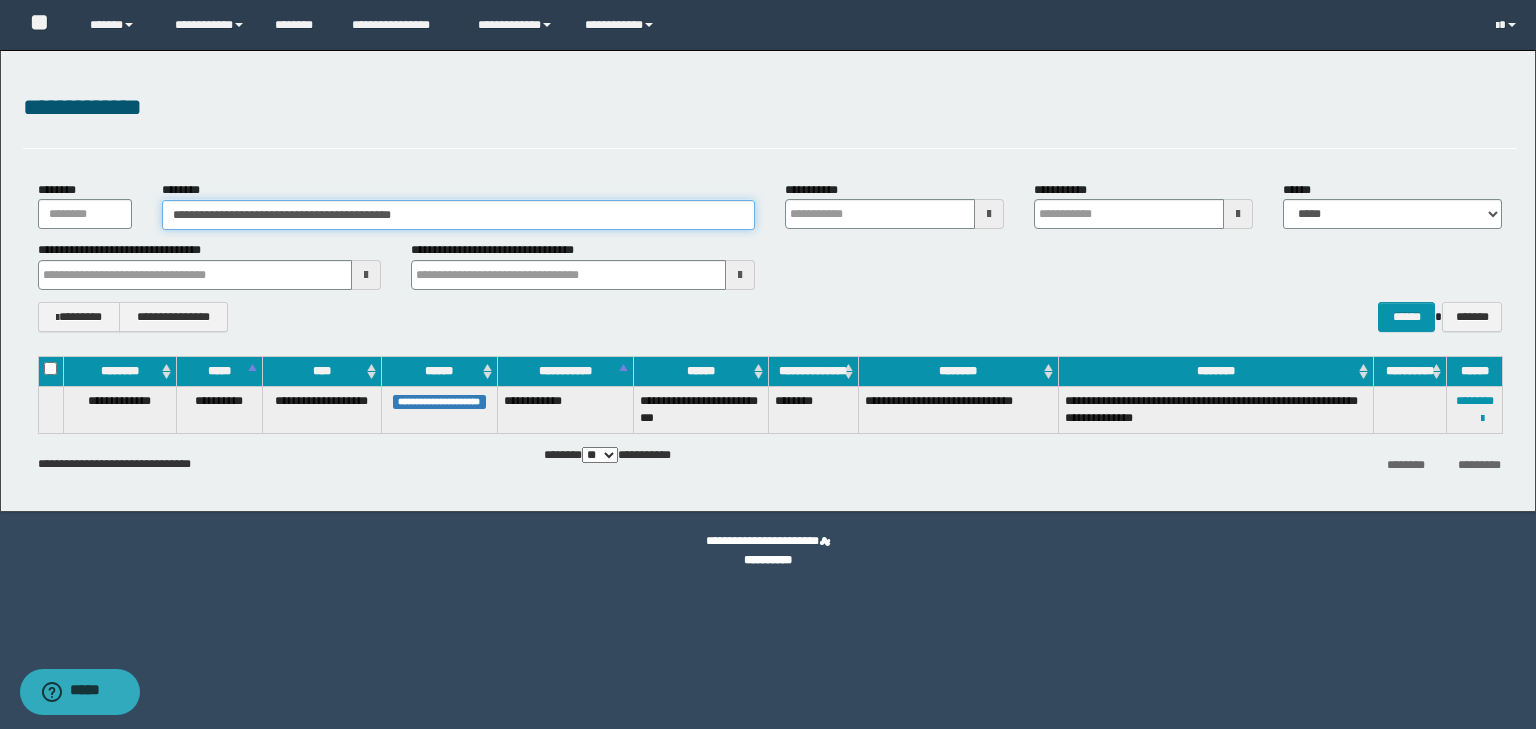 type 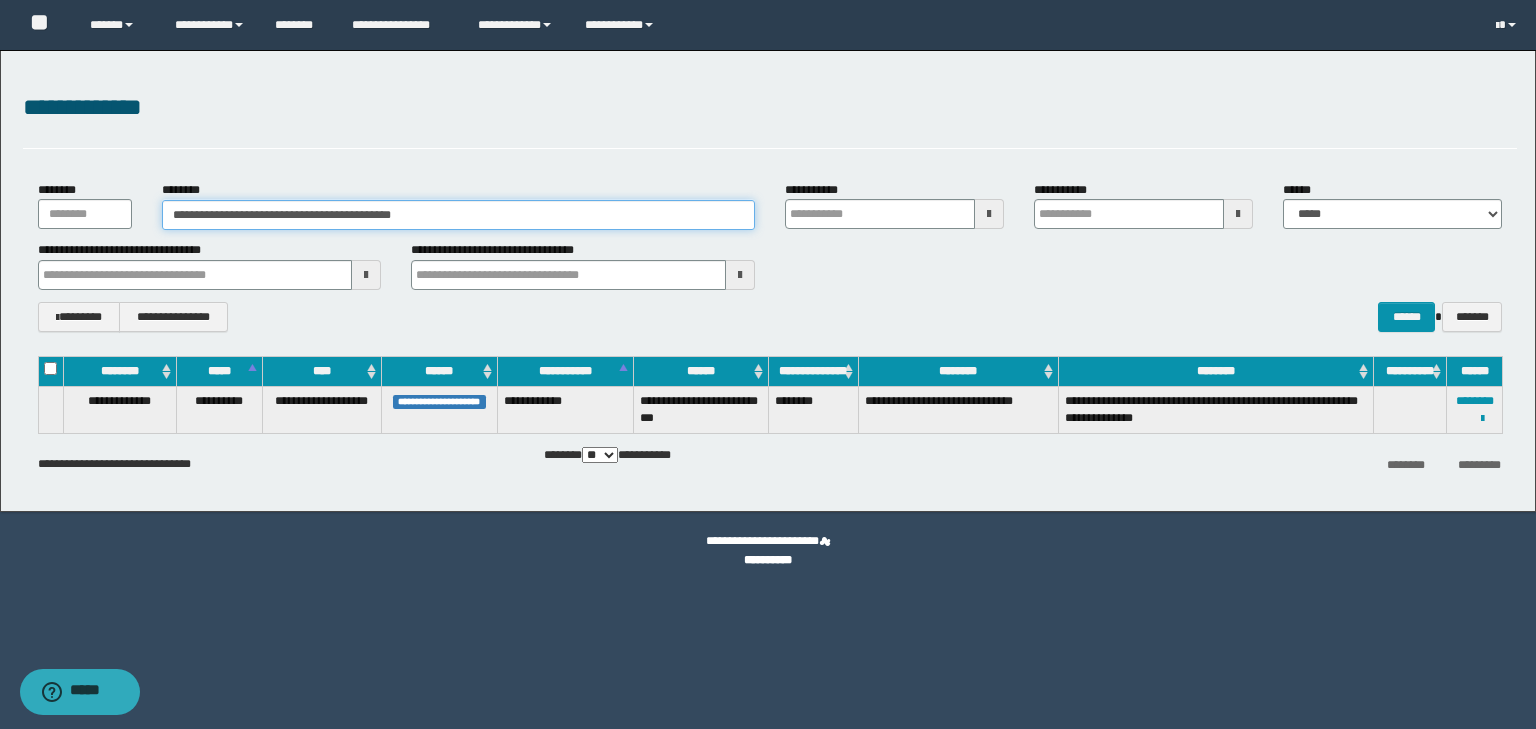 type 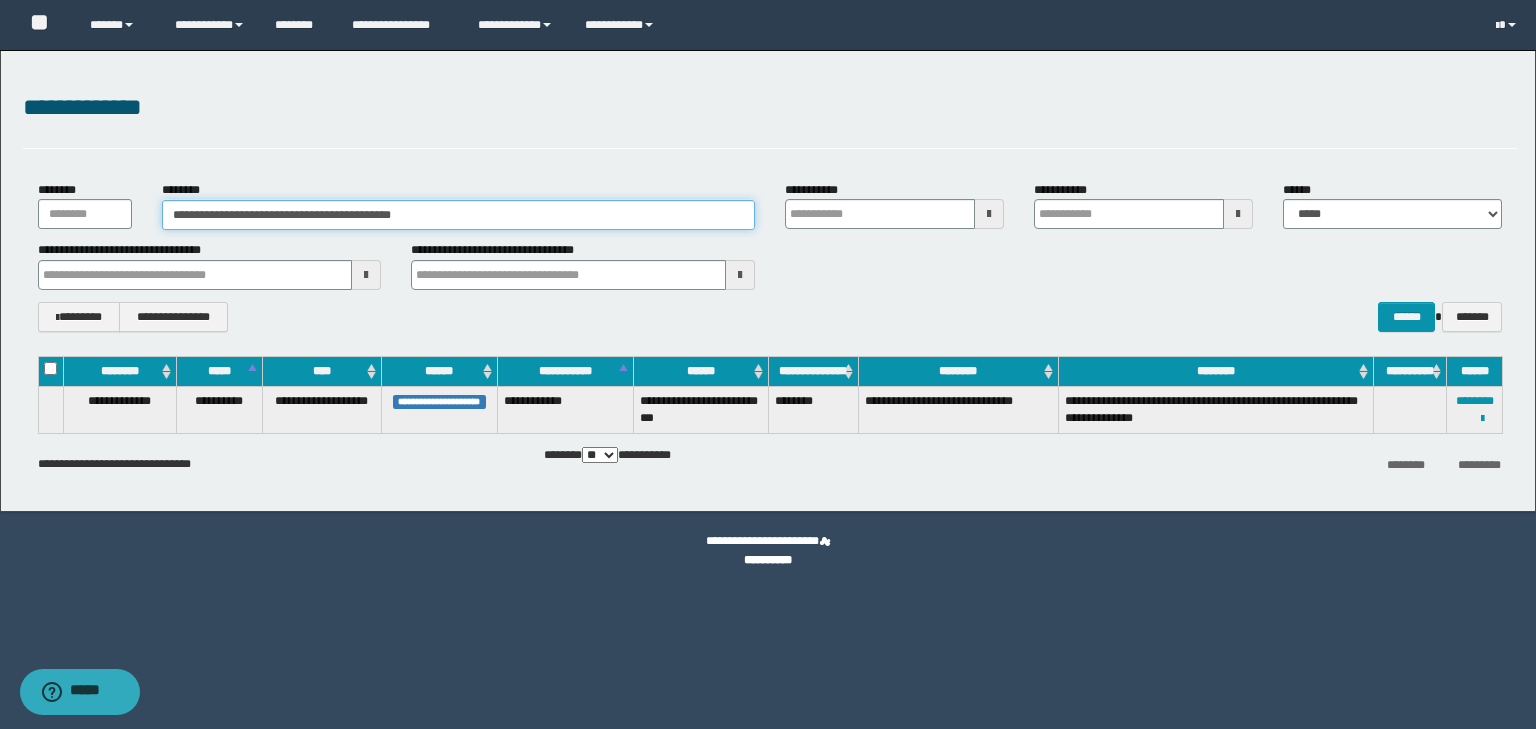 type 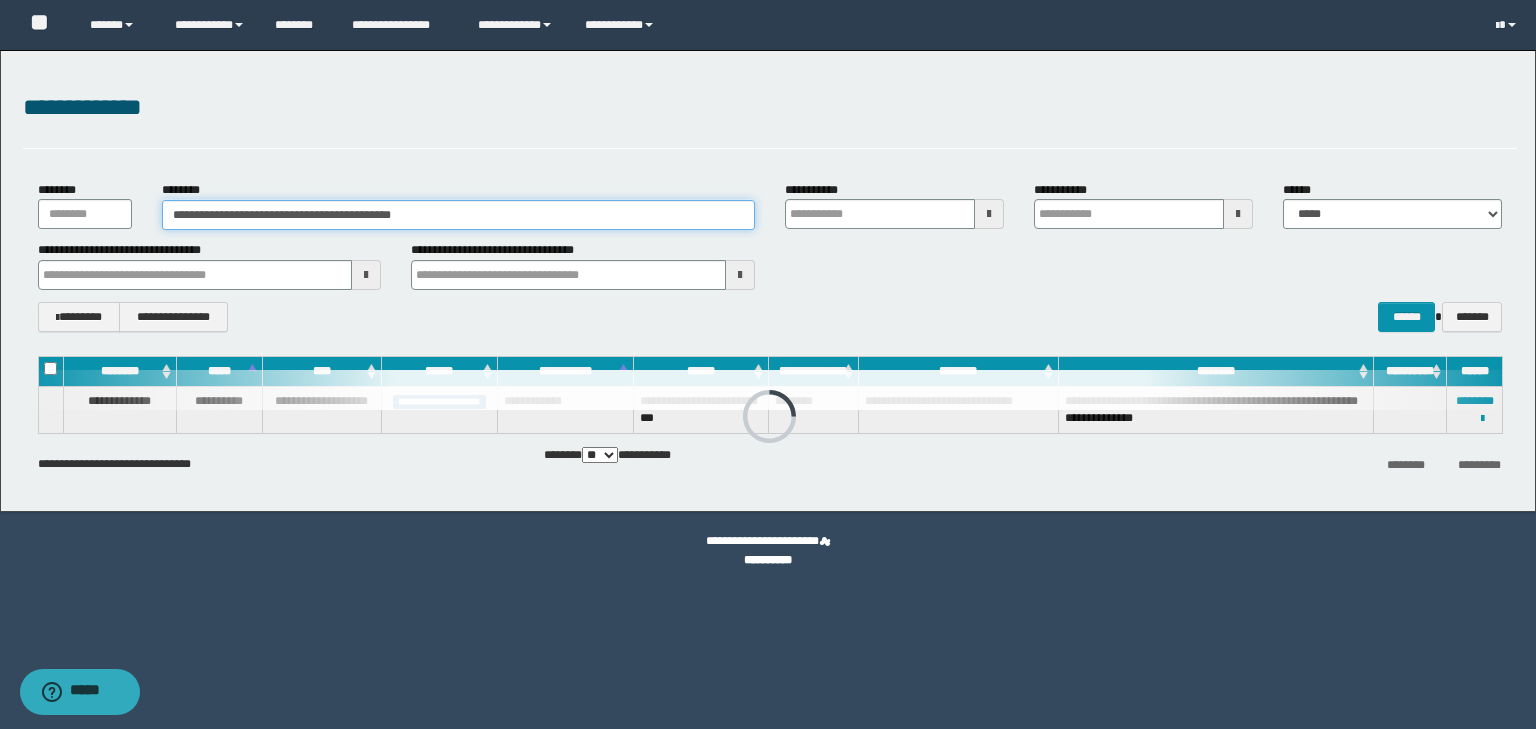 type 